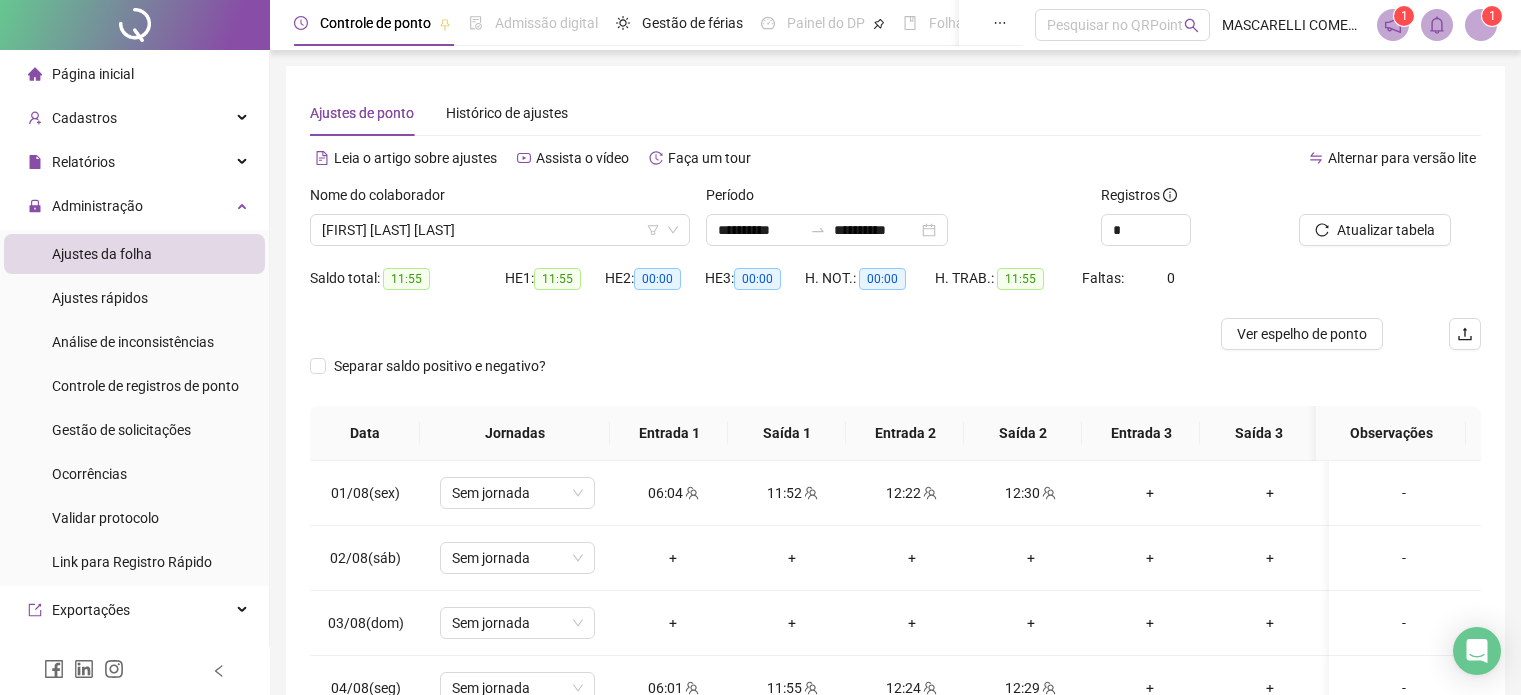 scroll, scrollTop: 0, scrollLeft: 0, axis: both 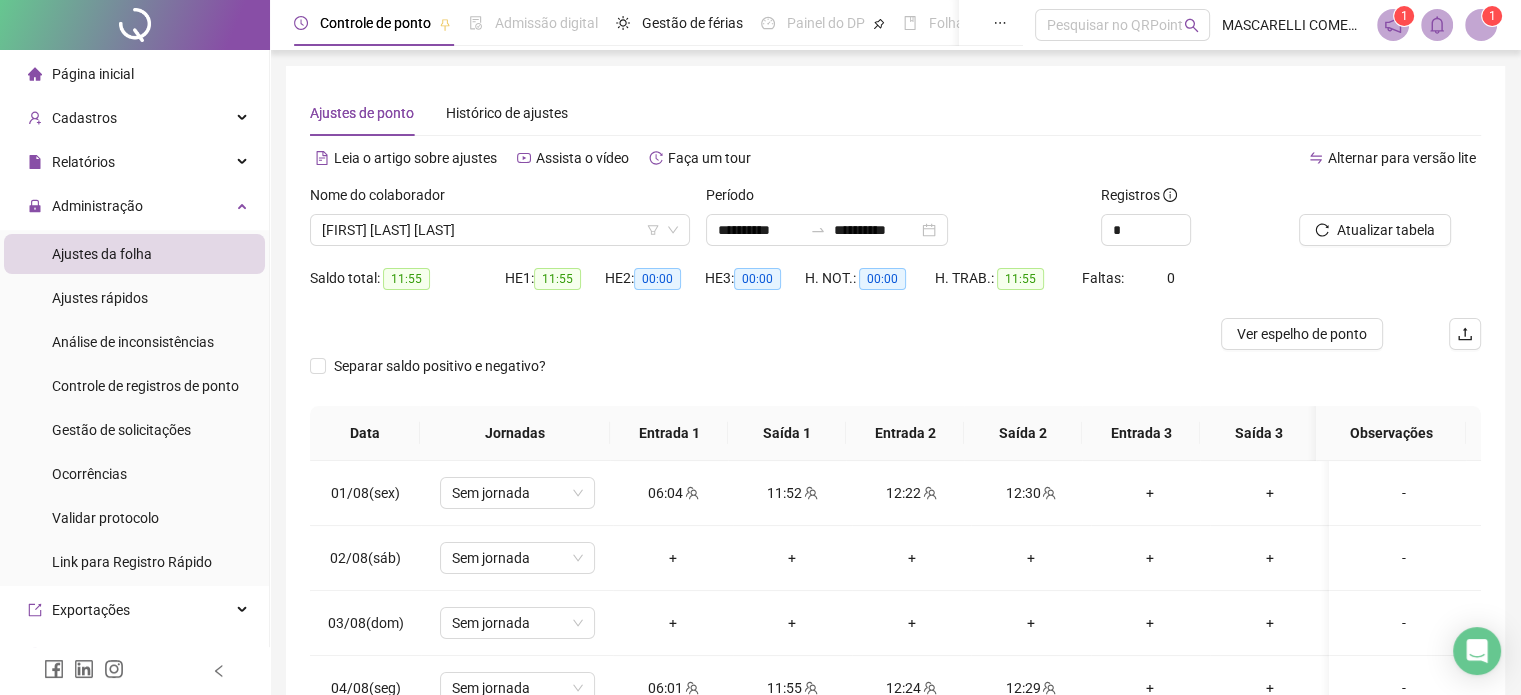click on "[FIRST] [LAST] [LAST]" at bounding box center [500, 230] 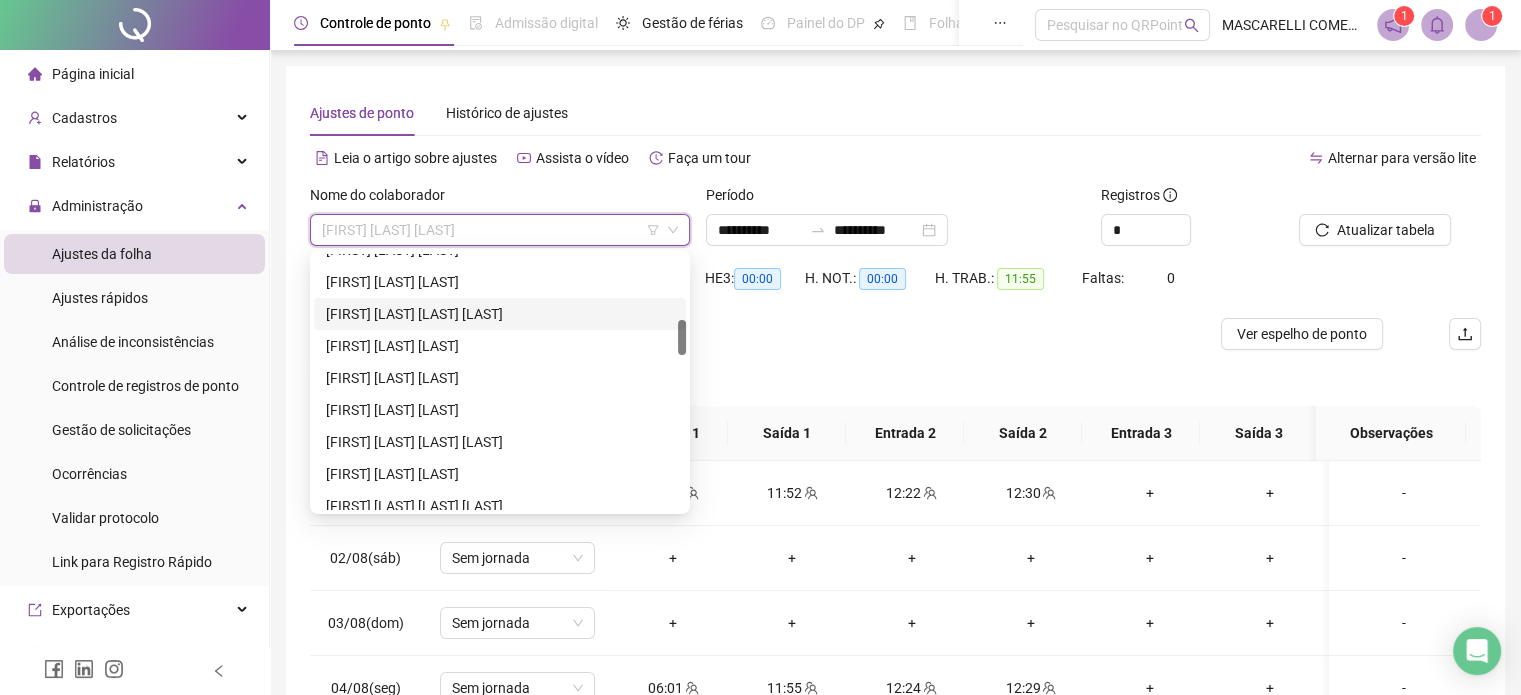 scroll, scrollTop: 0, scrollLeft: 0, axis: both 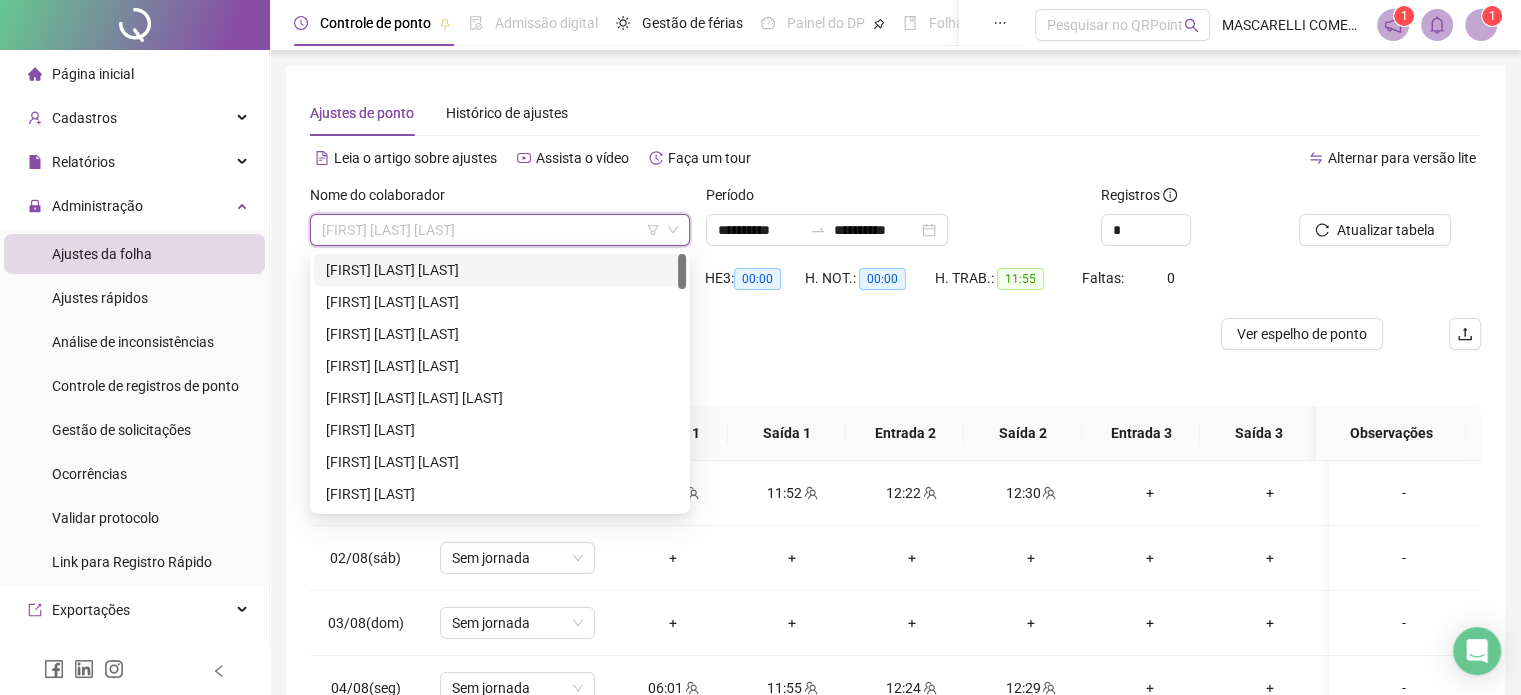 click on "[FIRST] [LAST] [LAST]" at bounding box center (500, 270) 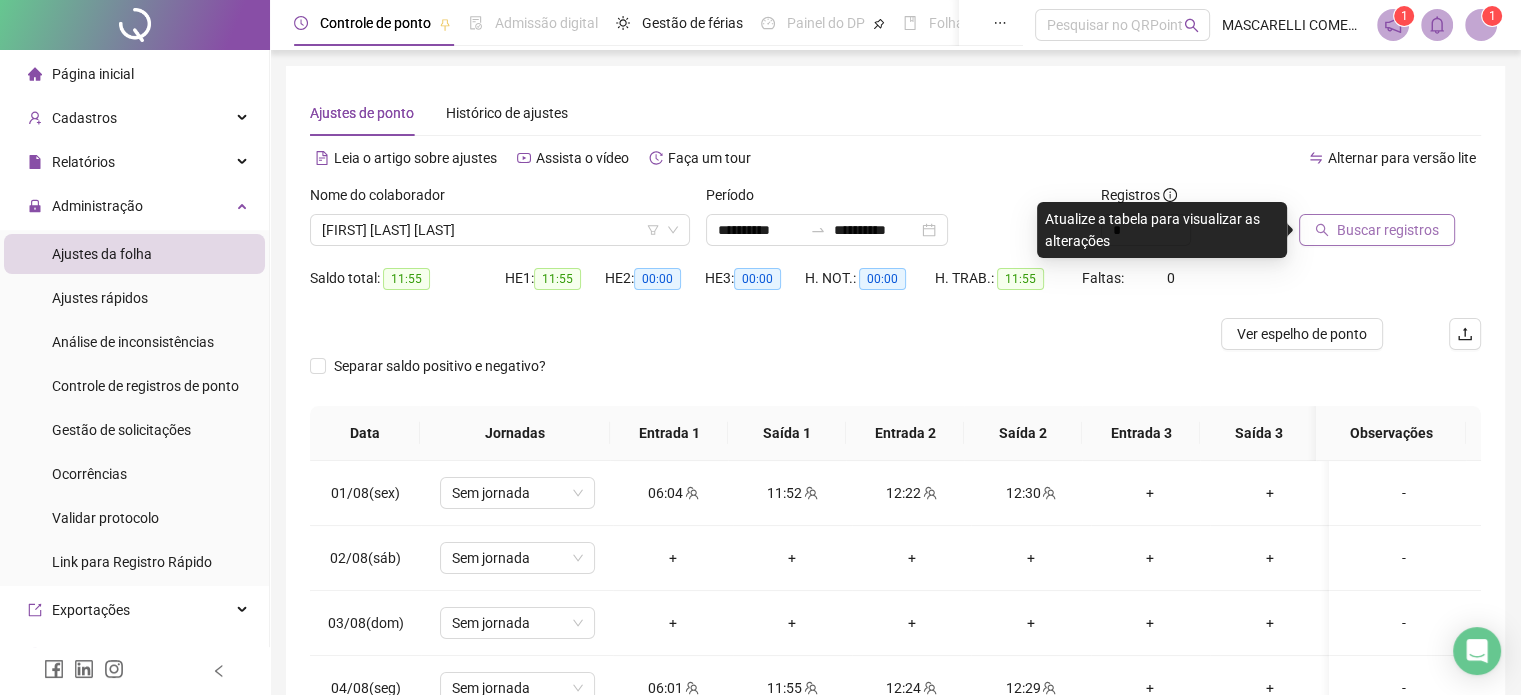 click on "Buscar registros" at bounding box center (1388, 230) 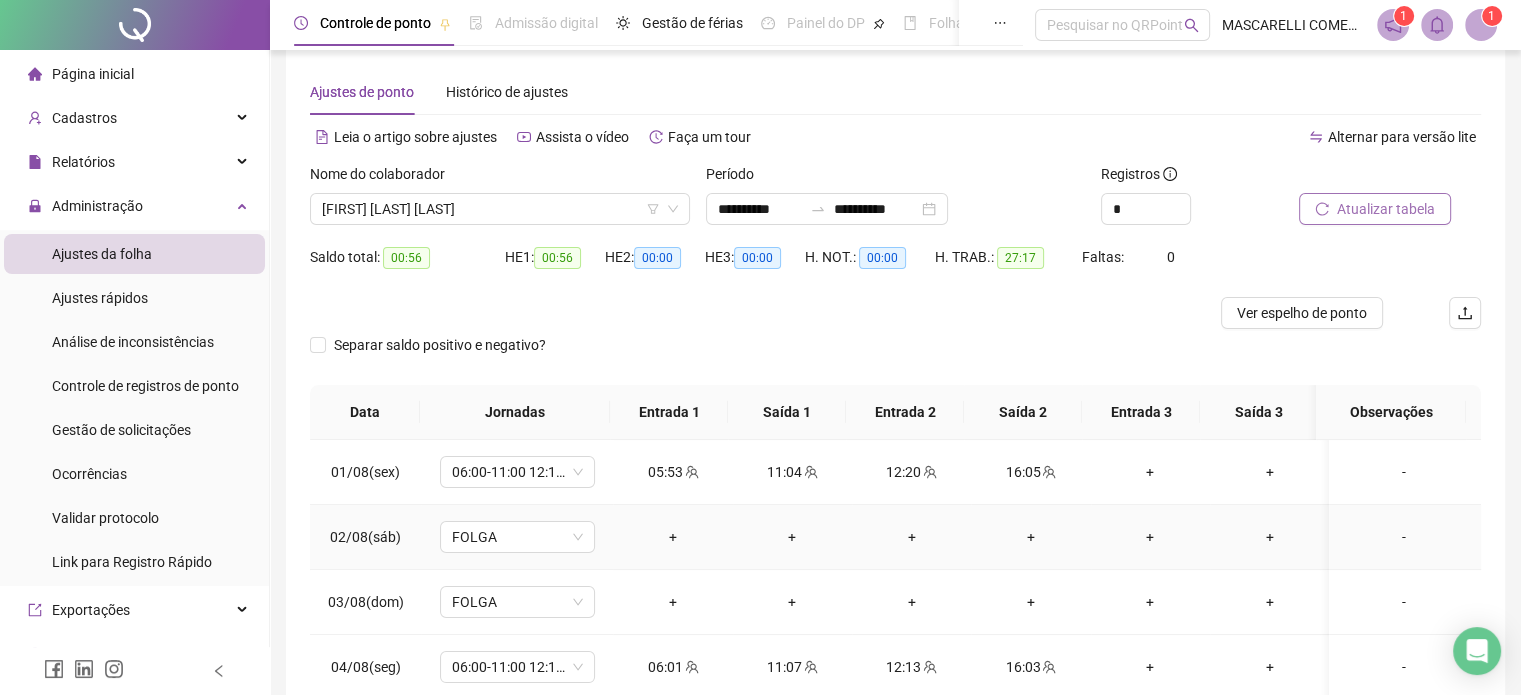 scroll, scrollTop: 0, scrollLeft: 0, axis: both 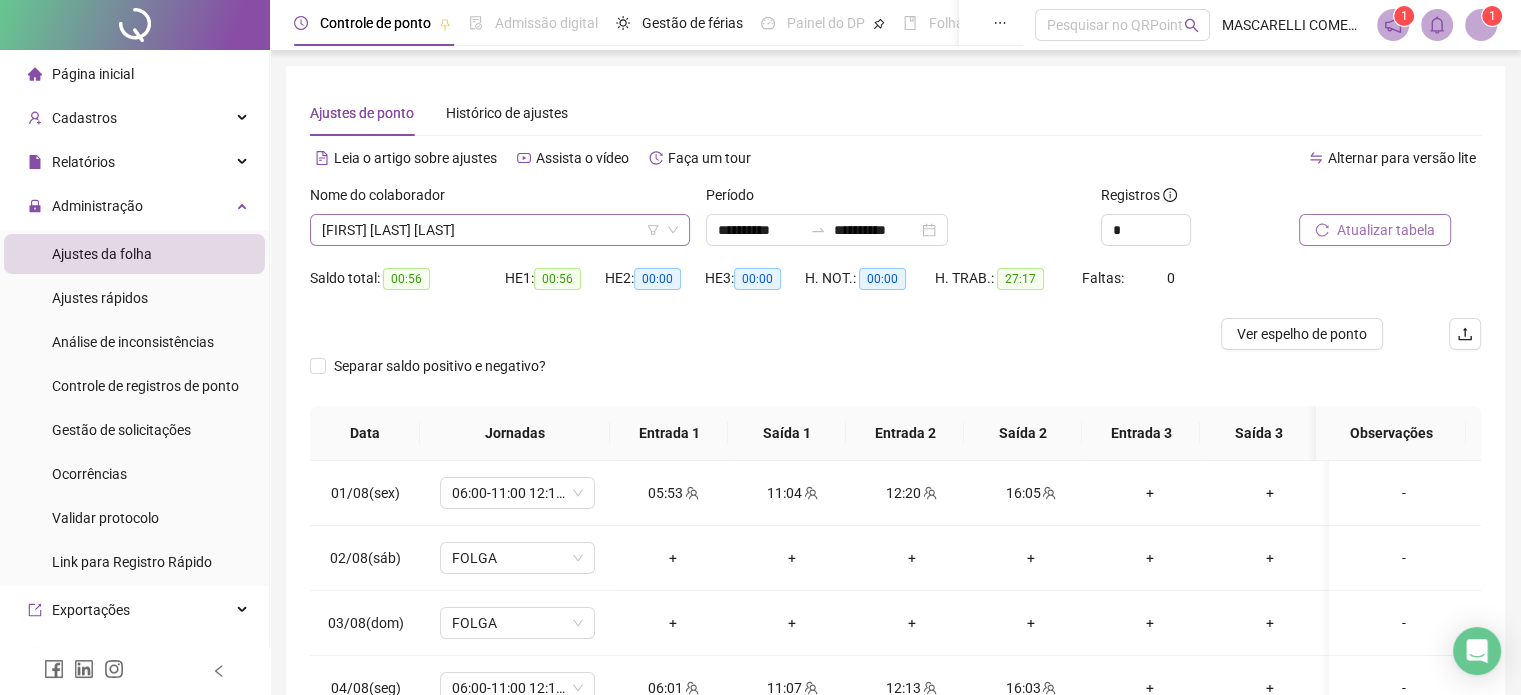click on "[FIRST] [LAST] [LAST]" at bounding box center [500, 230] 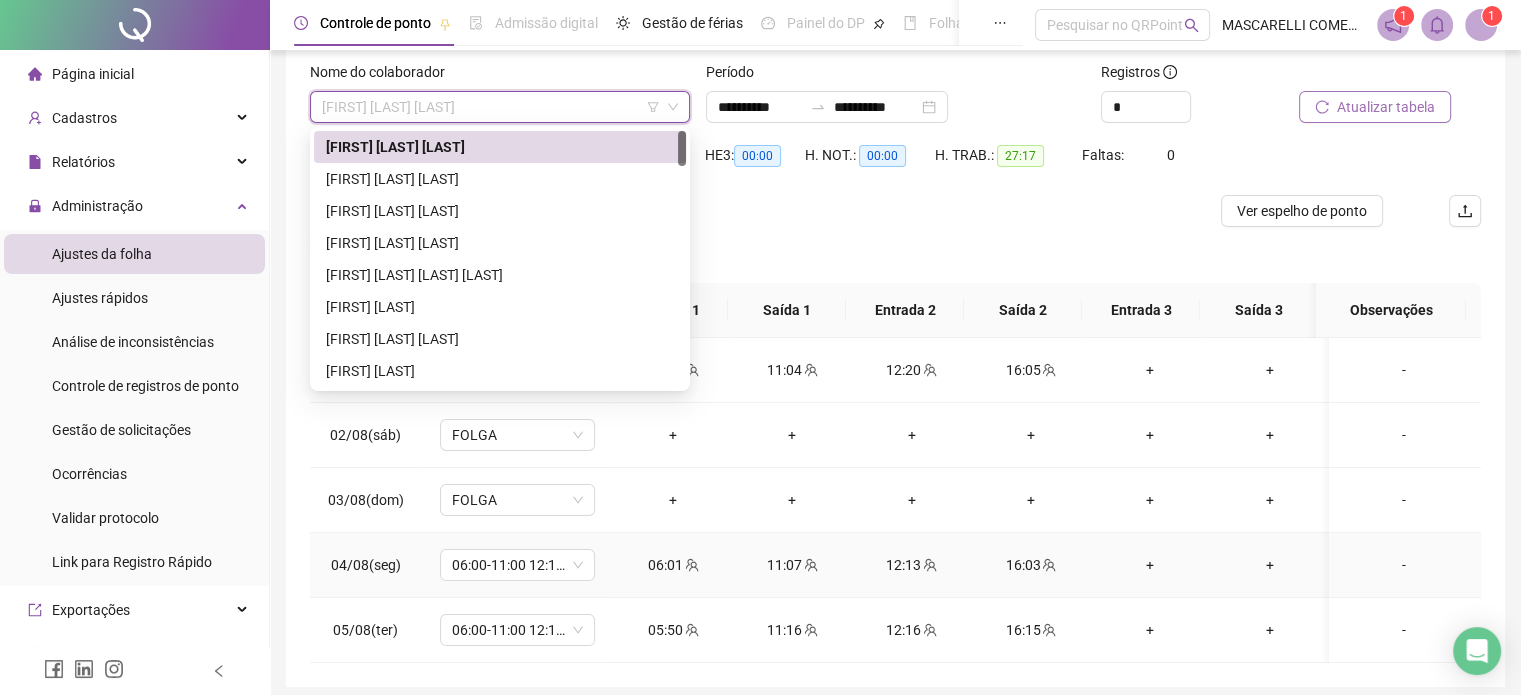 scroll, scrollTop: 200, scrollLeft: 0, axis: vertical 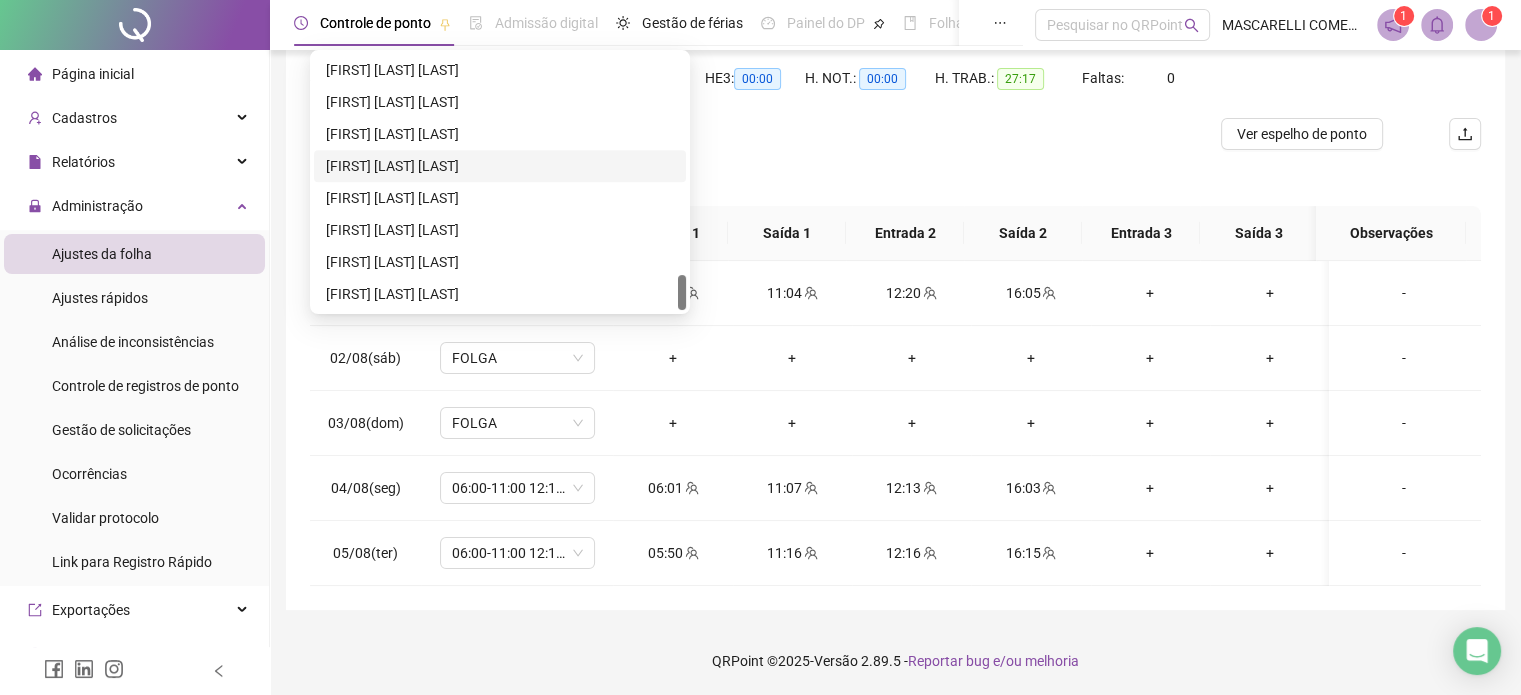click on "[FIRST] [LAST] [LAST]" at bounding box center (500, 166) 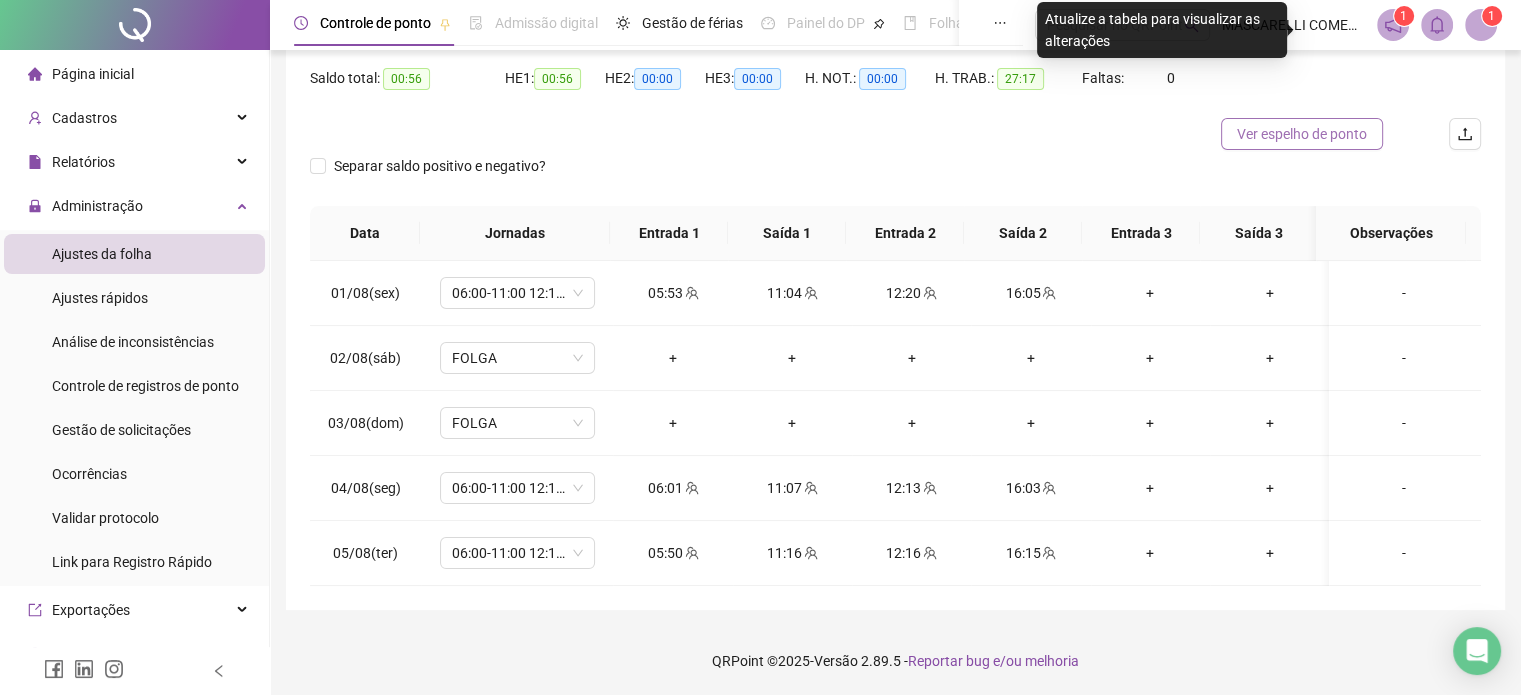 click on "Ver espelho de ponto" at bounding box center (1302, 134) 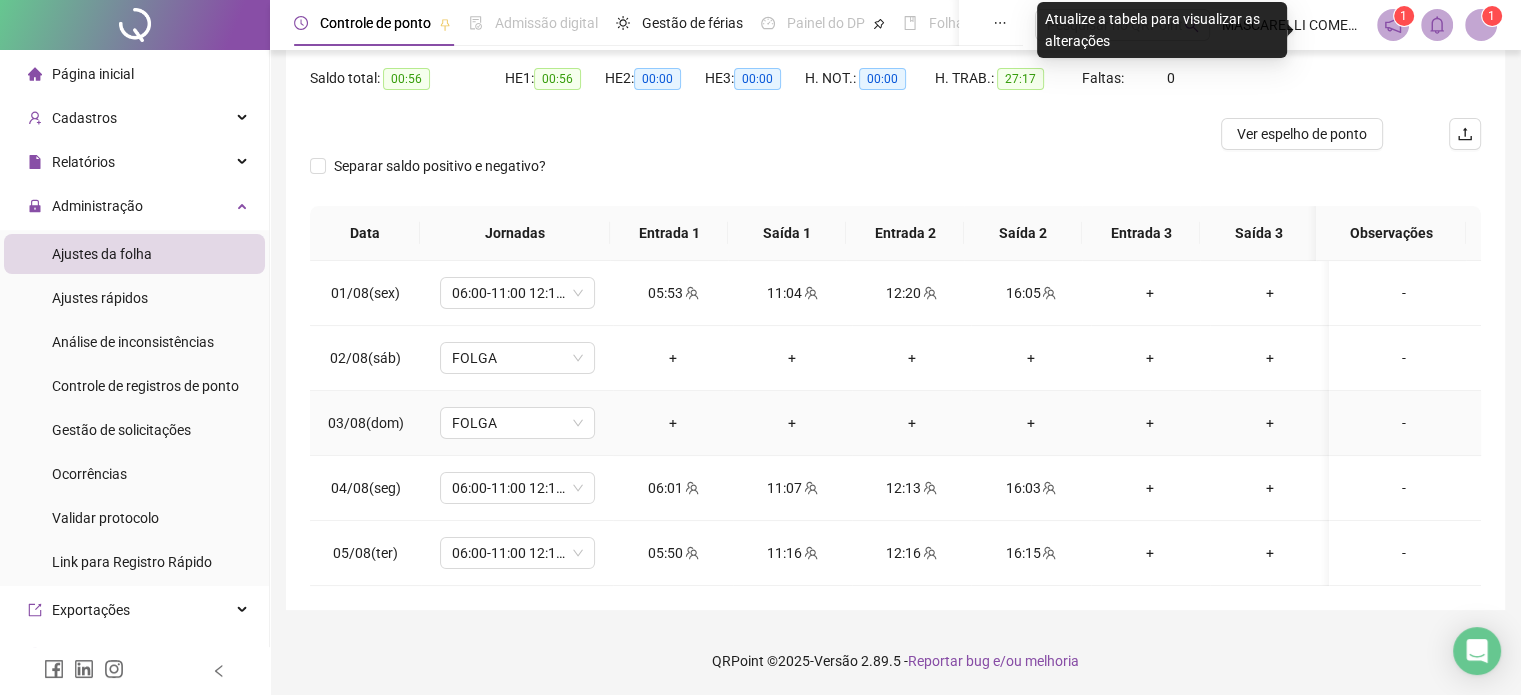 scroll, scrollTop: 0, scrollLeft: 0, axis: both 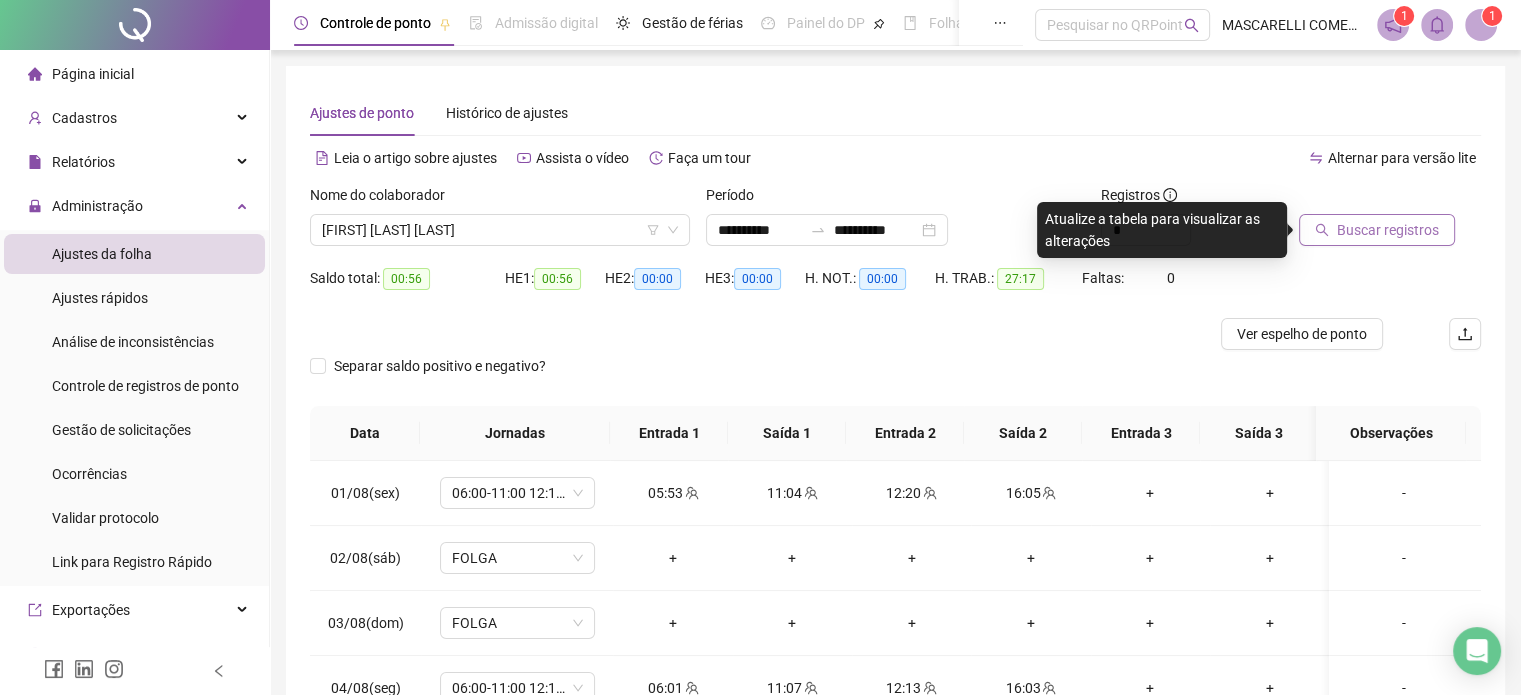 click on "Buscar registros" at bounding box center (1388, 230) 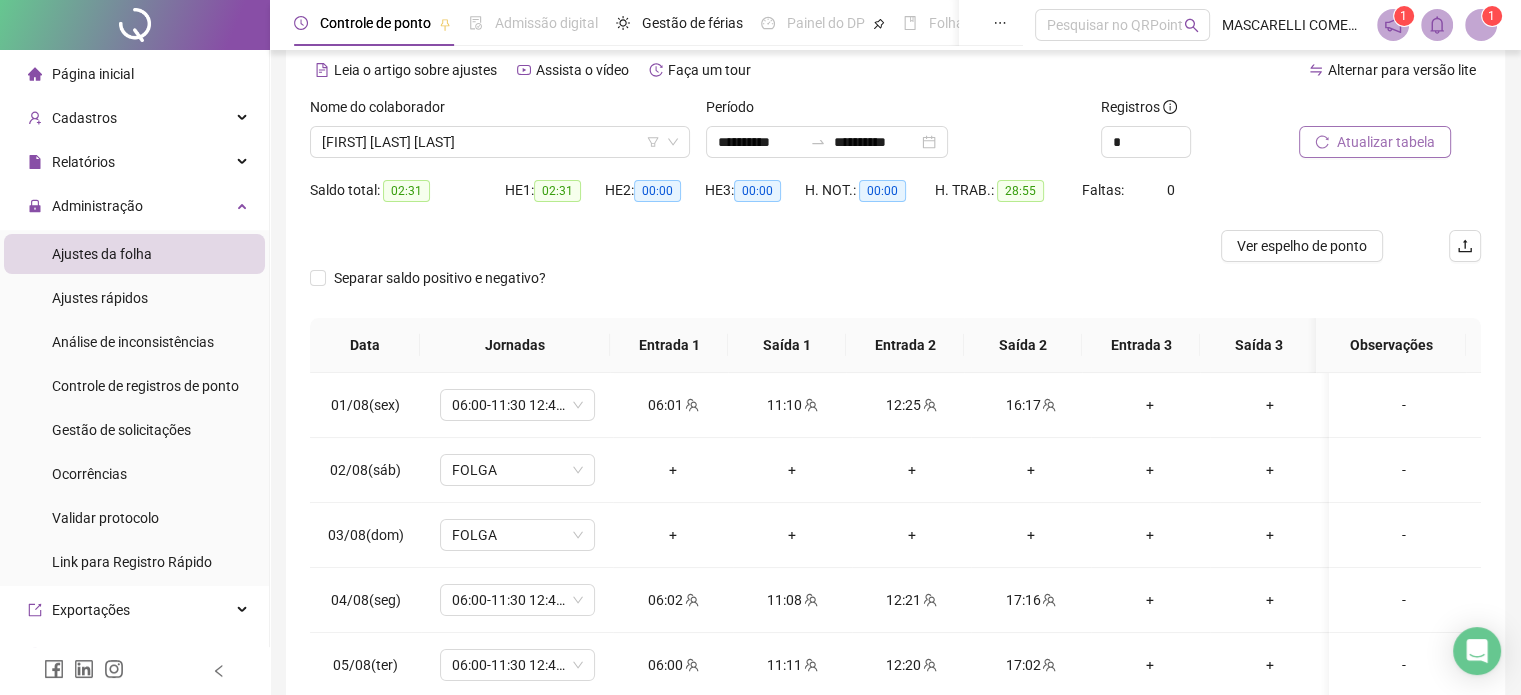 scroll, scrollTop: 0, scrollLeft: 0, axis: both 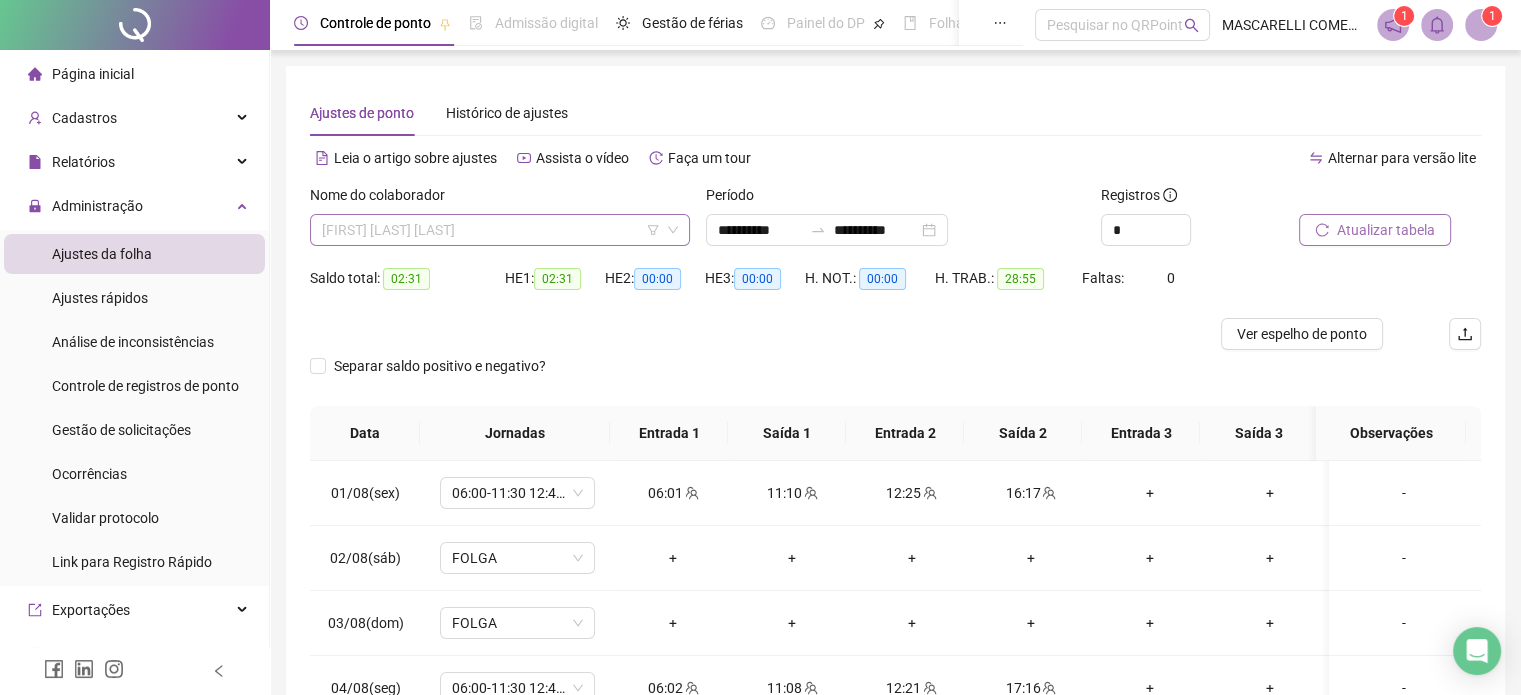 click on "[FIRST] [LAST] [LAST]" at bounding box center [500, 230] 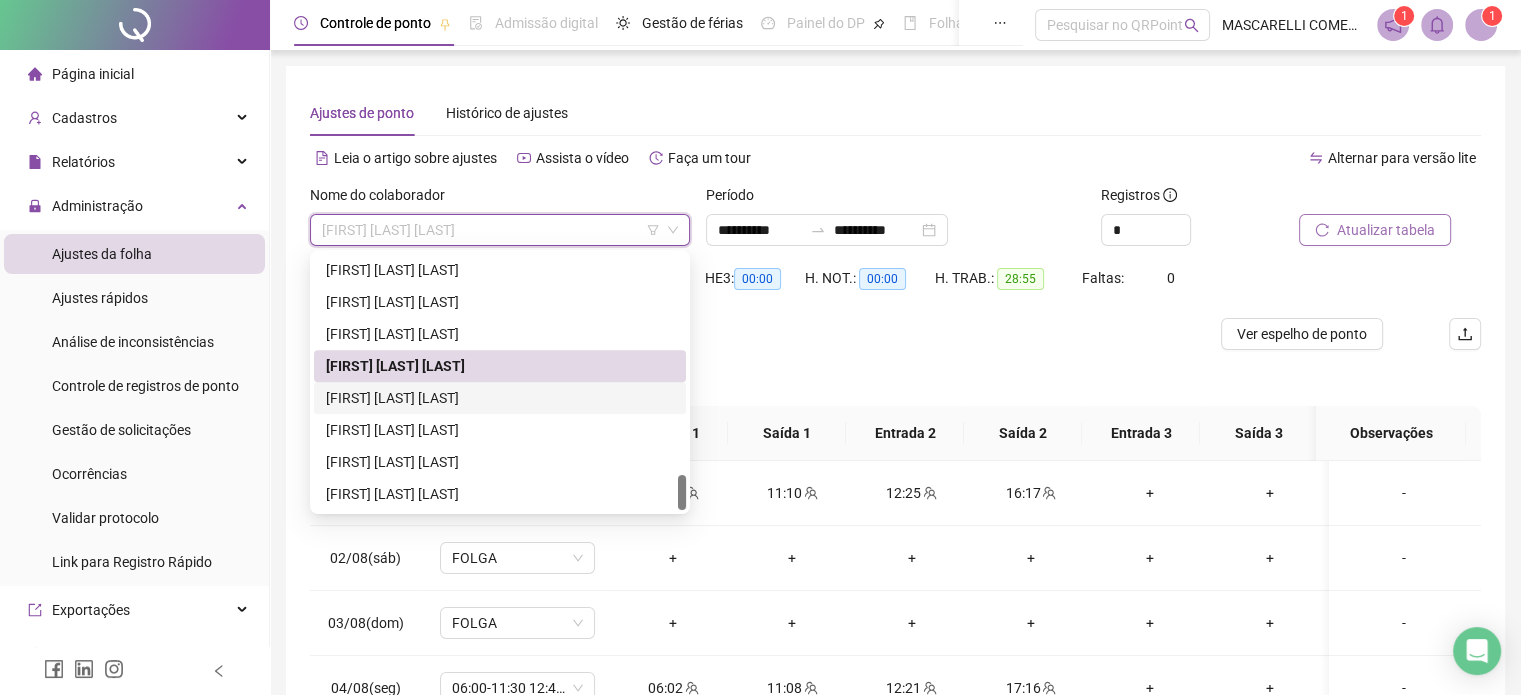 drag, startPoint x: 416, startPoint y: 398, endPoint x: 427, endPoint y: 395, distance: 11.401754 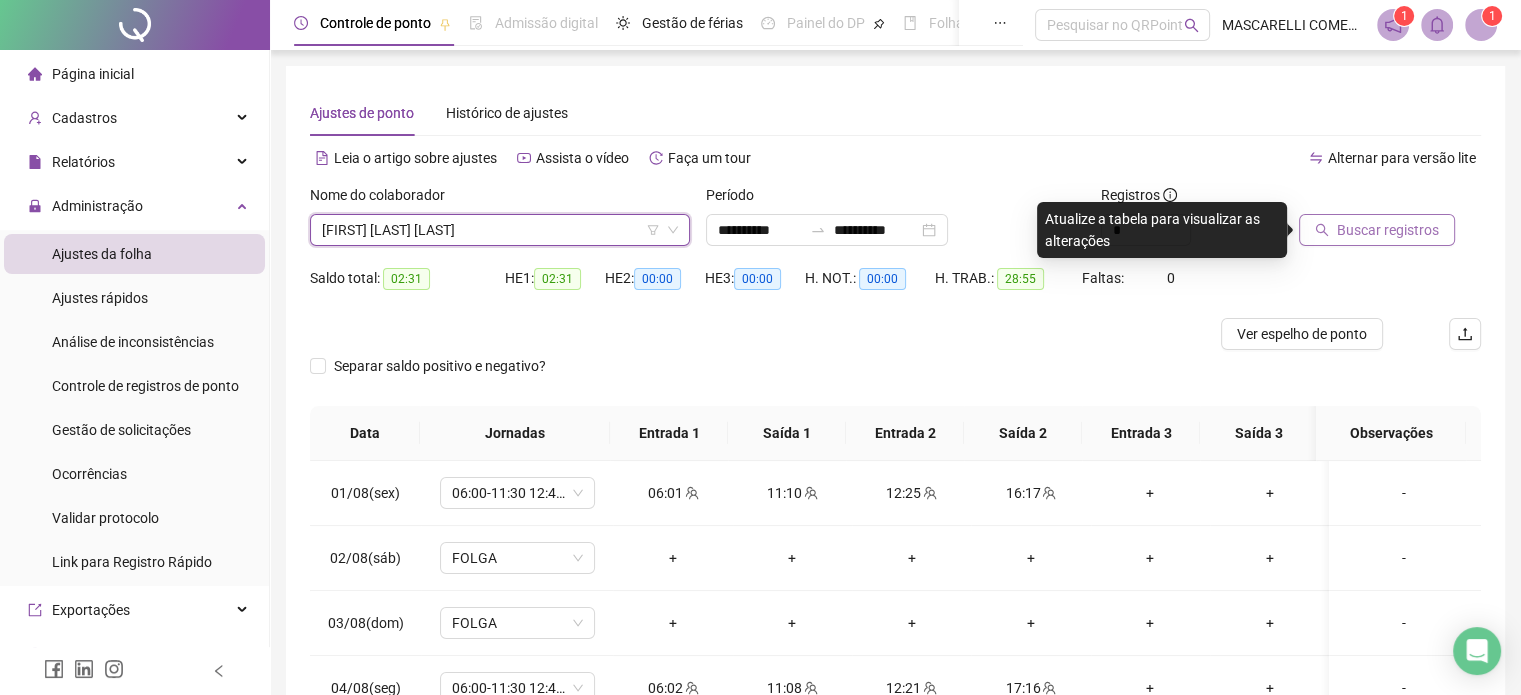 click on "Buscar registros" at bounding box center (1388, 230) 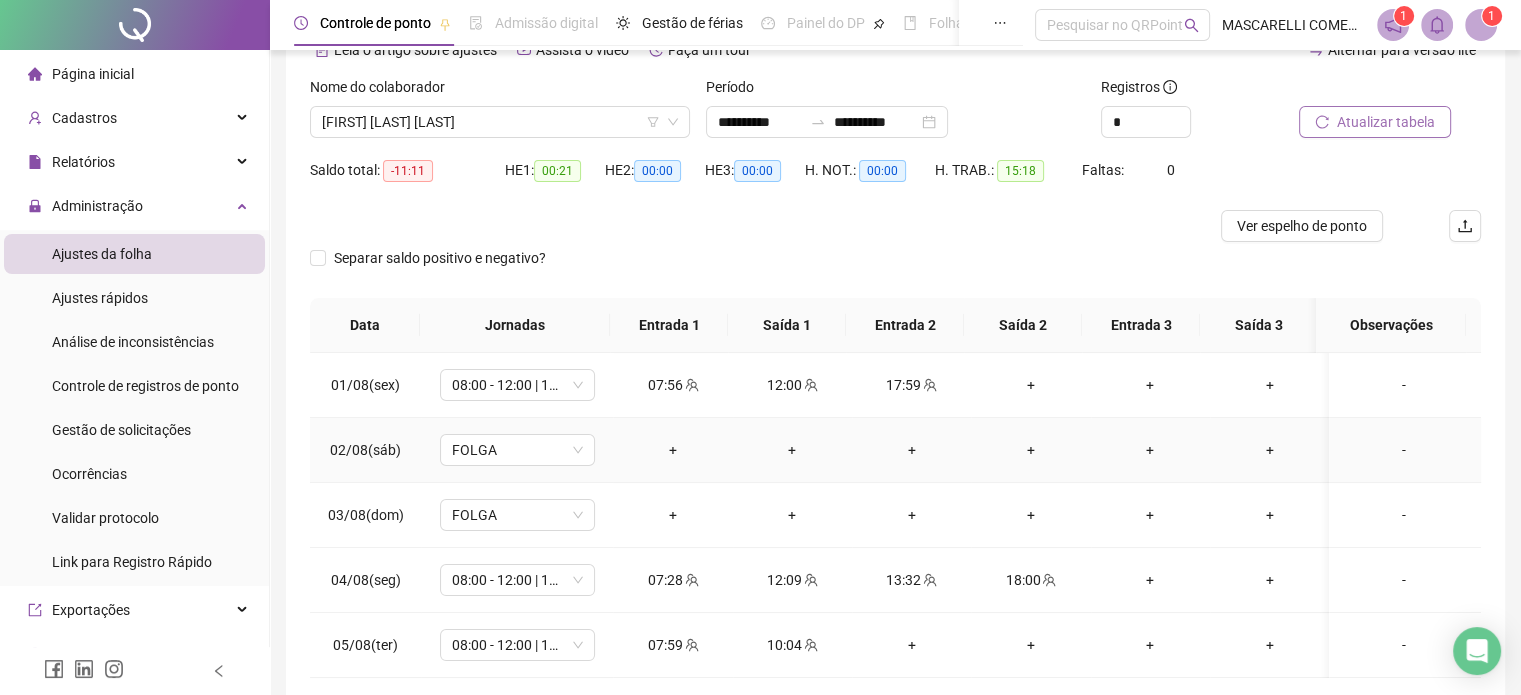 scroll, scrollTop: 0, scrollLeft: 0, axis: both 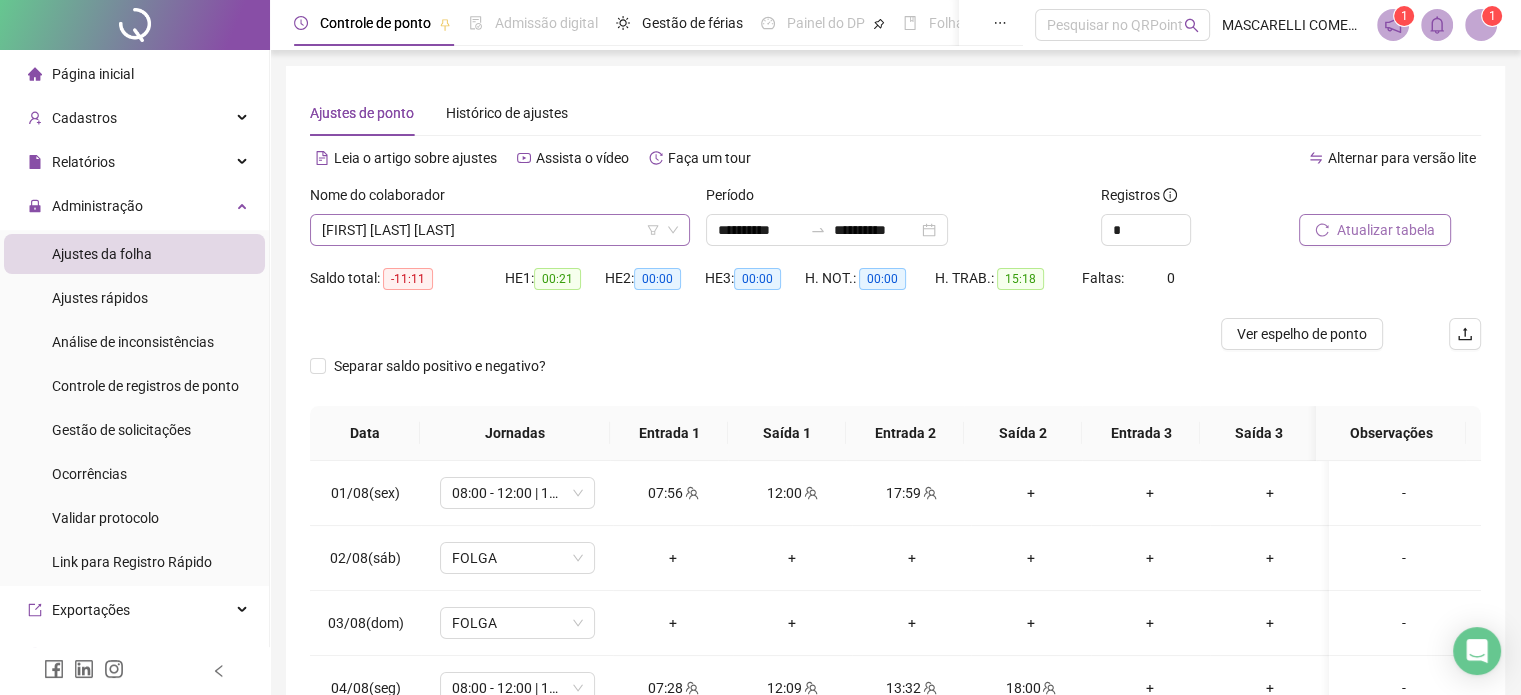 click on "[FIRST] [LAST] [LAST]" at bounding box center [500, 230] 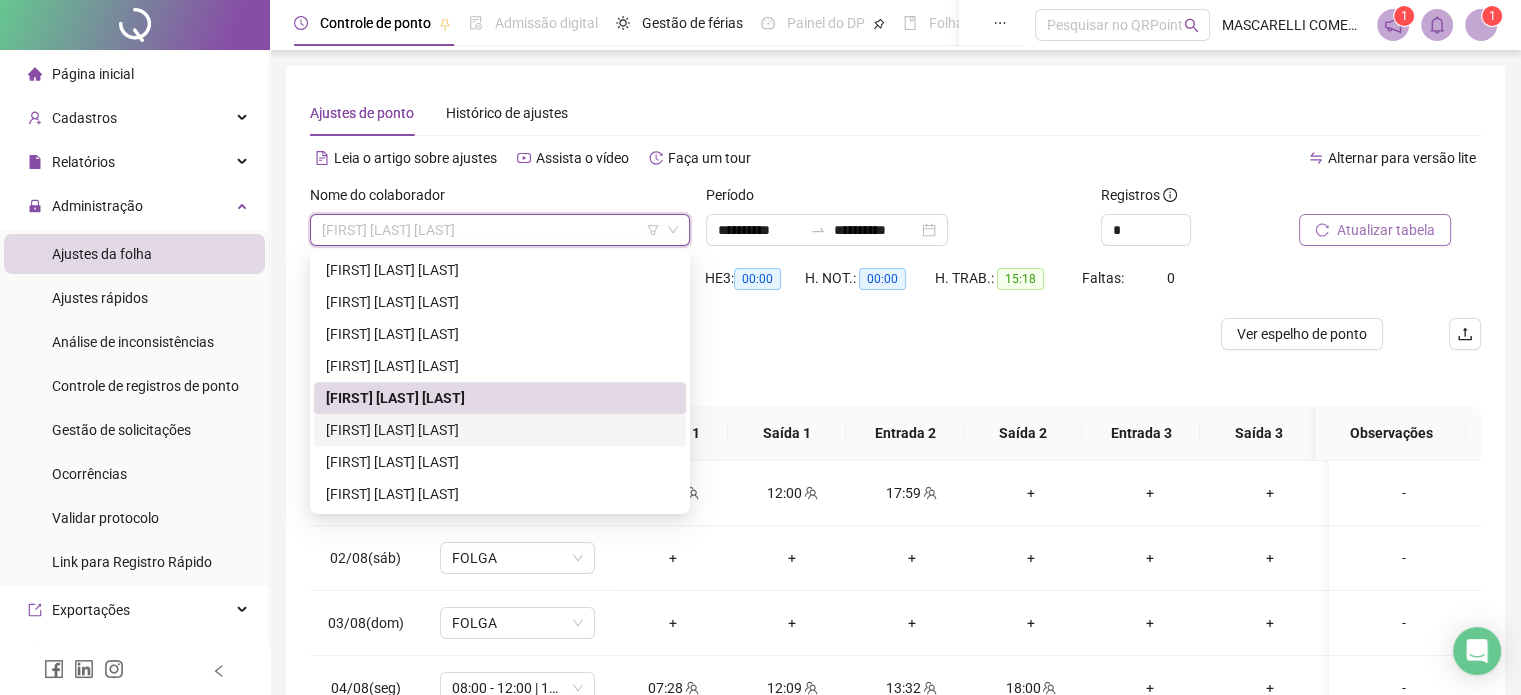 click on "[FIRST] [LAST] [LAST]" at bounding box center (500, 430) 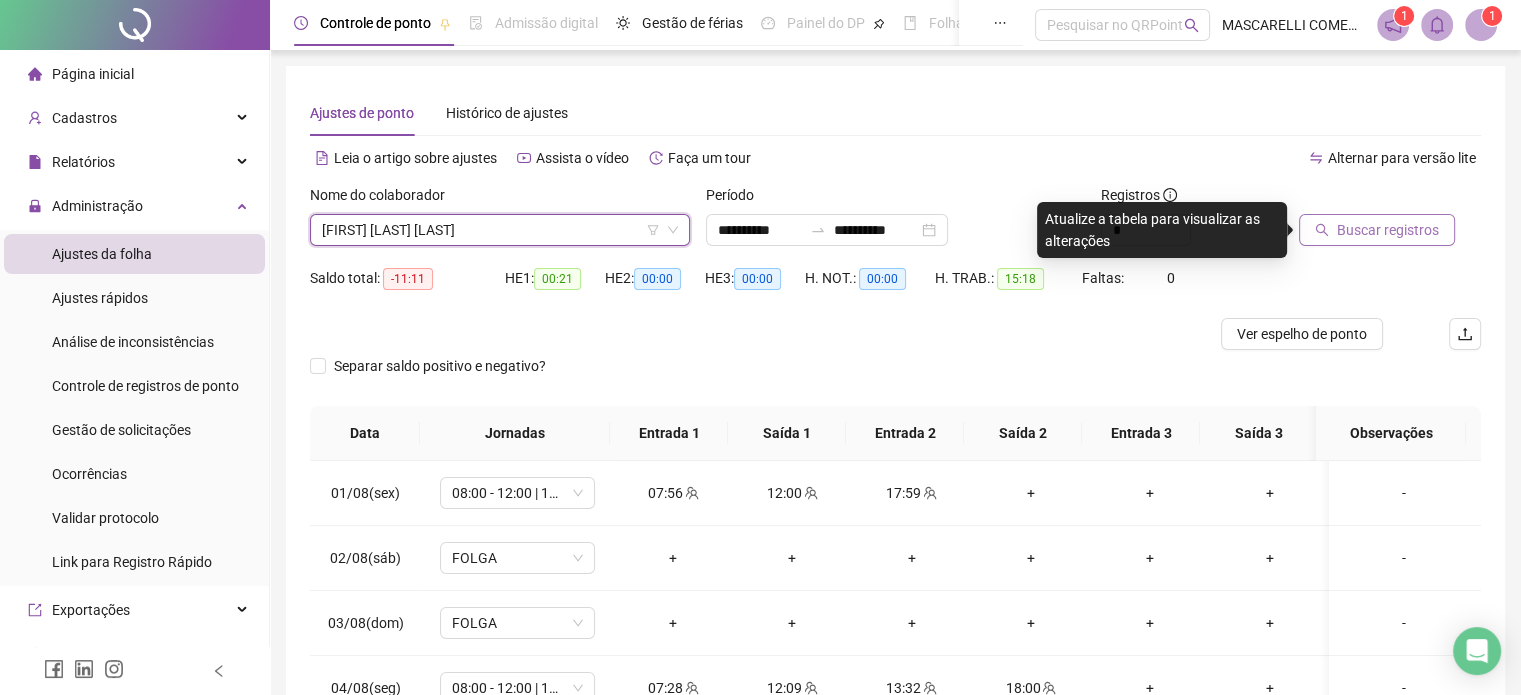 click on "Buscar registros" at bounding box center [1388, 230] 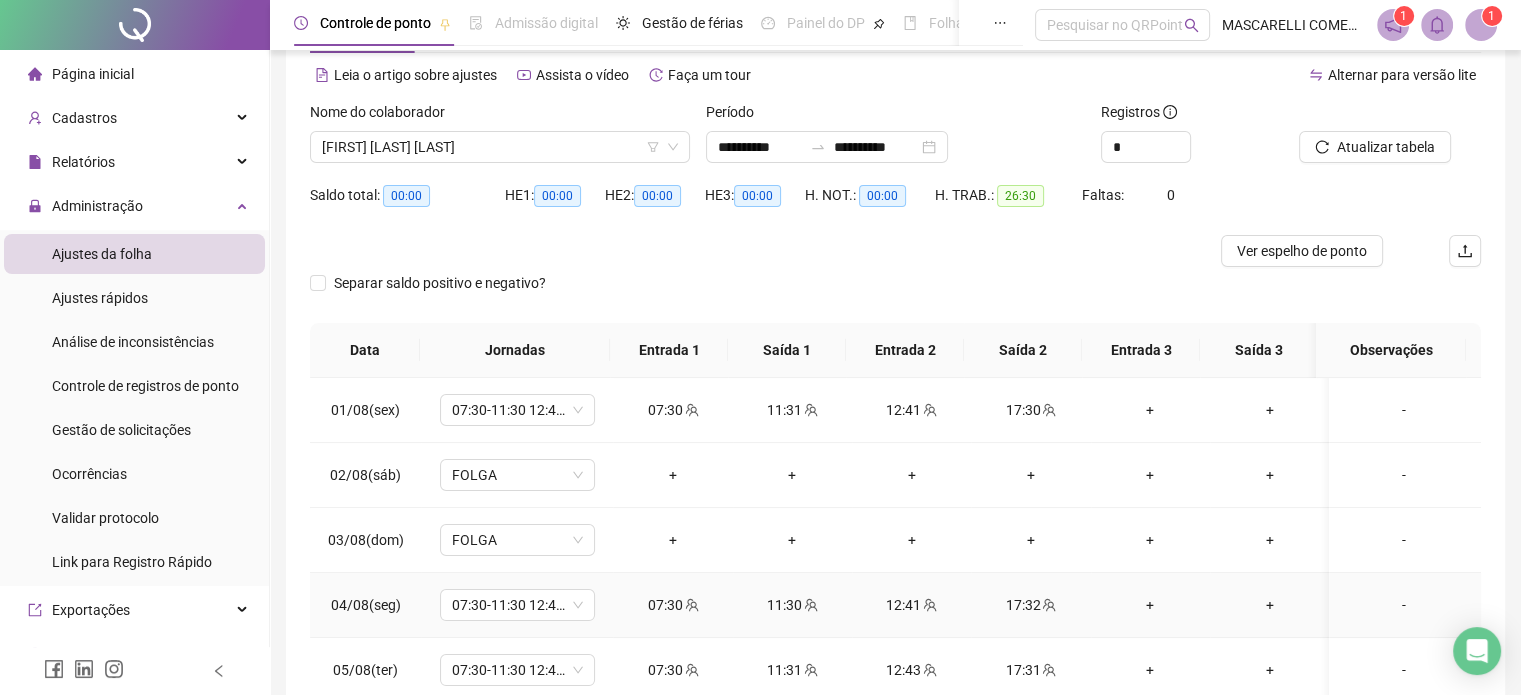 scroll, scrollTop: 0, scrollLeft: 0, axis: both 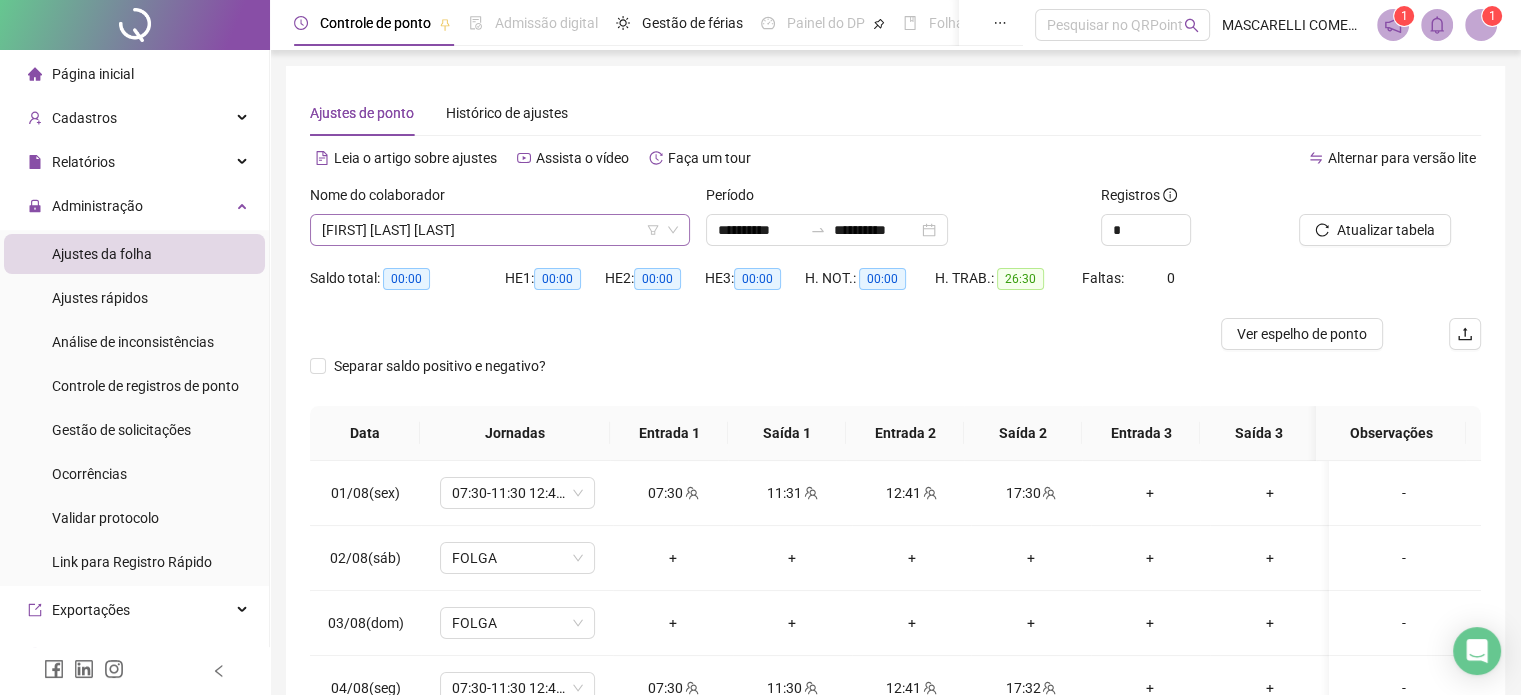 click on "[FIRST] [LAST] [LAST]" at bounding box center [500, 230] 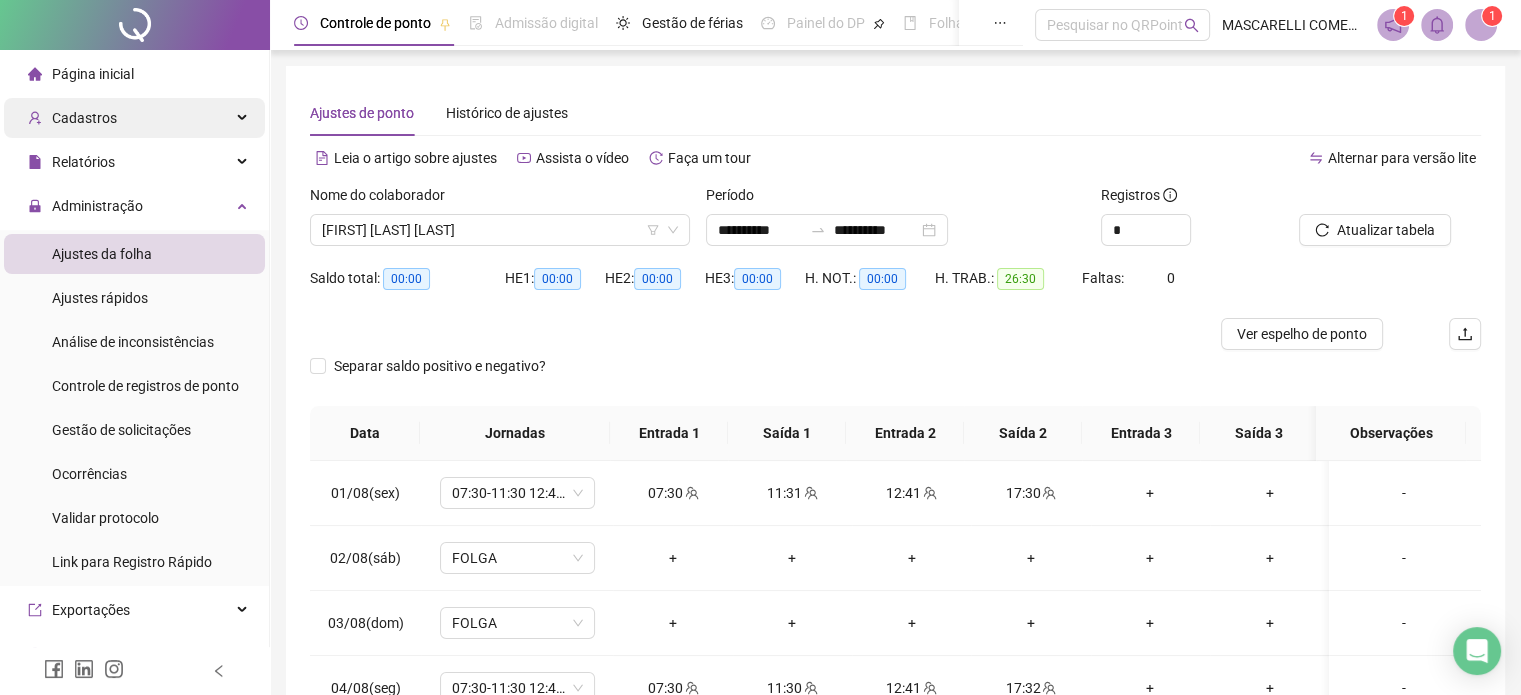 click on "Cadastros" at bounding box center (84, 118) 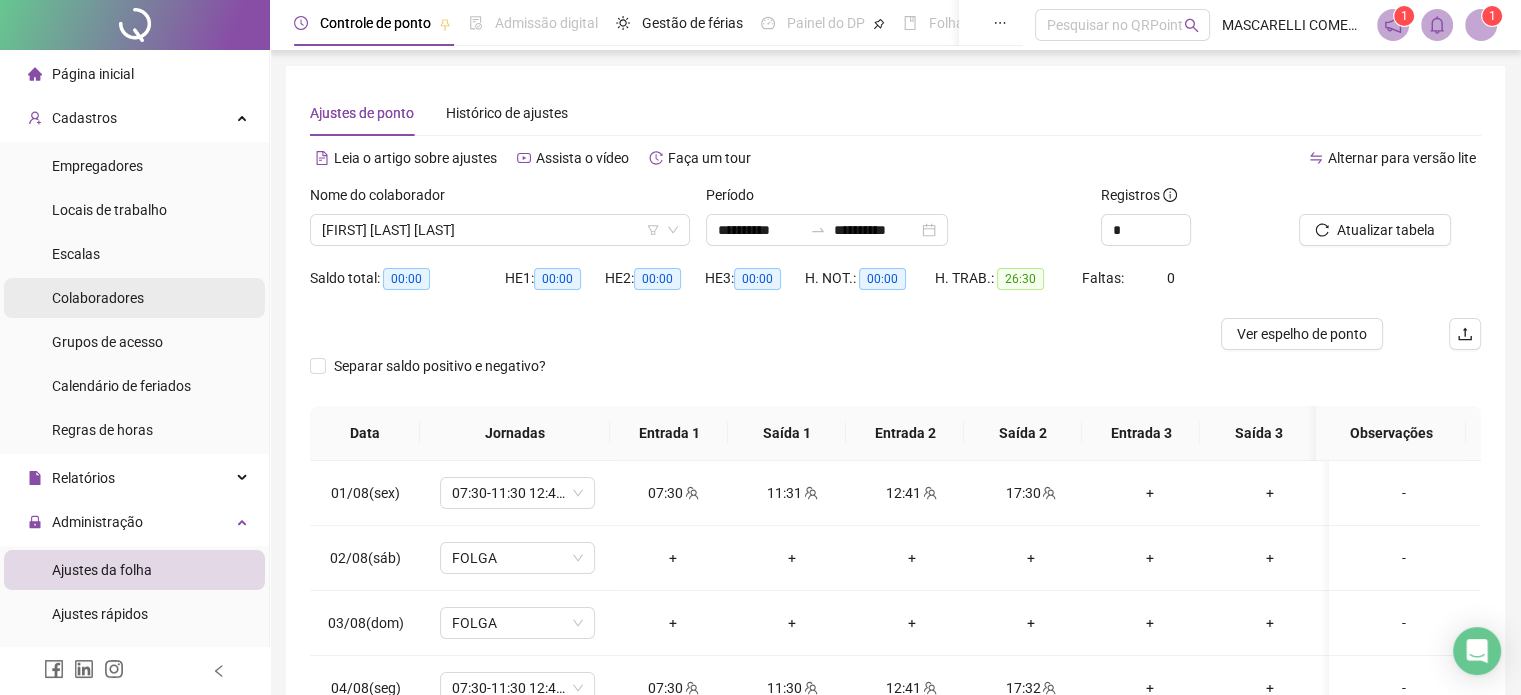 click on "Colaboradores" at bounding box center [98, 298] 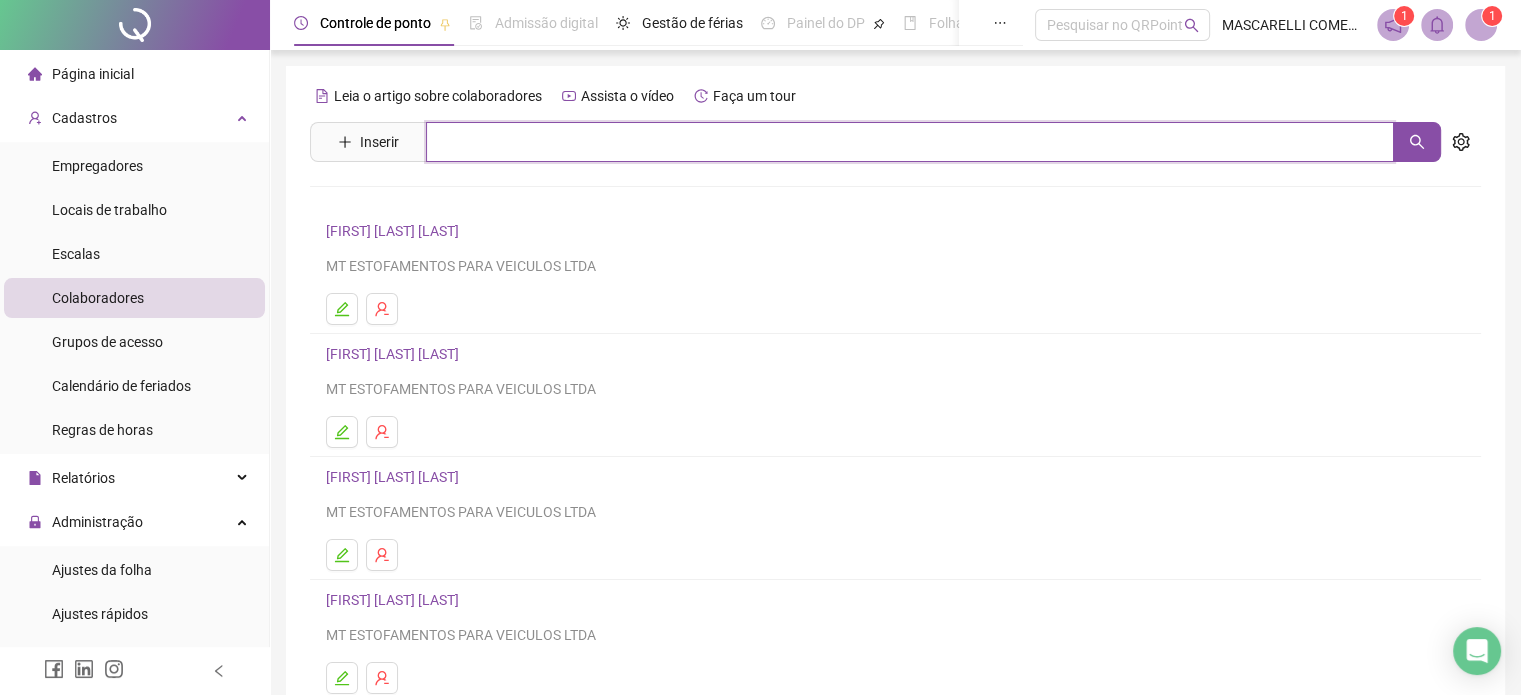 click at bounding box center (910, 142) 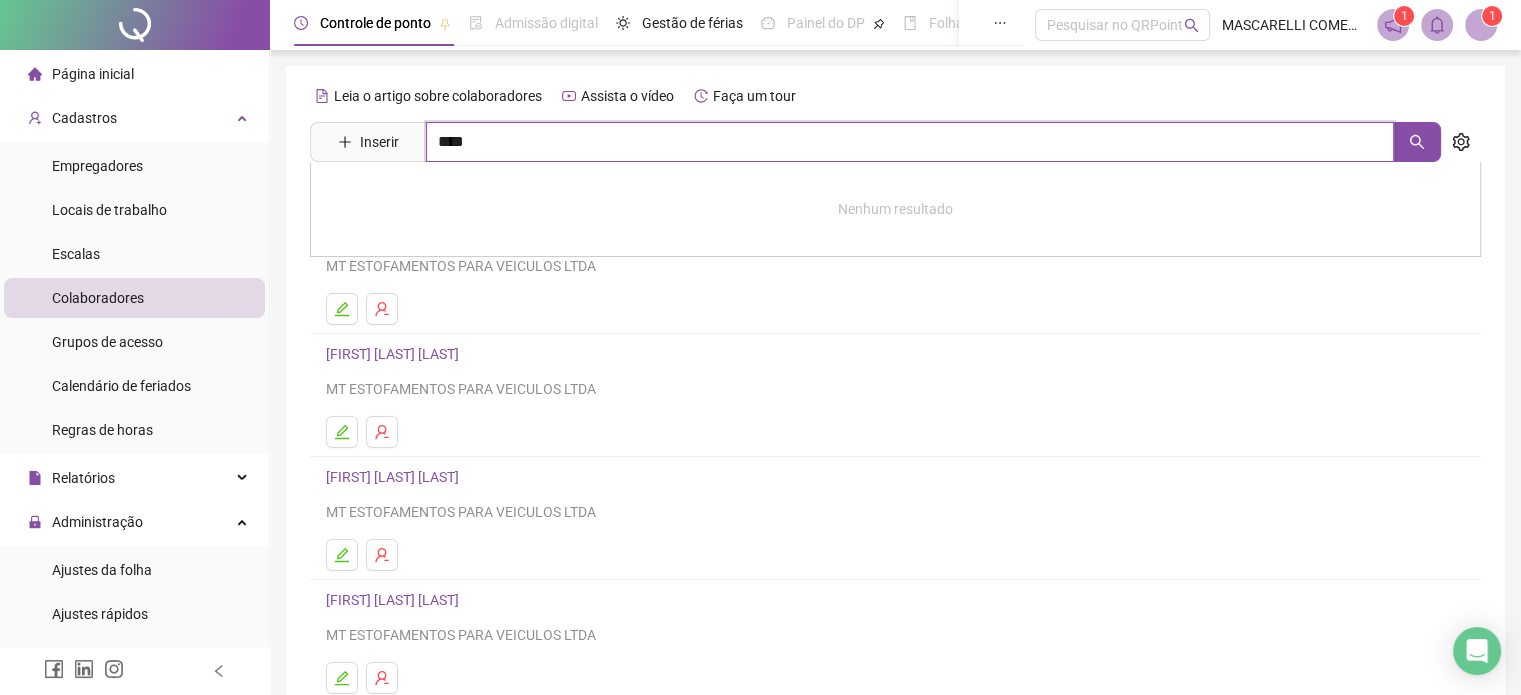 type on "****" 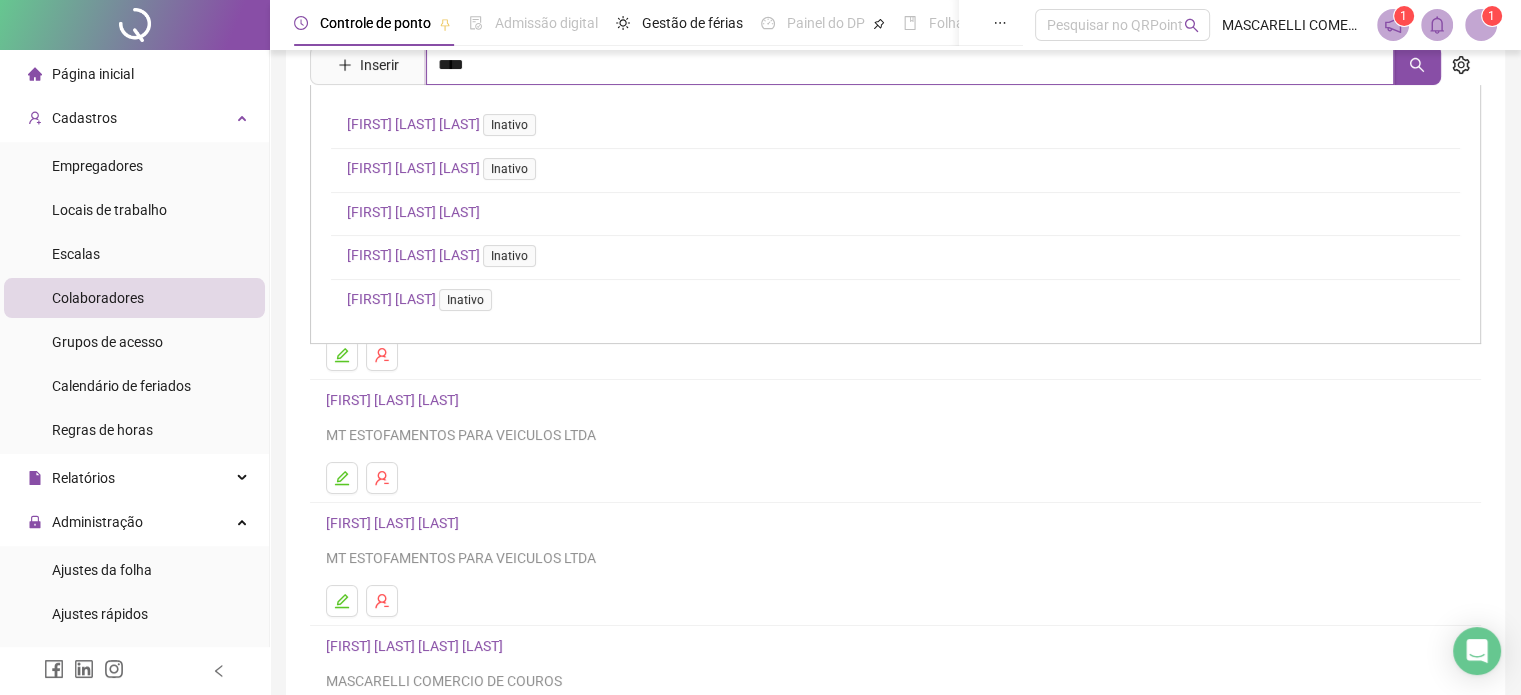 scroll, scrollTop: 271, scrollLeft: 0, axis: vertical 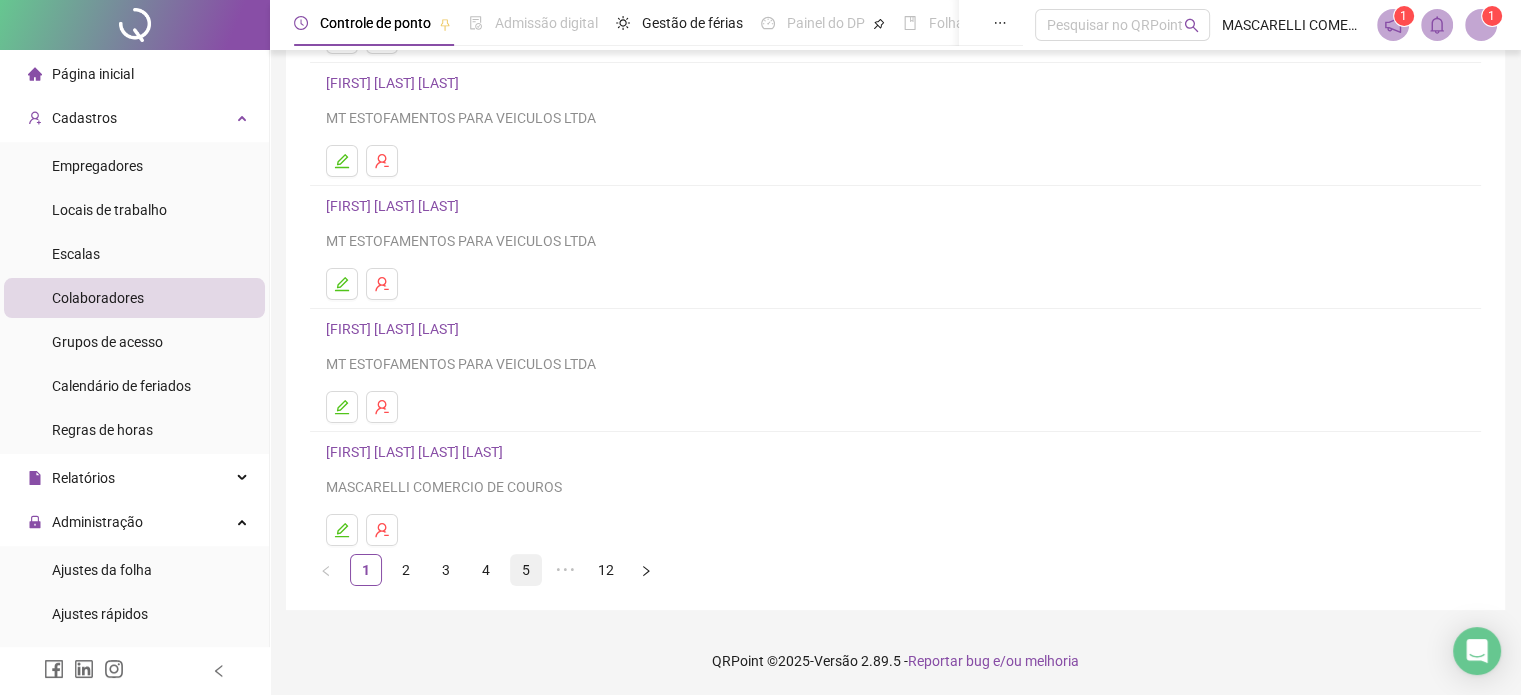 click on "5" at bounding box center [526, 570] 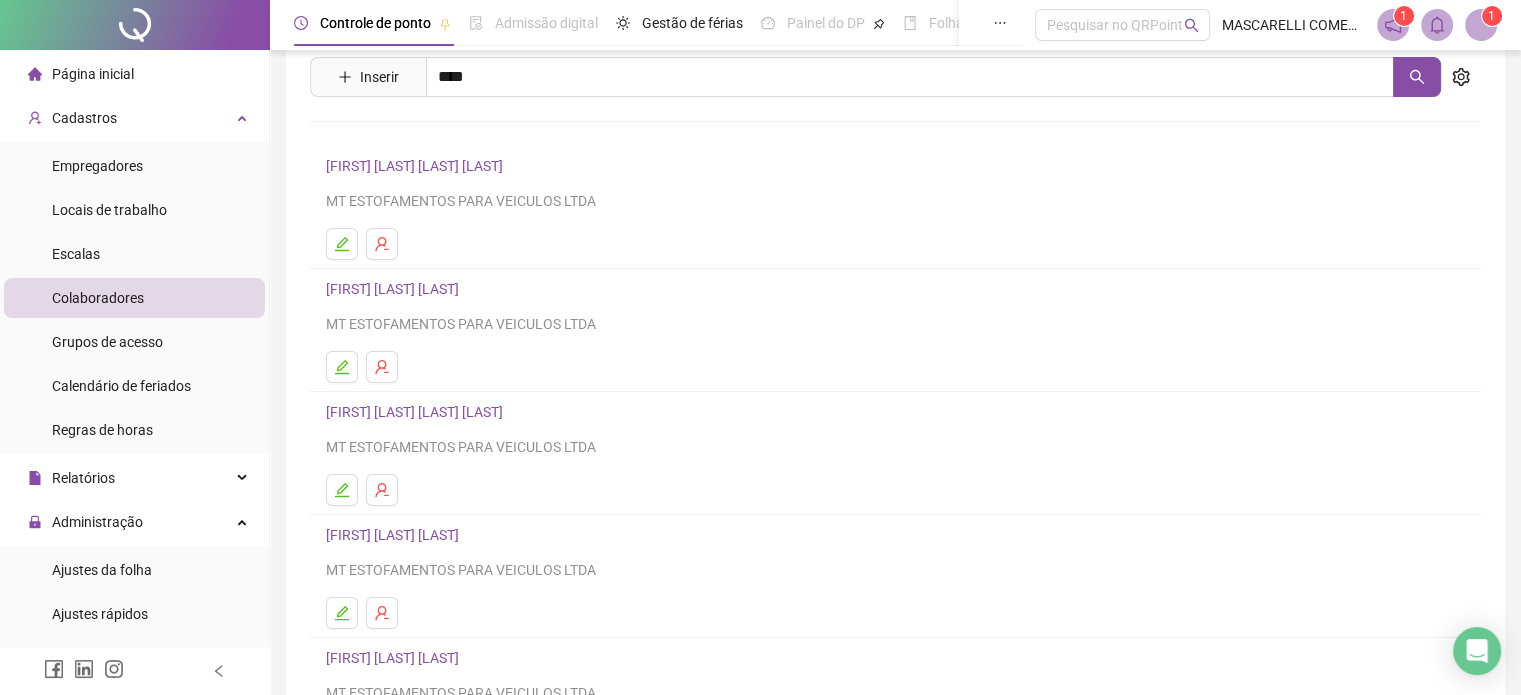 scroll, scrollTop: 100, scrollLeft: 0, axis: vertical 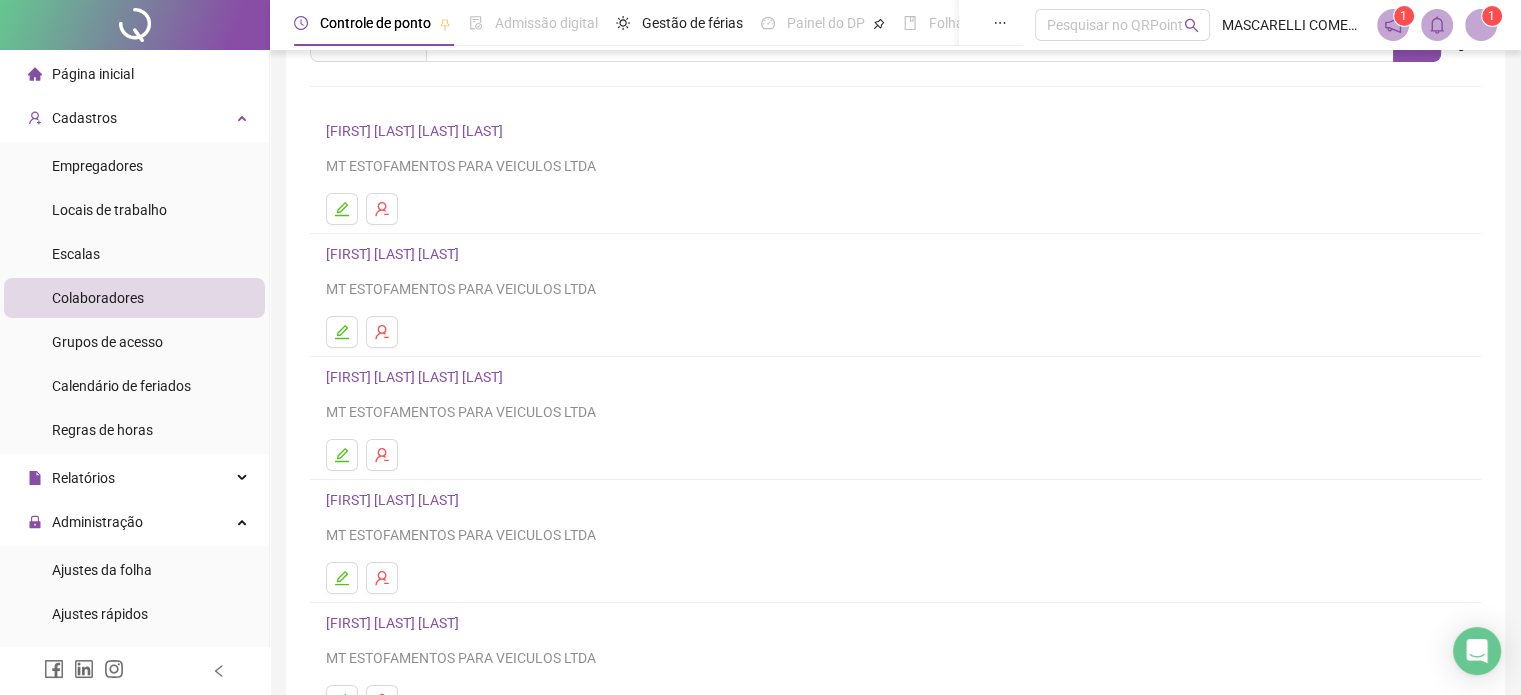click on "[FIRST] [LAST] [LAST]" at bounding box center [395, 623] 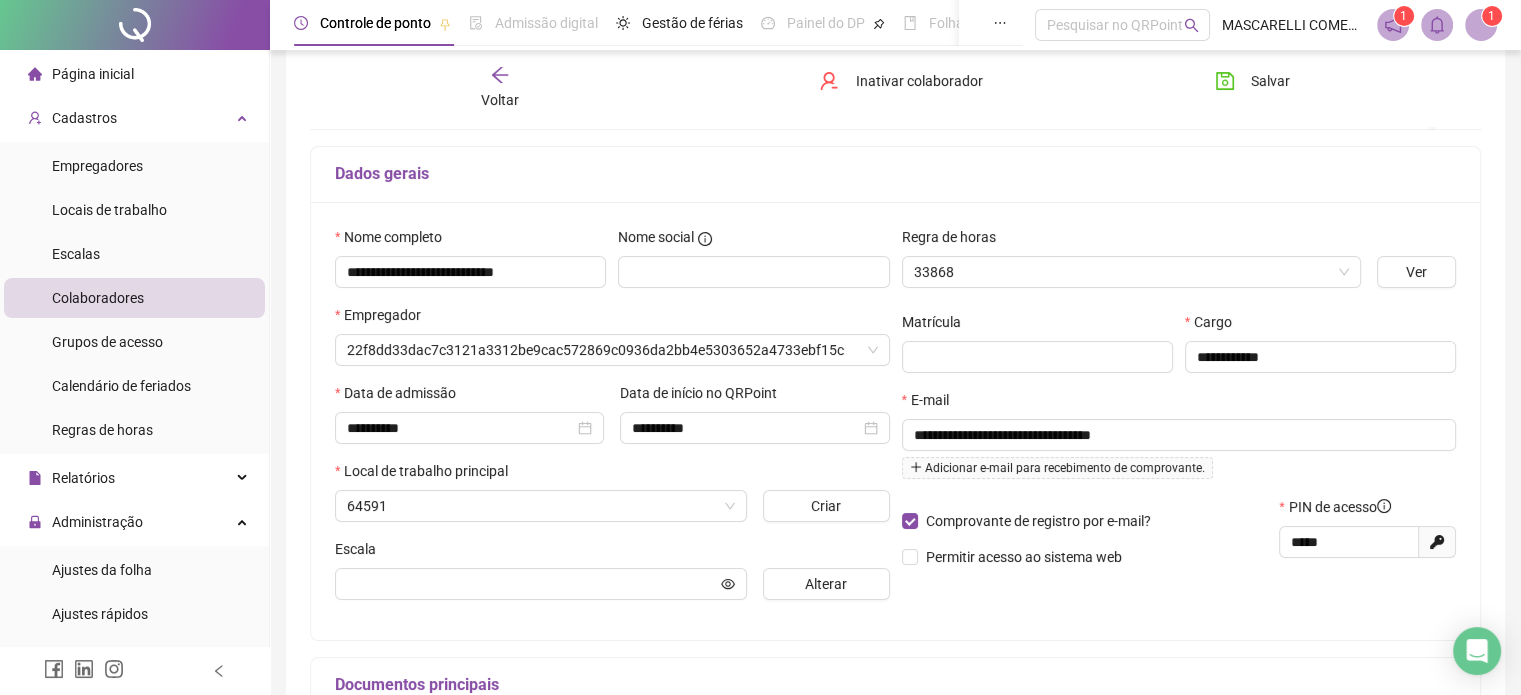 scroll, scrollTop: 110, scrollLeft: 0, axis: vertical 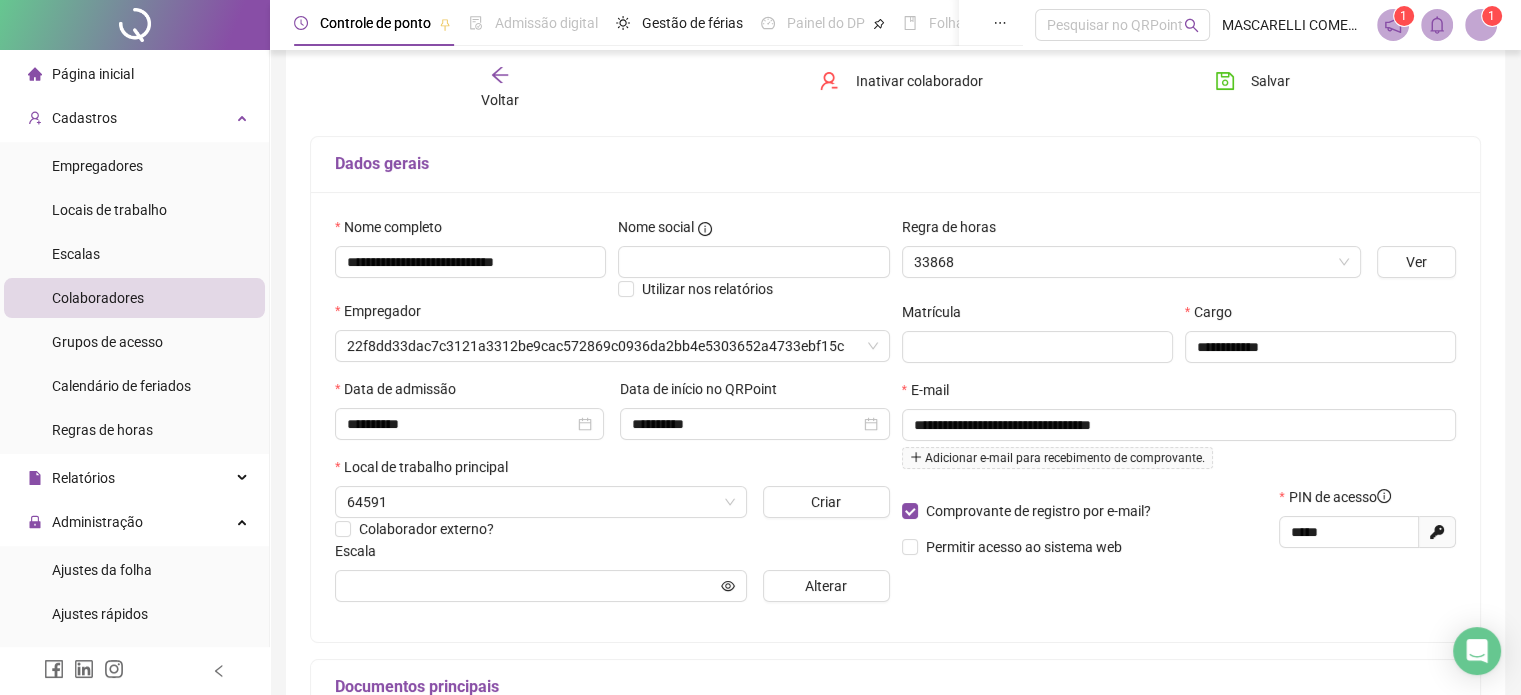 type on "**********" 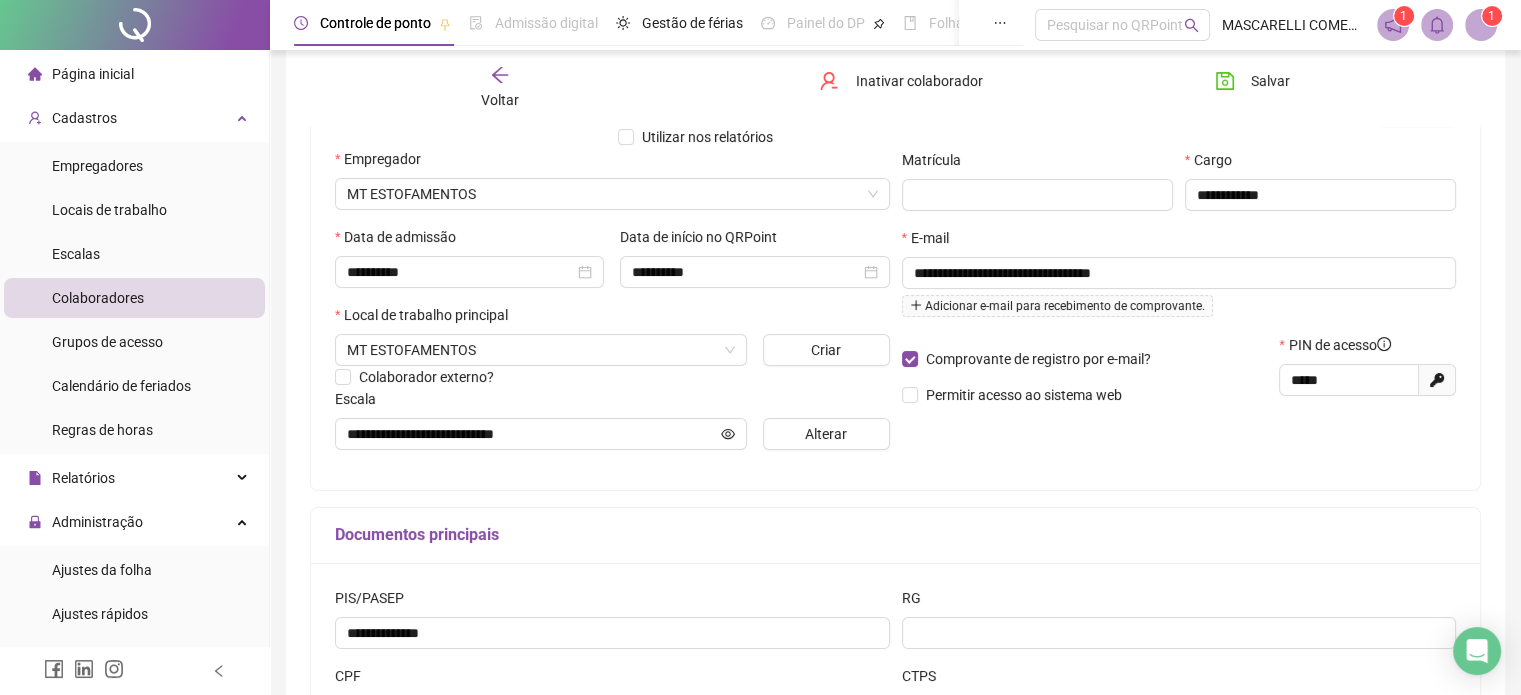 scroll, scrollTop: 310, scrollLeft: 0, axis: vertical 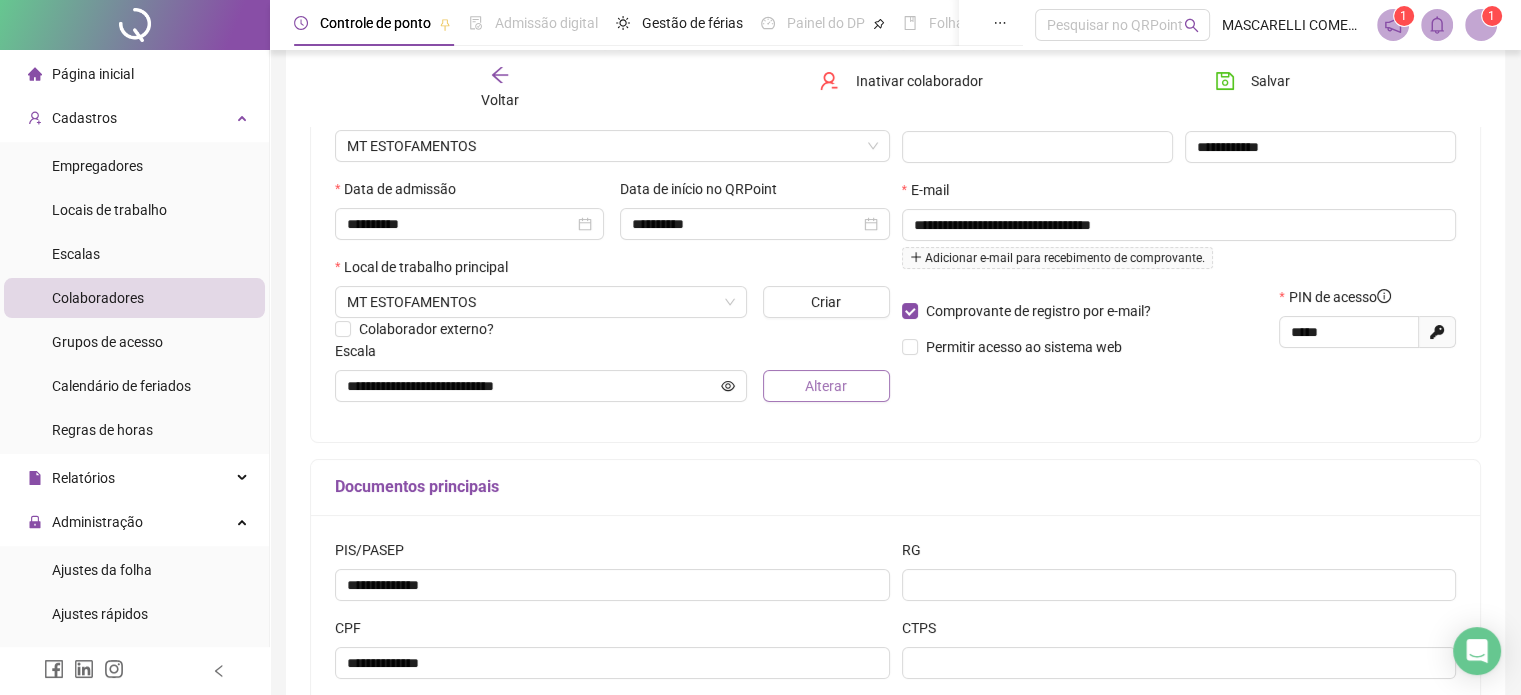 click on "Alterar" at bounding box center (826, 386) 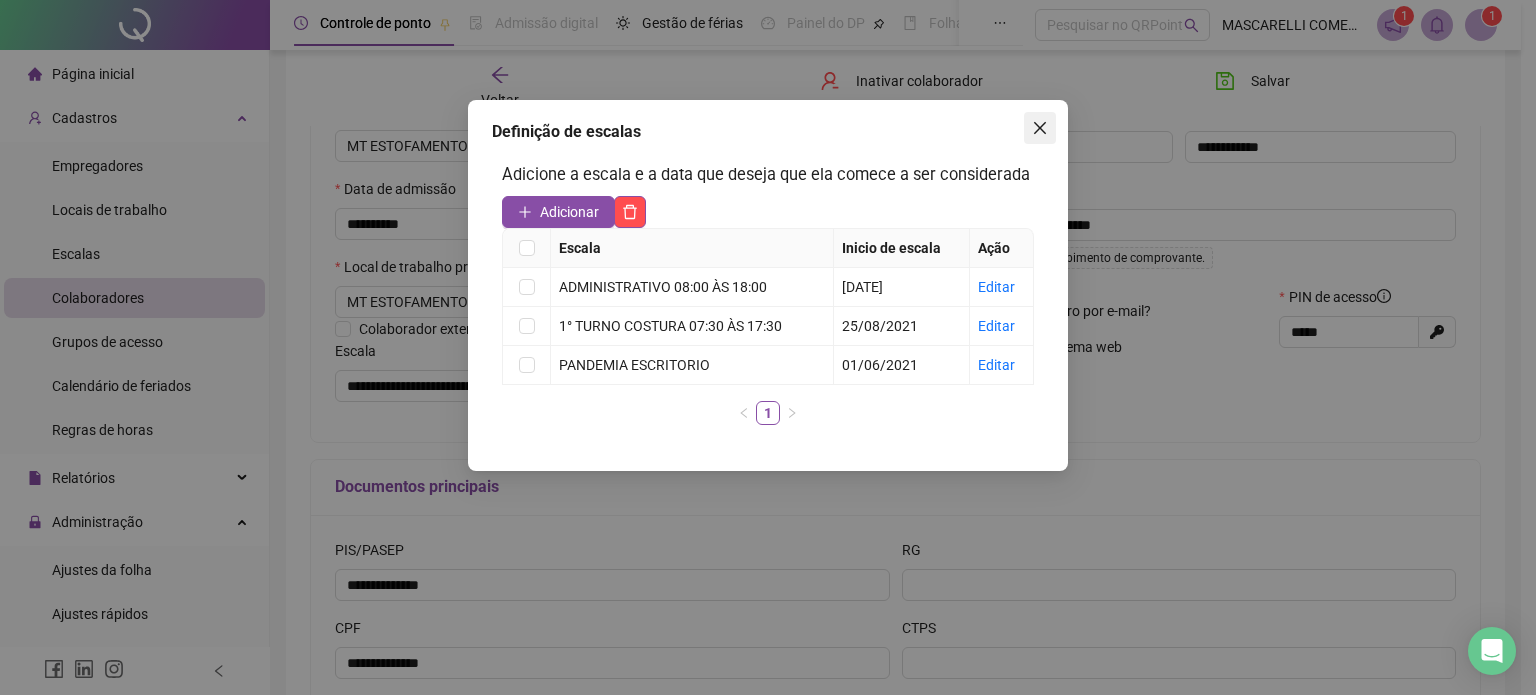click 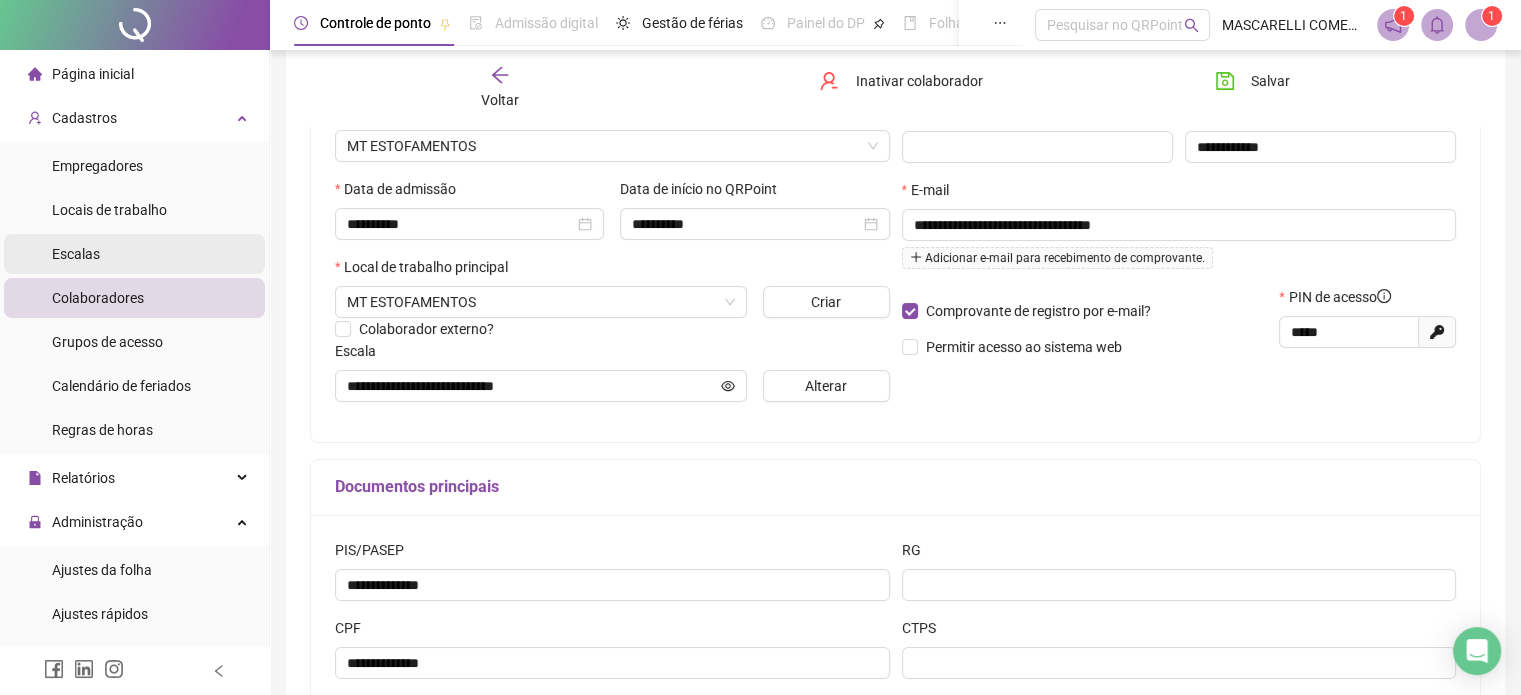 click on "Escalas" at bounding box center (134, 254) 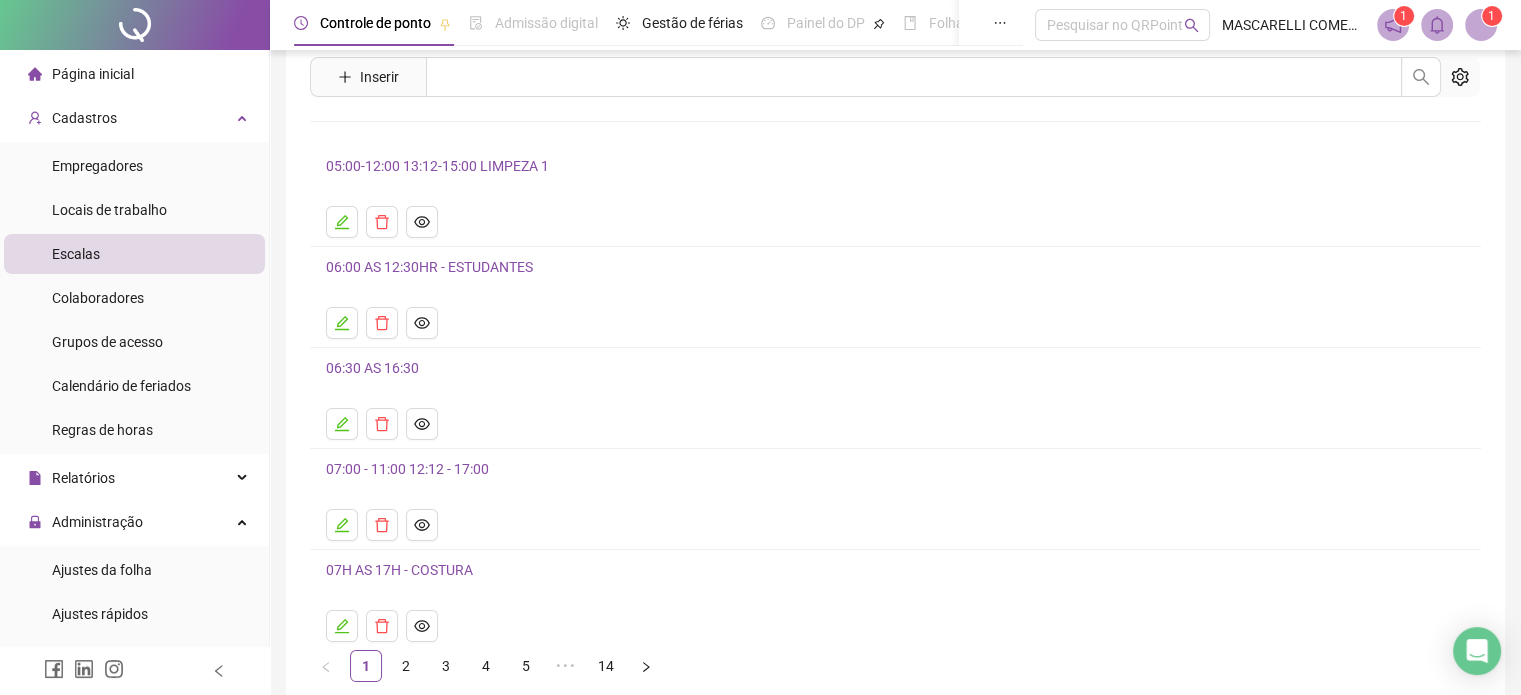 scroll, scrollTop: 100, scrollLeft: 0, axis: vertical 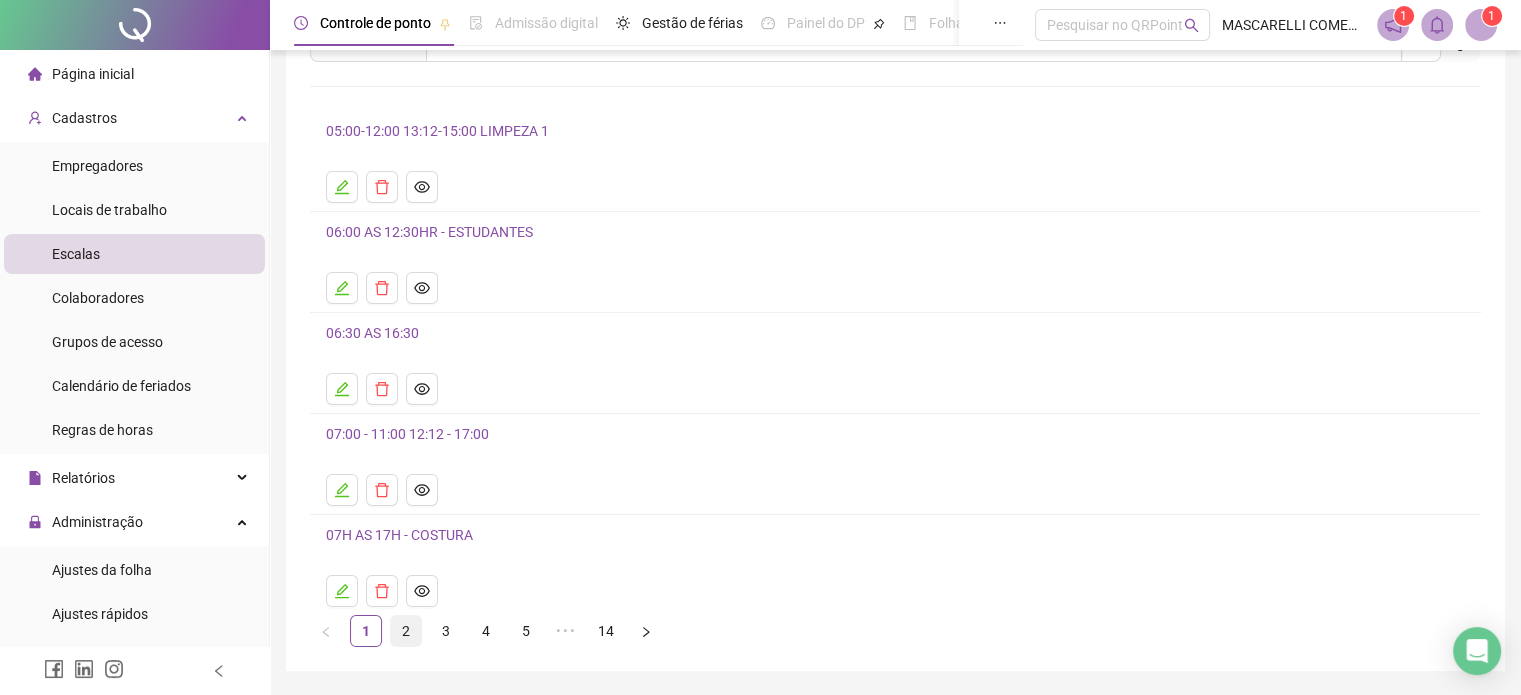 click on "2" at bounding box center [406, 631] 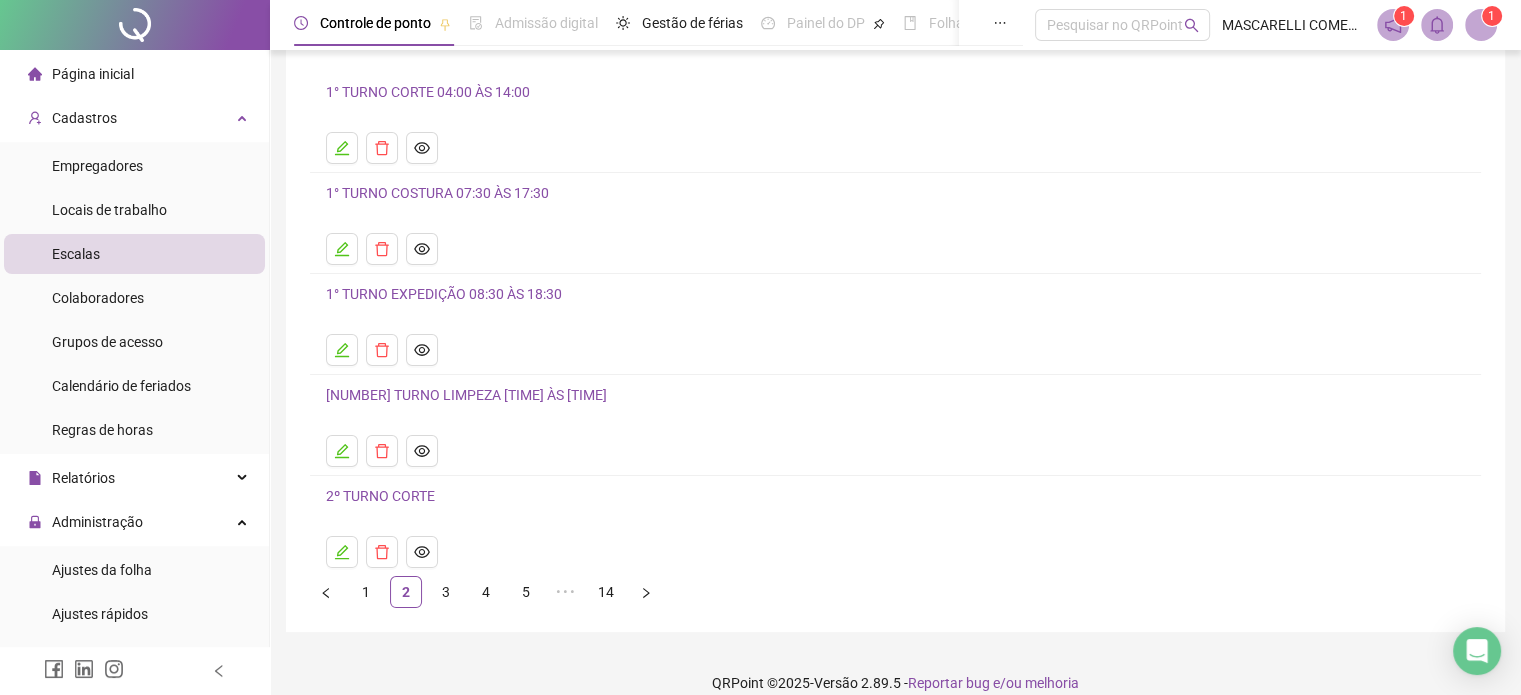 scroll, scrollTop: 160, scrollLeft: 0, axis: vertical 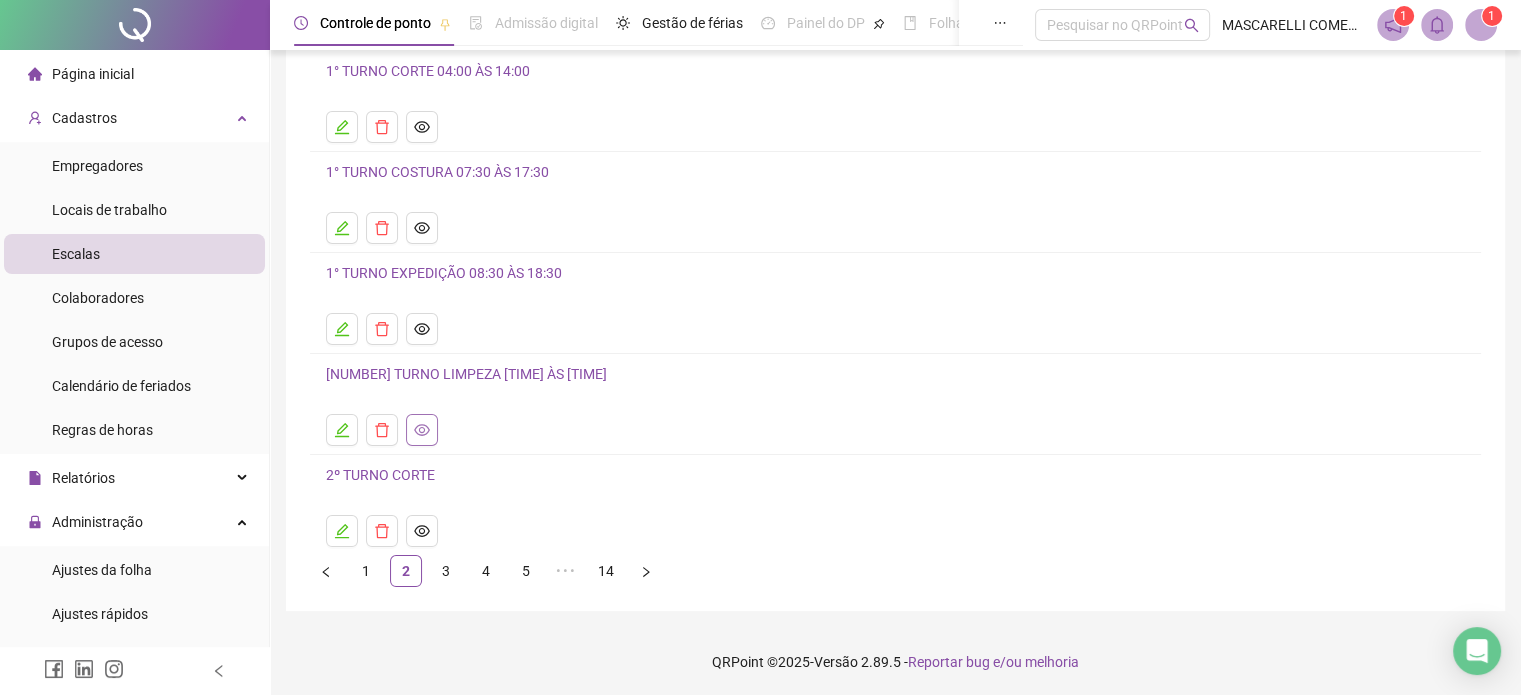 click 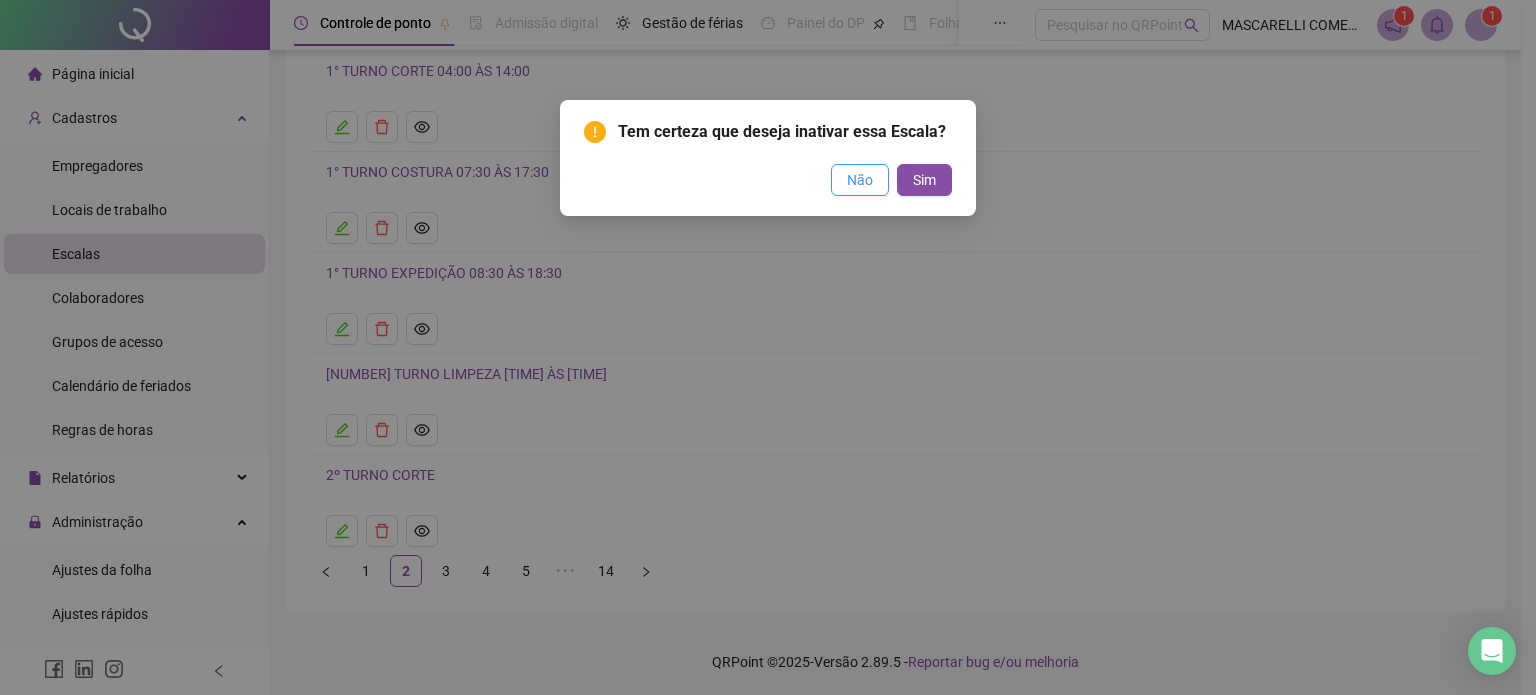 click on "Não" at bounding box center (860, 180) 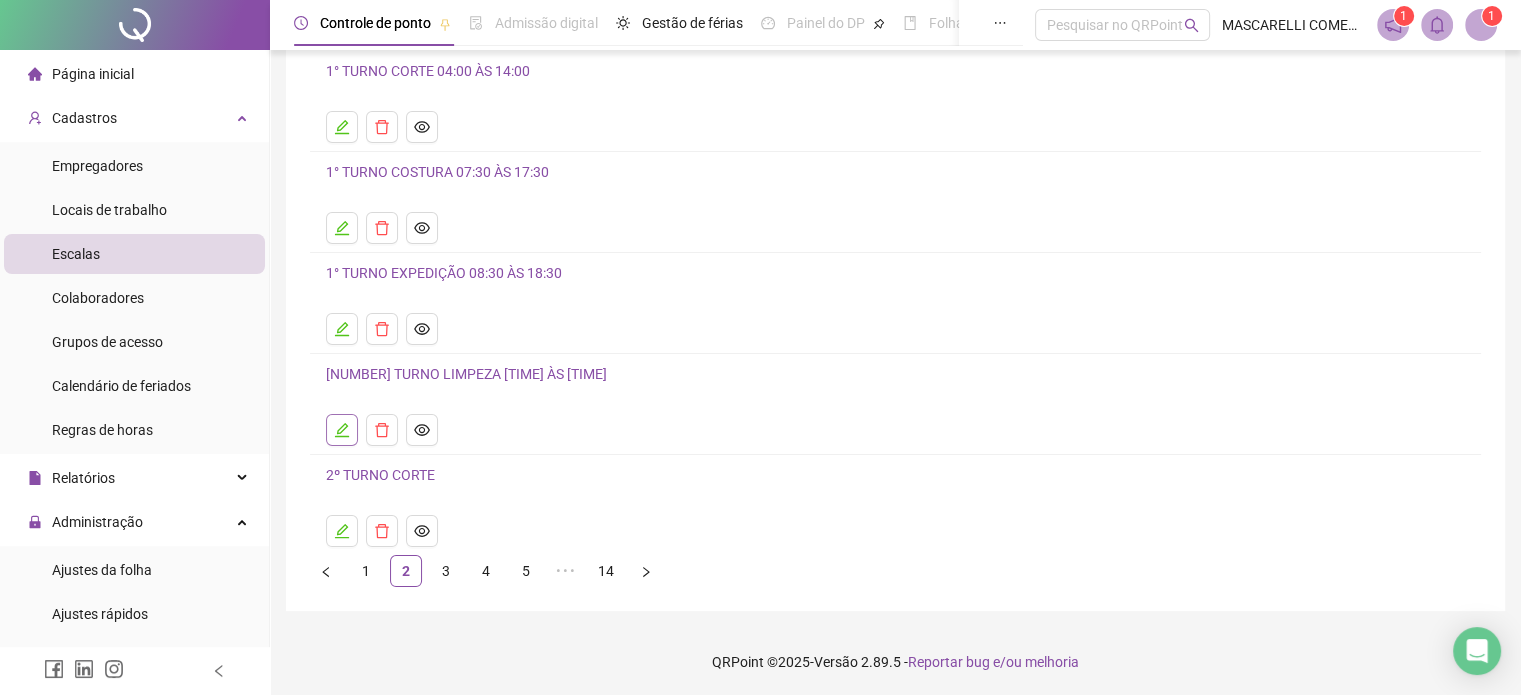 click 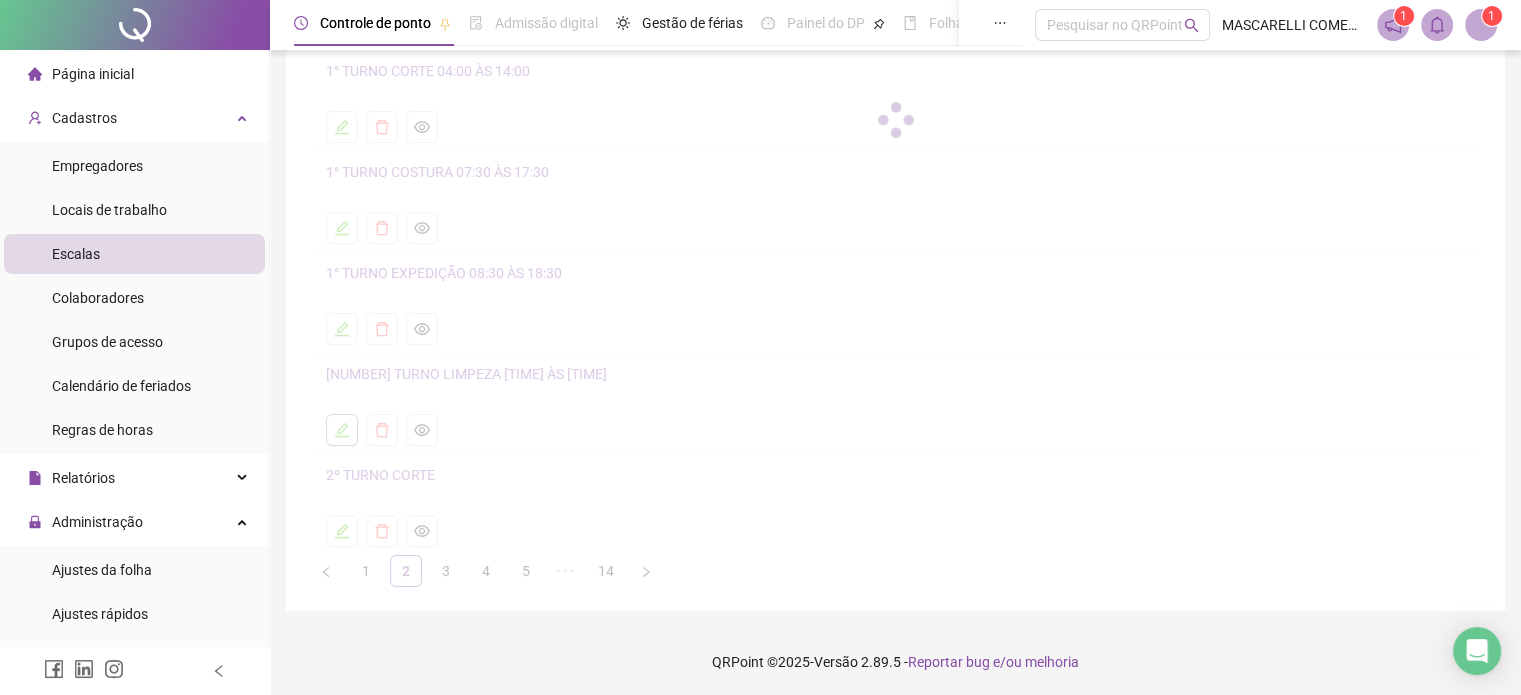 scroll, scrollTop: 0, scrollLeft: 0, axis: both 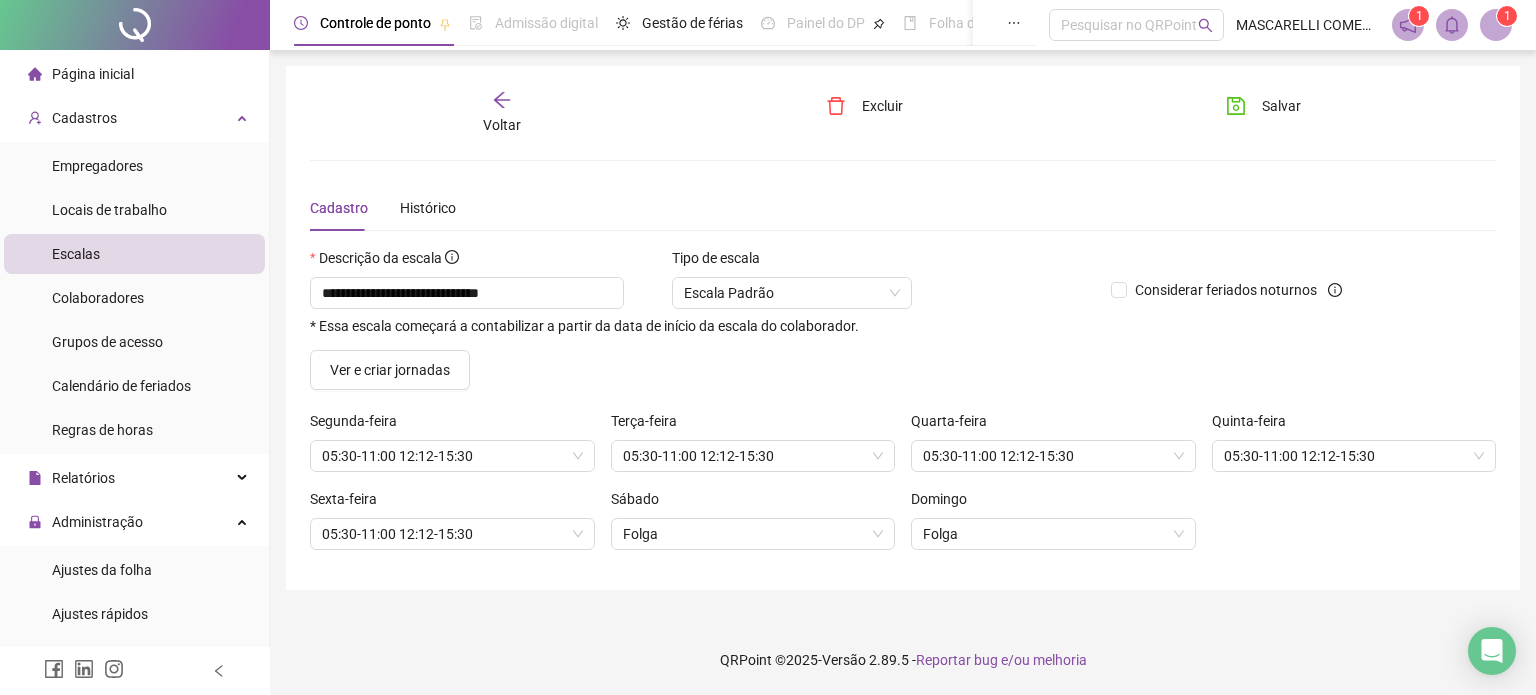 click 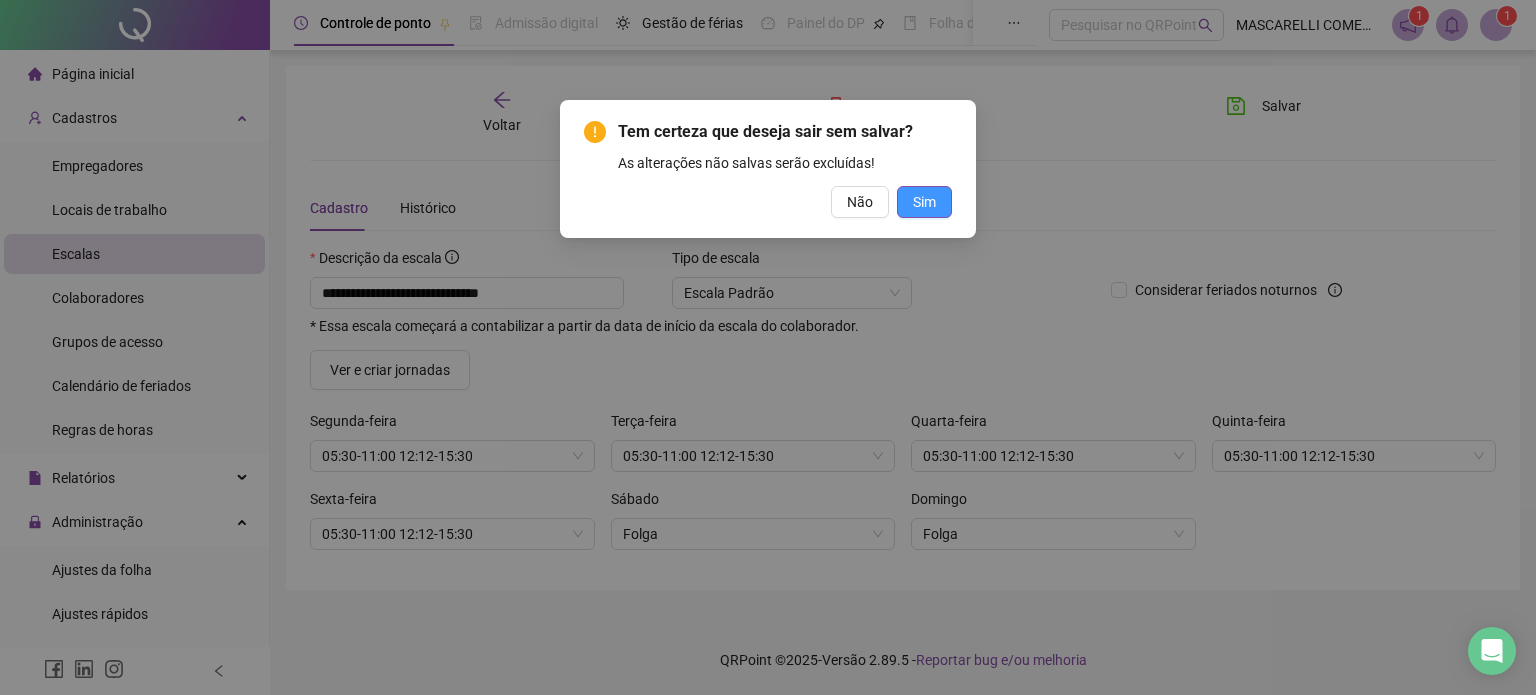 click on "Sim" at bounding box center [924, 202] 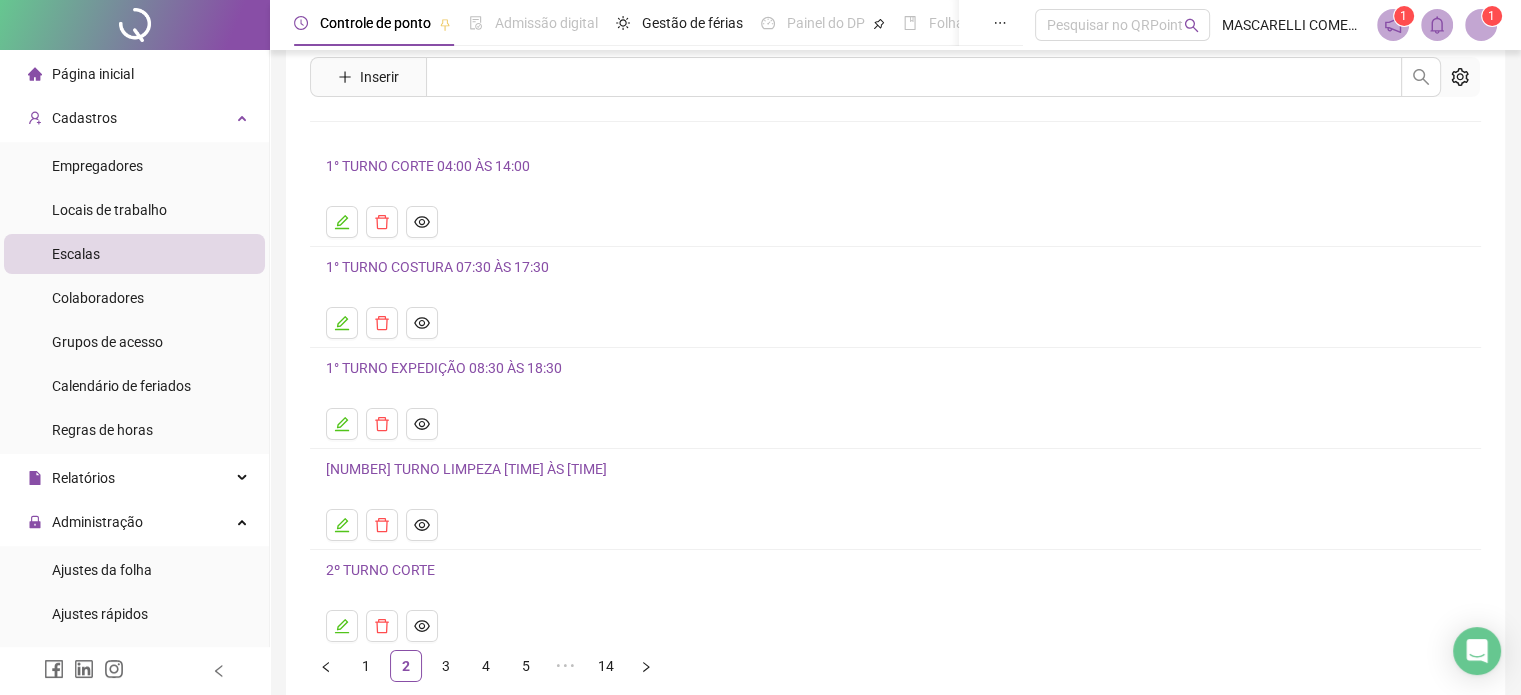 scroll, scrollTop: 160, scrollLeft: 0, axis: vertical 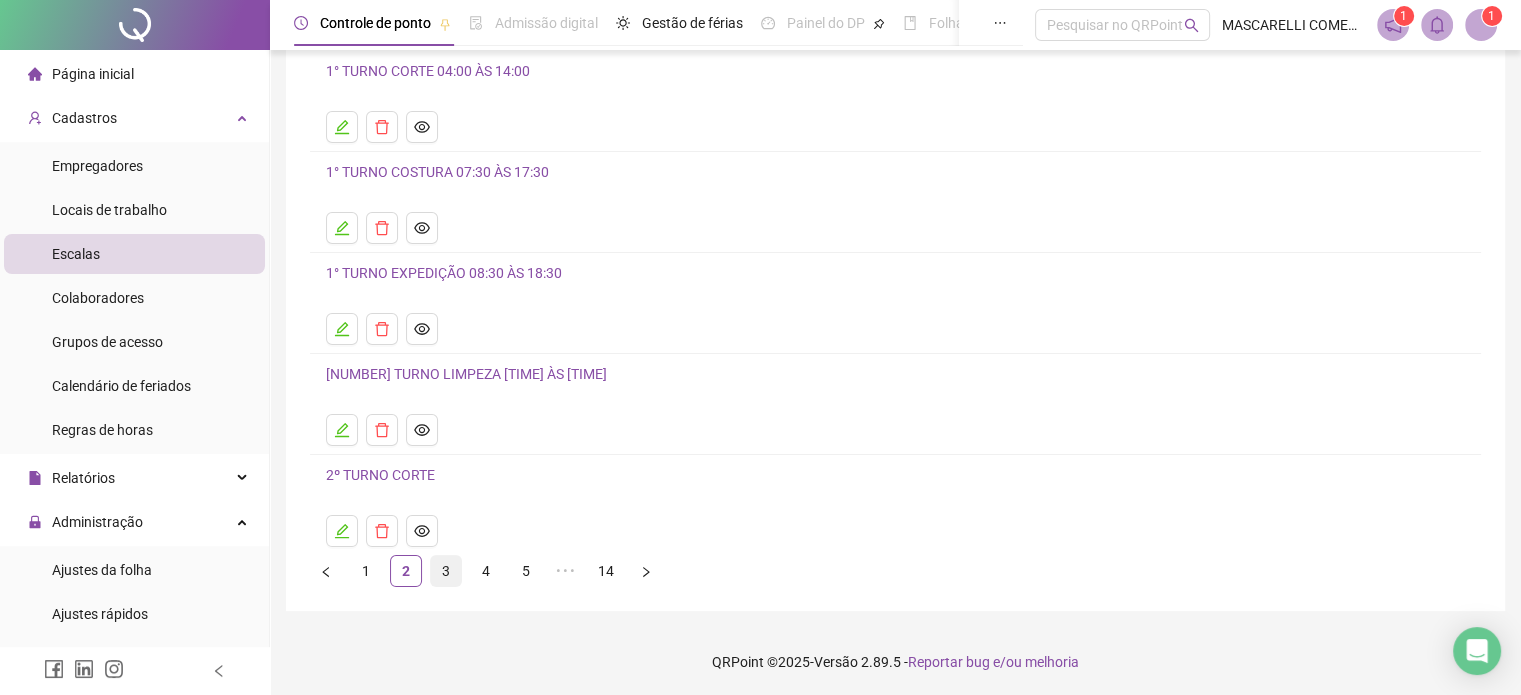 click on "3" at bounding box center (446, 571) 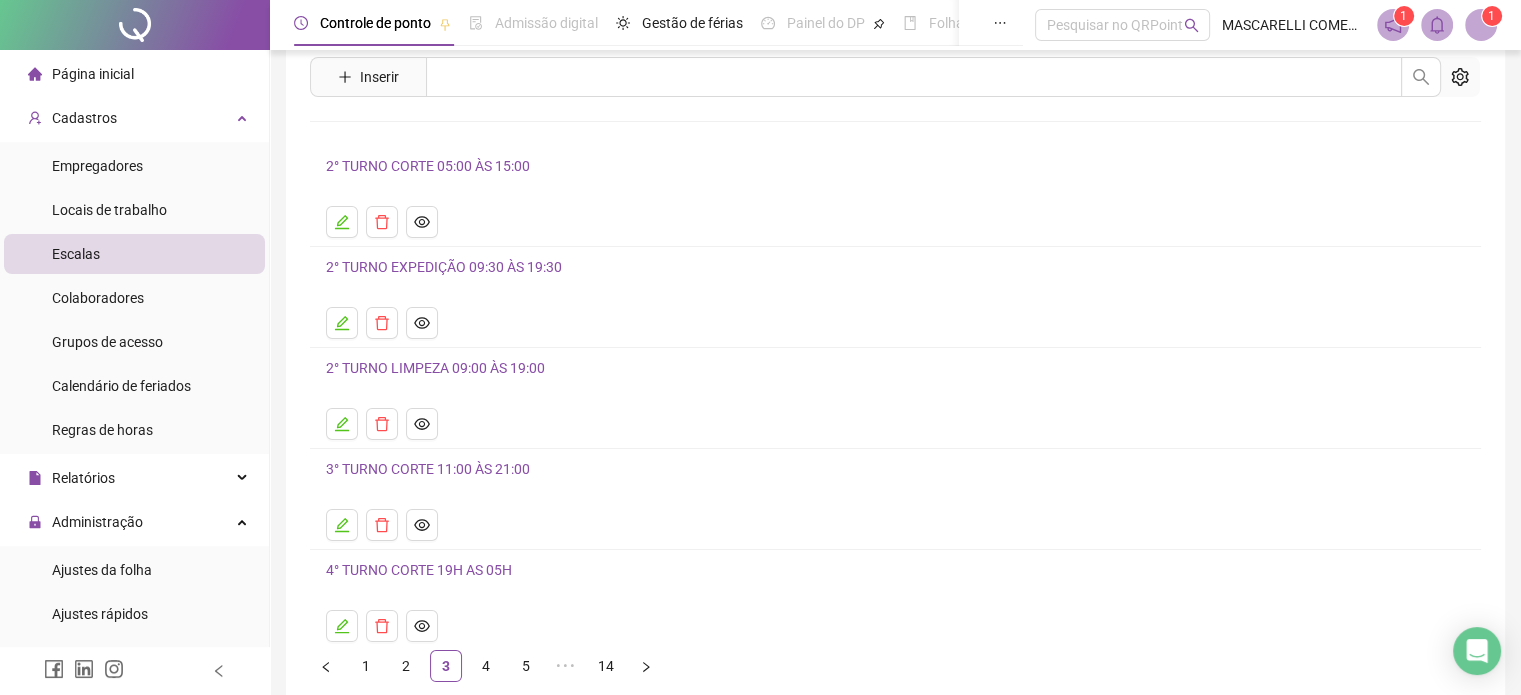 scroll, scrollTop: 100, scrollLeft: 0, axis: vertical 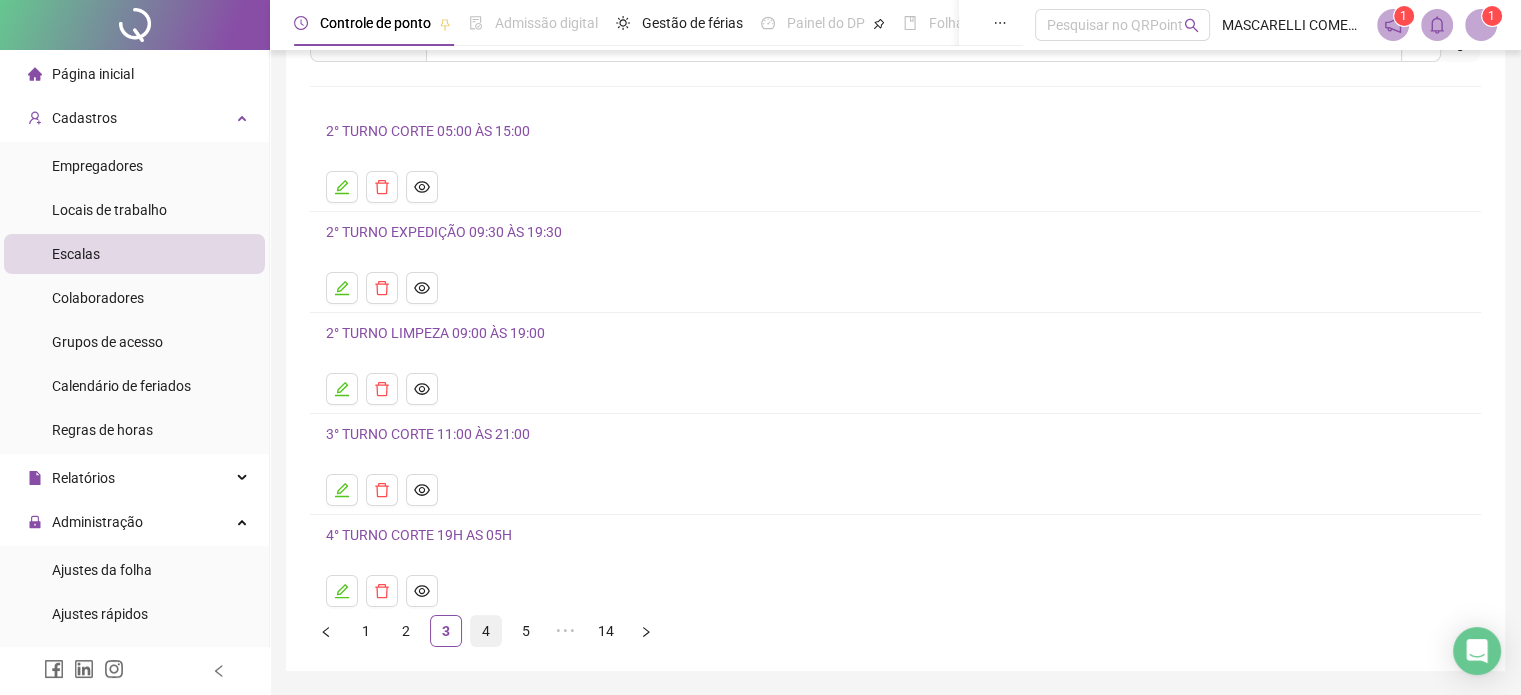 click on "4" at bounding box center (486, 631) 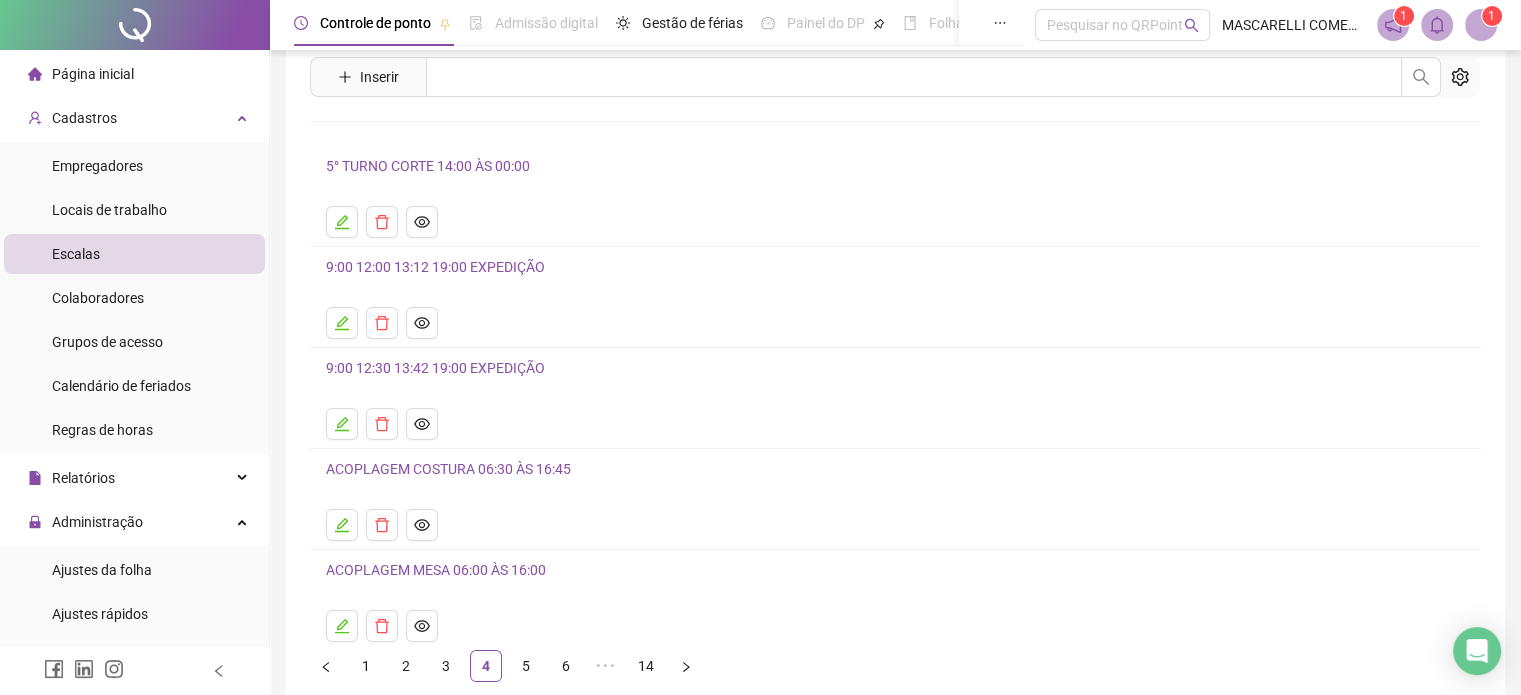 scroll, scrollTop: 100, scrollLeft: 0, axis: vertical 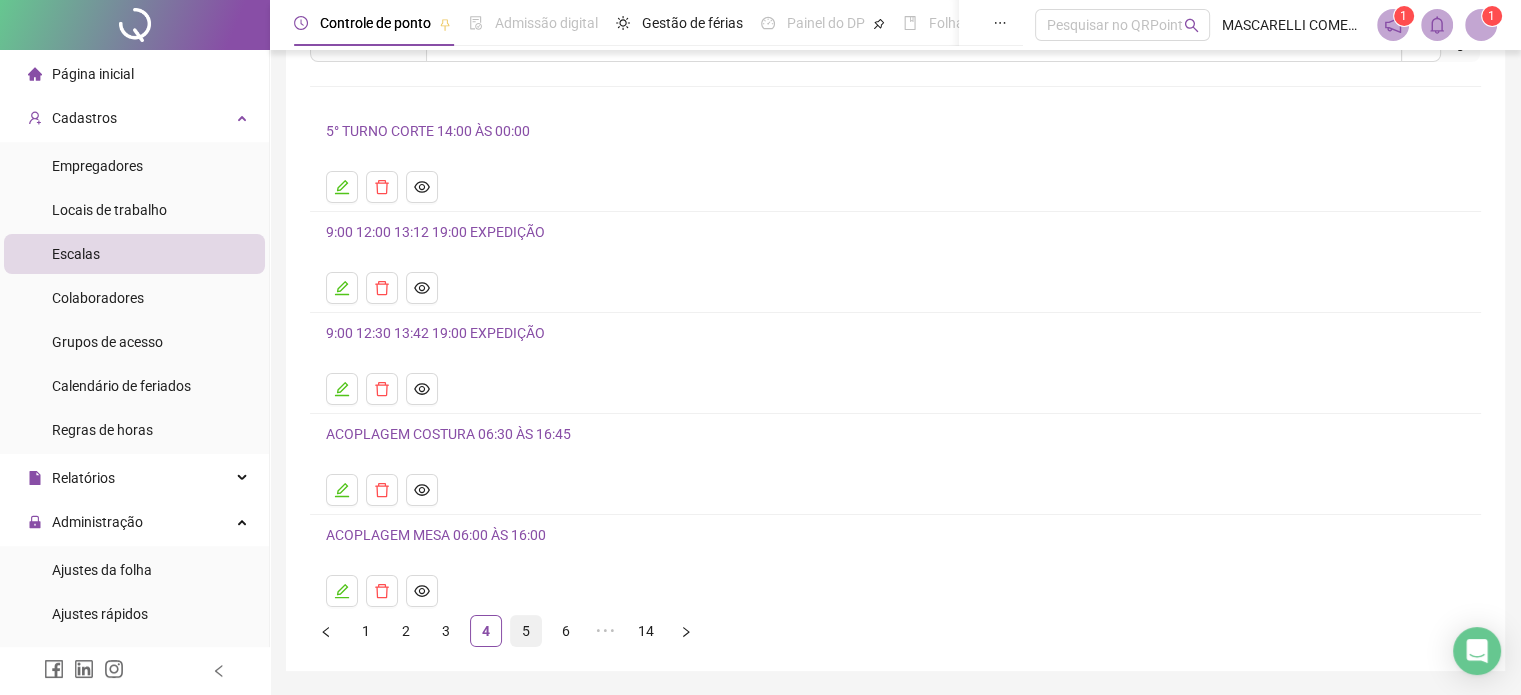 click on "5" at bounding box center [526, 631] 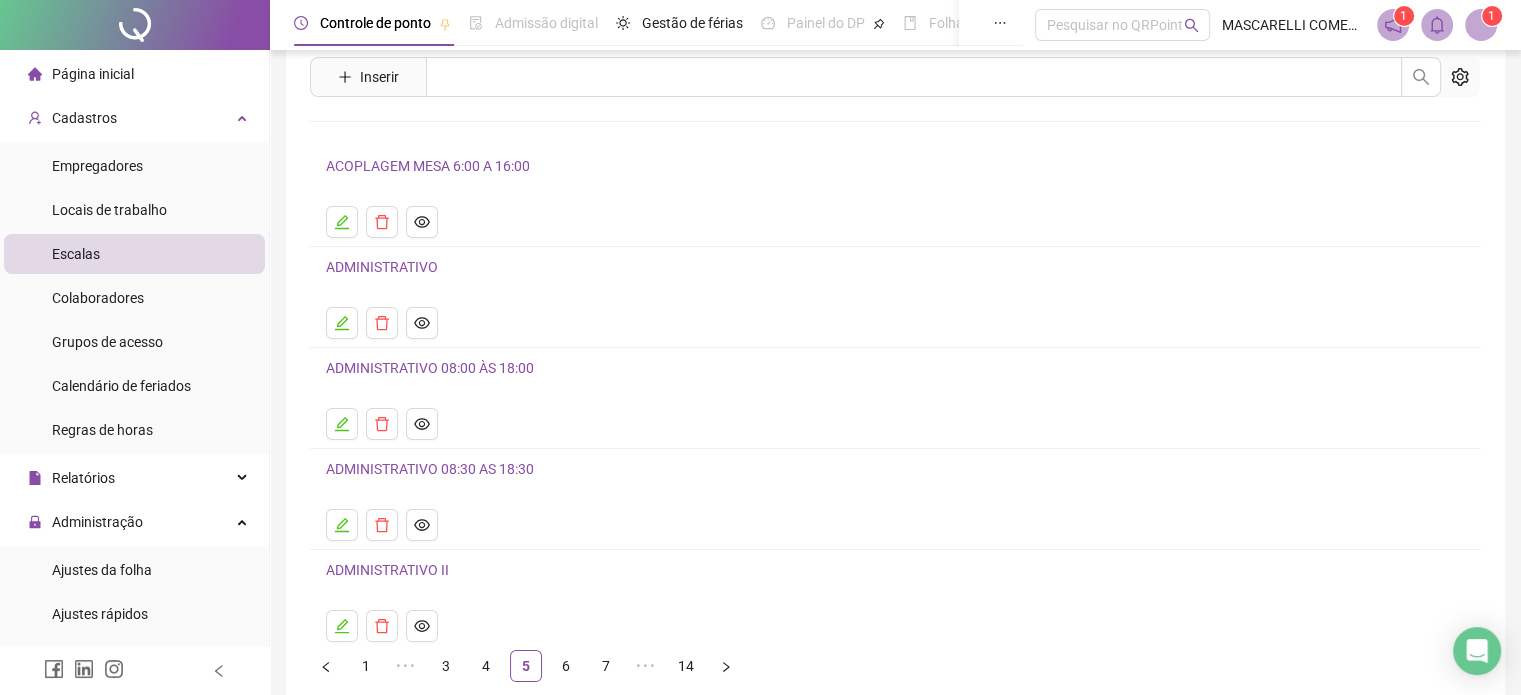 scroll, scrollTop: 100, scrollLeft: 0, axis: vertical 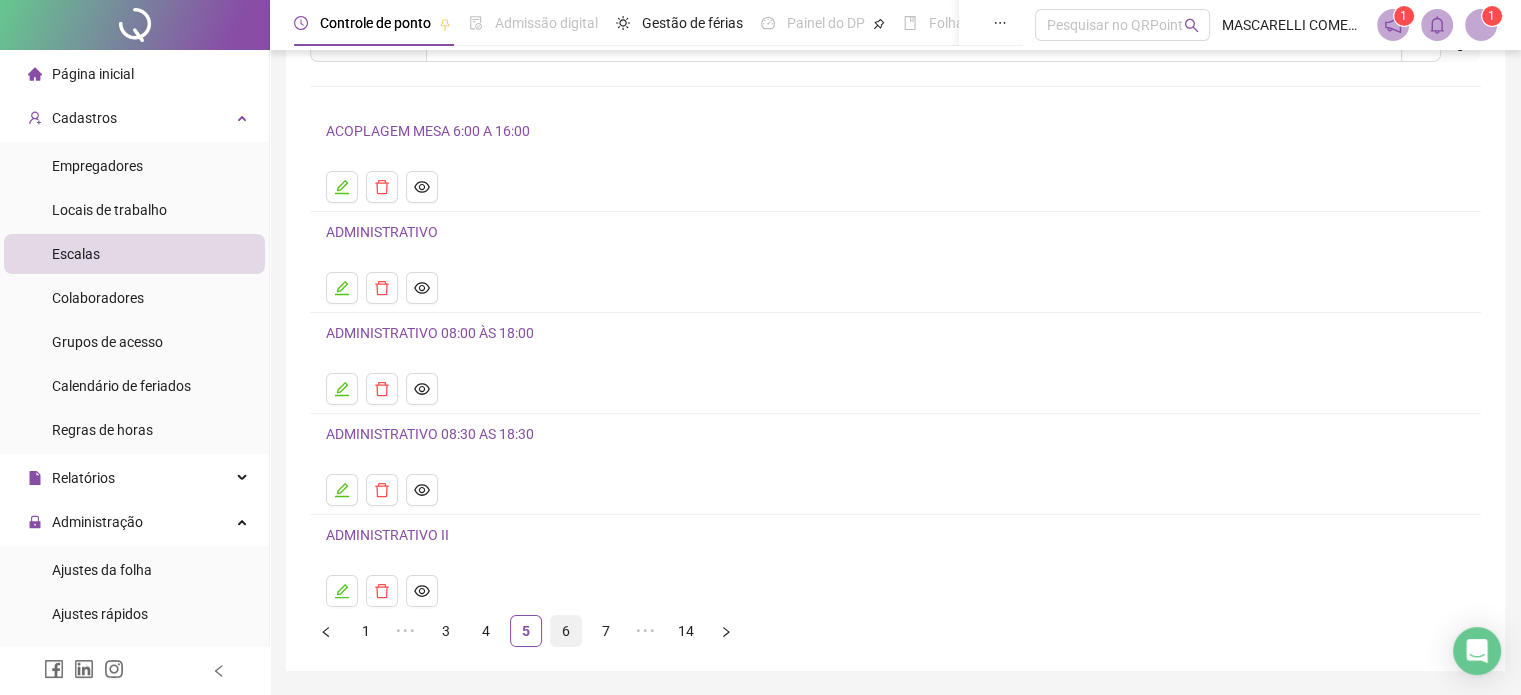 click on "6" at bounding box center [566, 631] 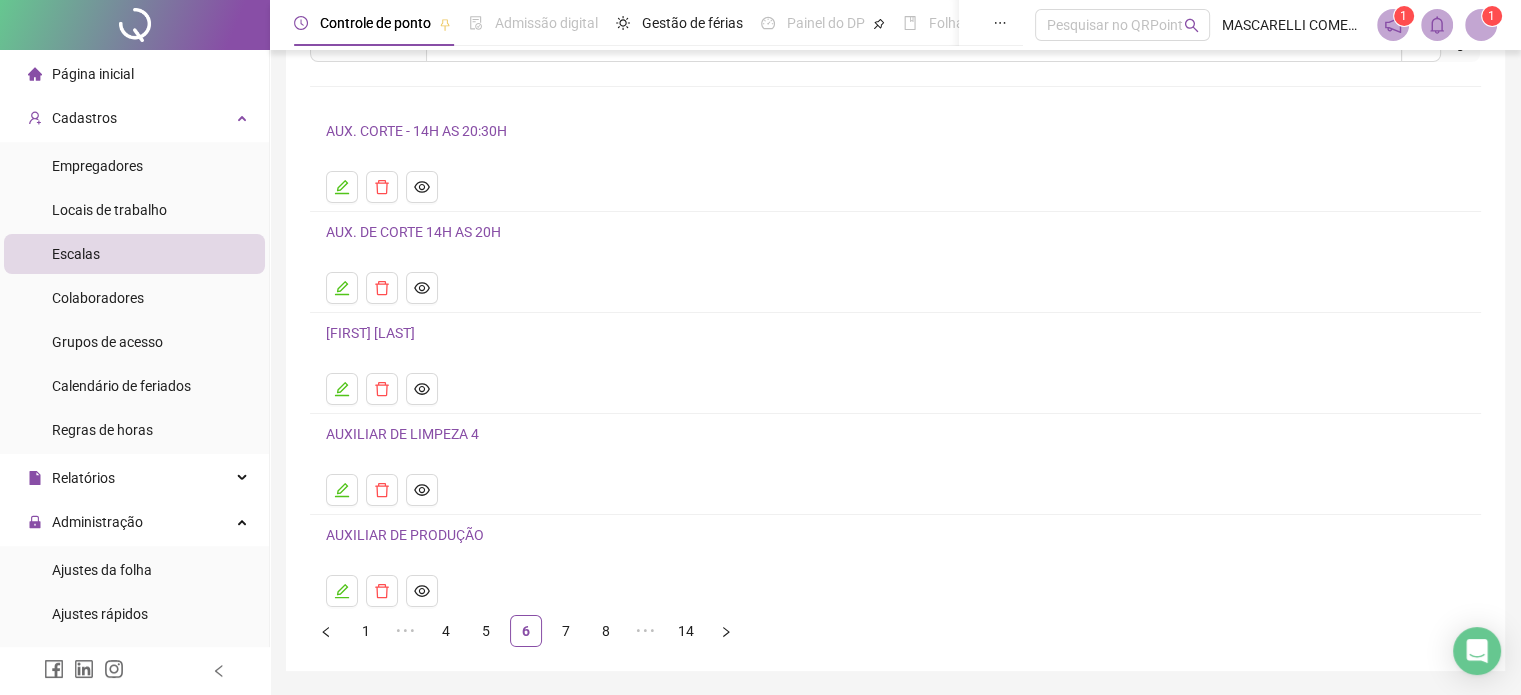 scroll, scrollTop: 160, scrollLeft: 0, axis: vertical 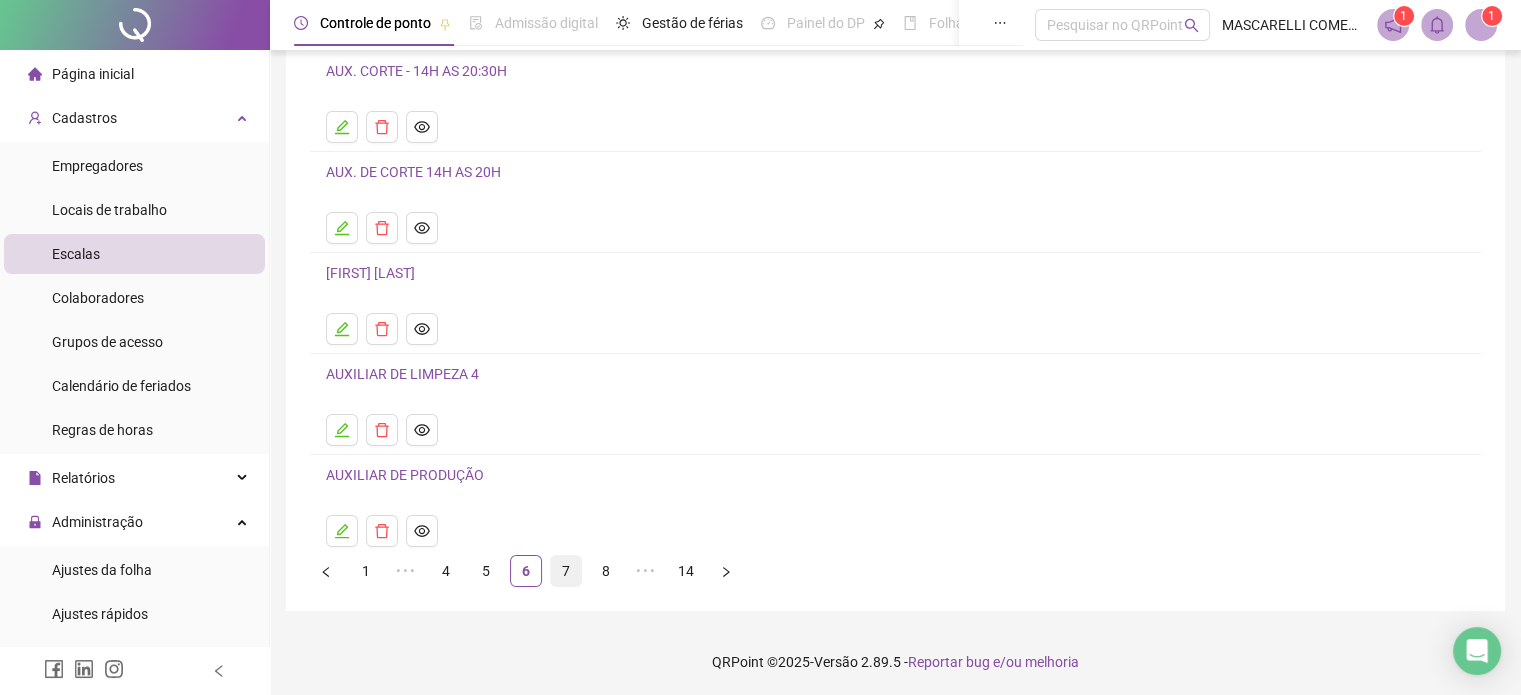 click on "7" at bounding box center (566, 571) 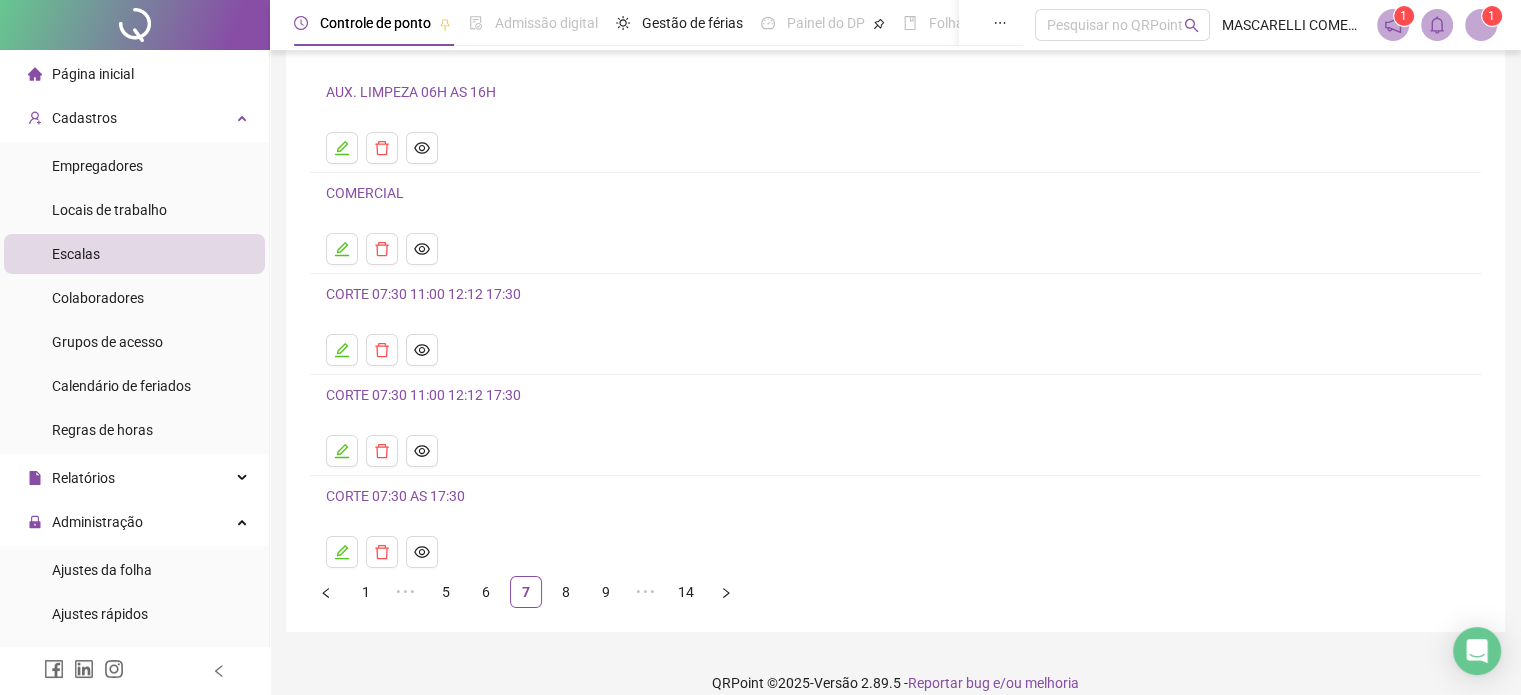 scroll, scrollTop: 160, scrollLeft: 0, axis: vertical 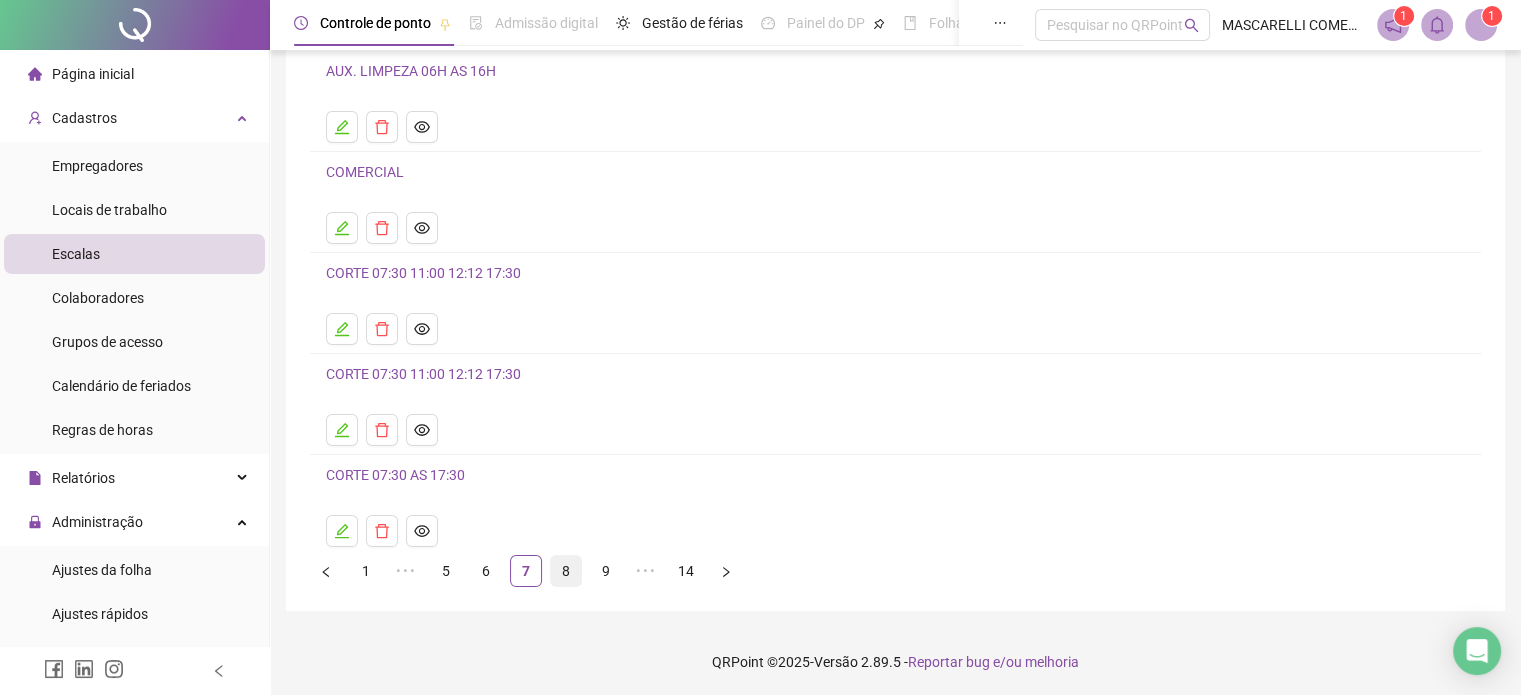 click on "8" at bounding box center (566, 571) 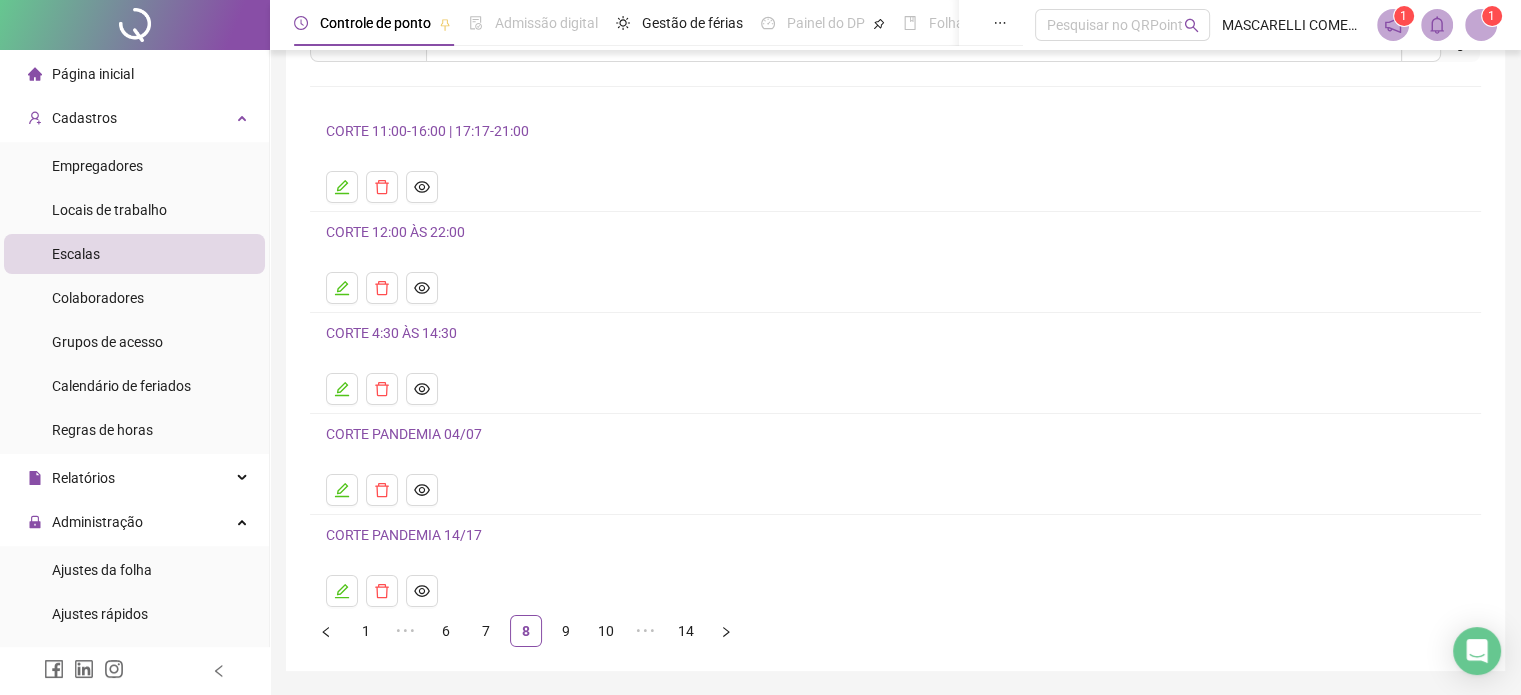 scroll, scrollTop: 160, scrollLeft: 0, axis: vertical 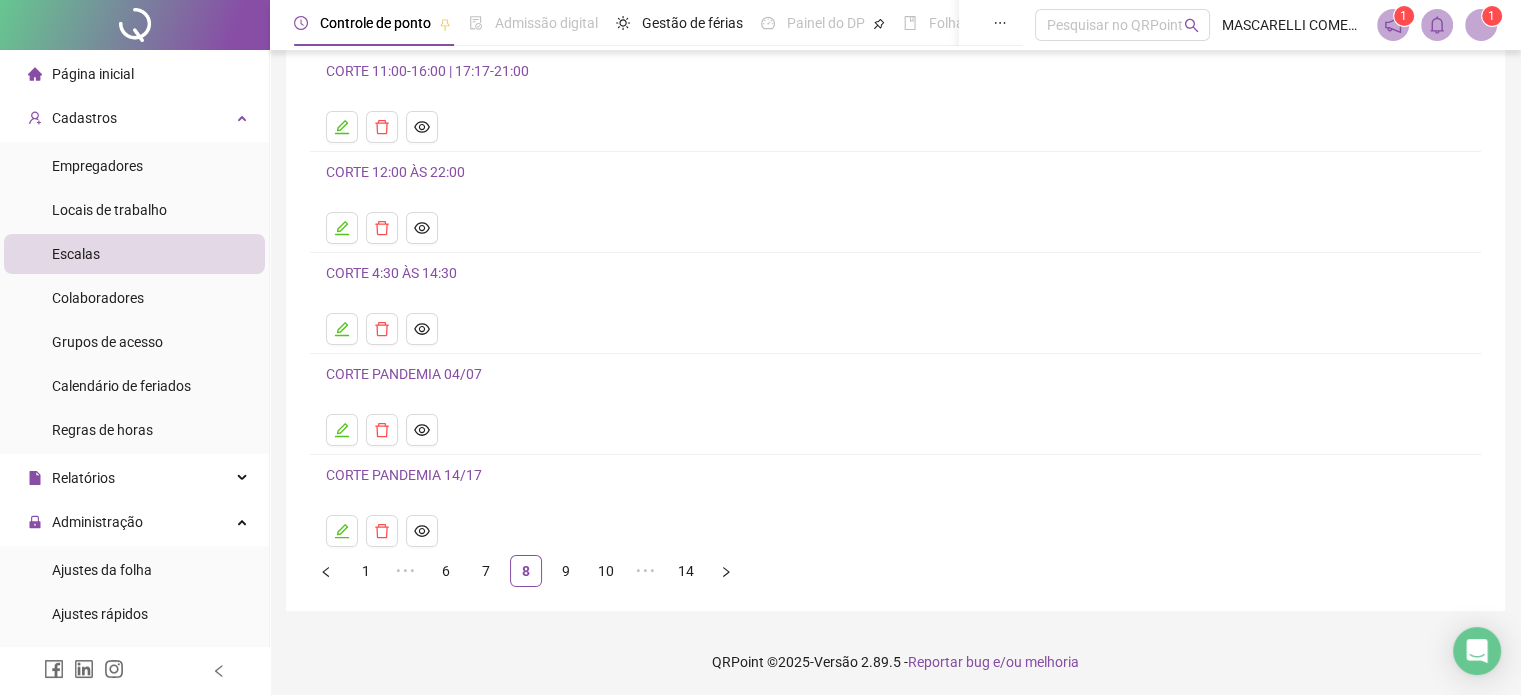 click on "Leia o artigo sobre escalas Assista o vídeo Faça um tour Inserir Nenhum resultado CORTE [TIME]-[TIME] | [TIME]-[TIME]   CORTE [TIME] ÀS [TIME]   CORTE [TIME] ÀS [TIME]   CORTE PANDEMIA [DATE]   CORTE PANDEMIA [DATE]   1 ••• 6 7 8 9 10 ••• 14" at bounding box center (895, 258) 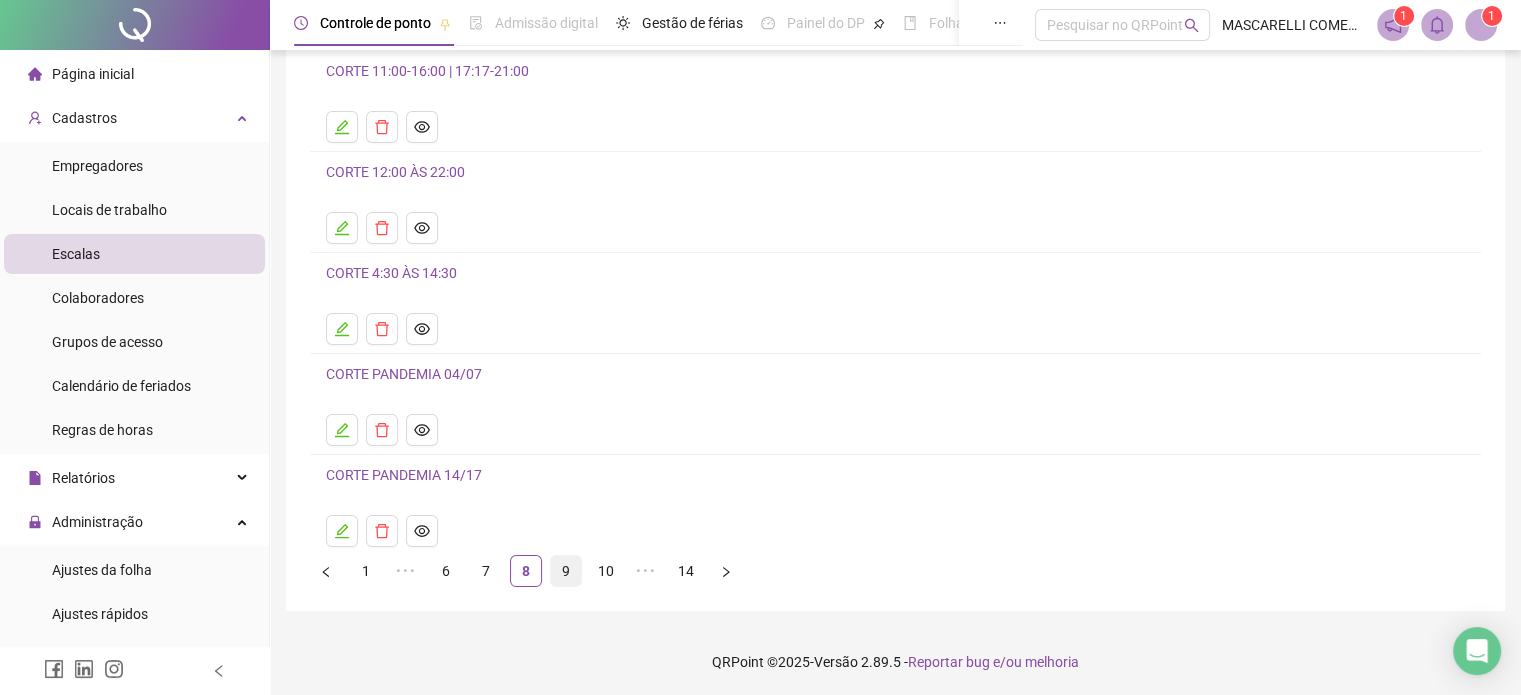 click on "9" at bounding box center (566, 571) 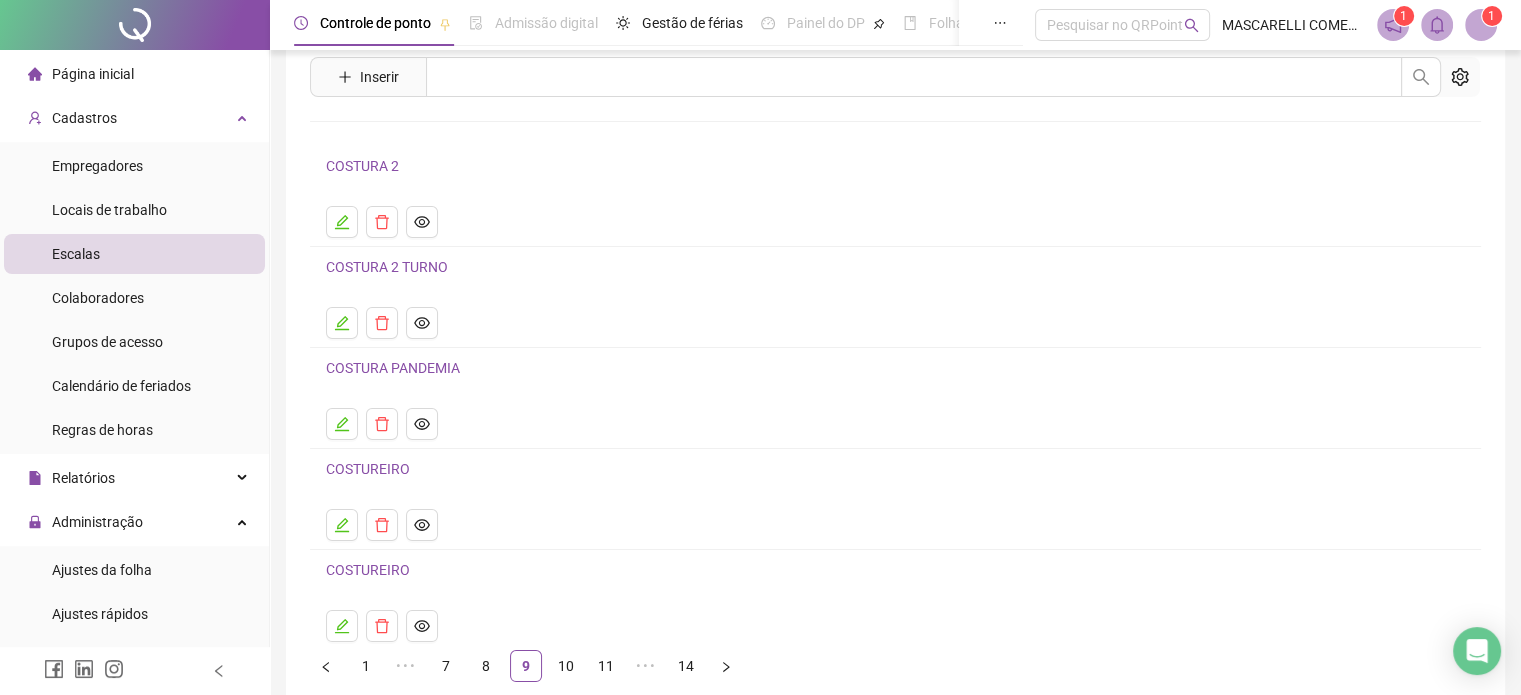 scroll, scrollTop: 160, scrollLeft: 0, axis: vertical 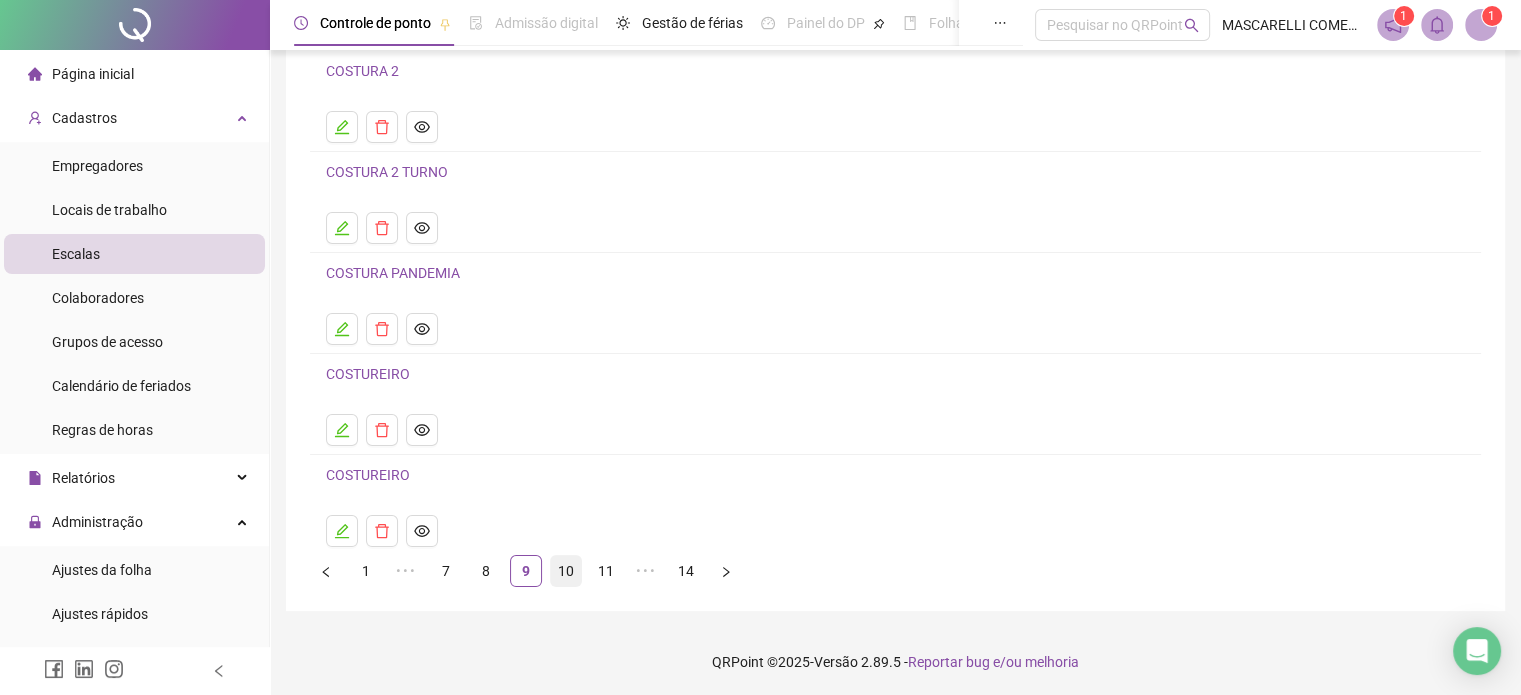 click on "10" at bounding box center [566, 571] 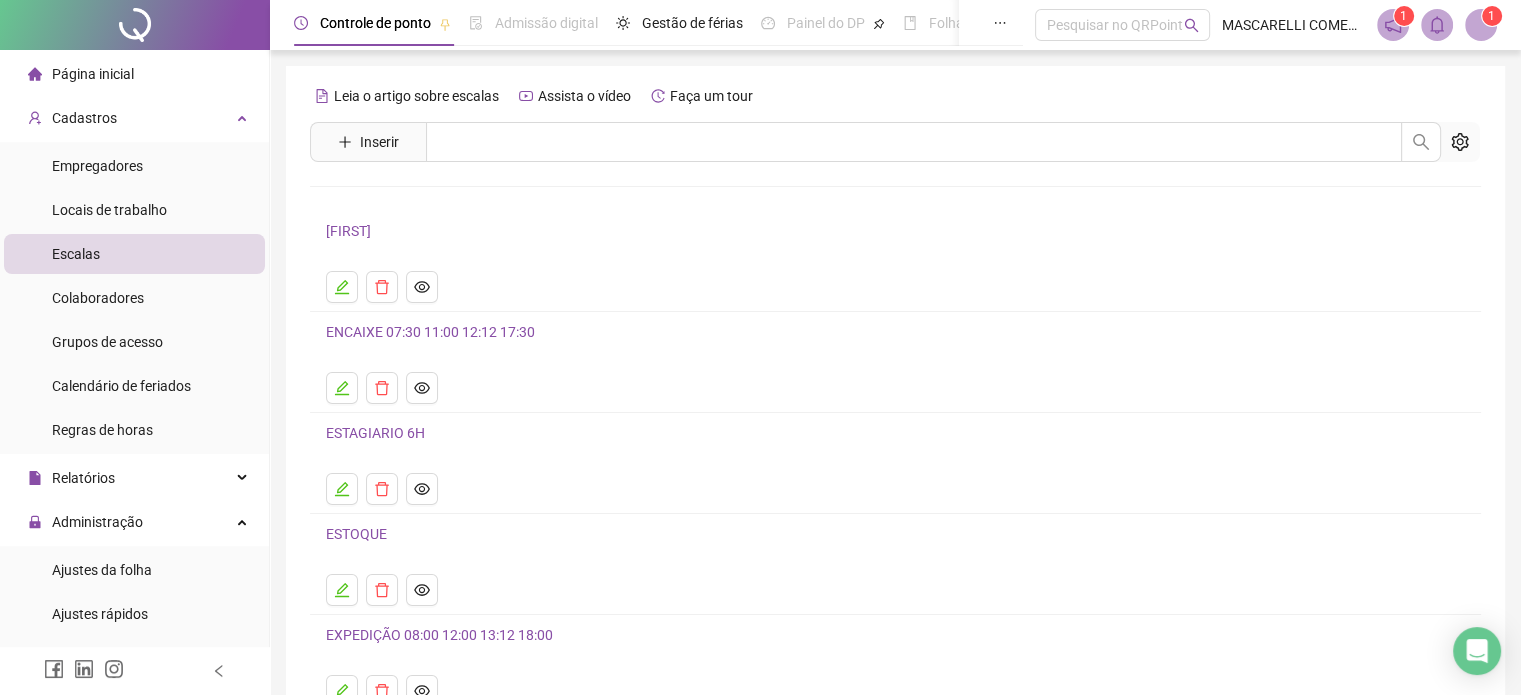scroll, scrollTop: 100, scrollLeft: 0, axis: vertical 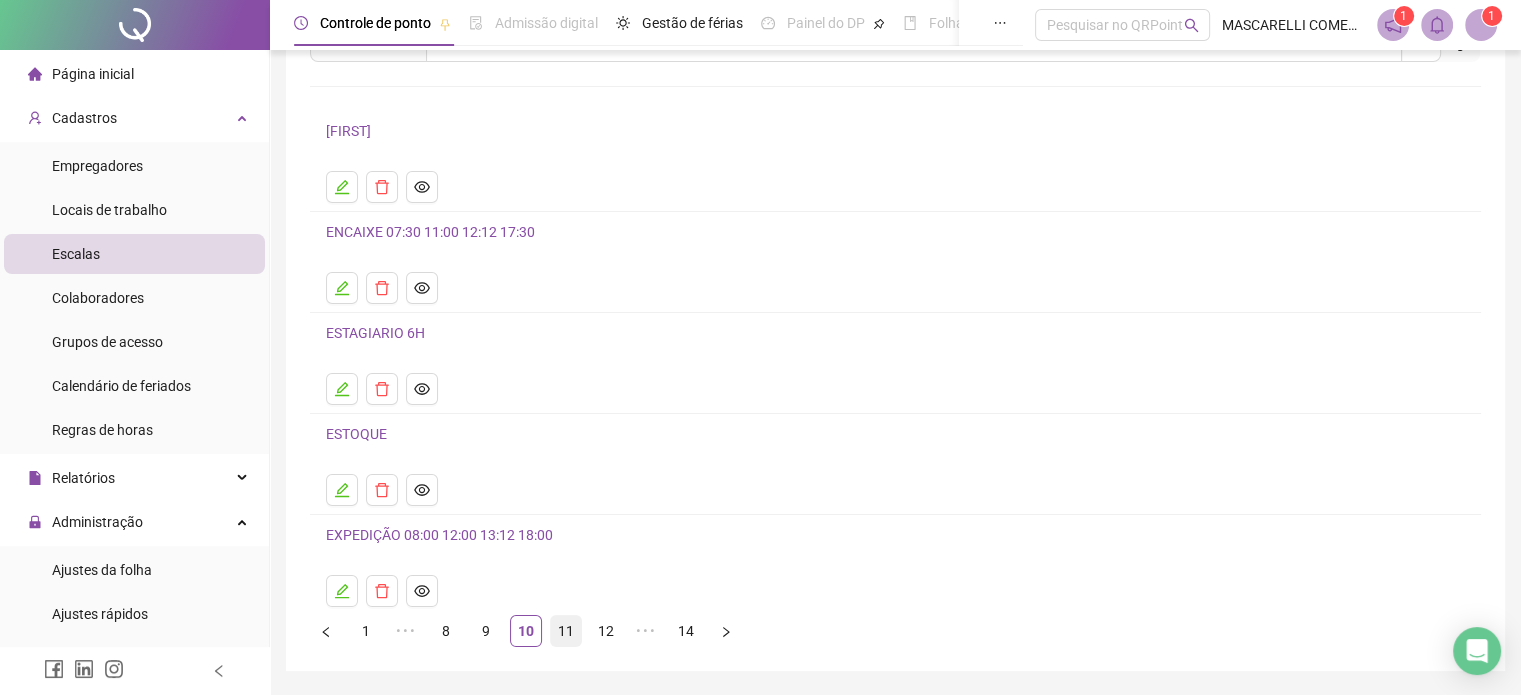 click on "11" at bounding box center [566, 631] 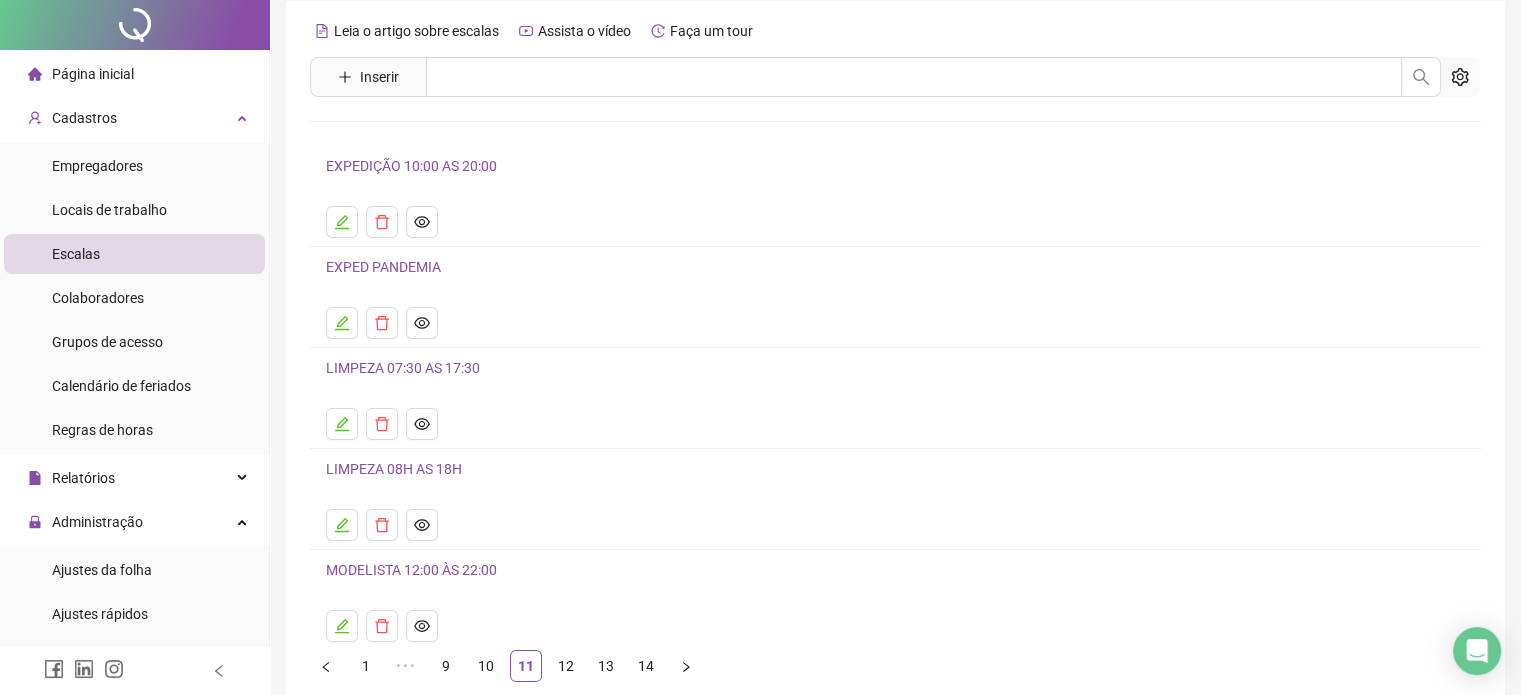 scroll, scrollTop: 100, scrollLeft: 0, axis: vertical 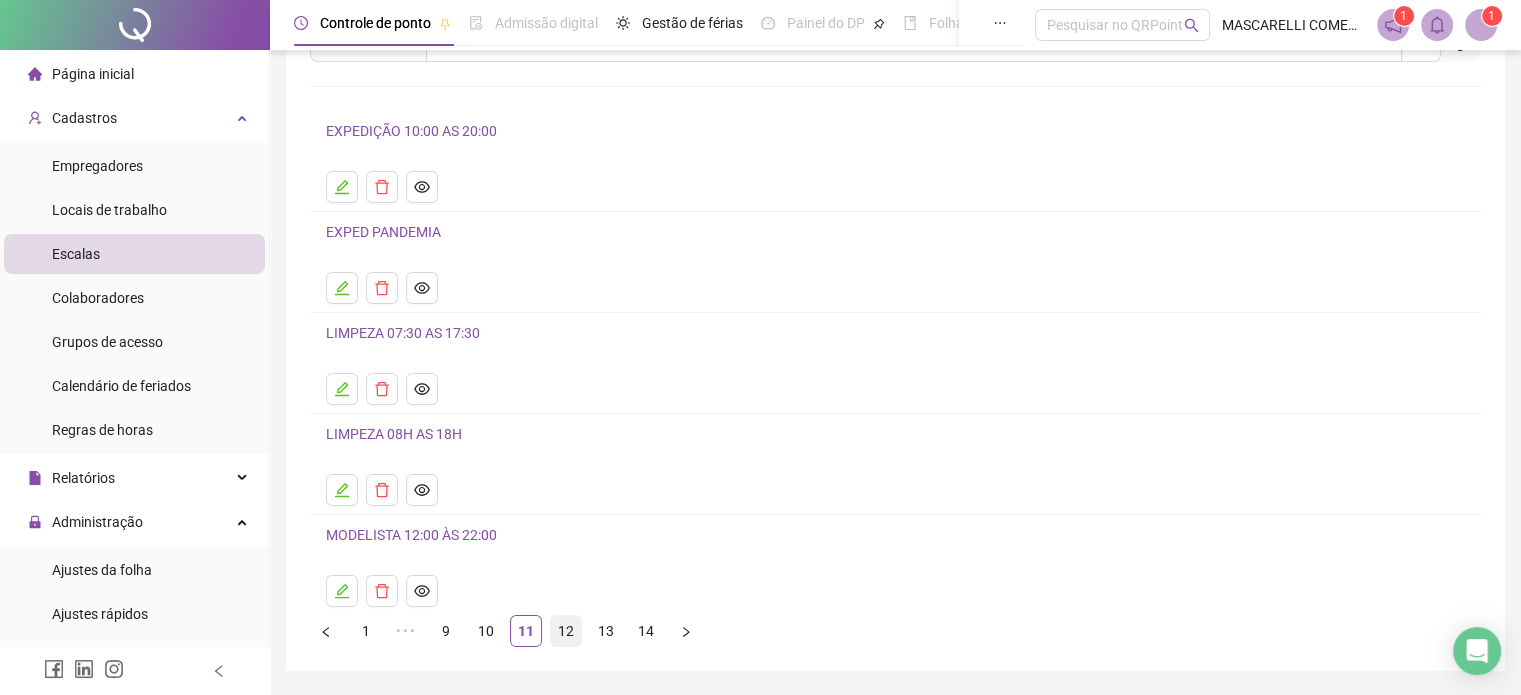 click on "12" at bounding box center (566, 631) 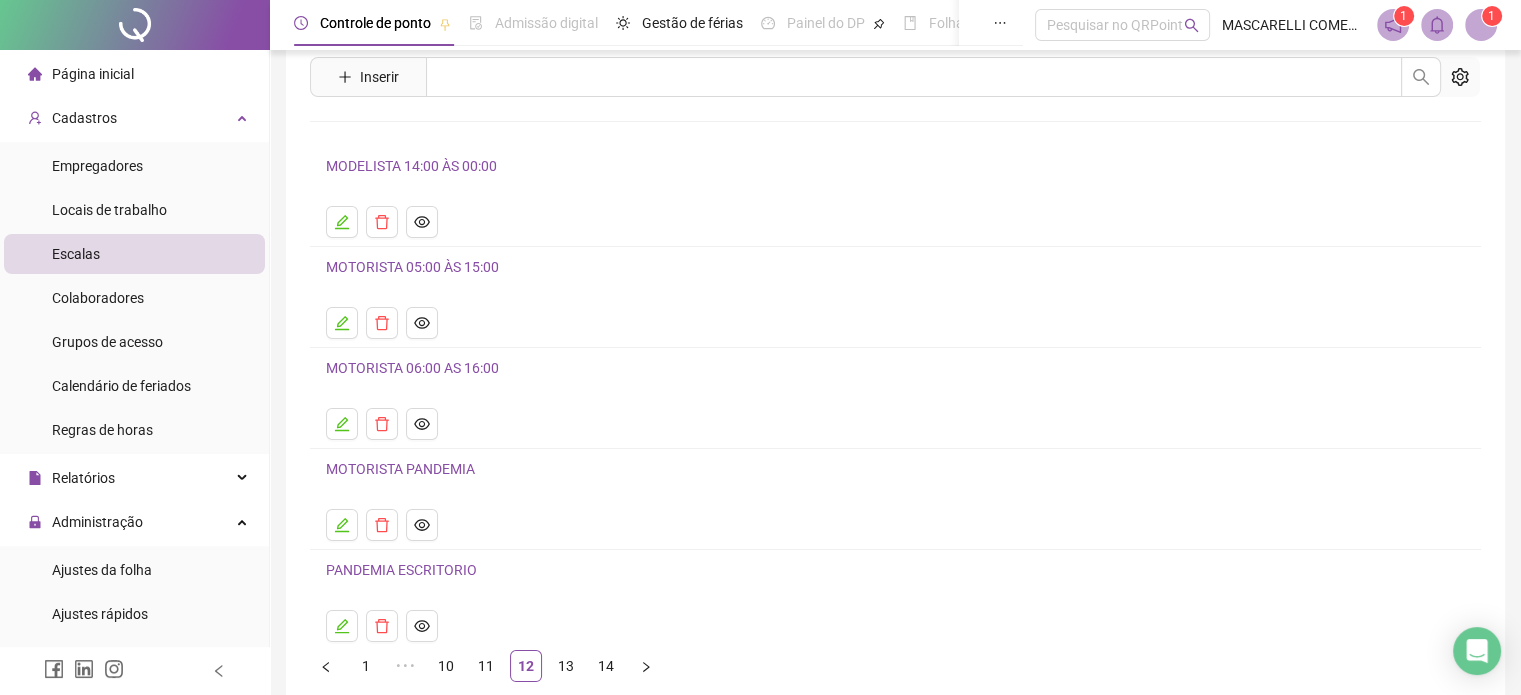 scroll, scrollTop: 100, scrollLeft: 0, axis: vertical 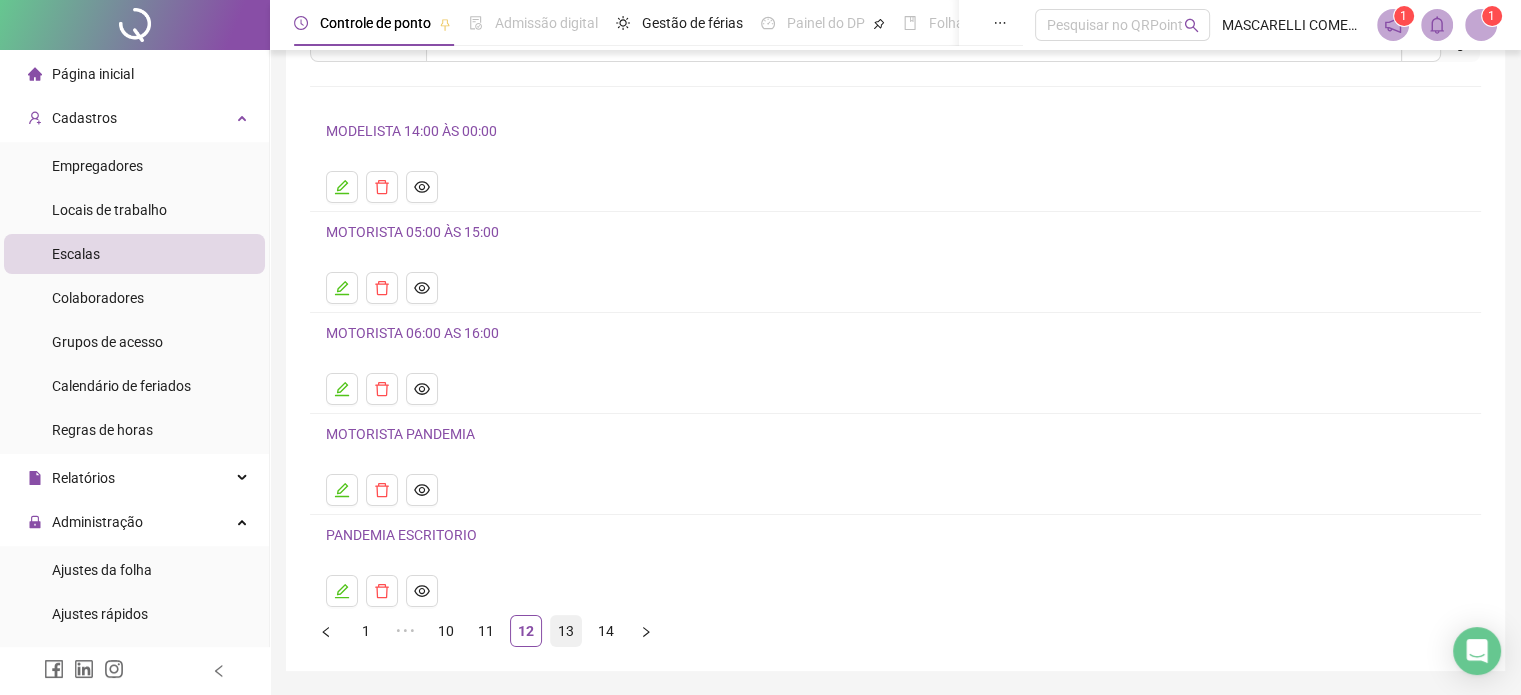click on "13" at bounding box center [566, 631] 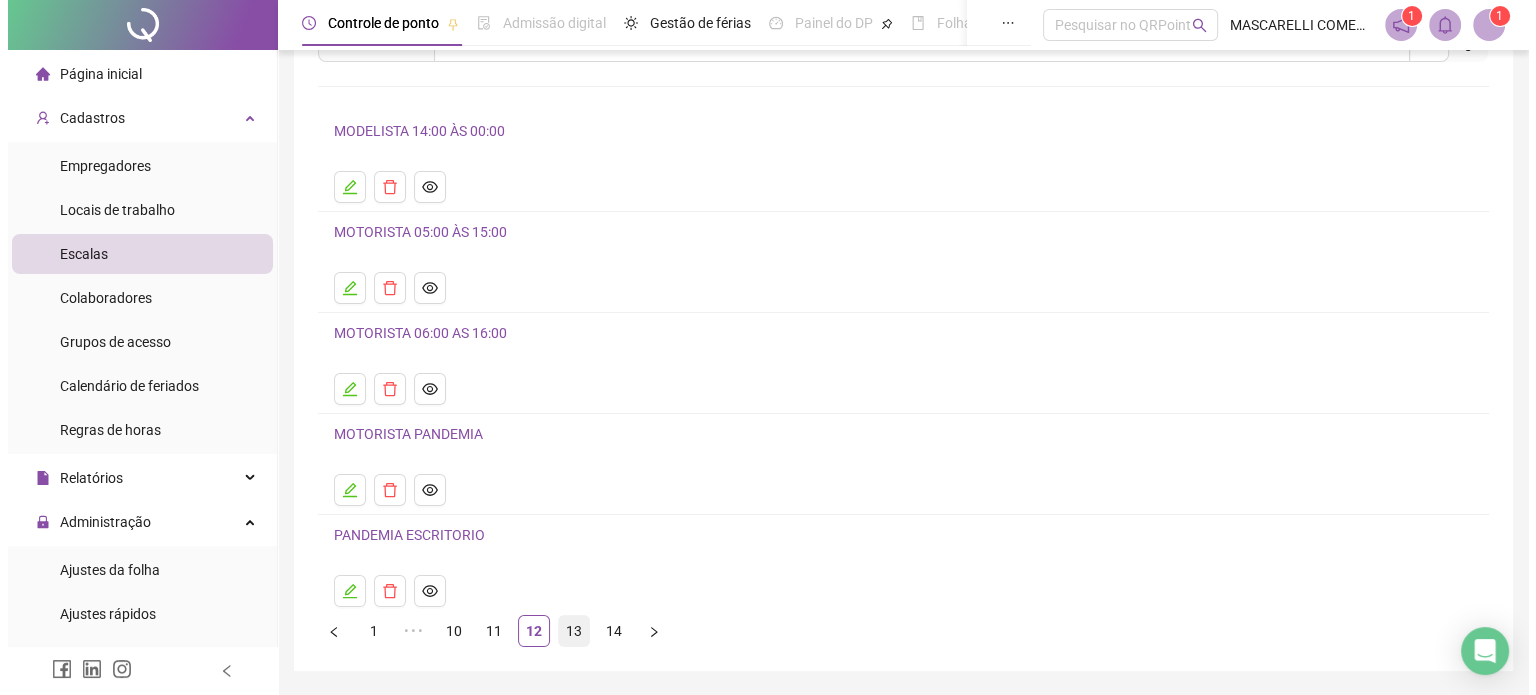 scroll, scrollTop: 0, scrollLeft: 0, axis: both 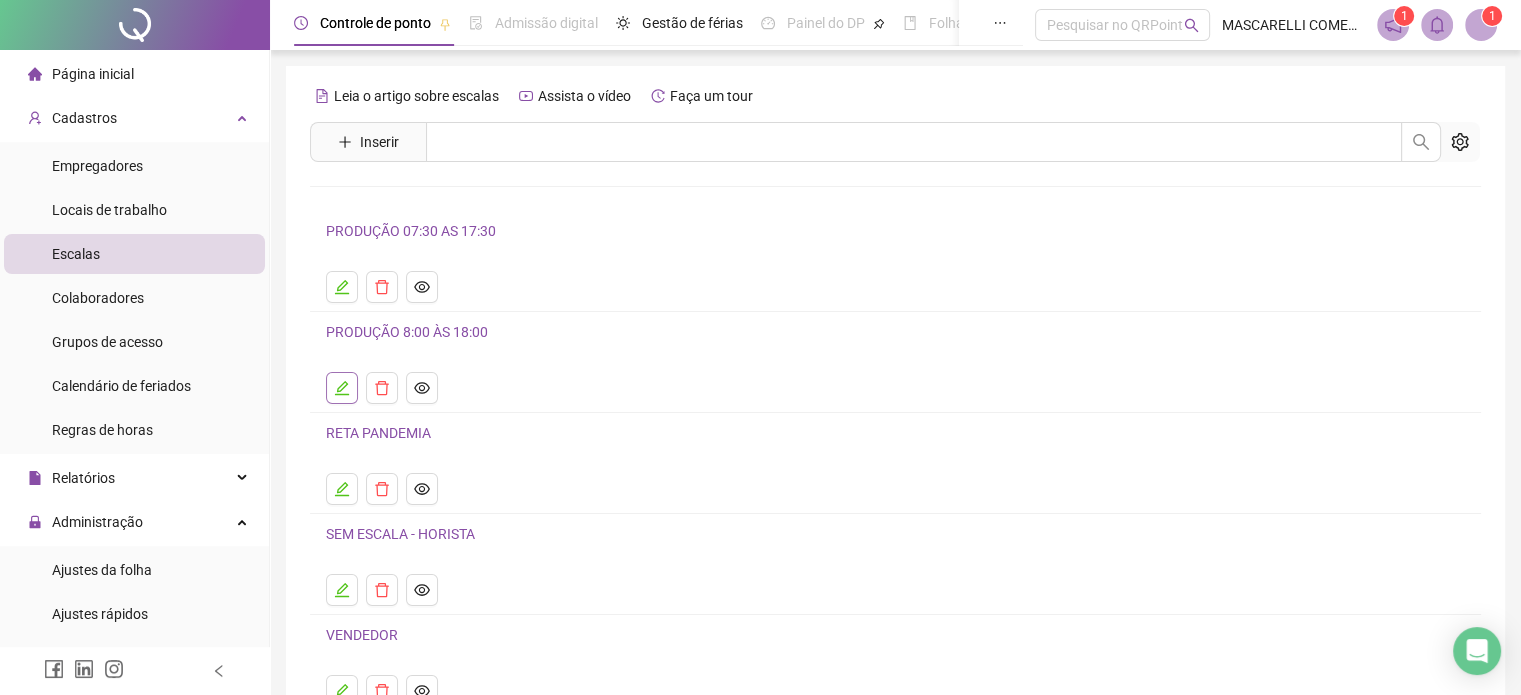 click at bounding box center (342, 388) 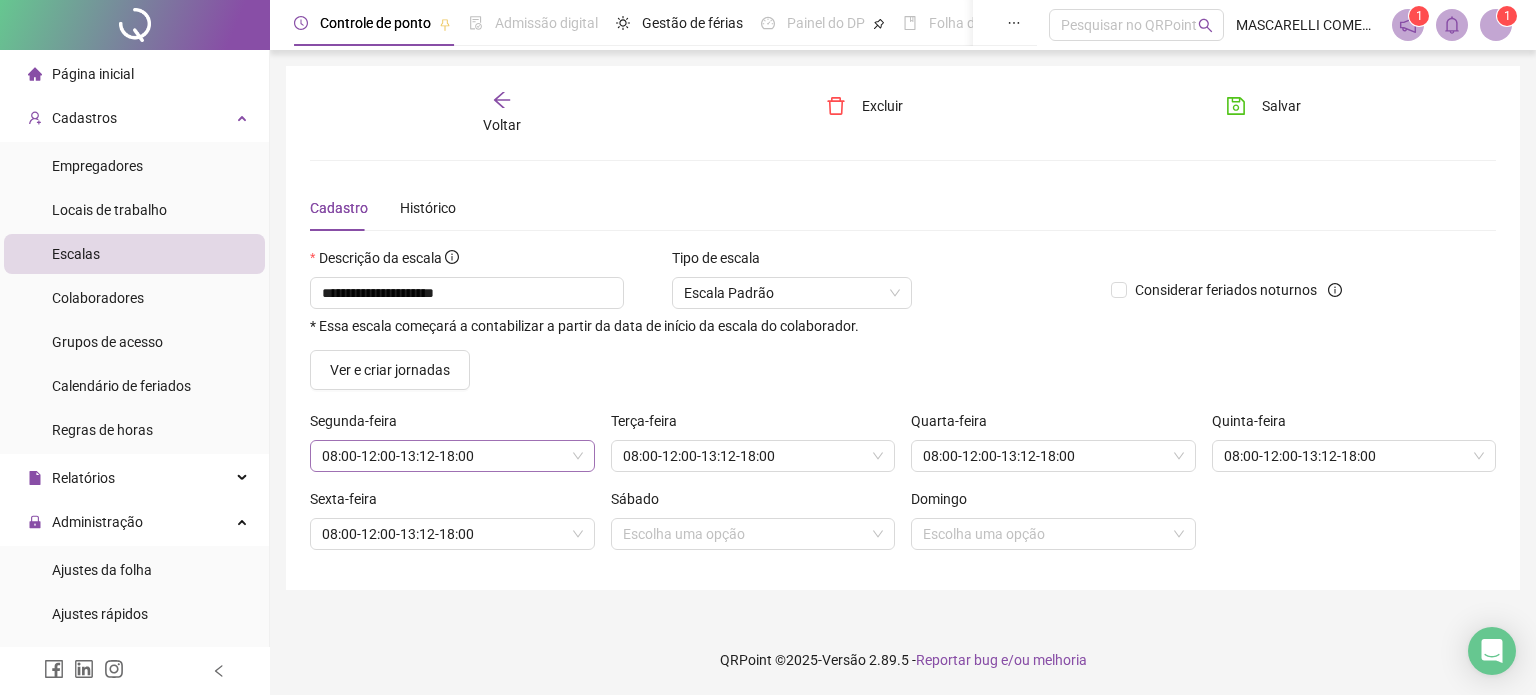 click on "08:00-12:00-13:12-18:00" at bounding box center (452, 456) 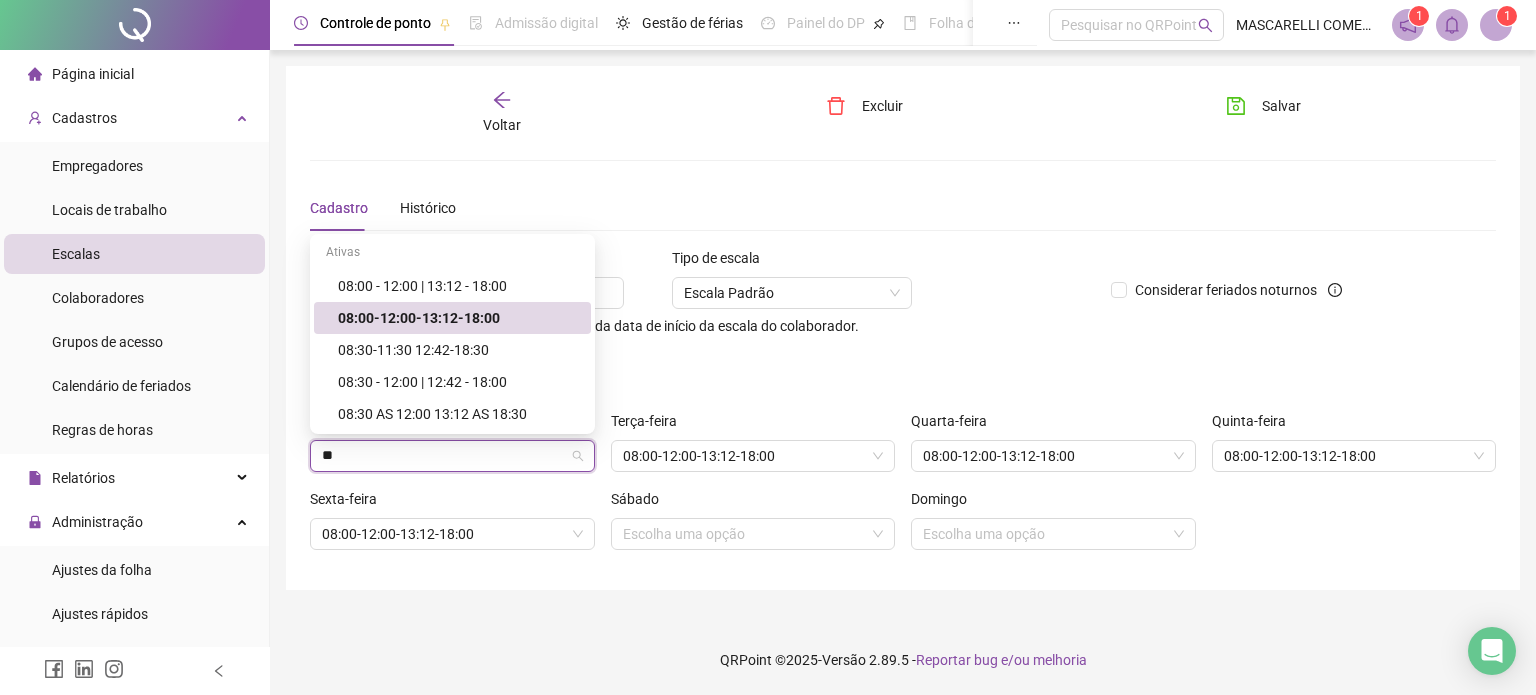 scroll, scrollTop: 0, scrollLeft: 0, axis: both 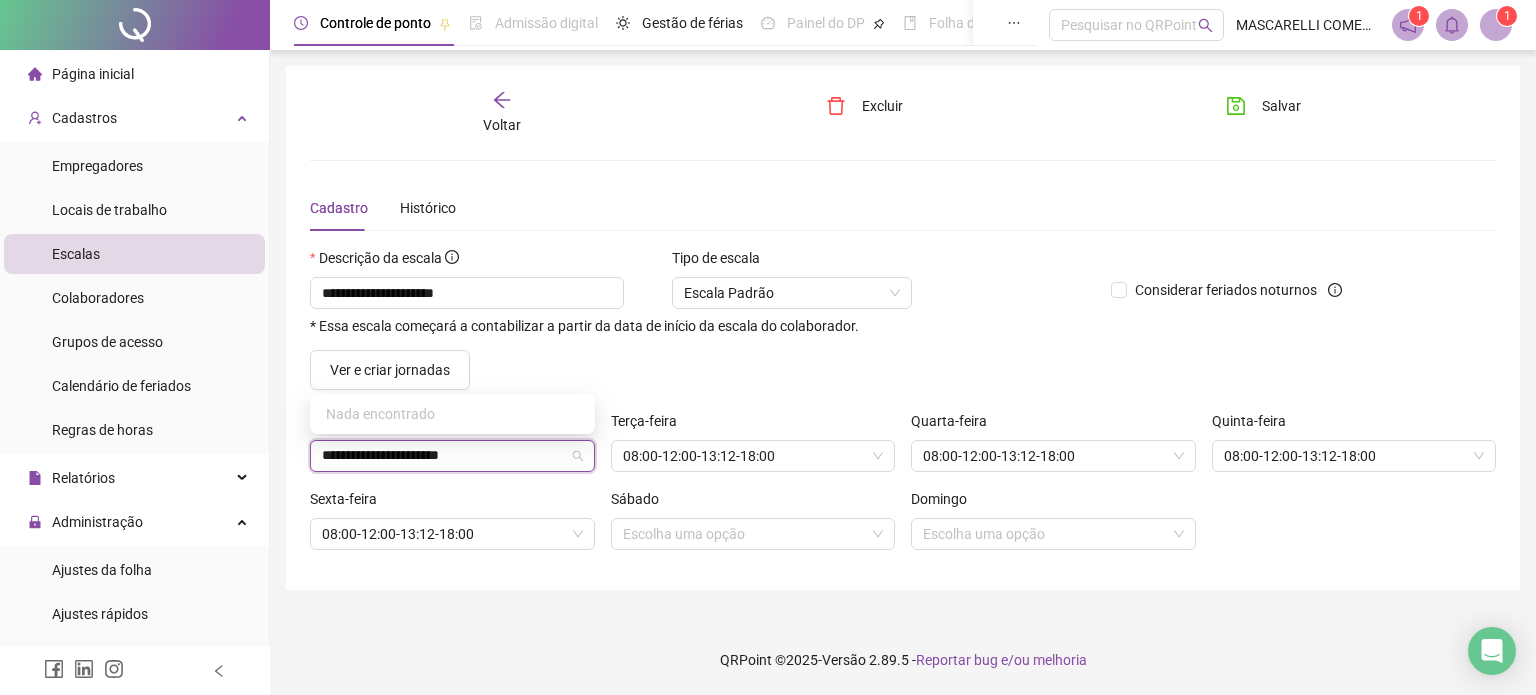 type on "**********" 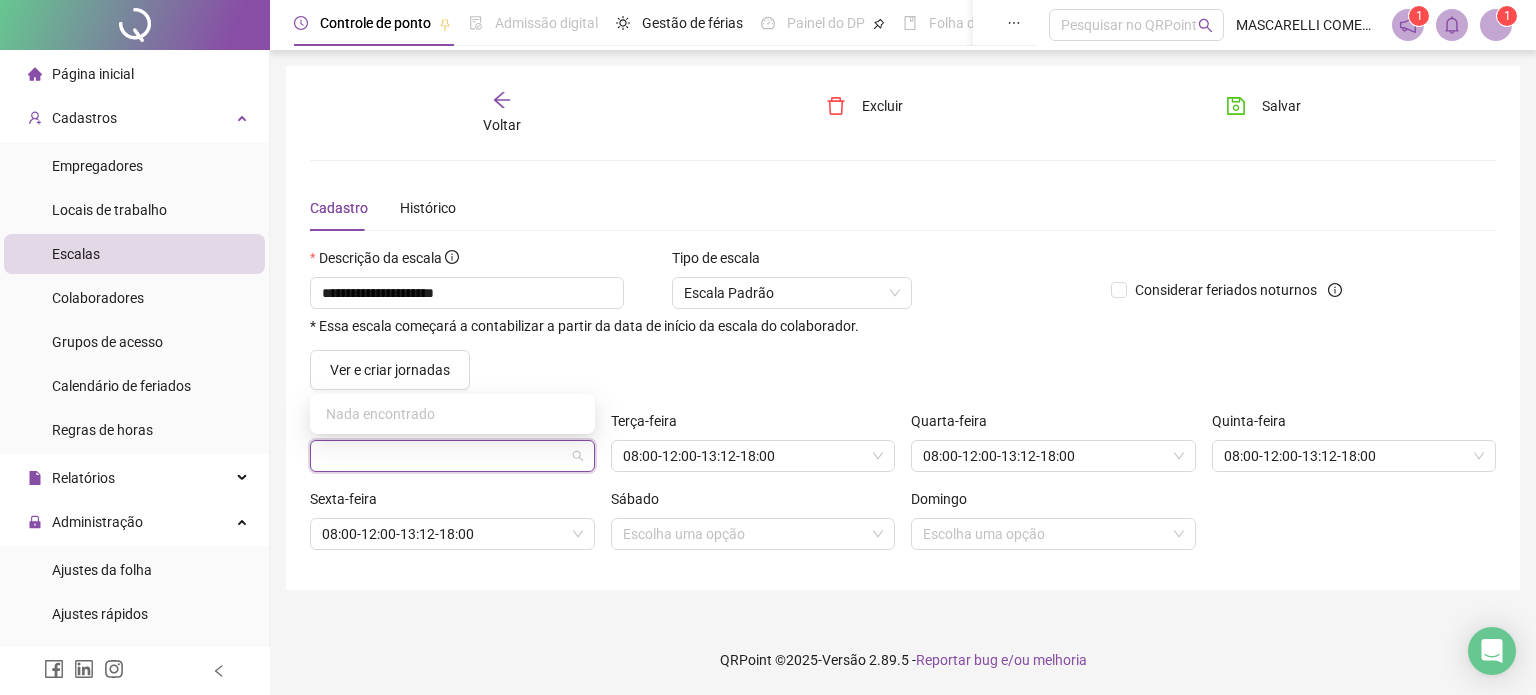 click on "Ver e criar jornadas" at bounding box center [903, 370] 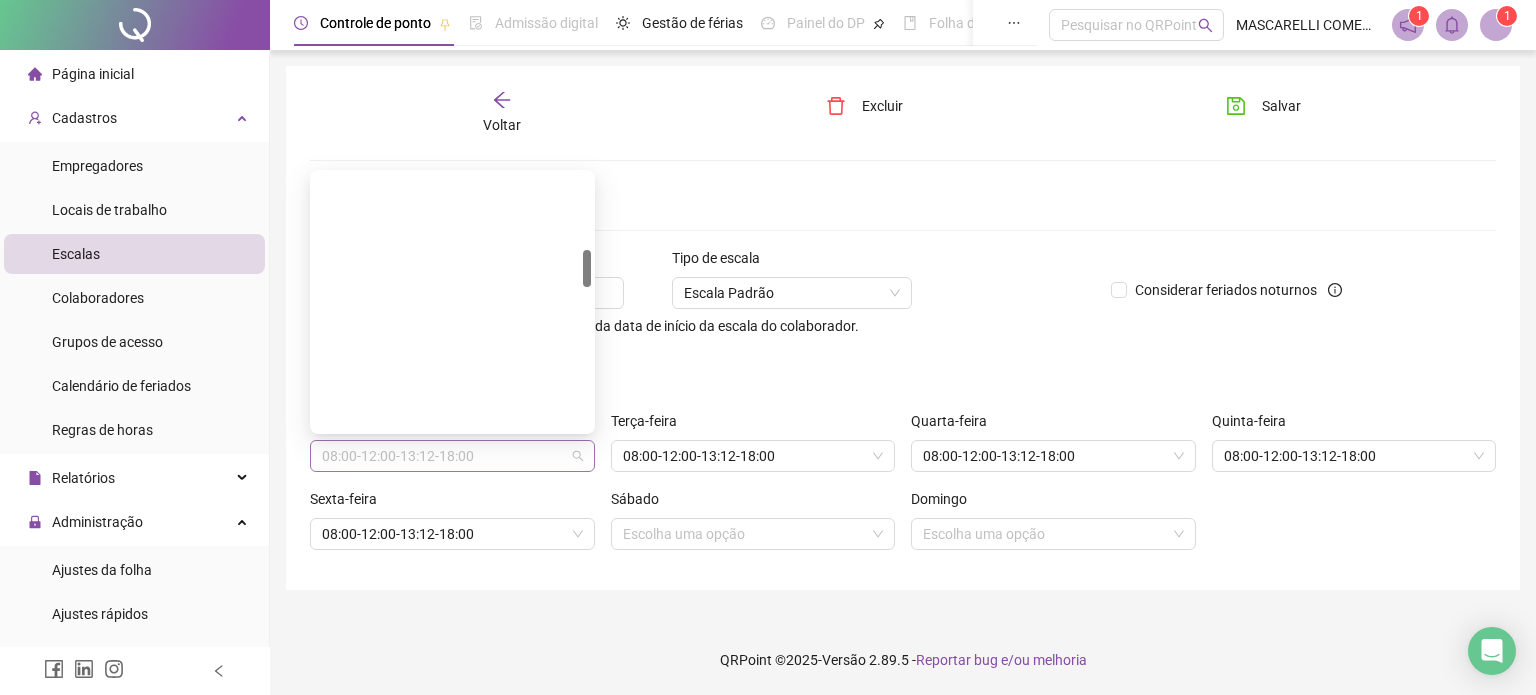 scroll, scrollTop: 522, scrollLeft: 0, axis: vertical 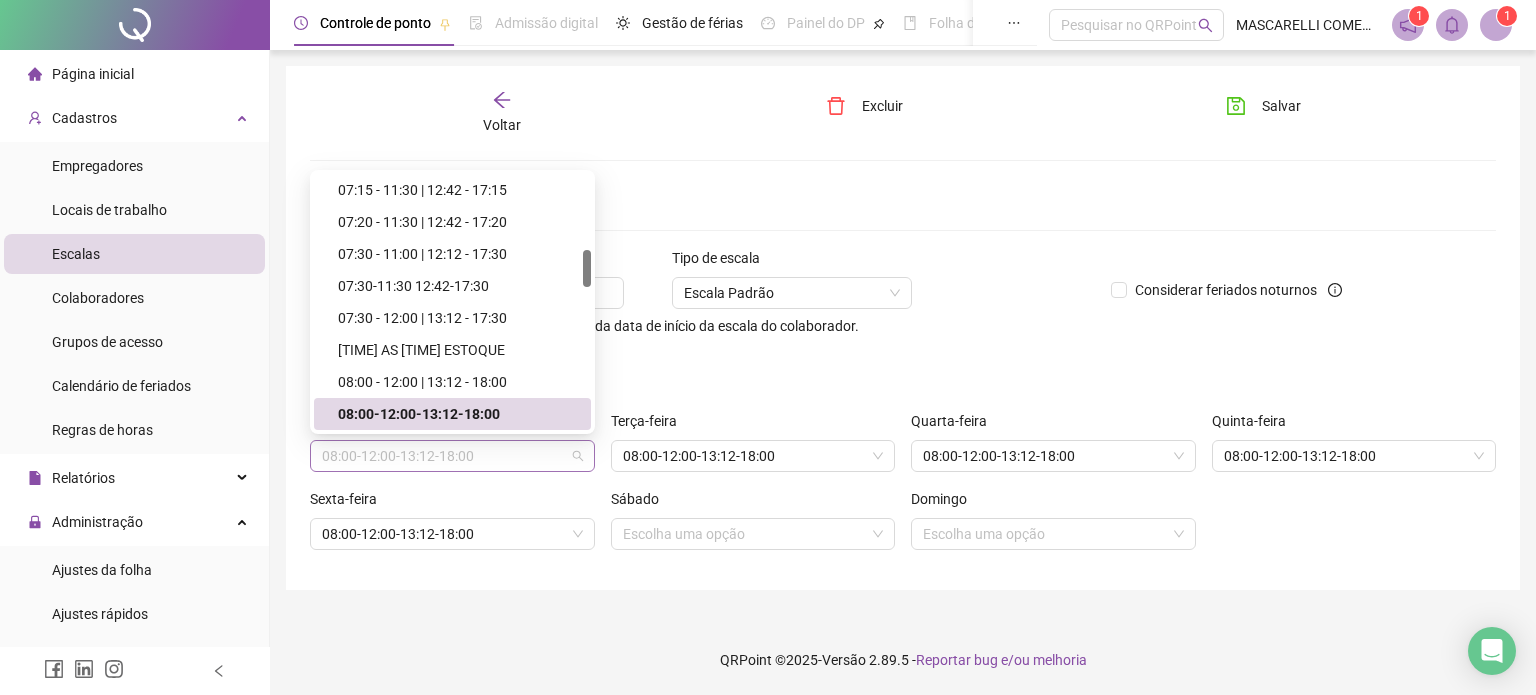 drag, startPoint x: 316, startPoint y: 451, endPoint x: 362, endPoint y: 451, distance: 46 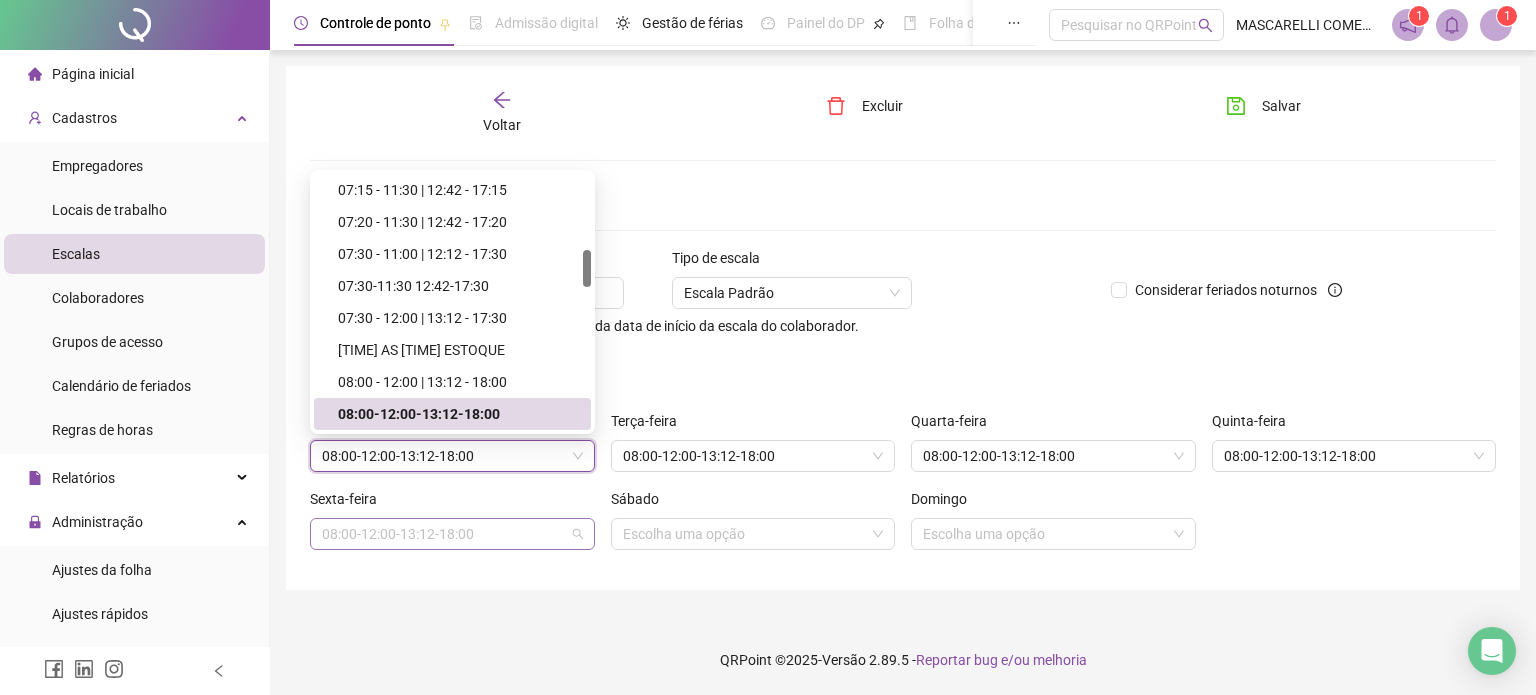 click on "08:00-12:00-13:12-18:00" at bounding box center (452, 534) 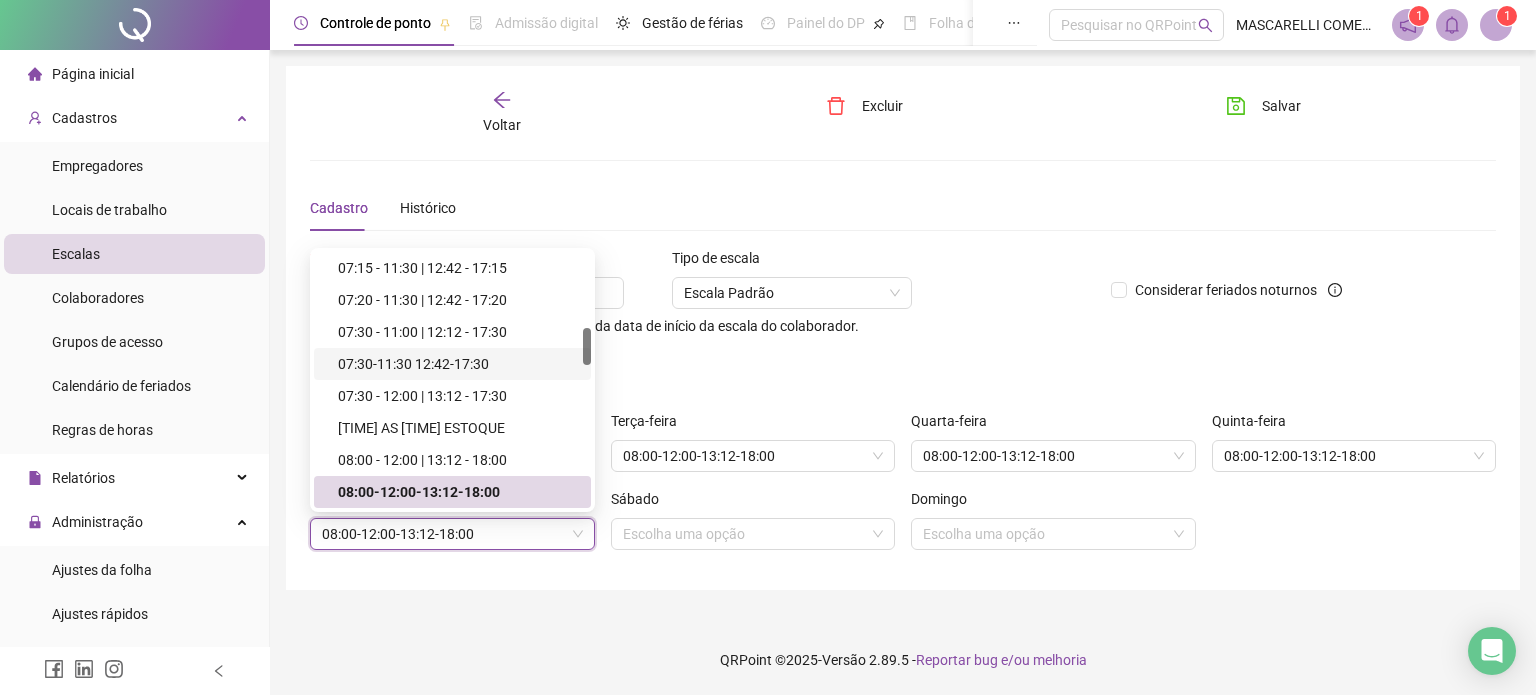 click on "Ver e criar jornadas" at bounding box center [903, 370] 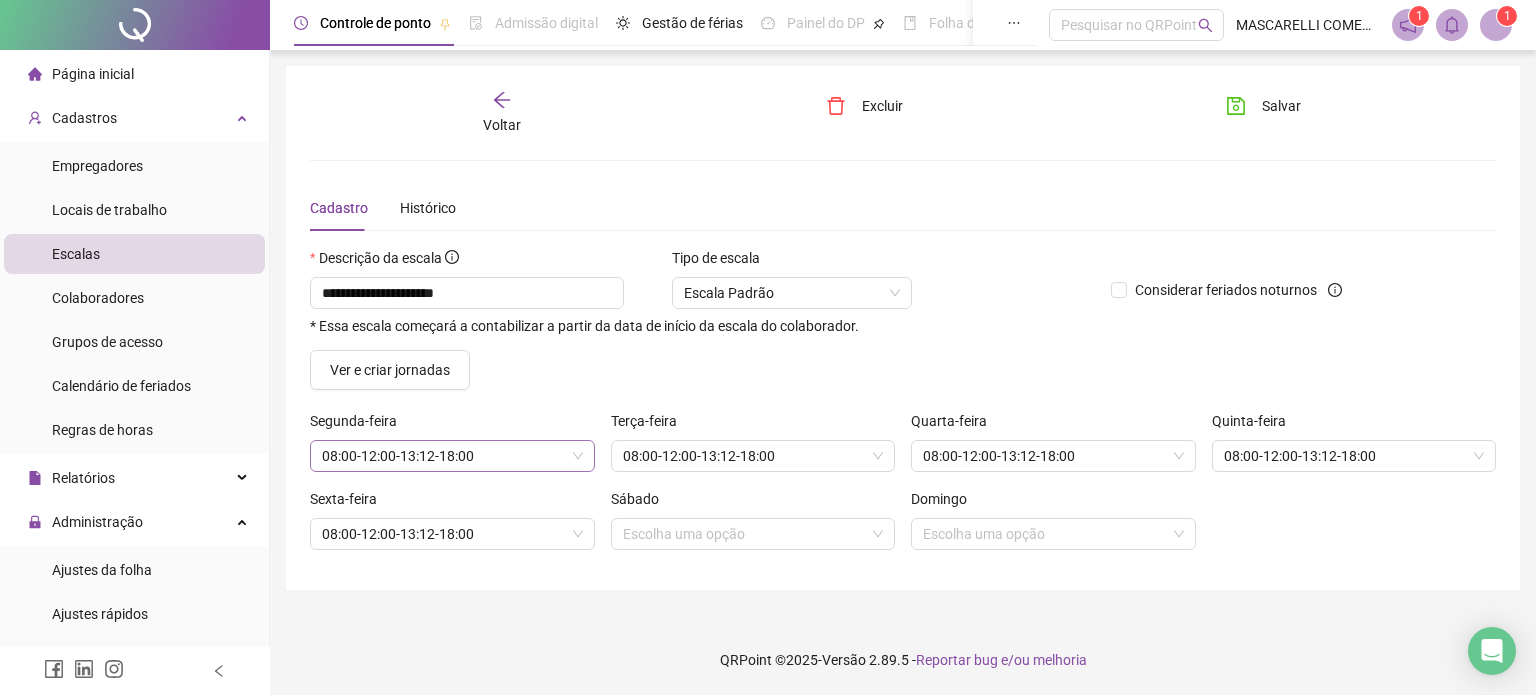click on "08:00-12:00-13:12-18:00" at bounding box center [452, 456] 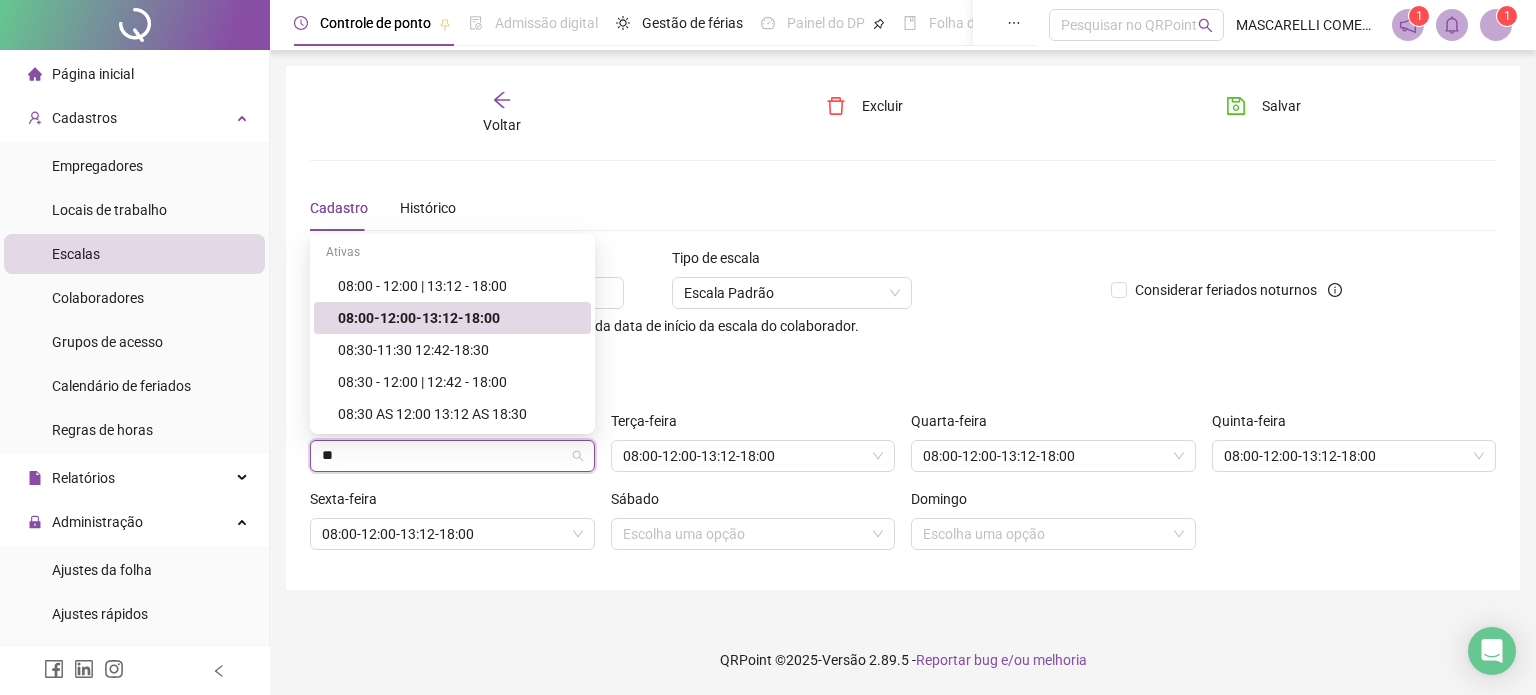 scroll, scrollTop: 0, scrollLeft: 0, axis: both 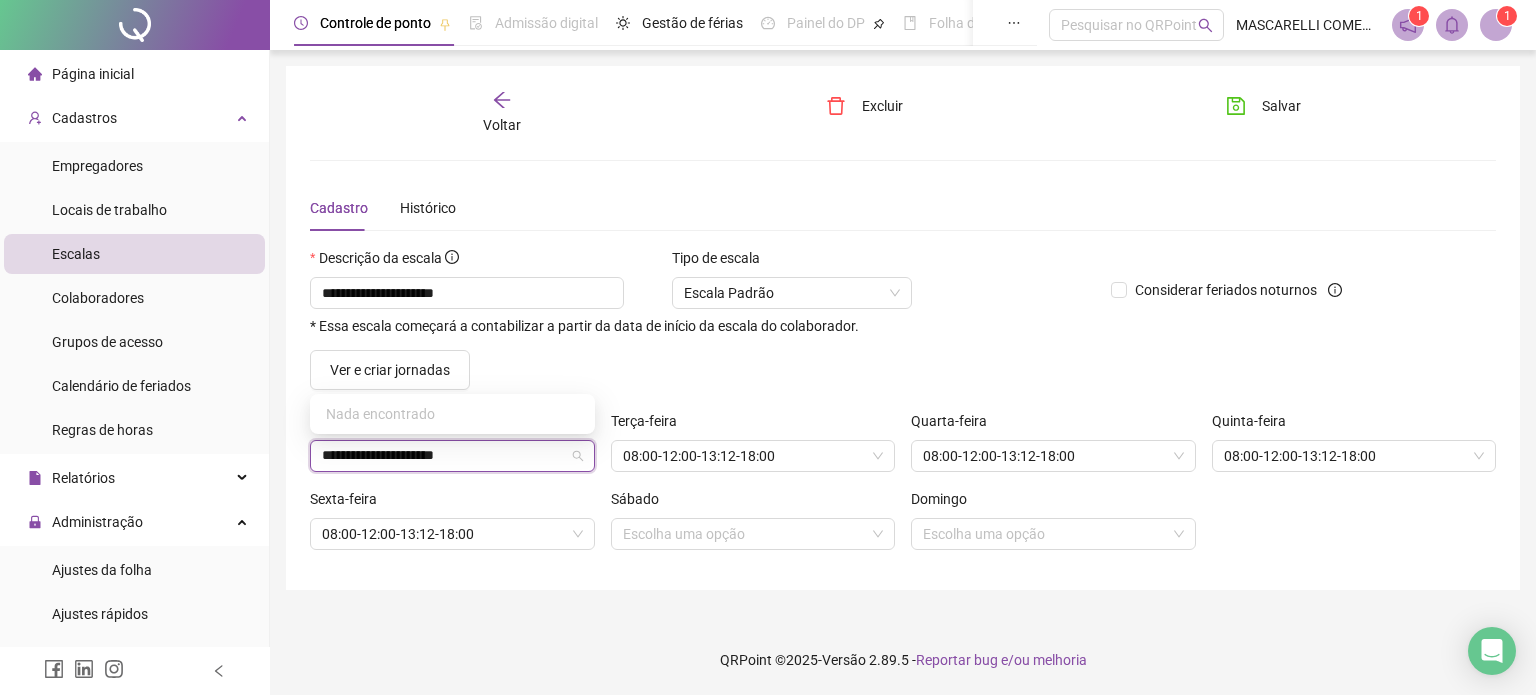 type on "**********" 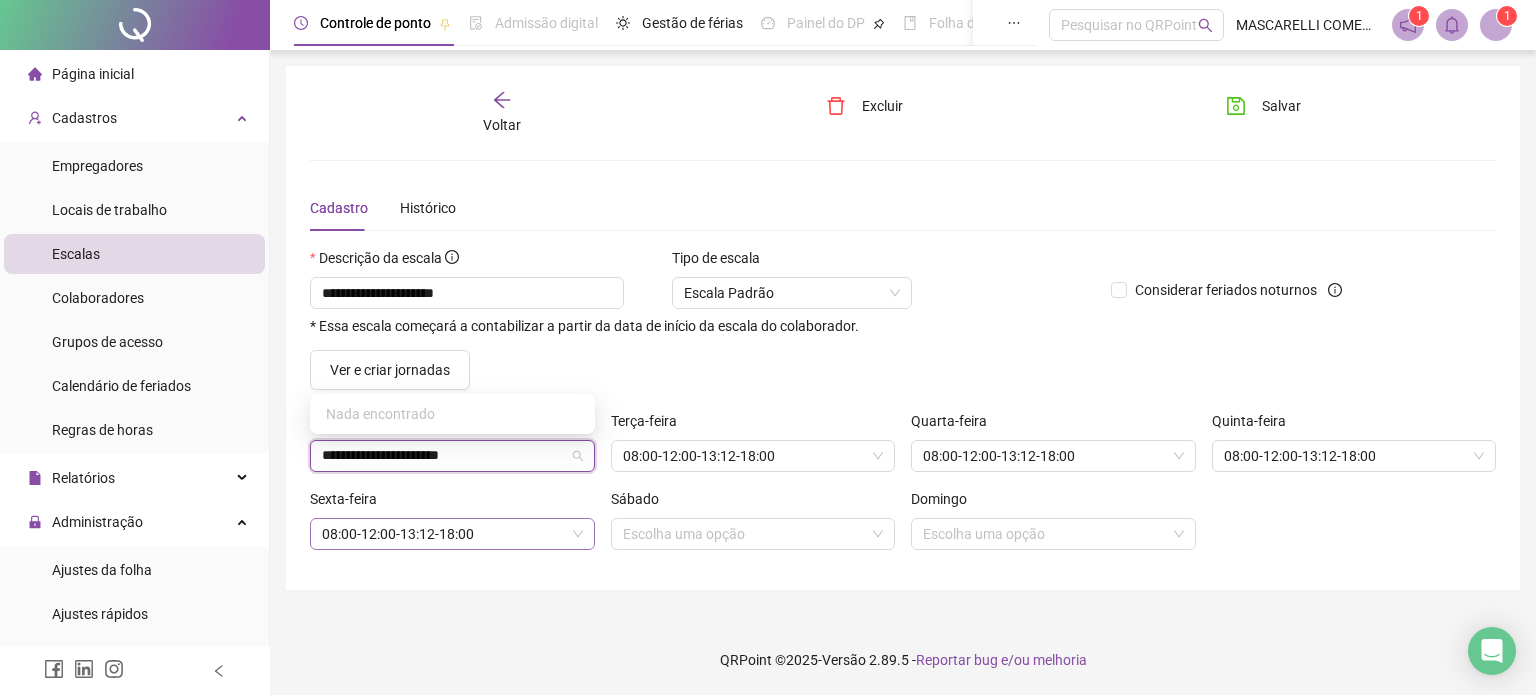 type 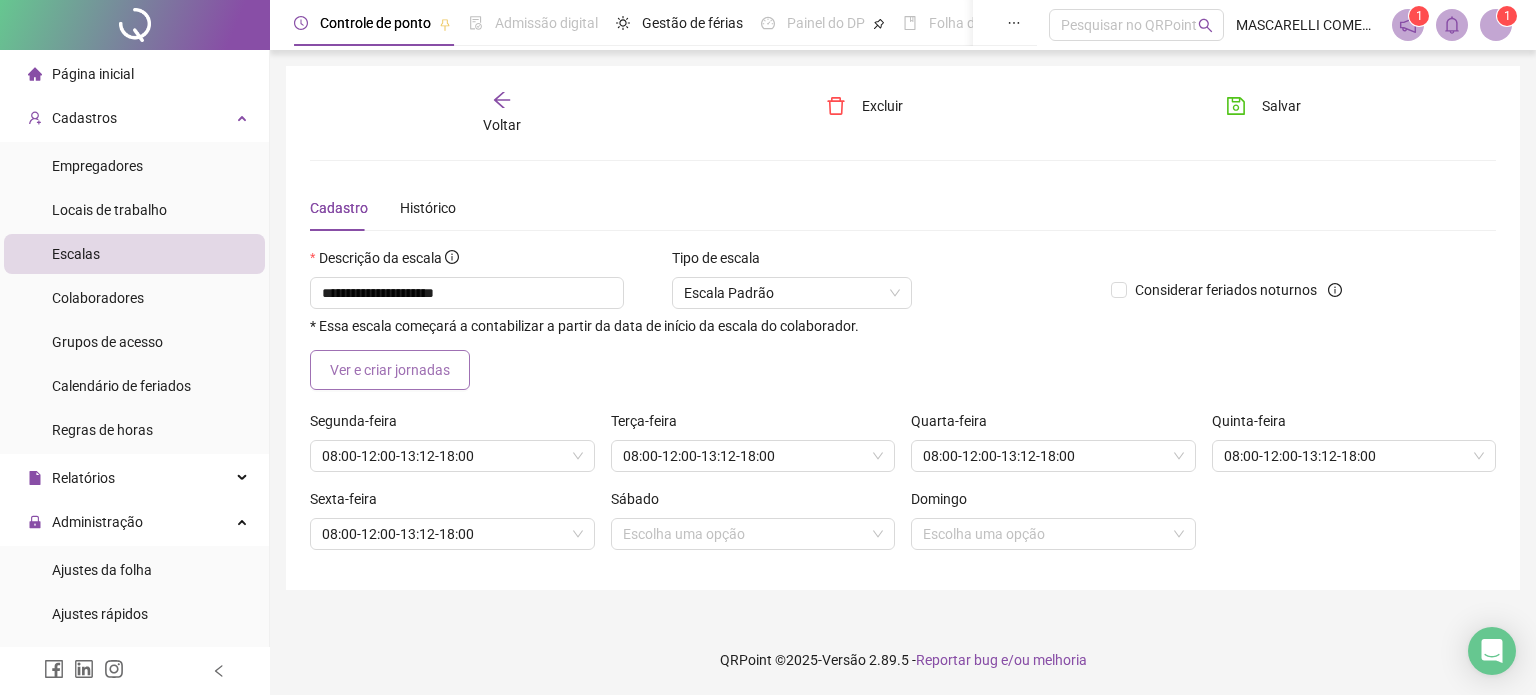 click on "Ver e criar jornadas" at bounding box center (390, 370) 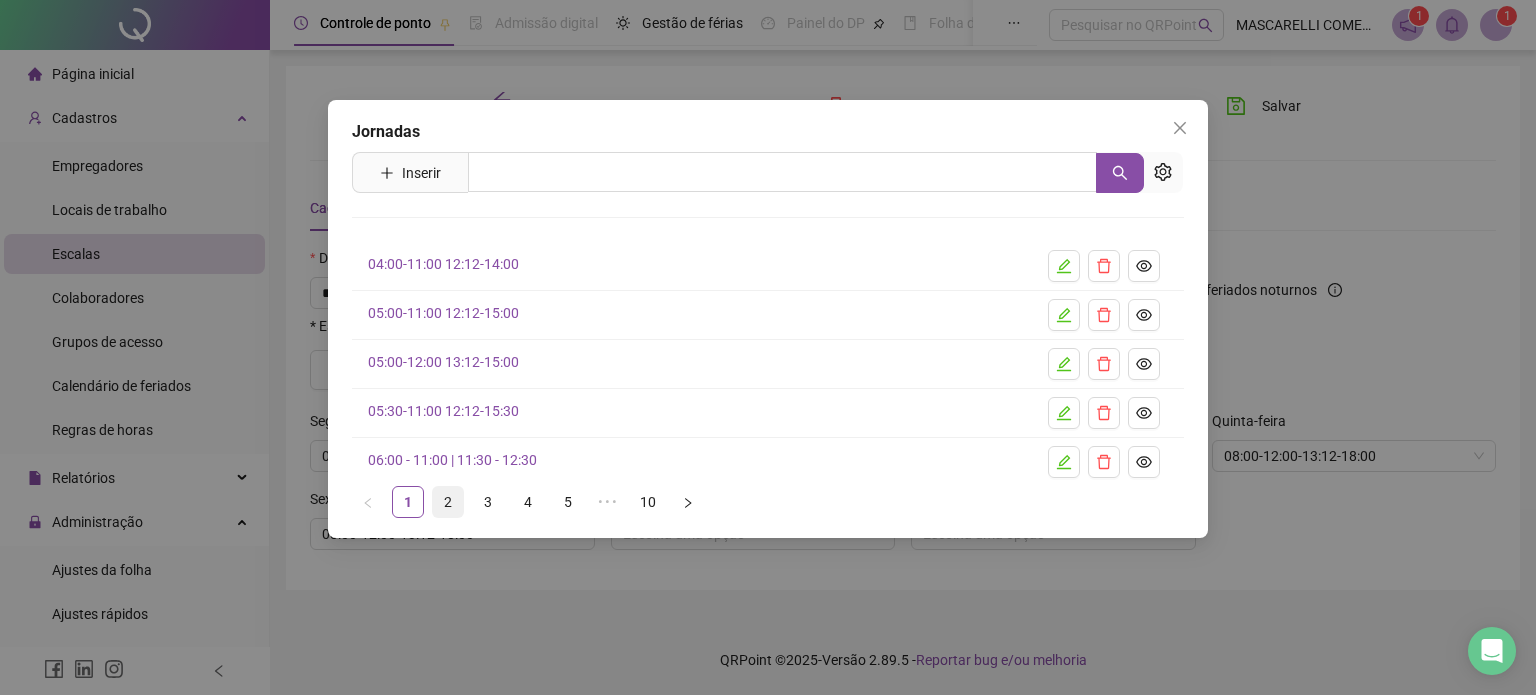 click on "2" at bounding box center [448, 502] 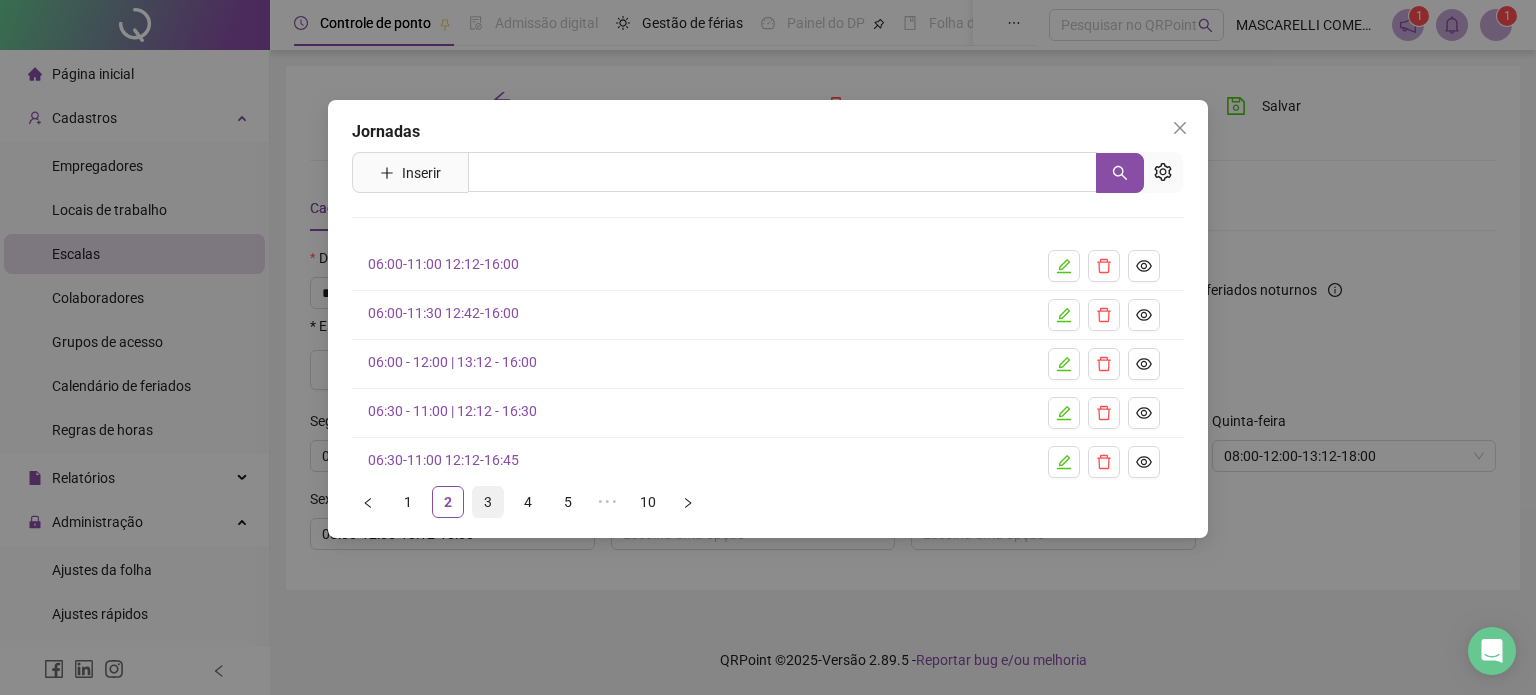click on "3" at bounding box center (488, 502) 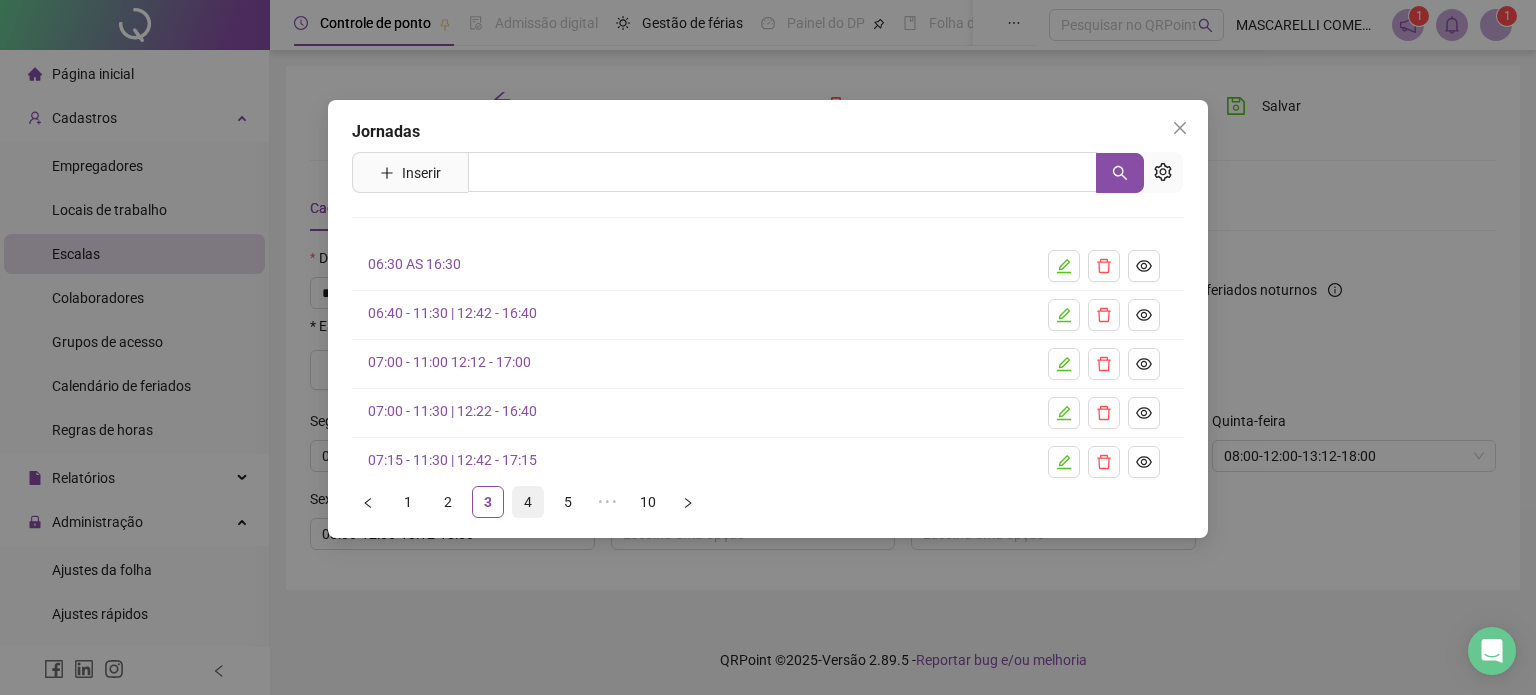 click on "4" at bounding box center [528, 502] 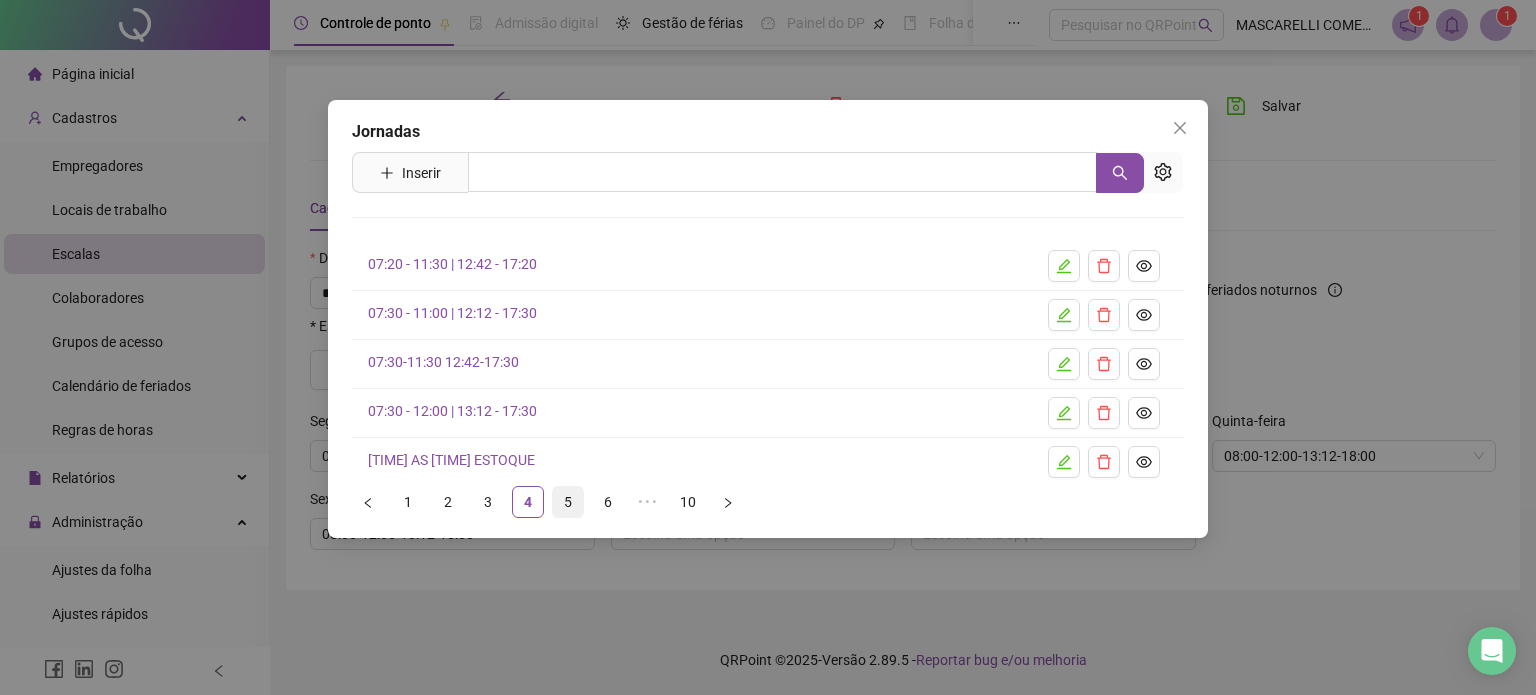click on "5" at bounding box center (568, 502) 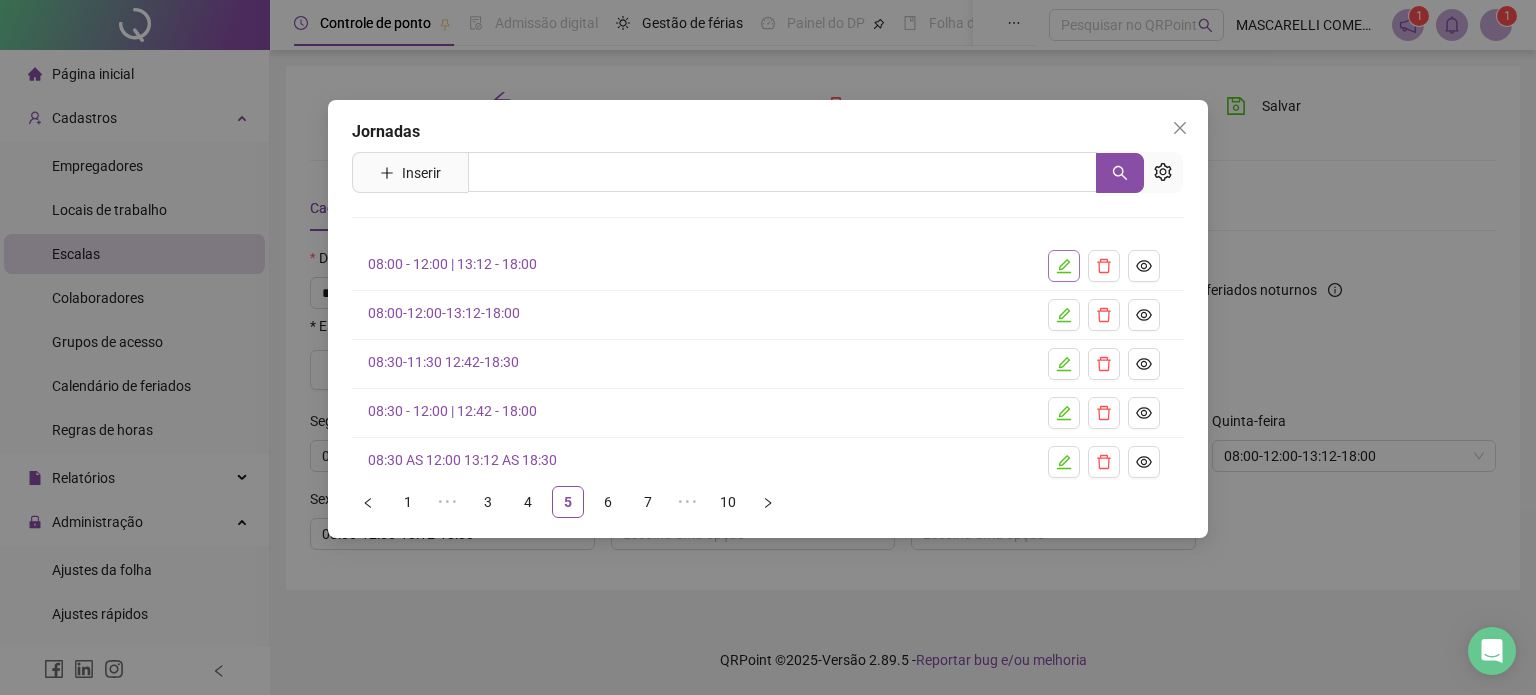 click 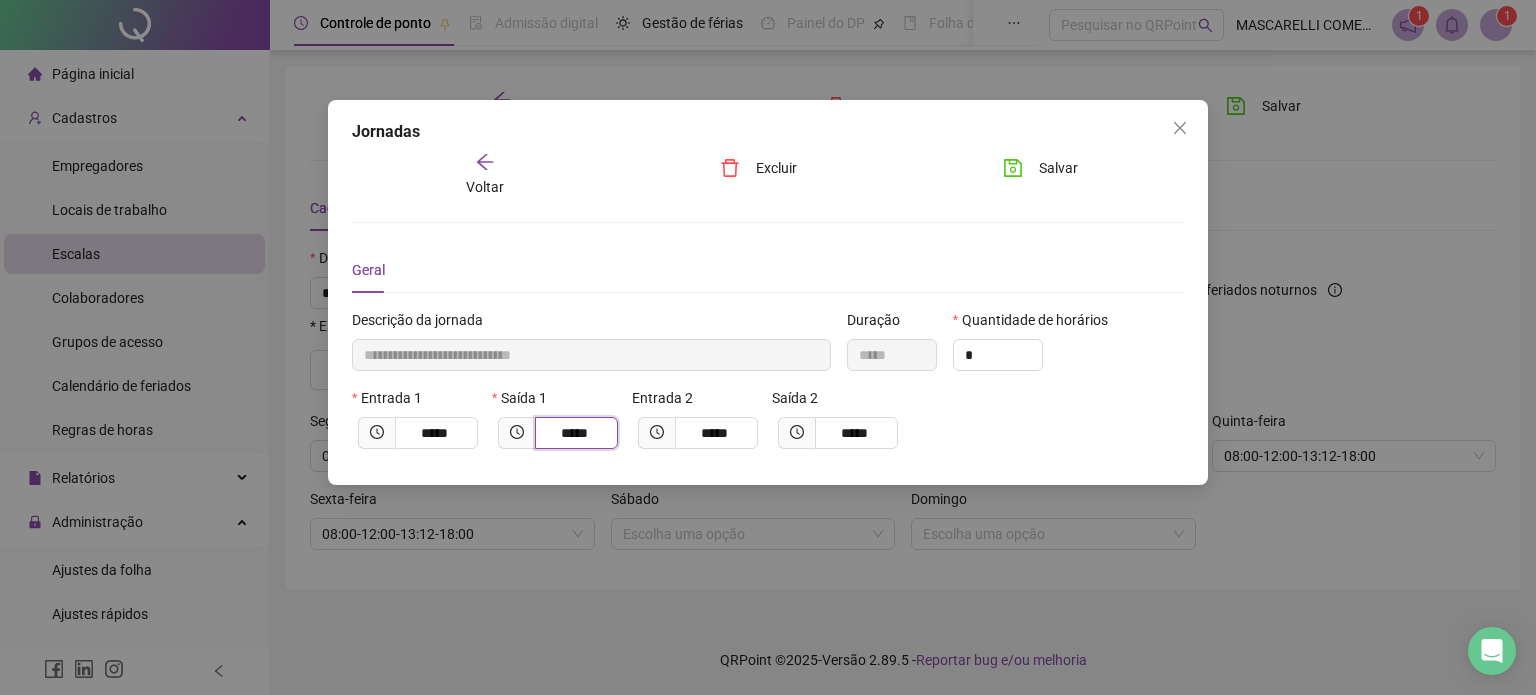 click on "*****" at bounding box center (574, 433) 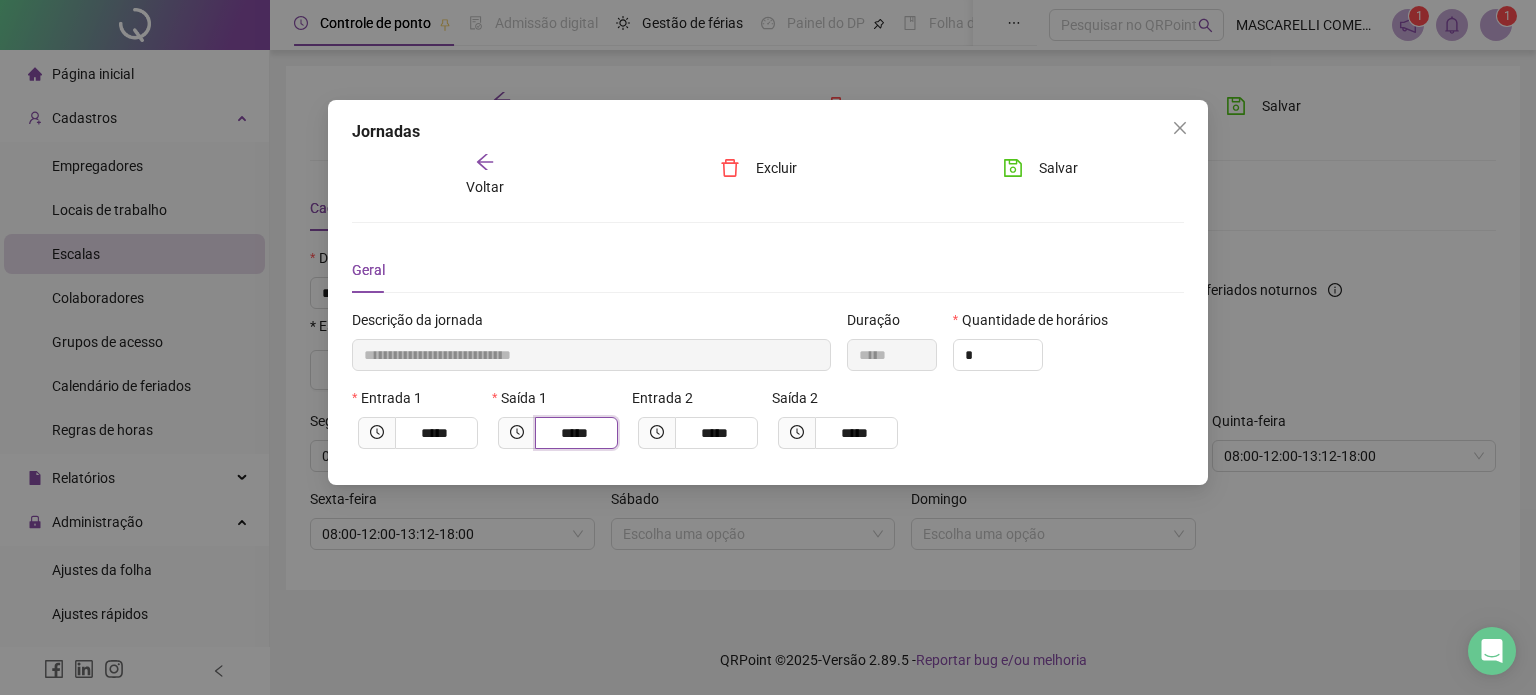 type on "**********" 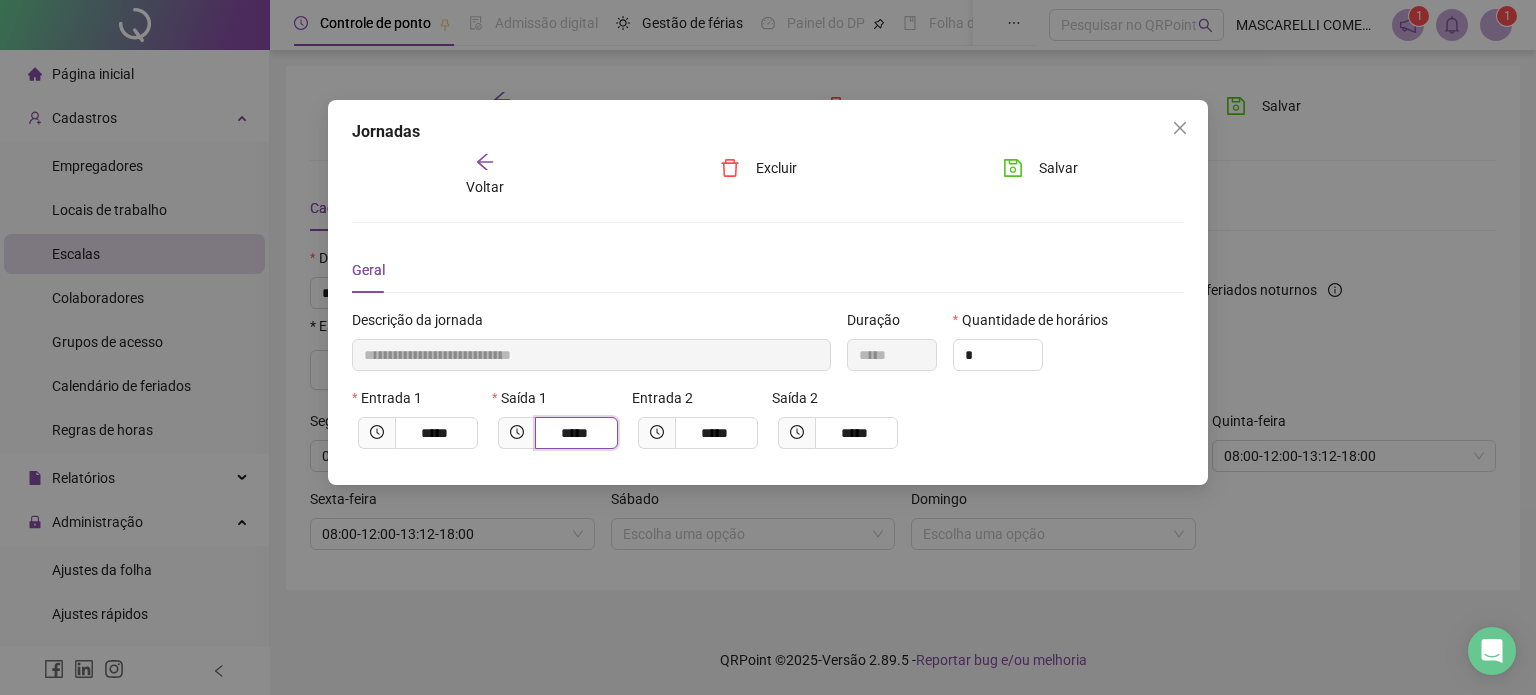 type on "*****" 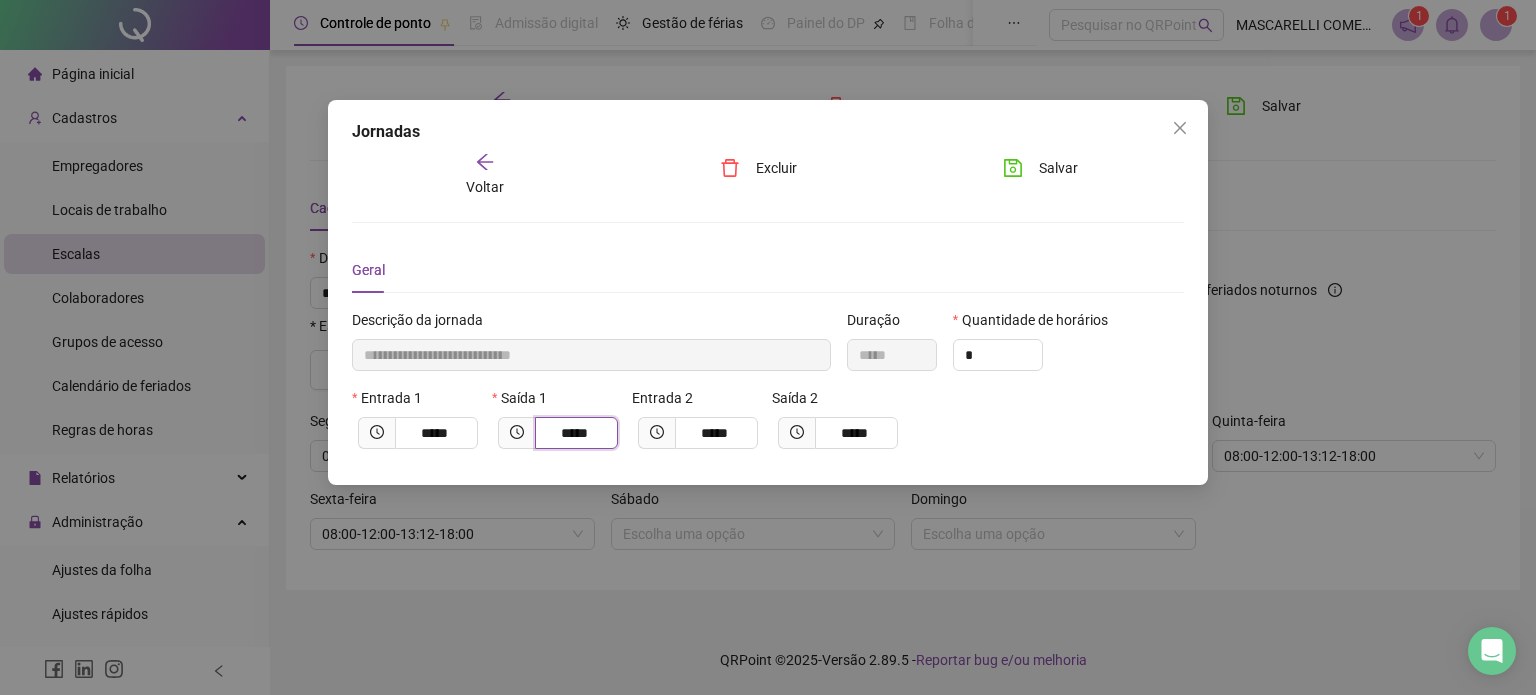 type on "****" 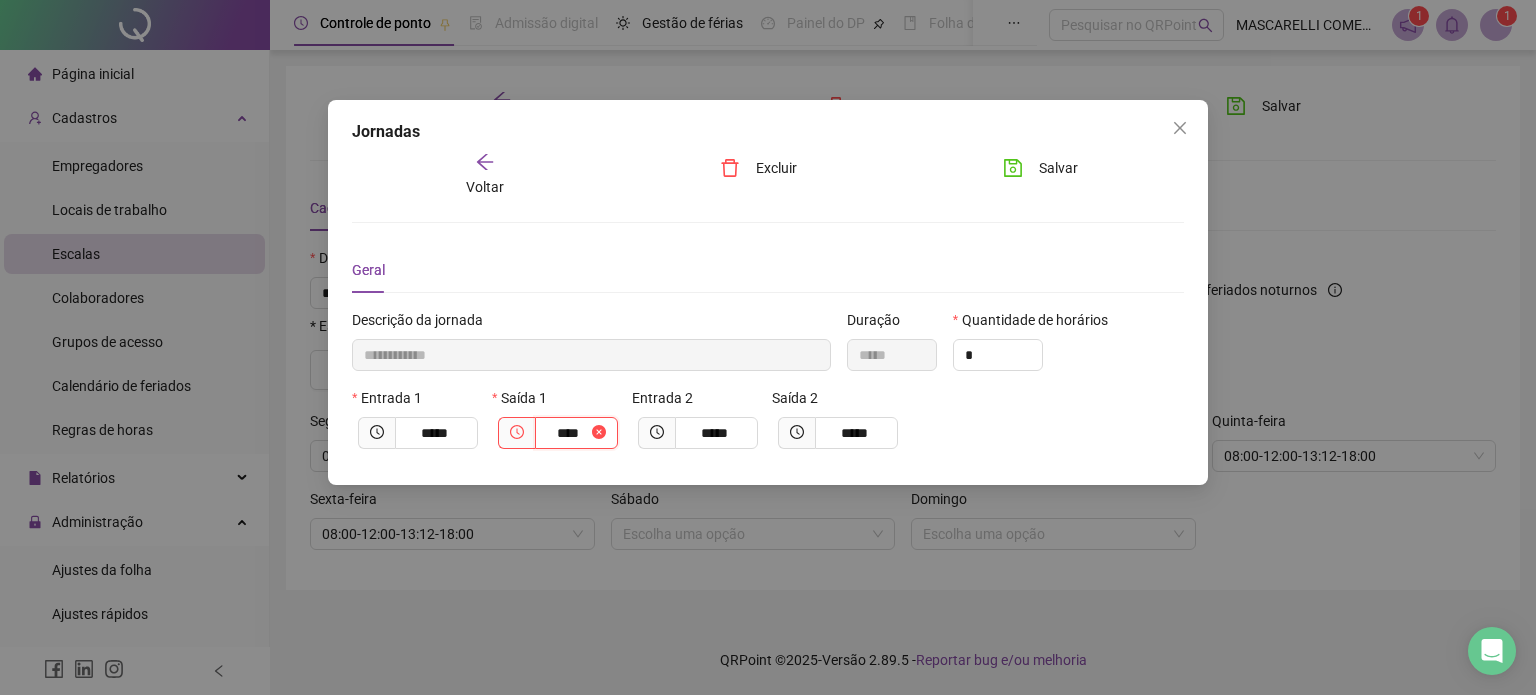 type on "**********" 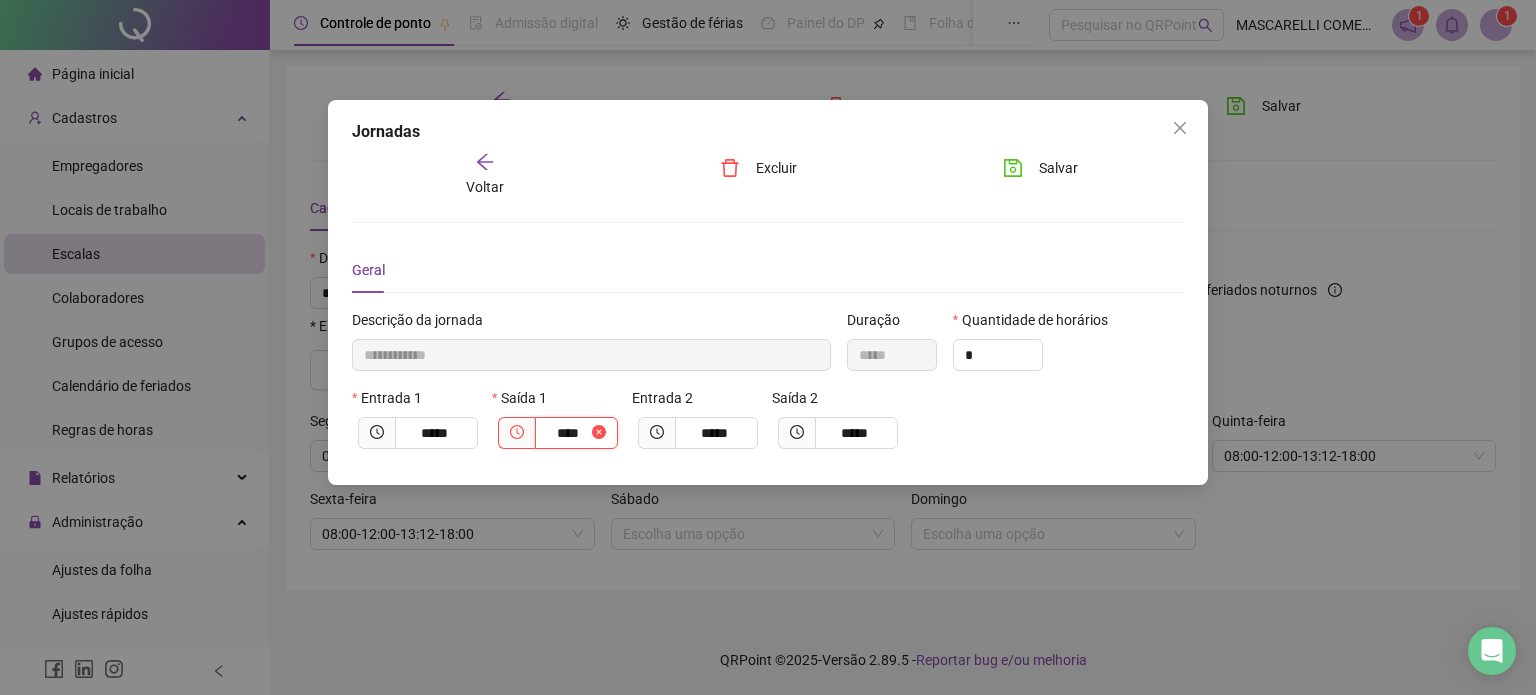type on "*****" 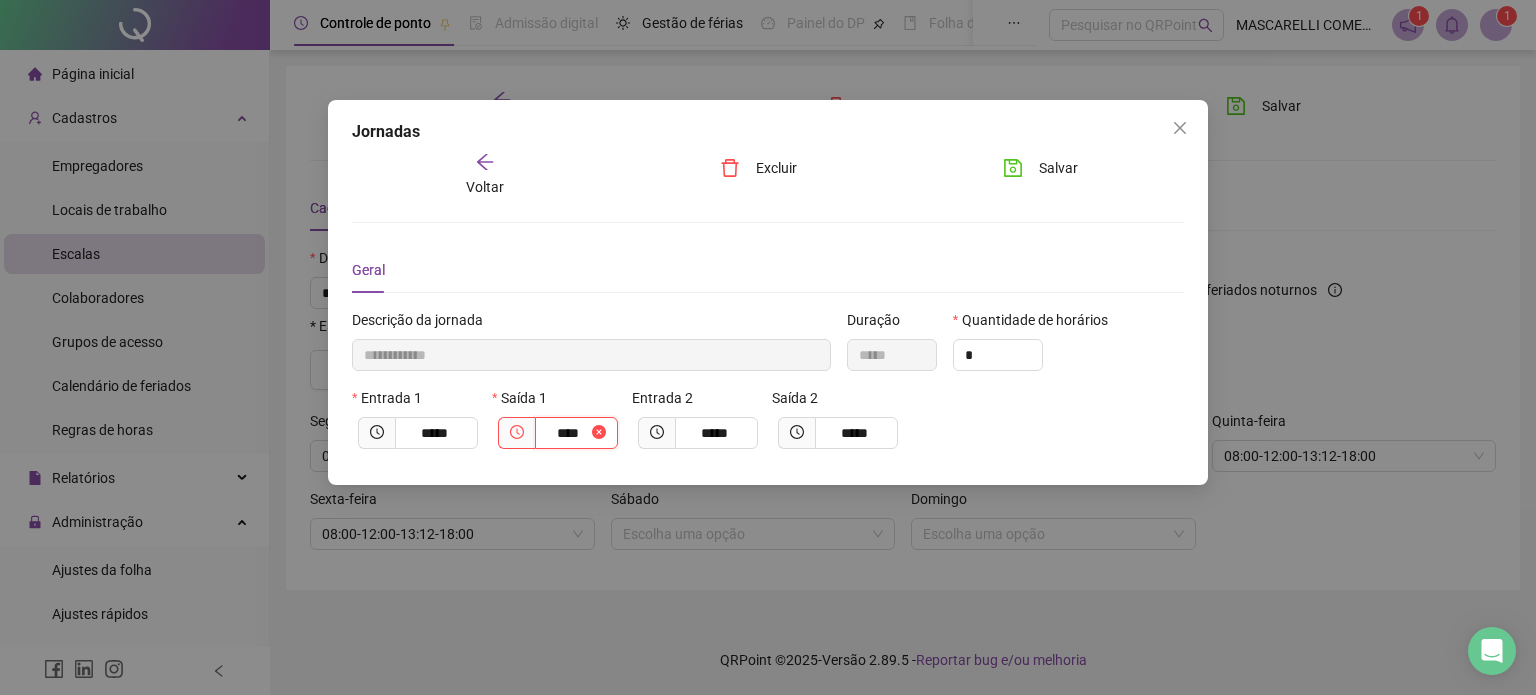 type on "**" 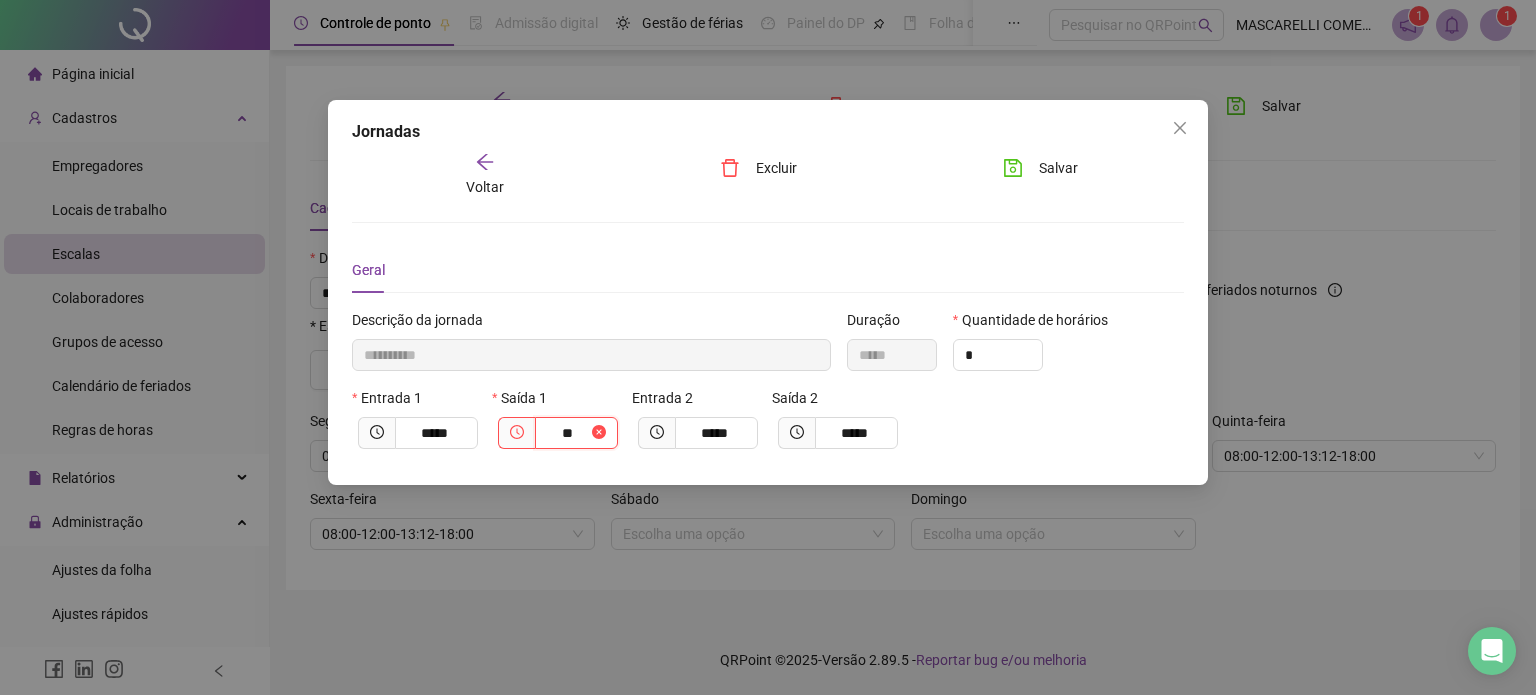 type on "*********" 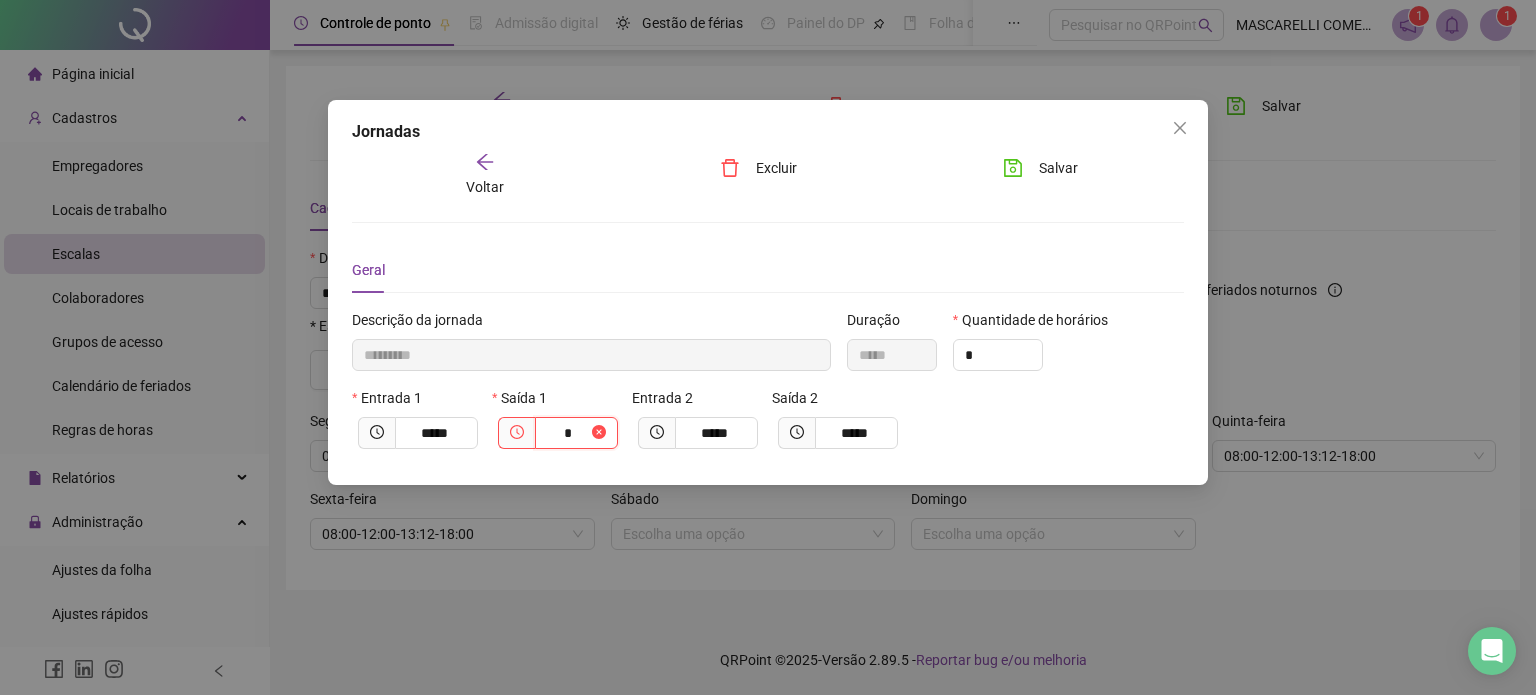 type on "**********" 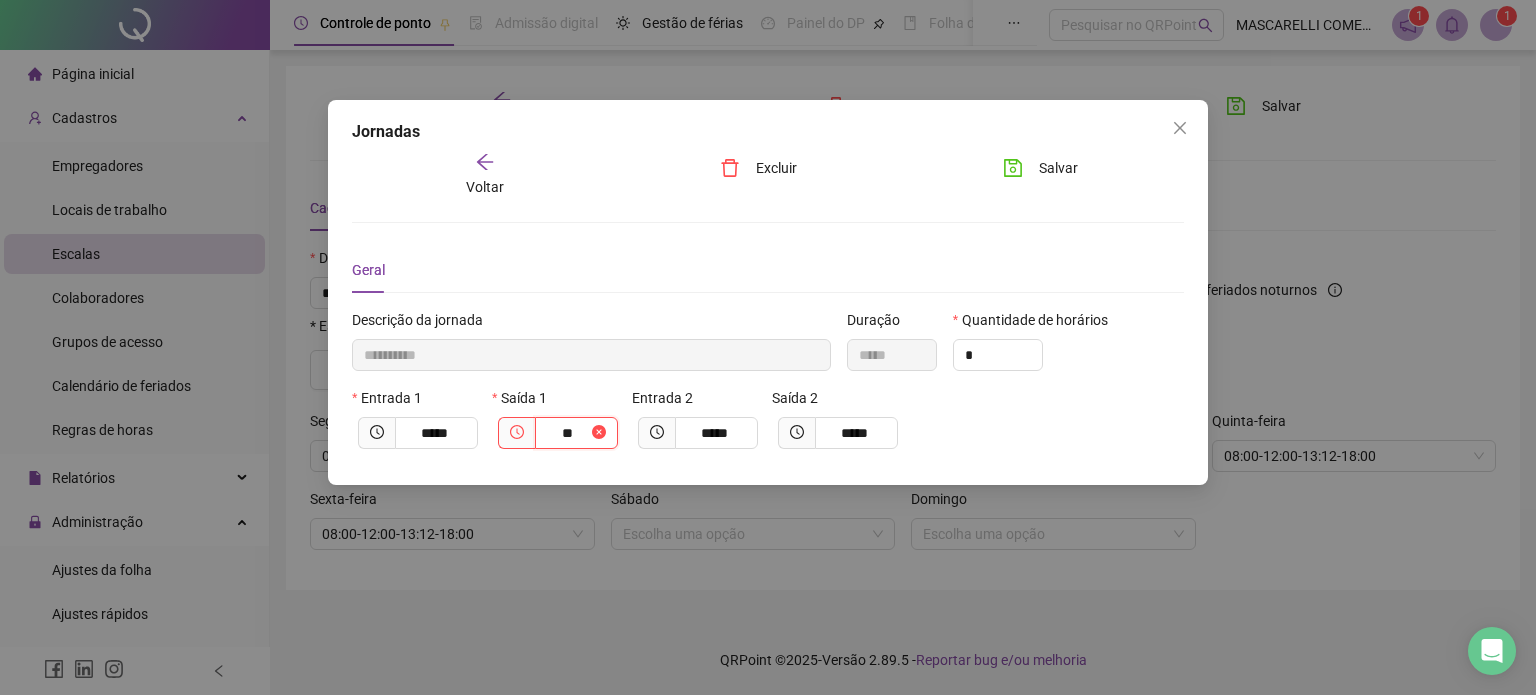 type on "***" 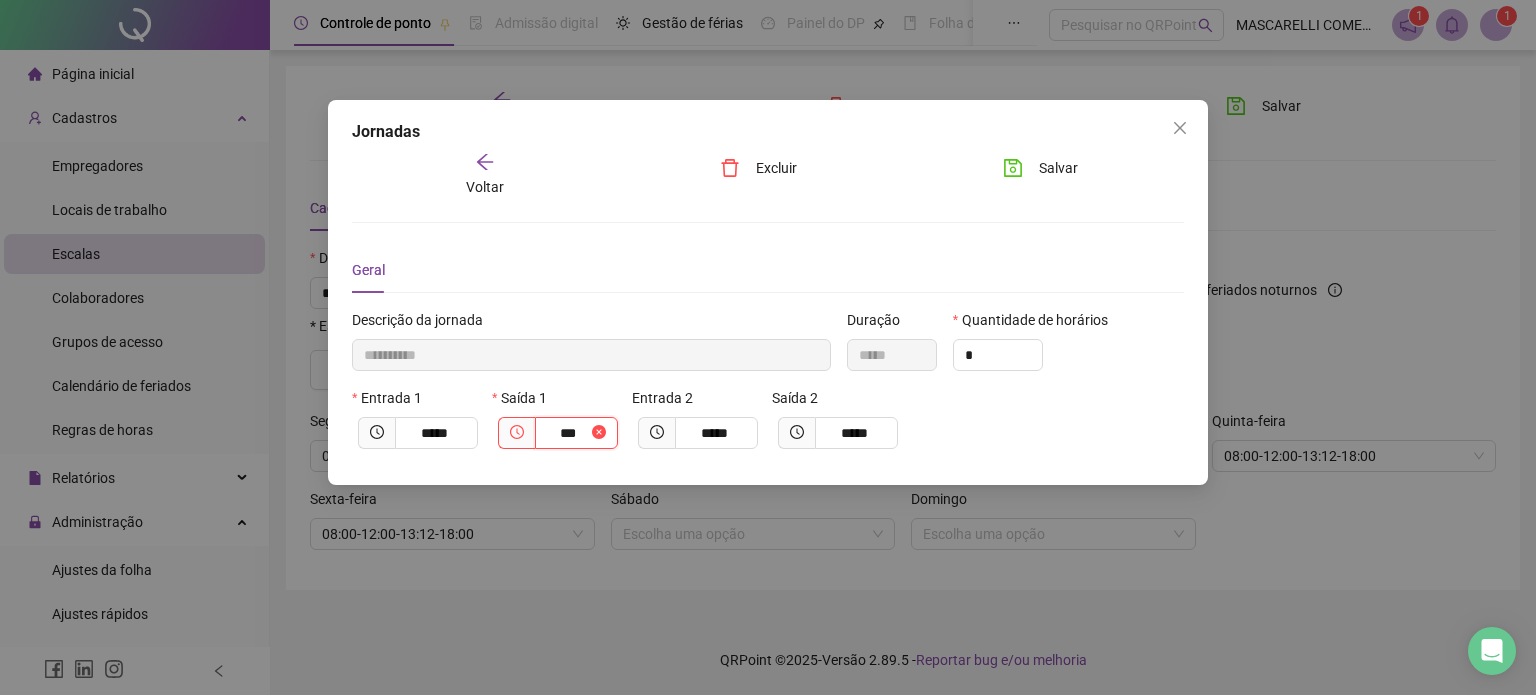 type on "**********" 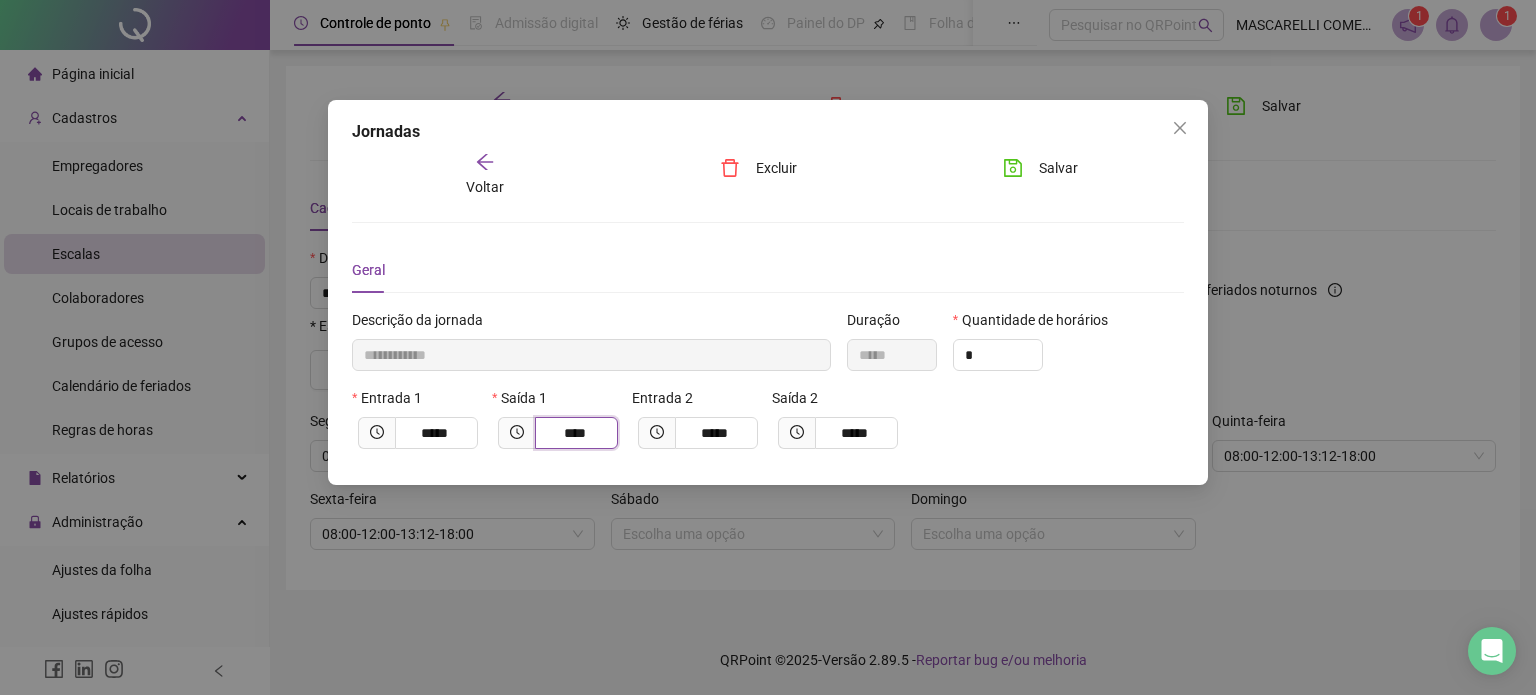 type on "**********" 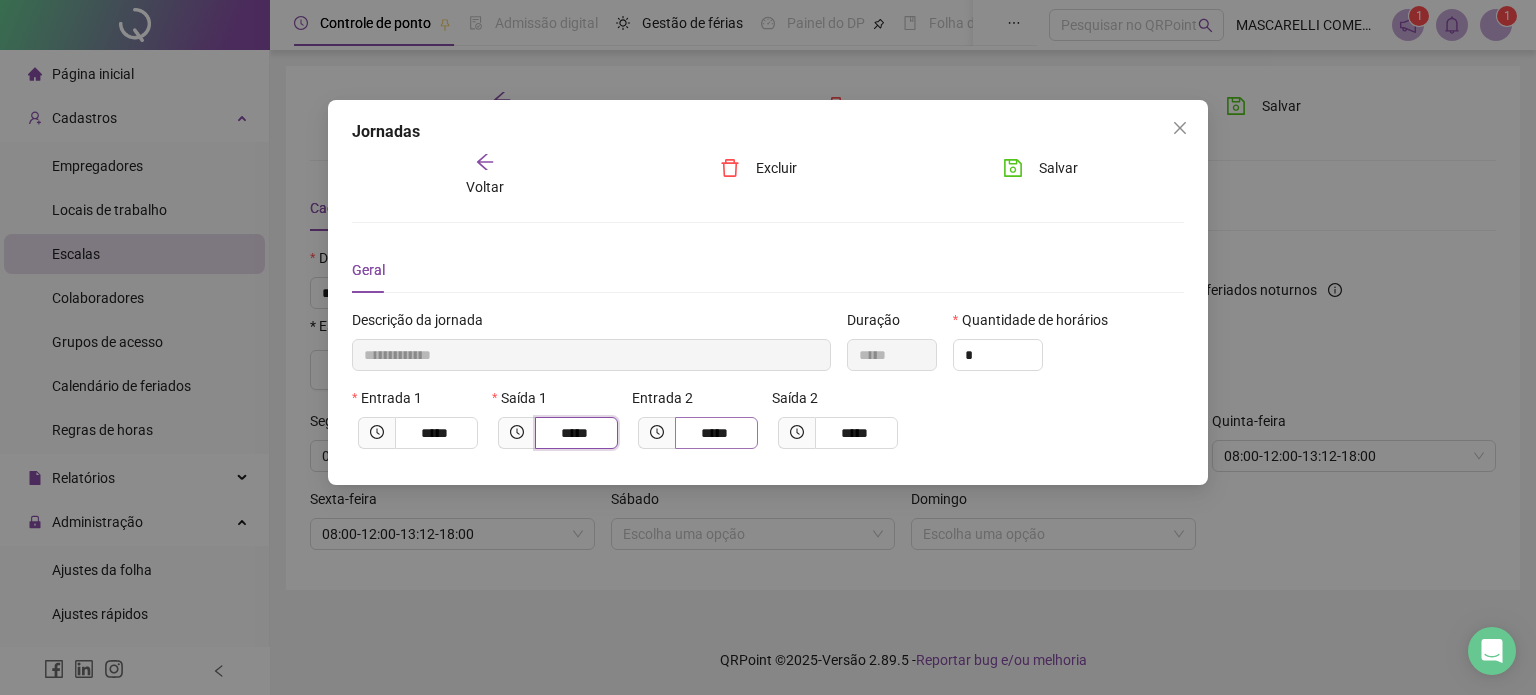 type on "*****" 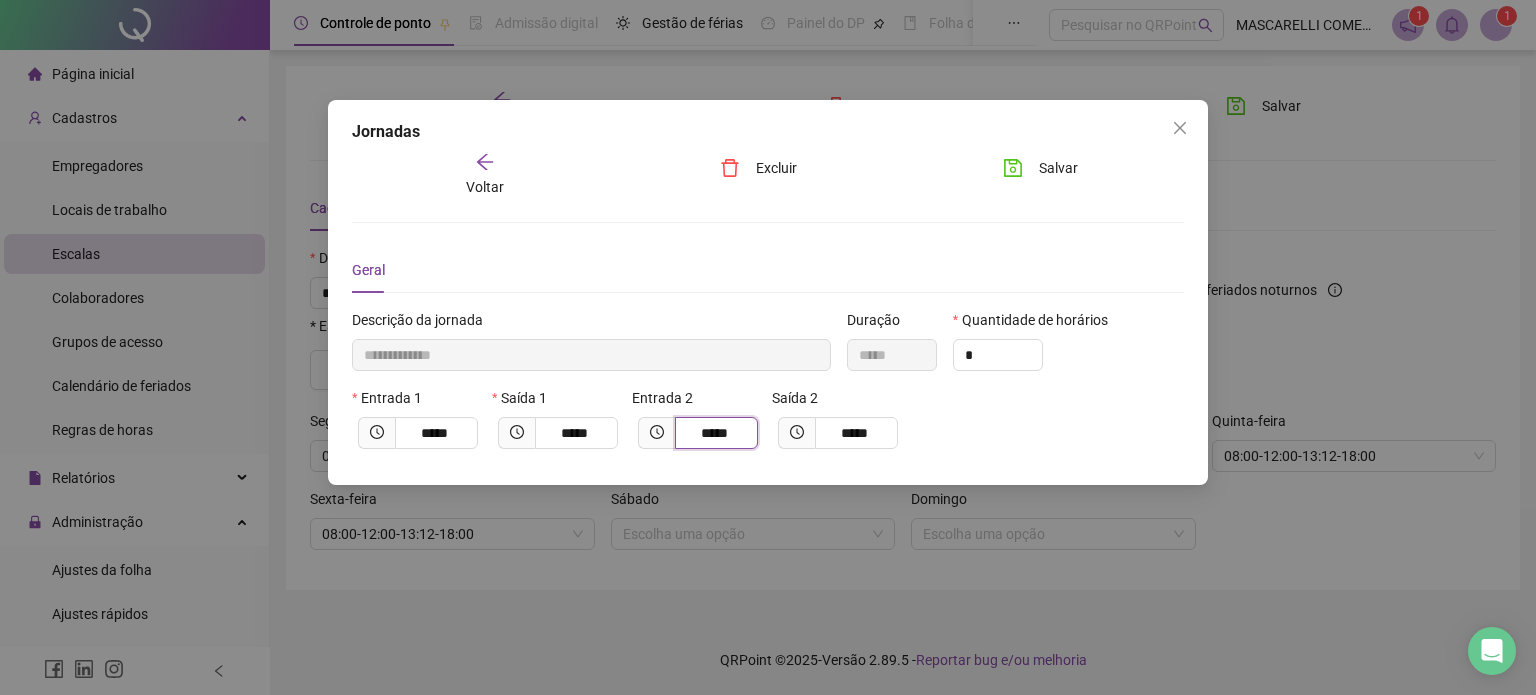 click on "*****" at bounding box center [714, 433] 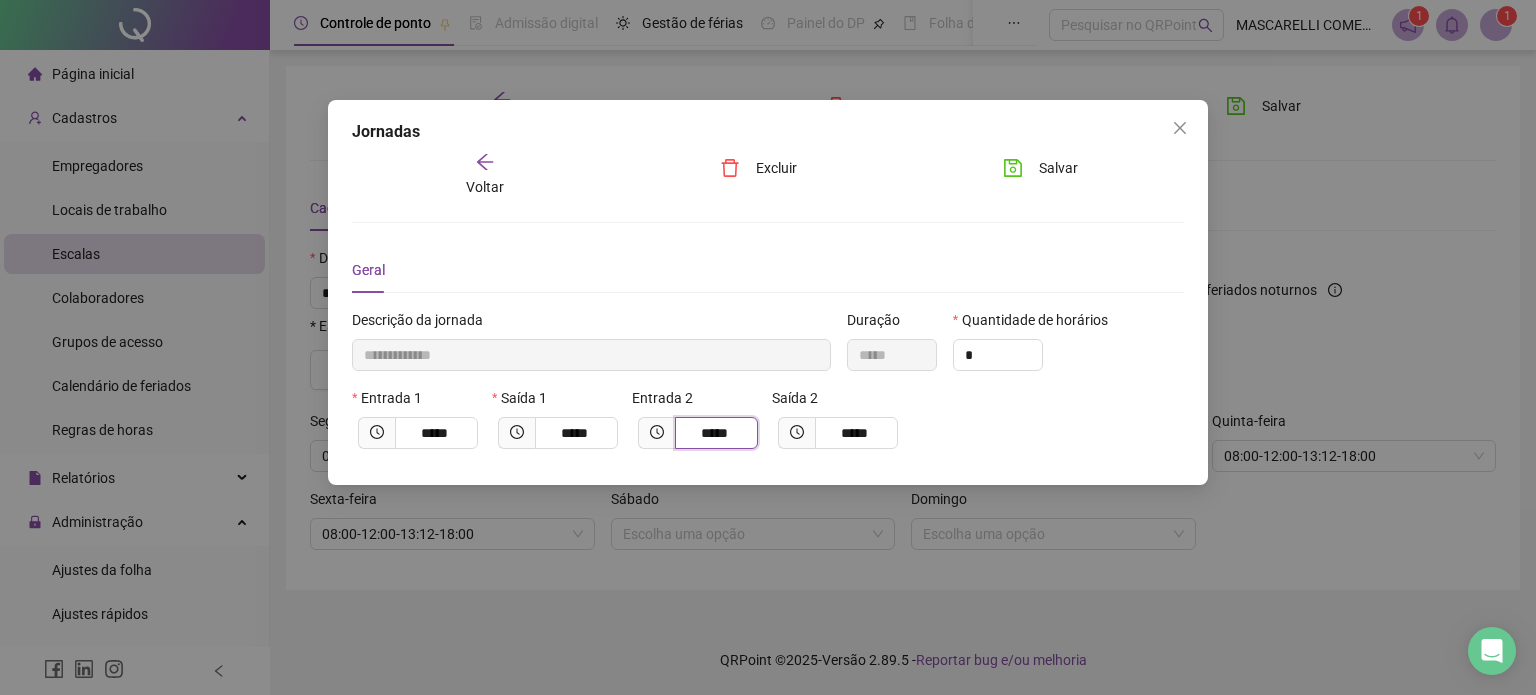 drag, startPoint x: 736, startPoint y: 427, endPoint x: 649, endPoint y: 439, distance: 87.823685 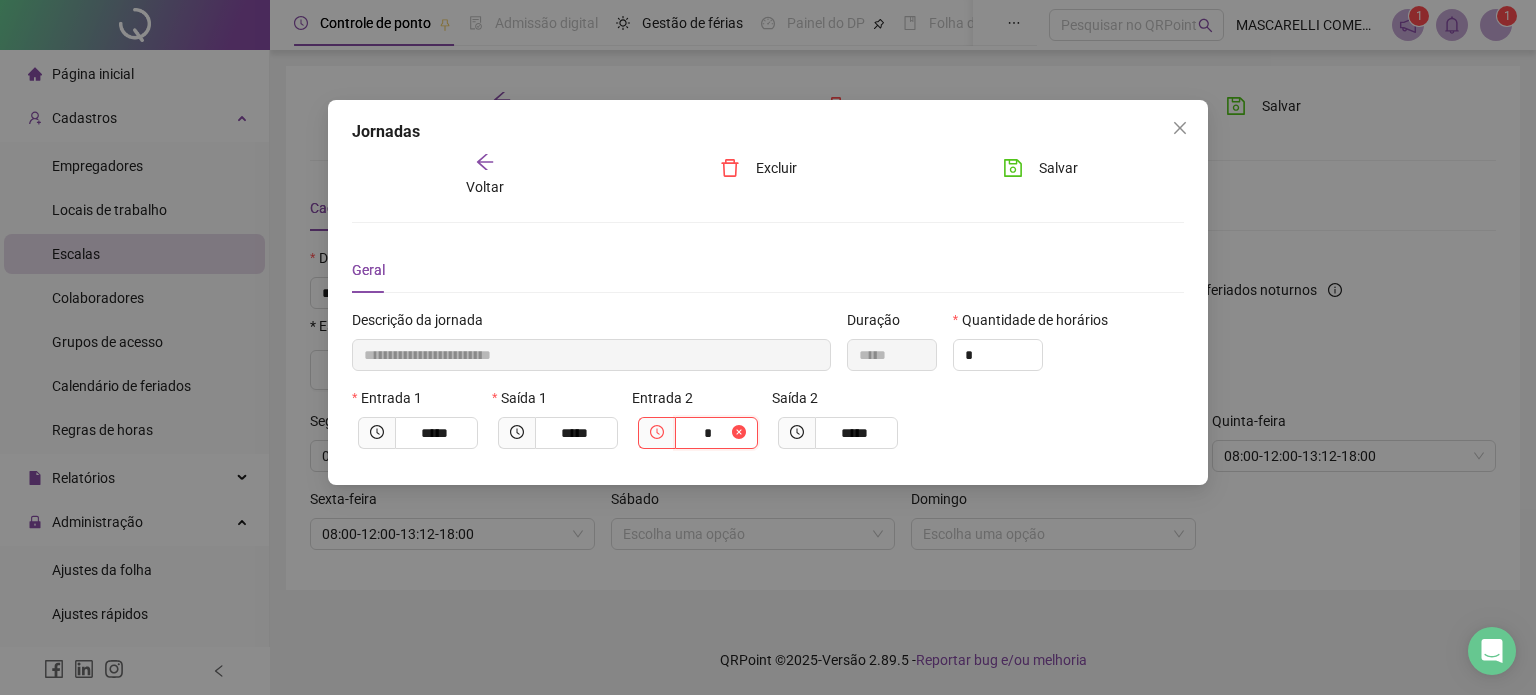 type on "**********" 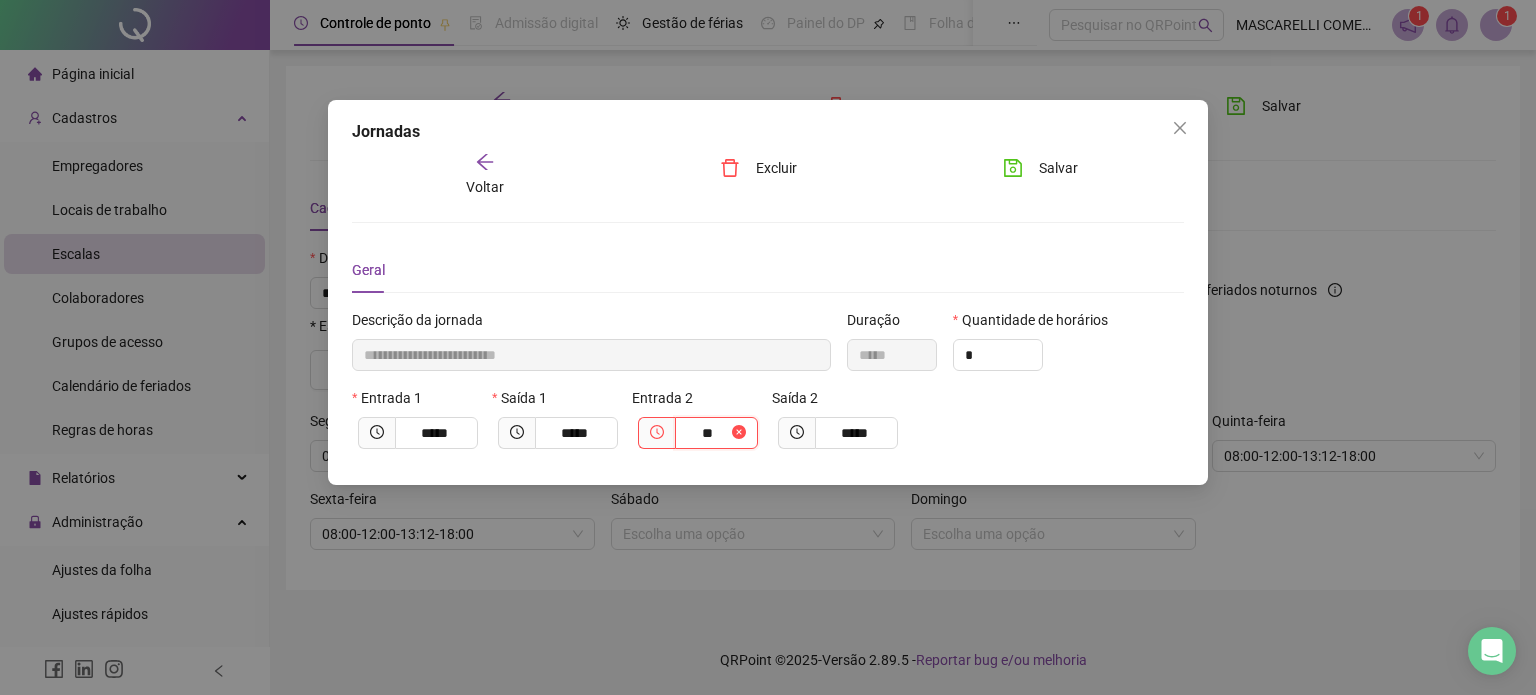type on "***" 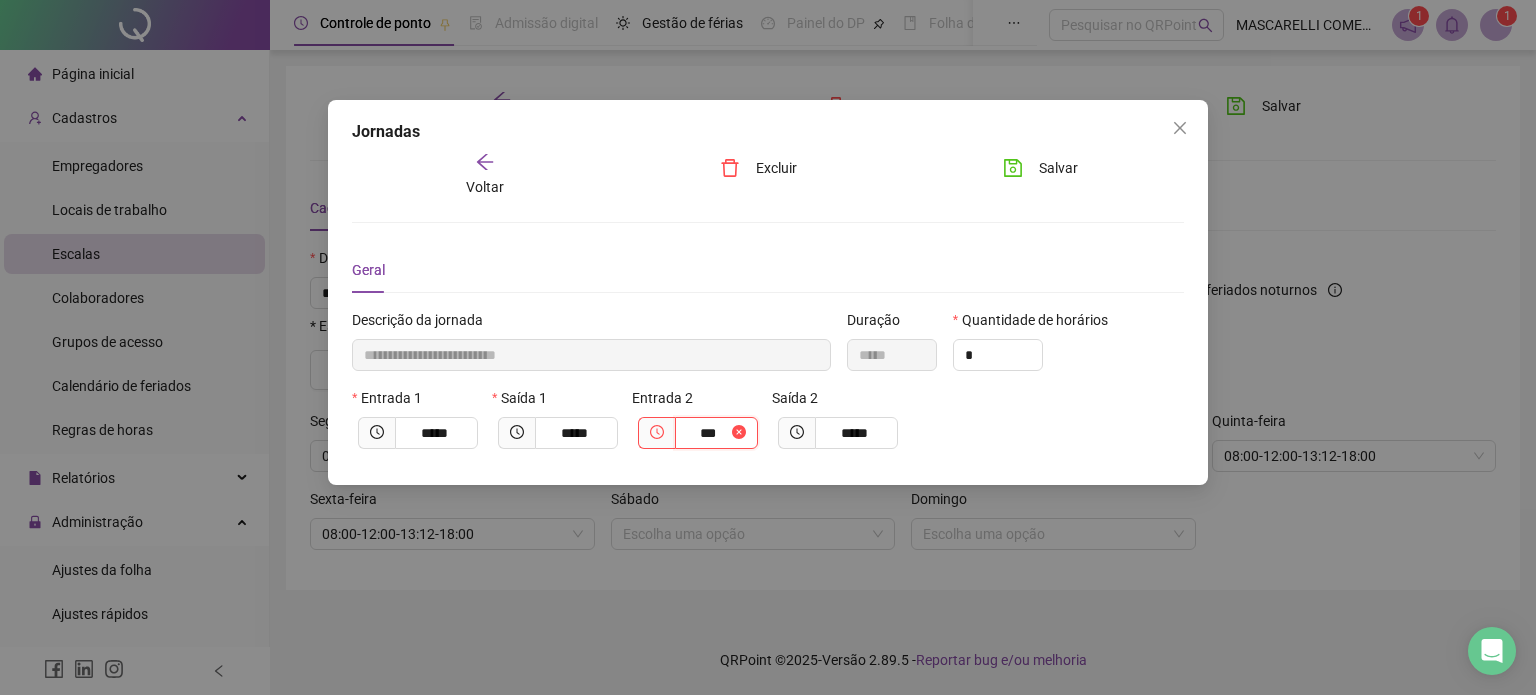 type on "**********" 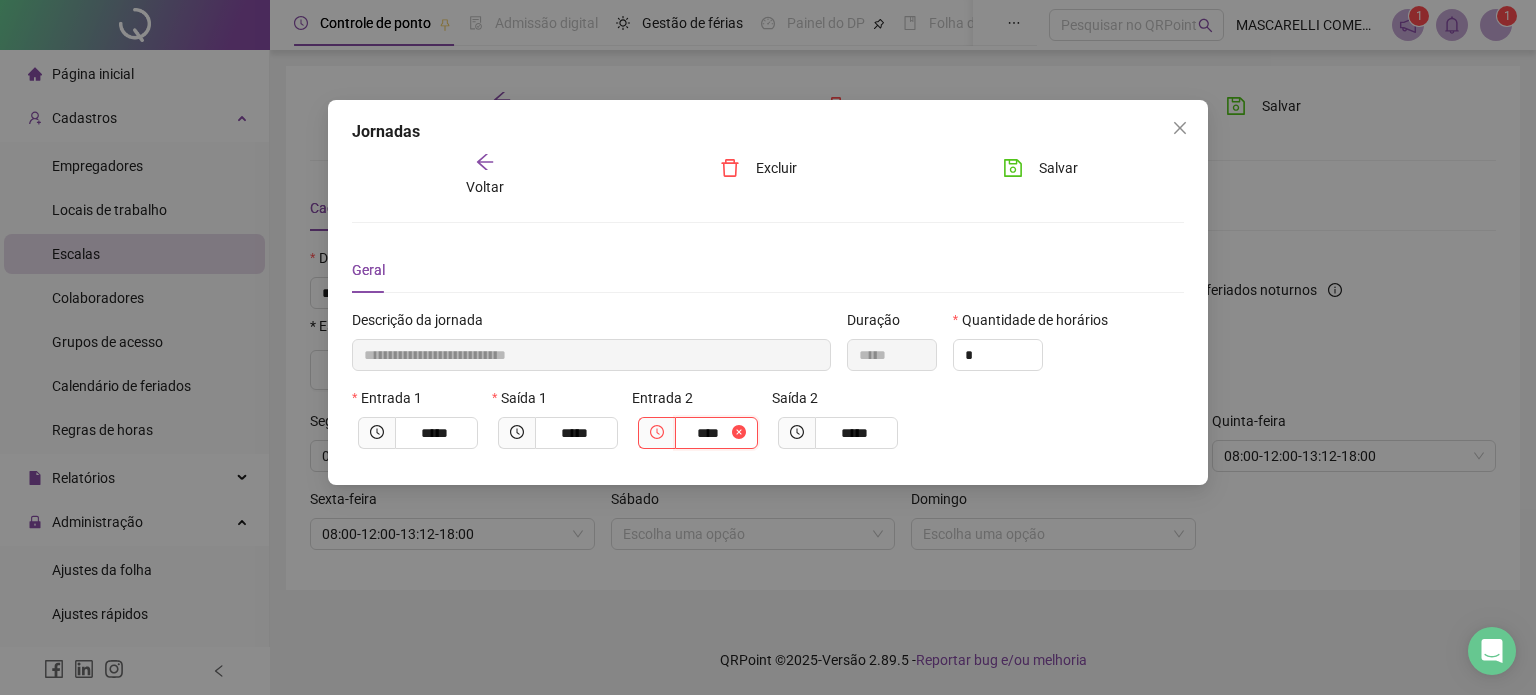 type on "**********" 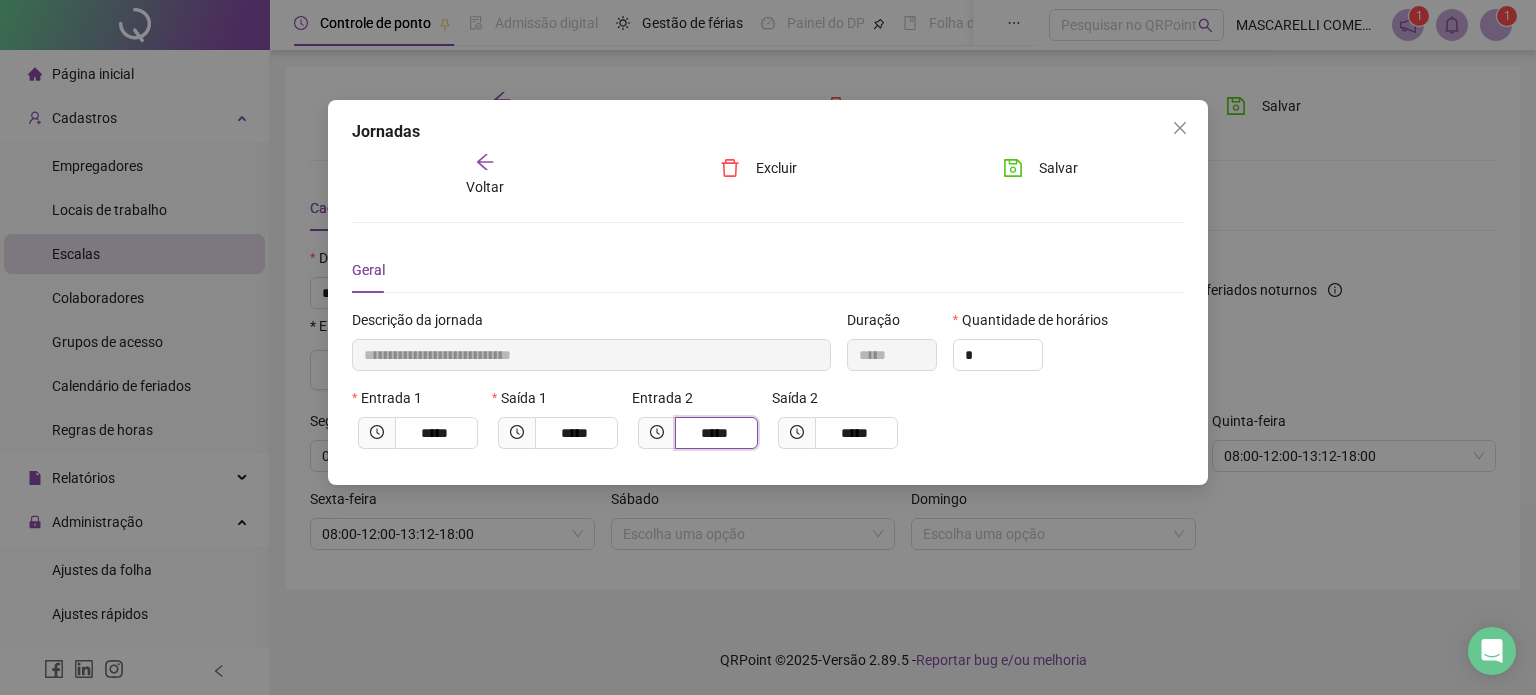 type on "*****" 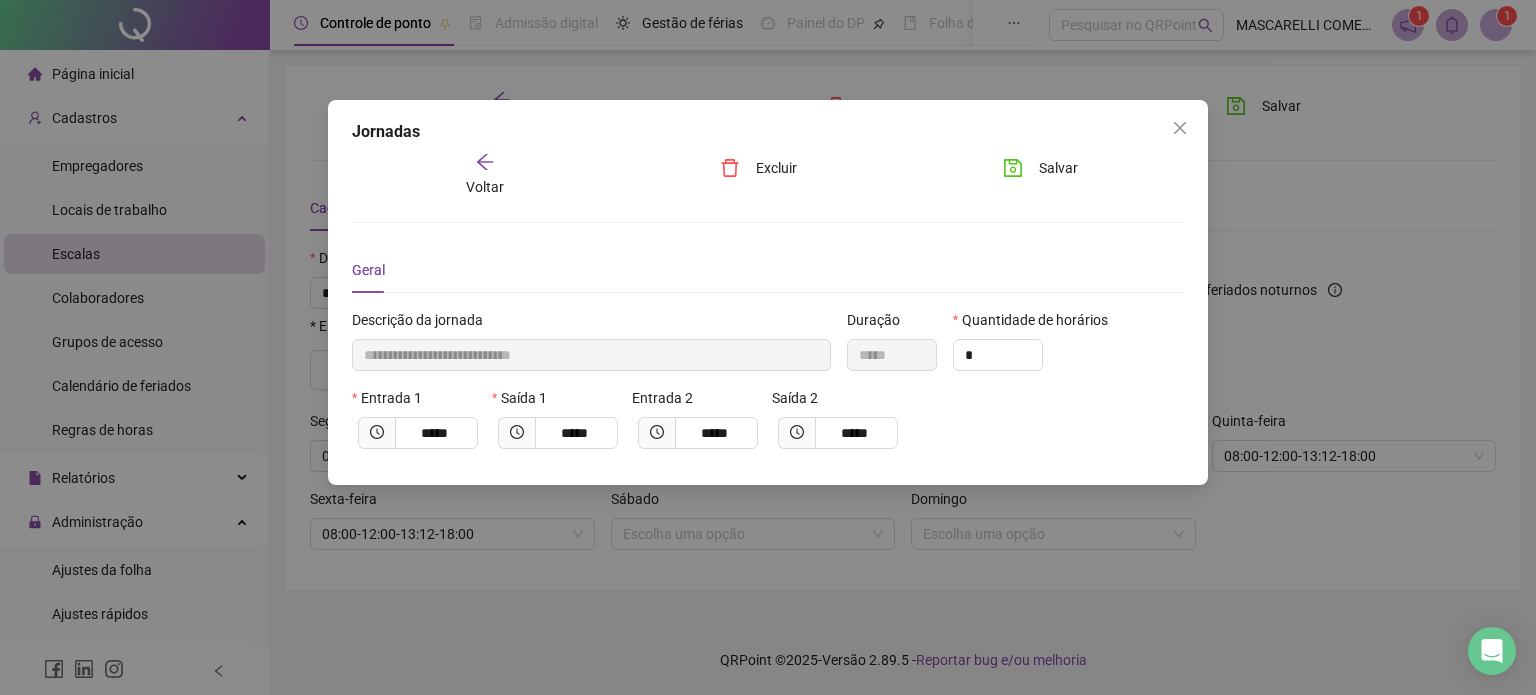 click on "Entrada 1 ***** Saída 1 ***** Entrada 2 ***** Saída 2 *****" at bounding box center (768, 426) 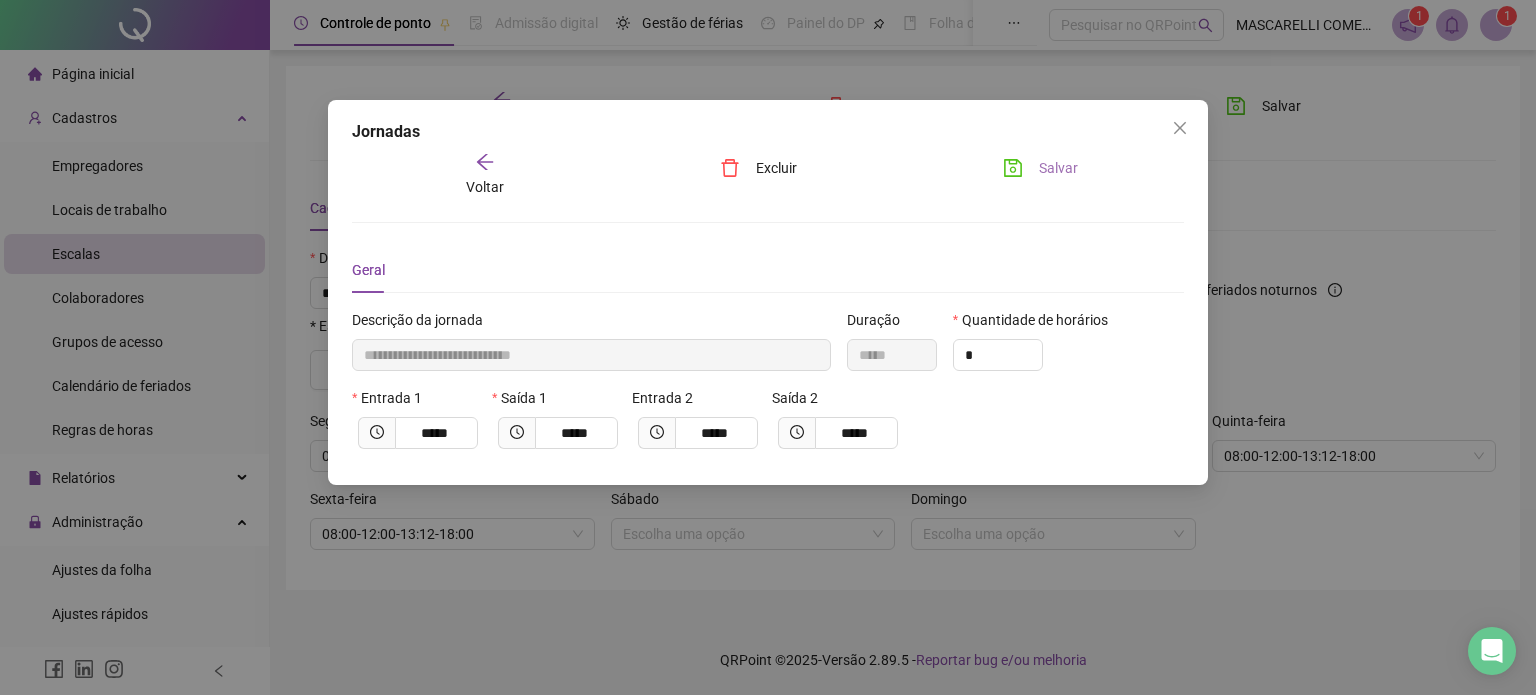 click on "Salvar" at bounding box center [1040, 168] 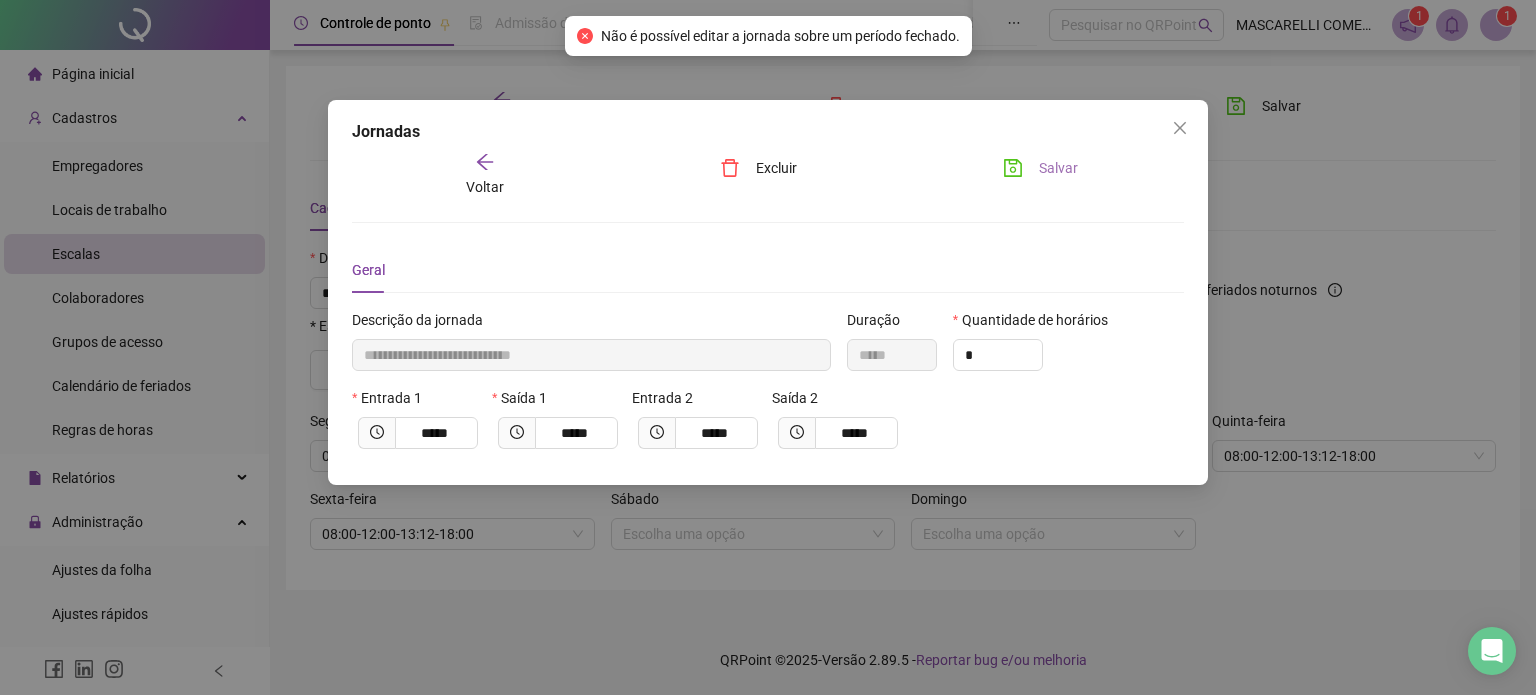 click 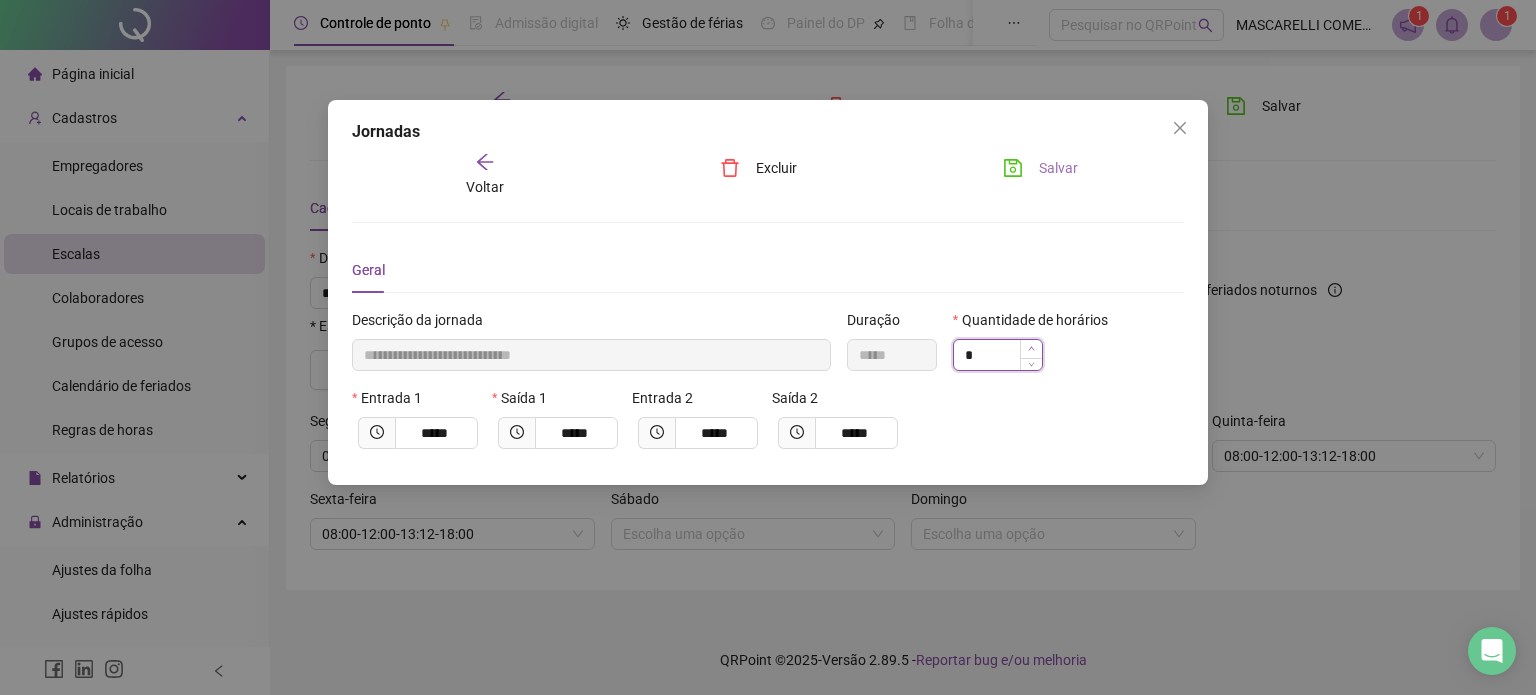 type on "**********" 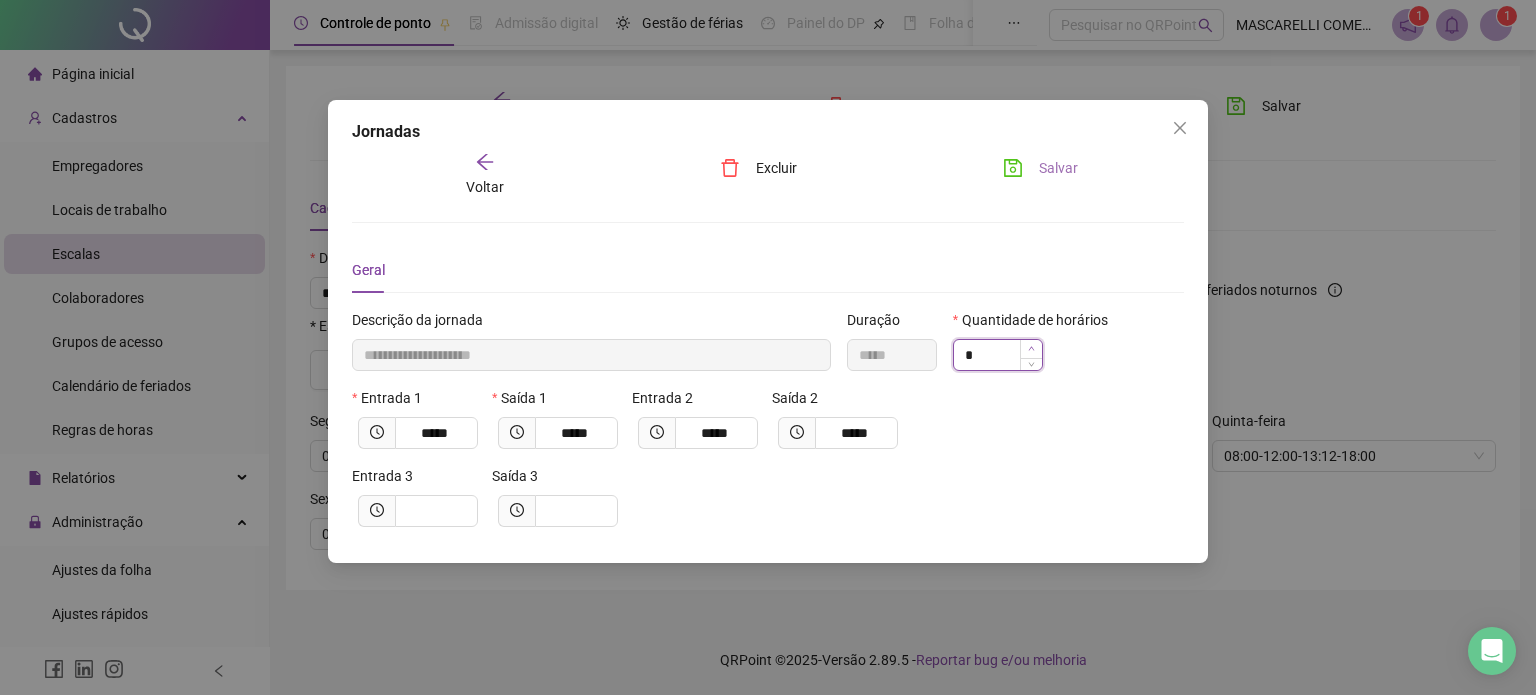 click 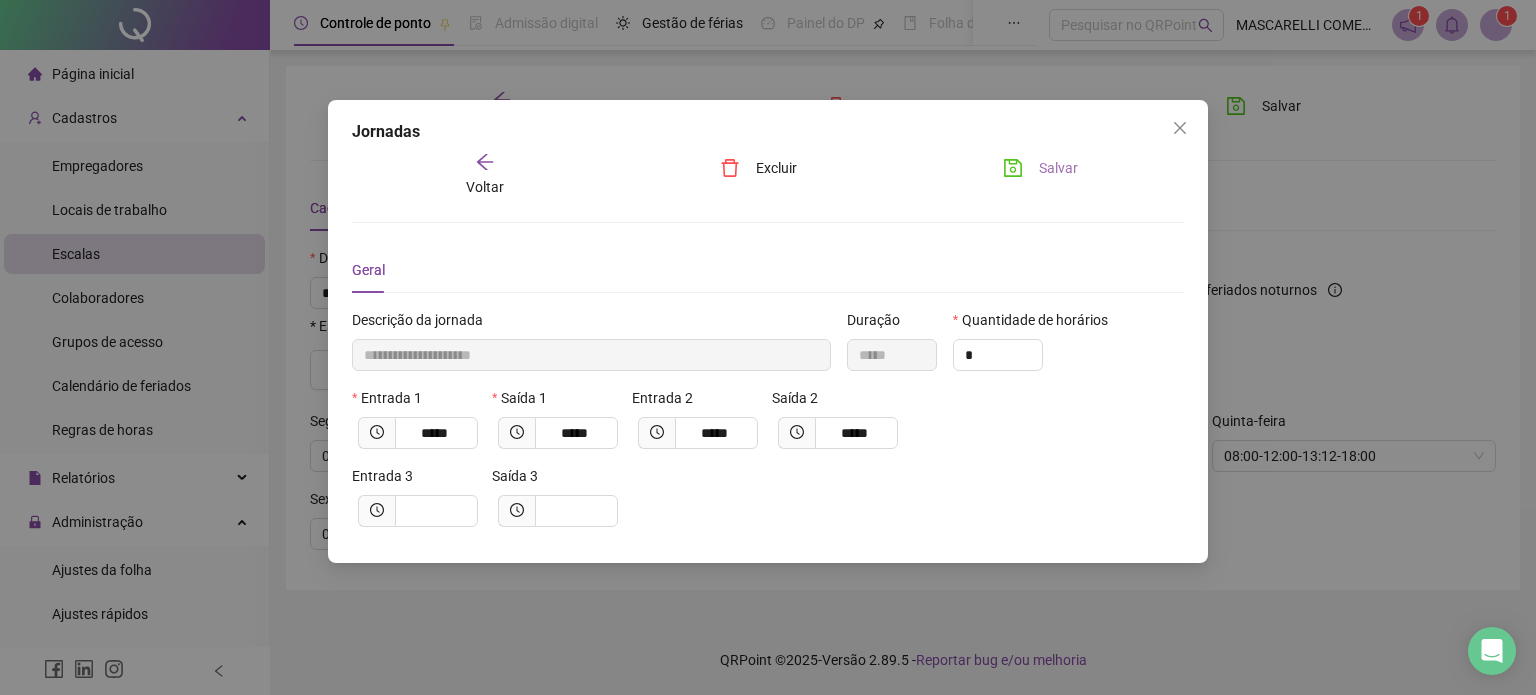 click on "Salvar" at bounding box center (1058, 168) 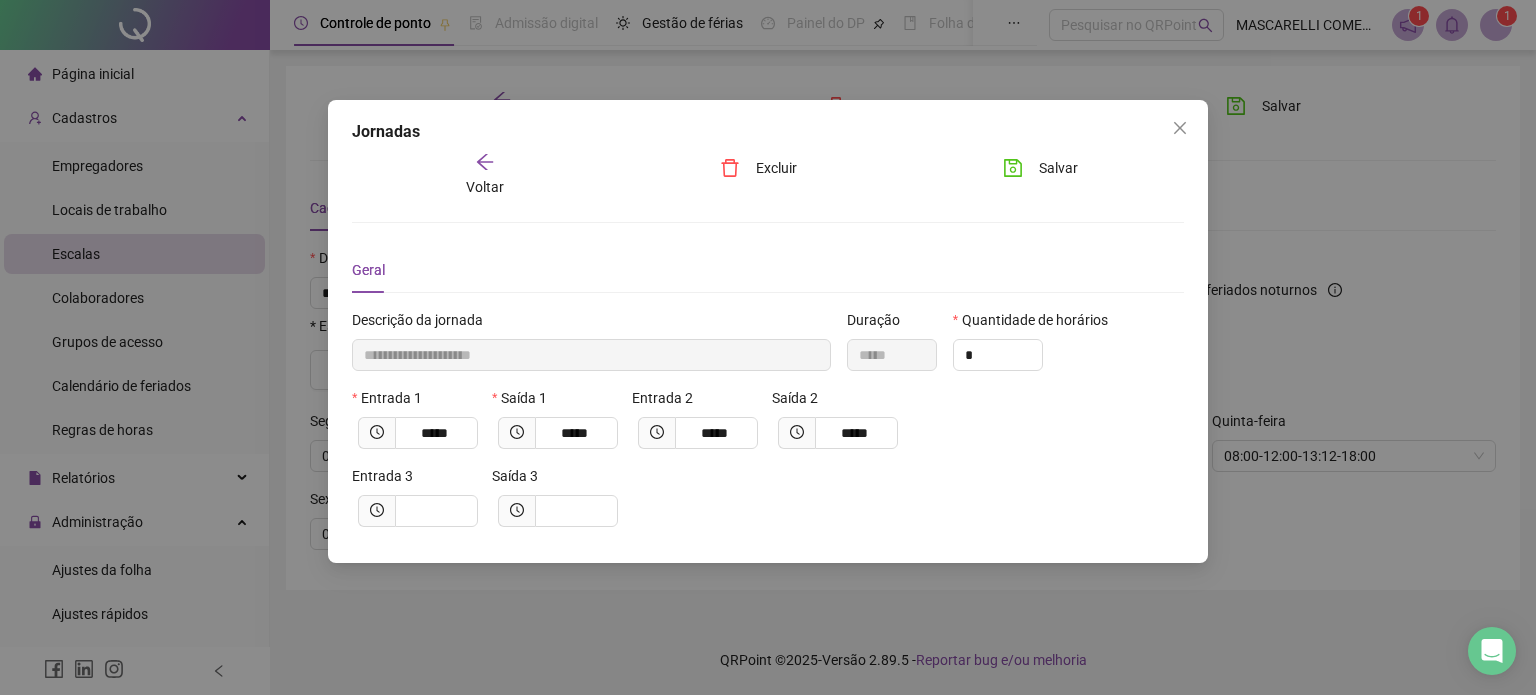 click 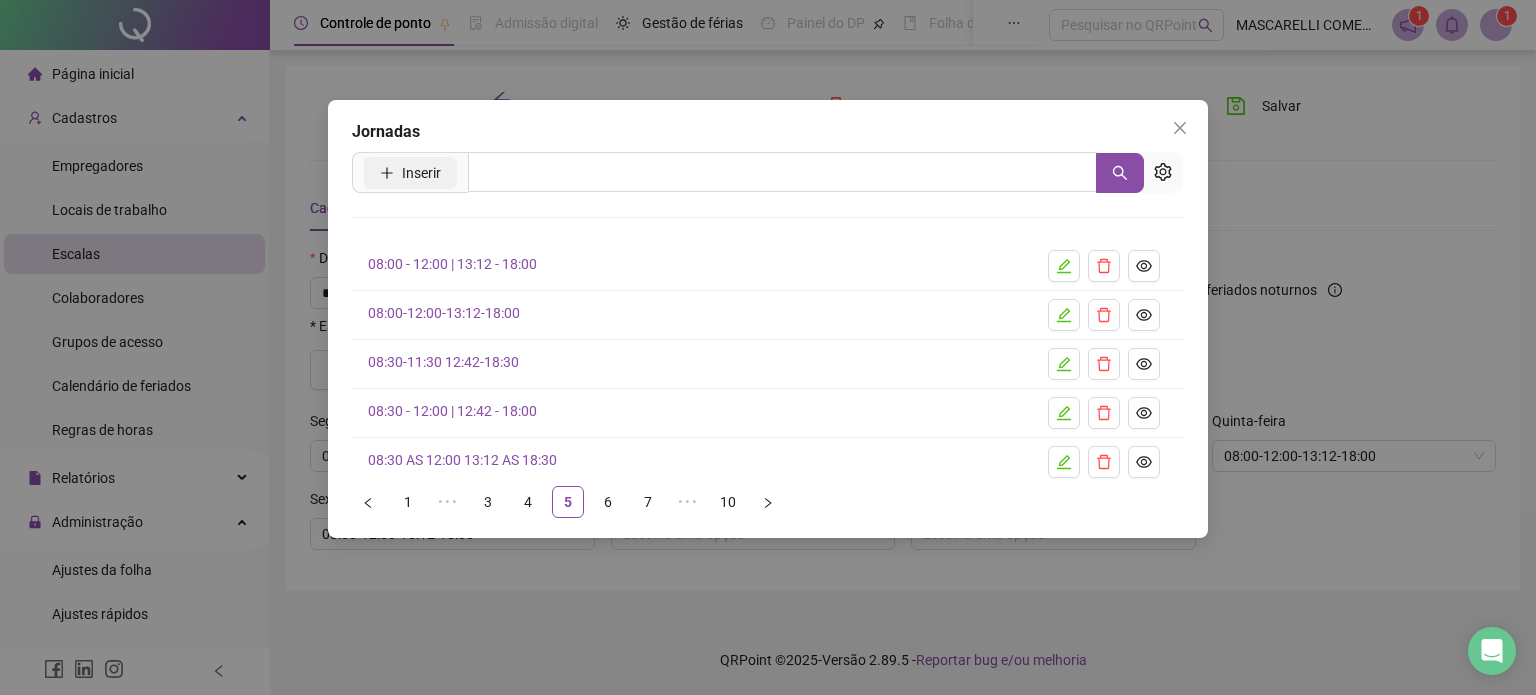 click on "Inserir" at bounding box center (421, 173) 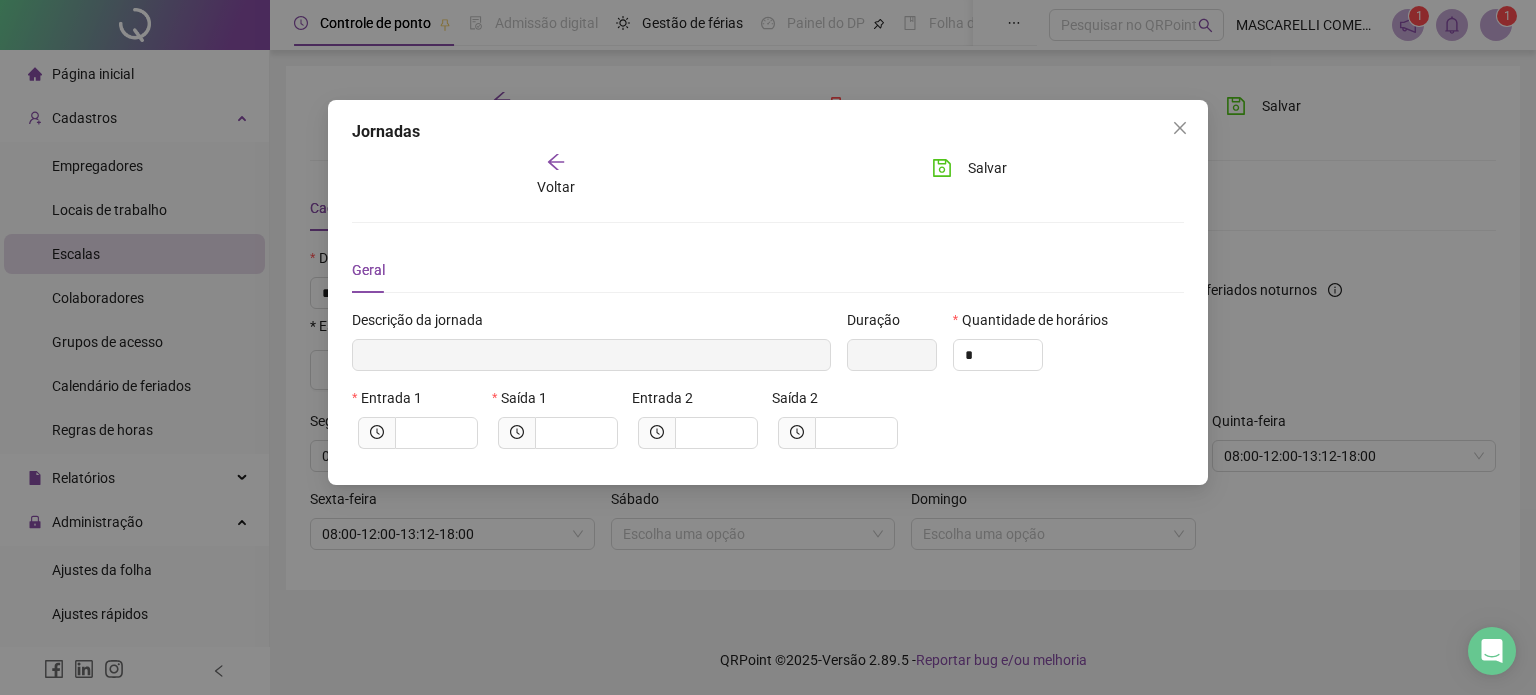 click 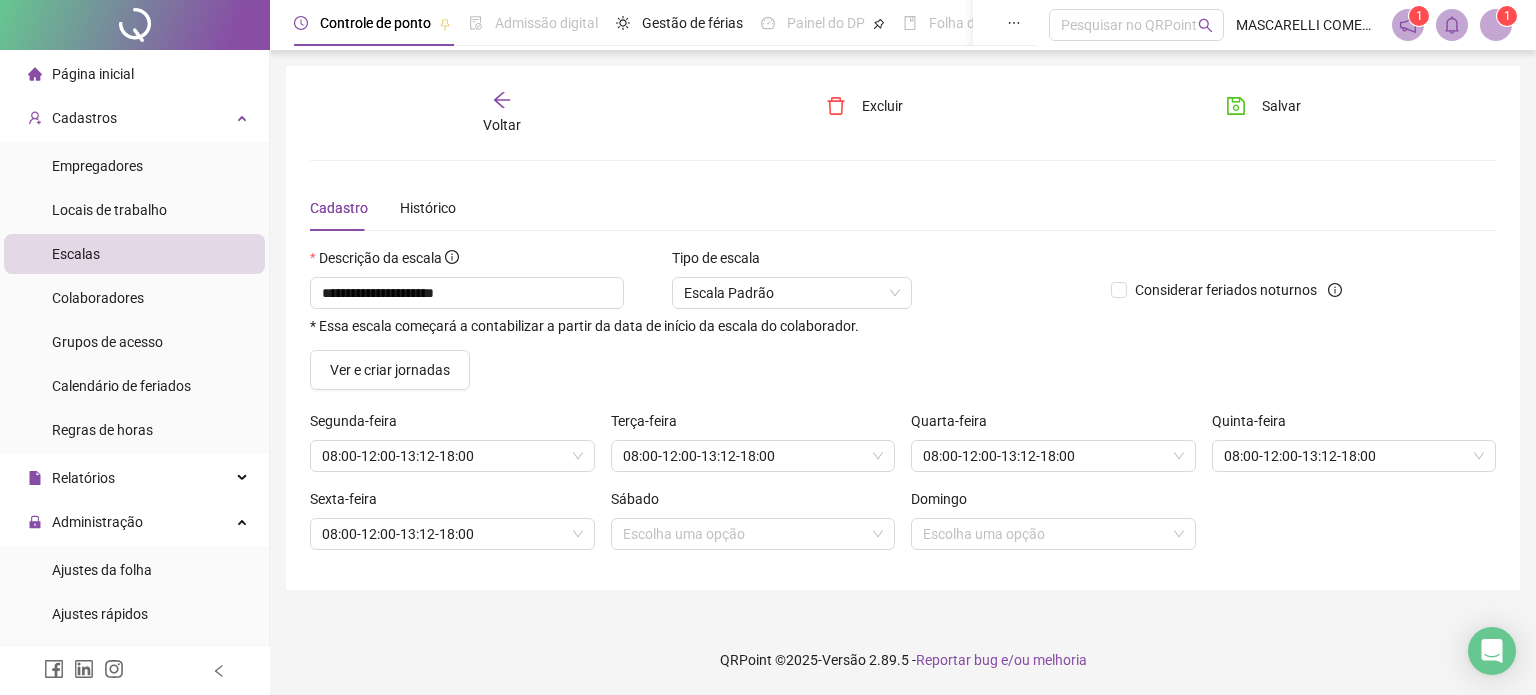 click on "Escalas" at bounding box center [76, 254] 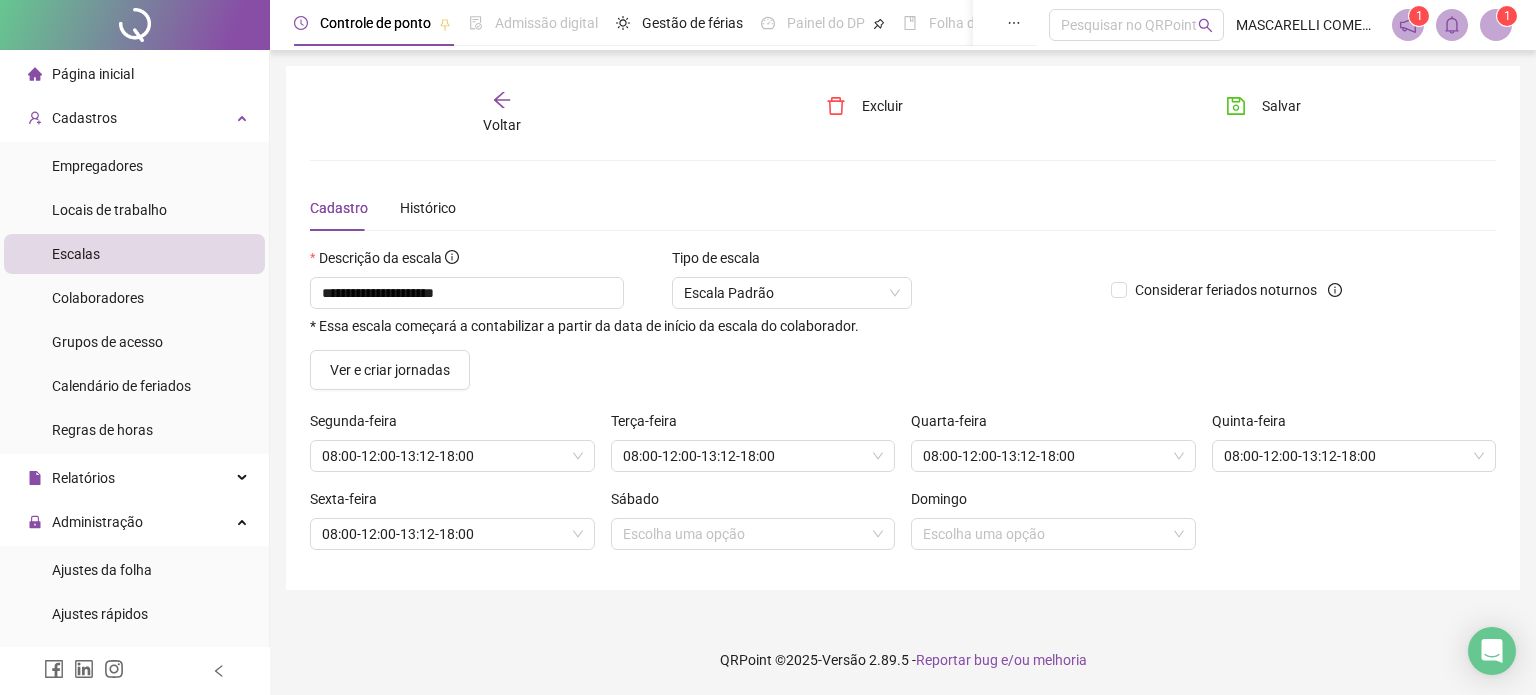 click 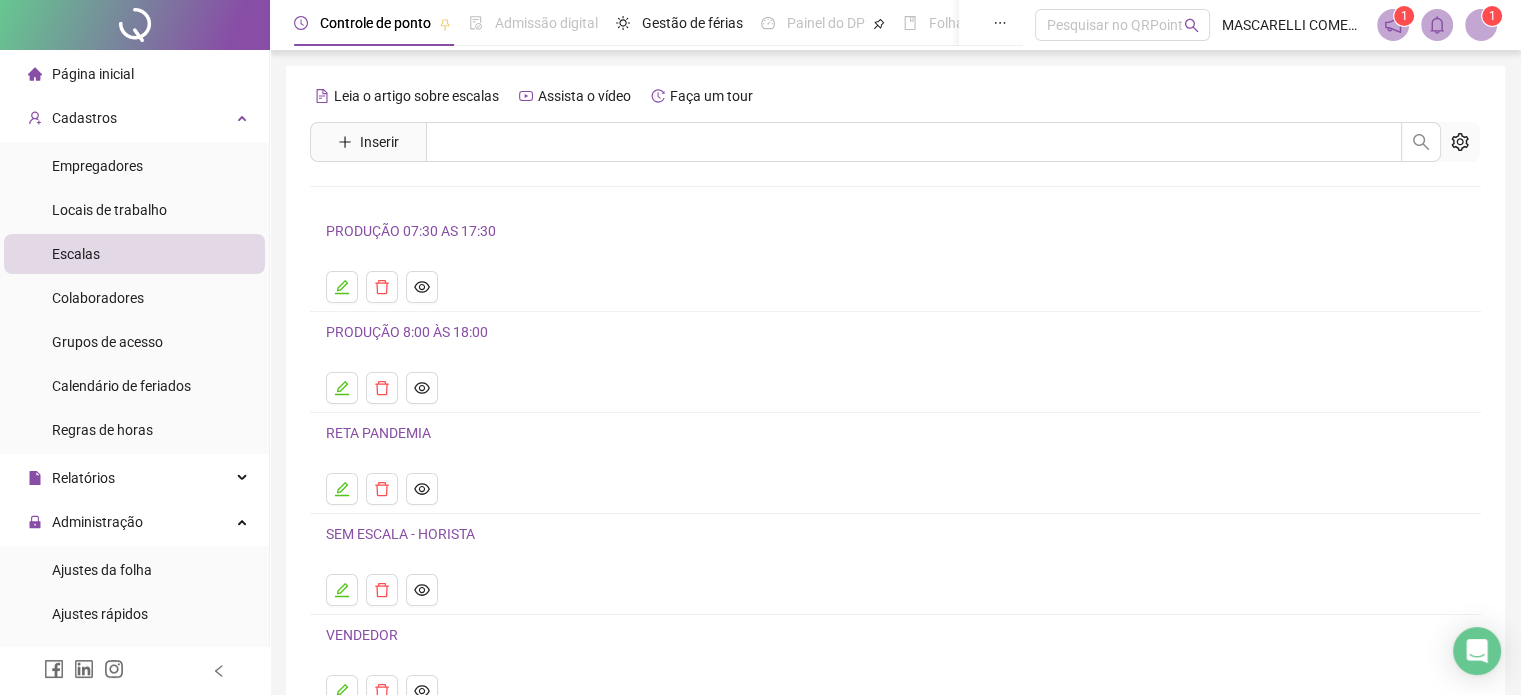 click on "Escalas" at bounding box center [76, 254] 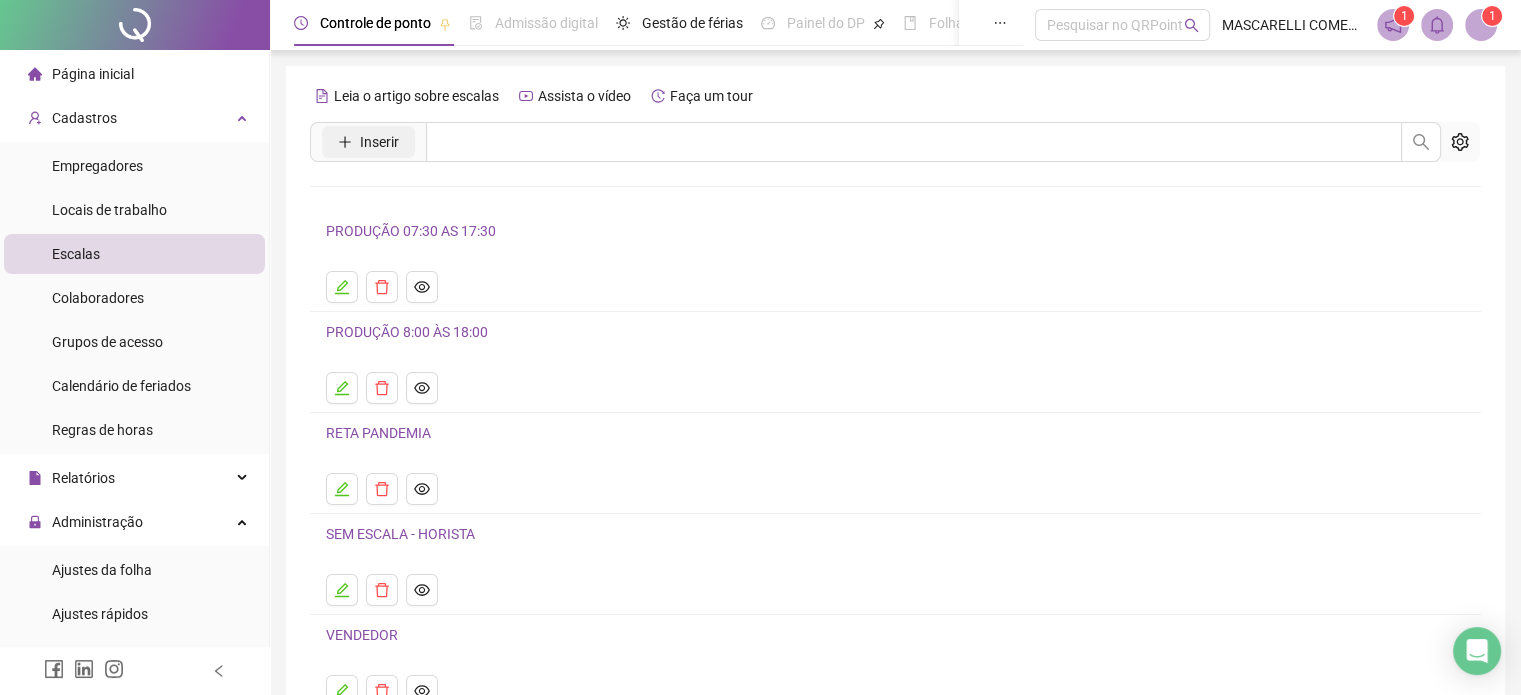 click 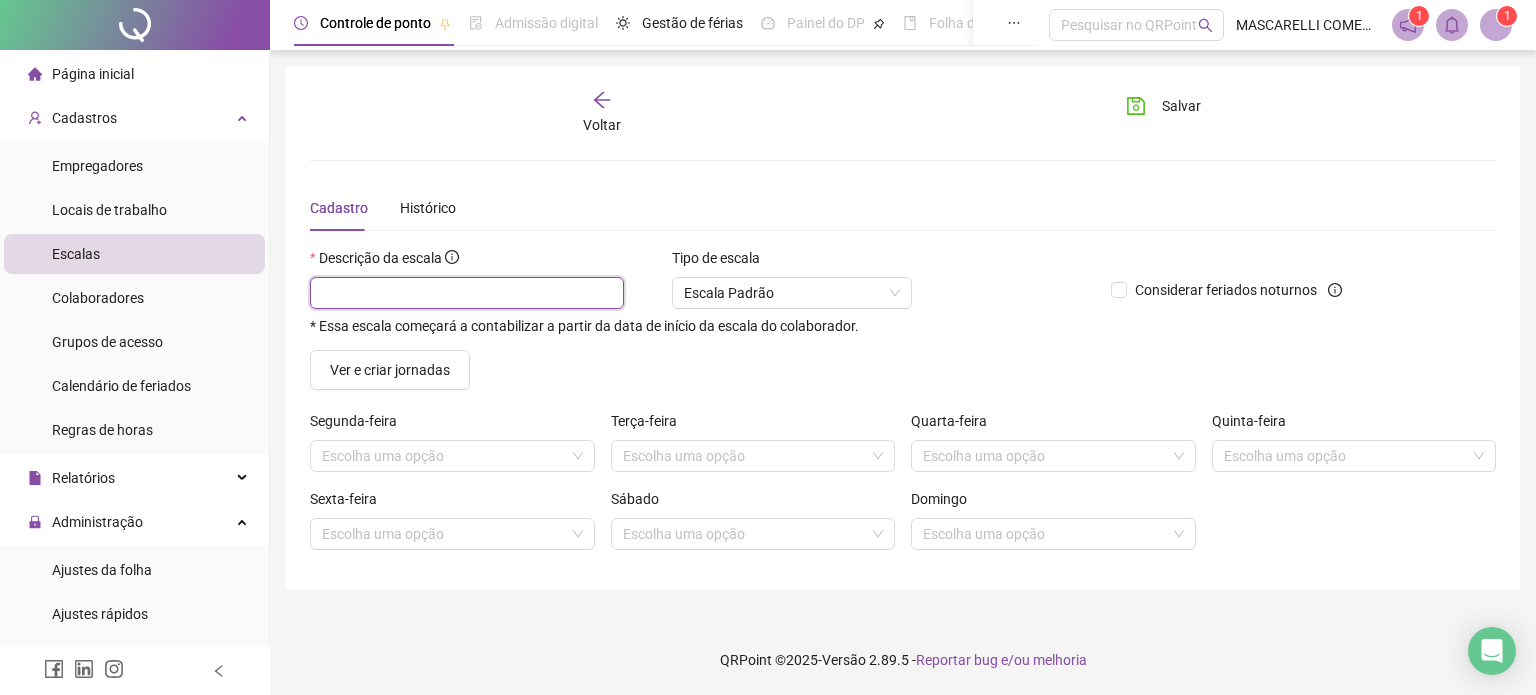 click at bounding box center [467, 293] 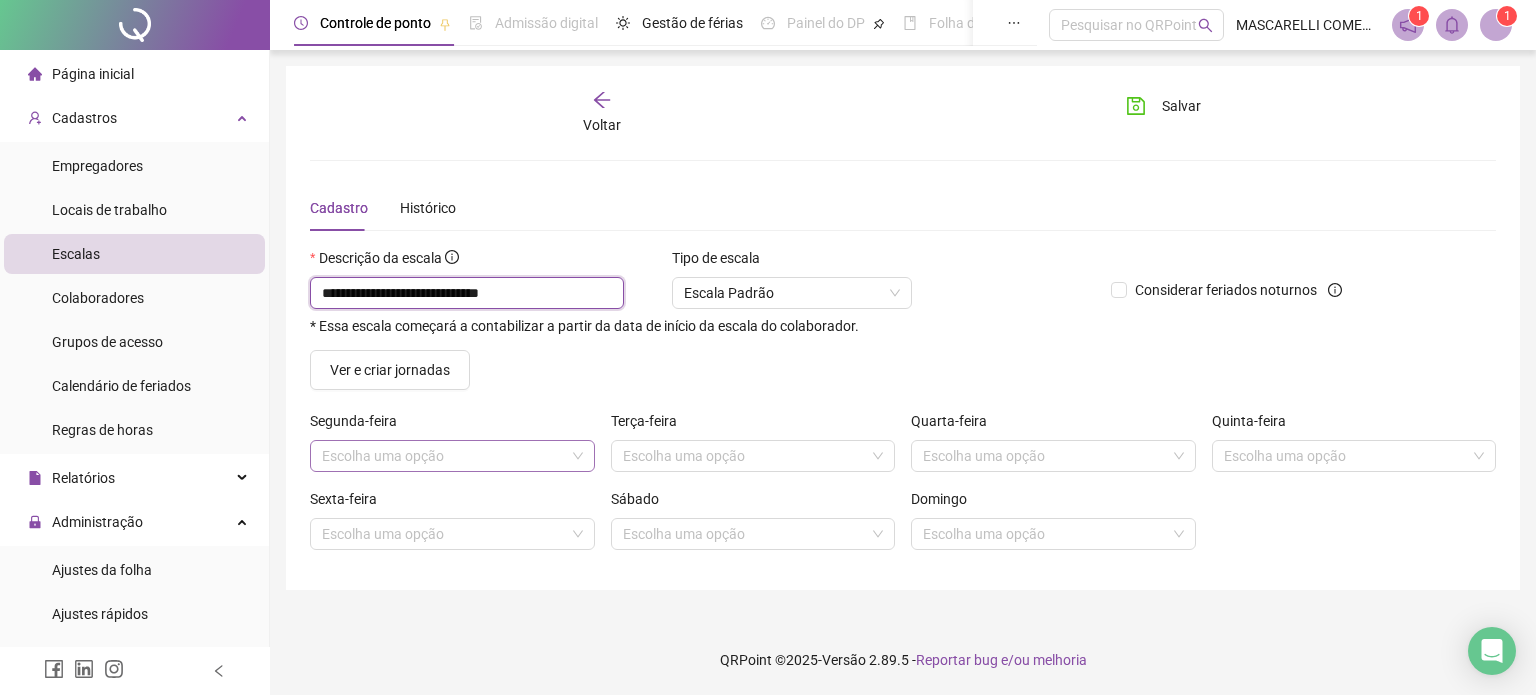 type on "**********" 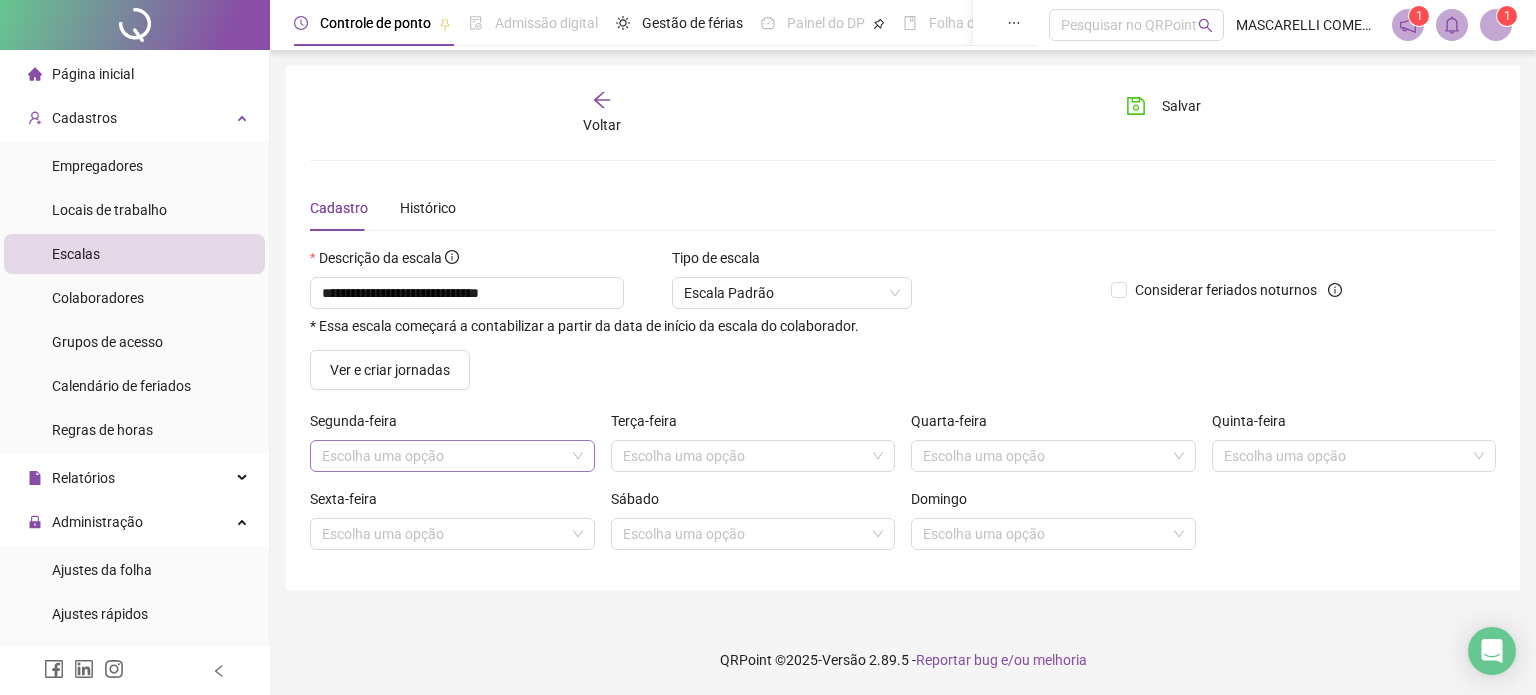 click at bounding box center [443, 456] 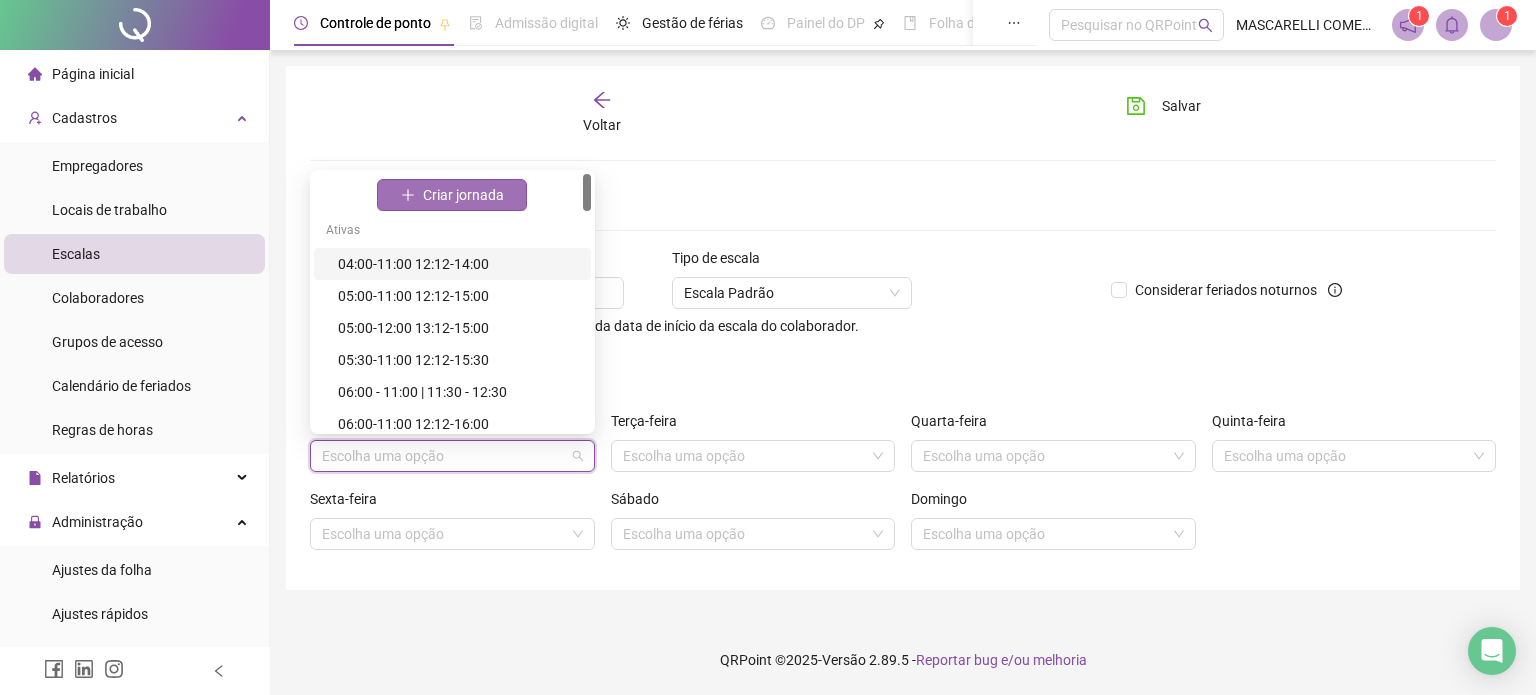 click on "Criar jornada" at bounding box center (463, 195) 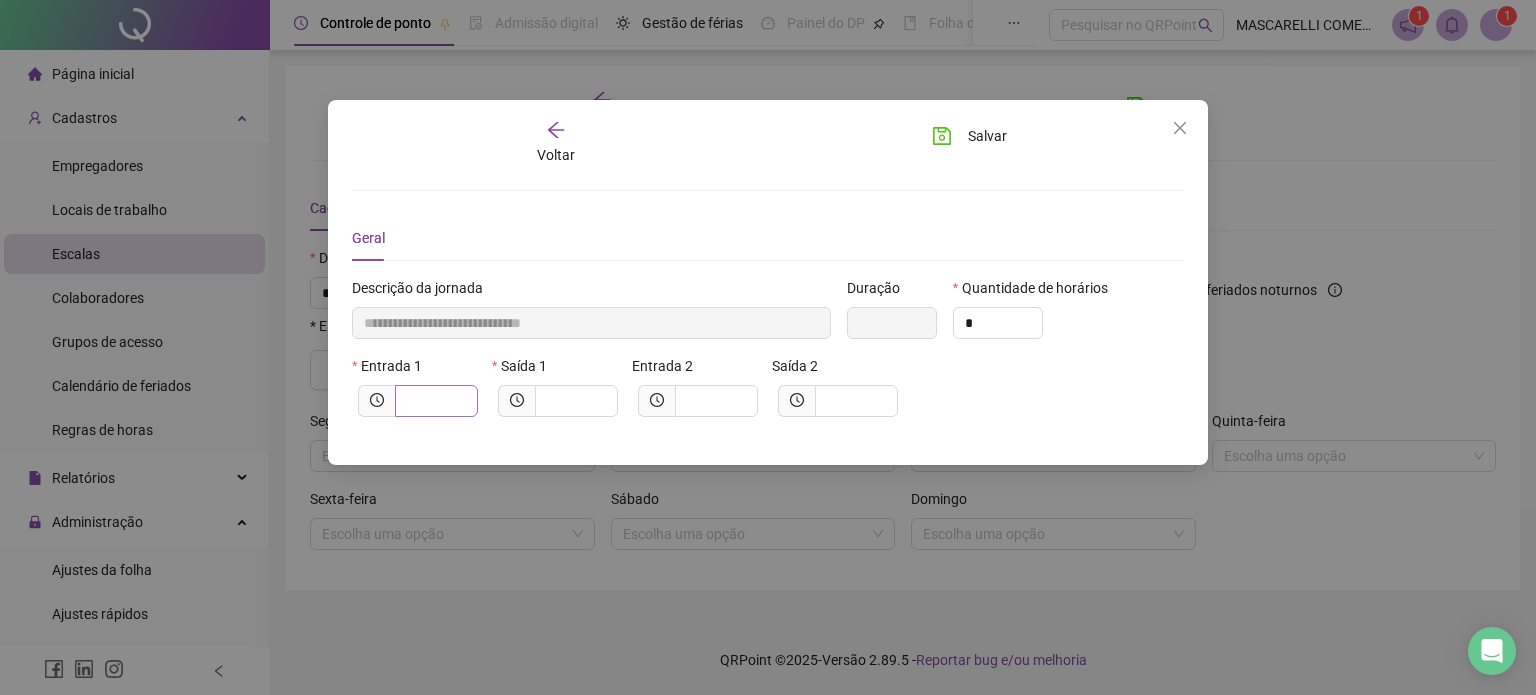 click at bounding box center [436, 401] 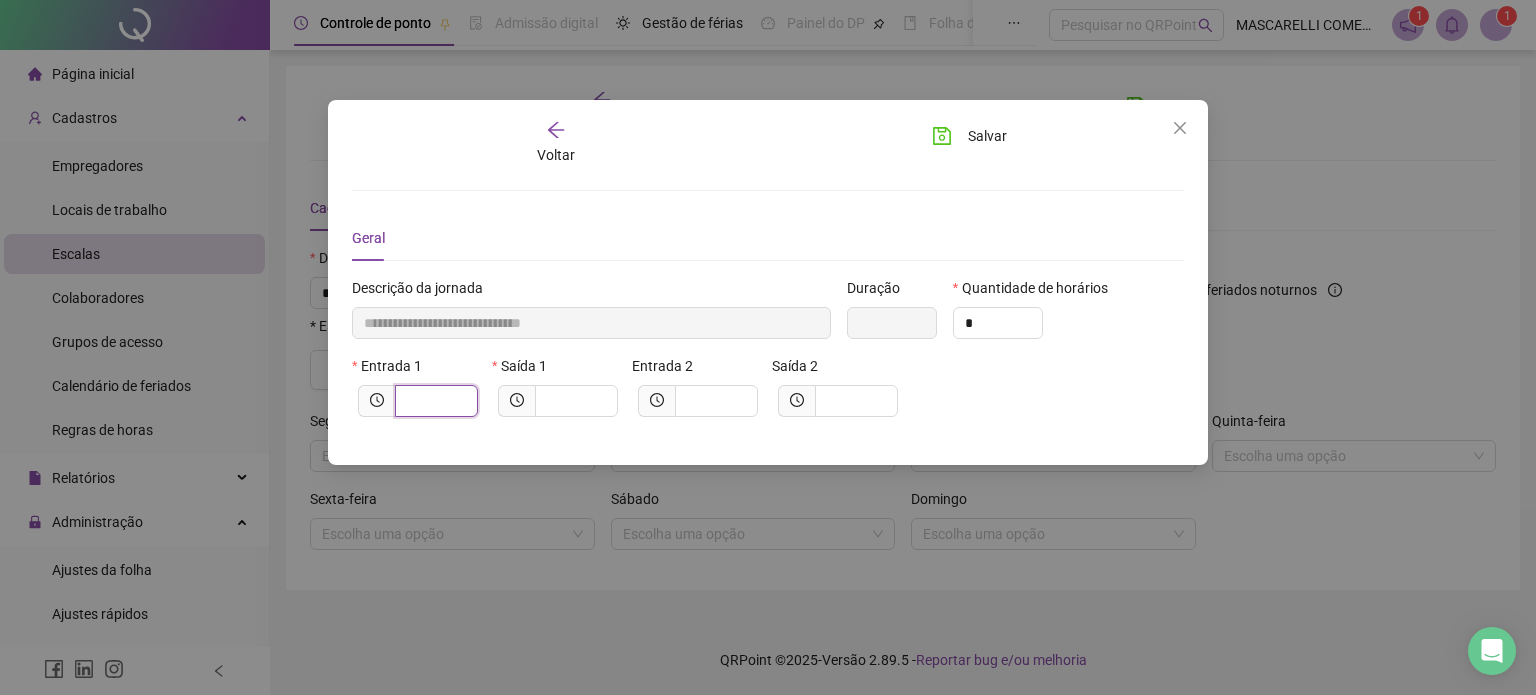 type on "*****" 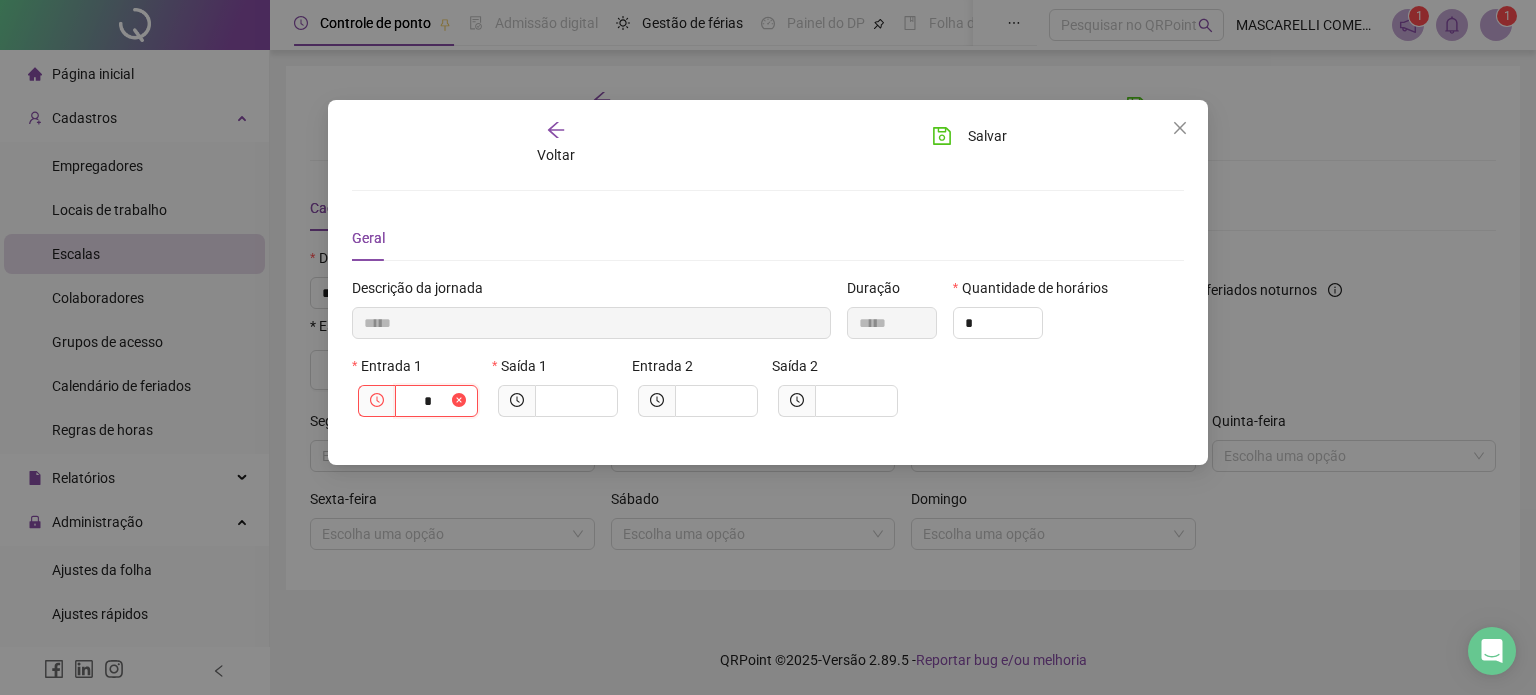 type on "******" 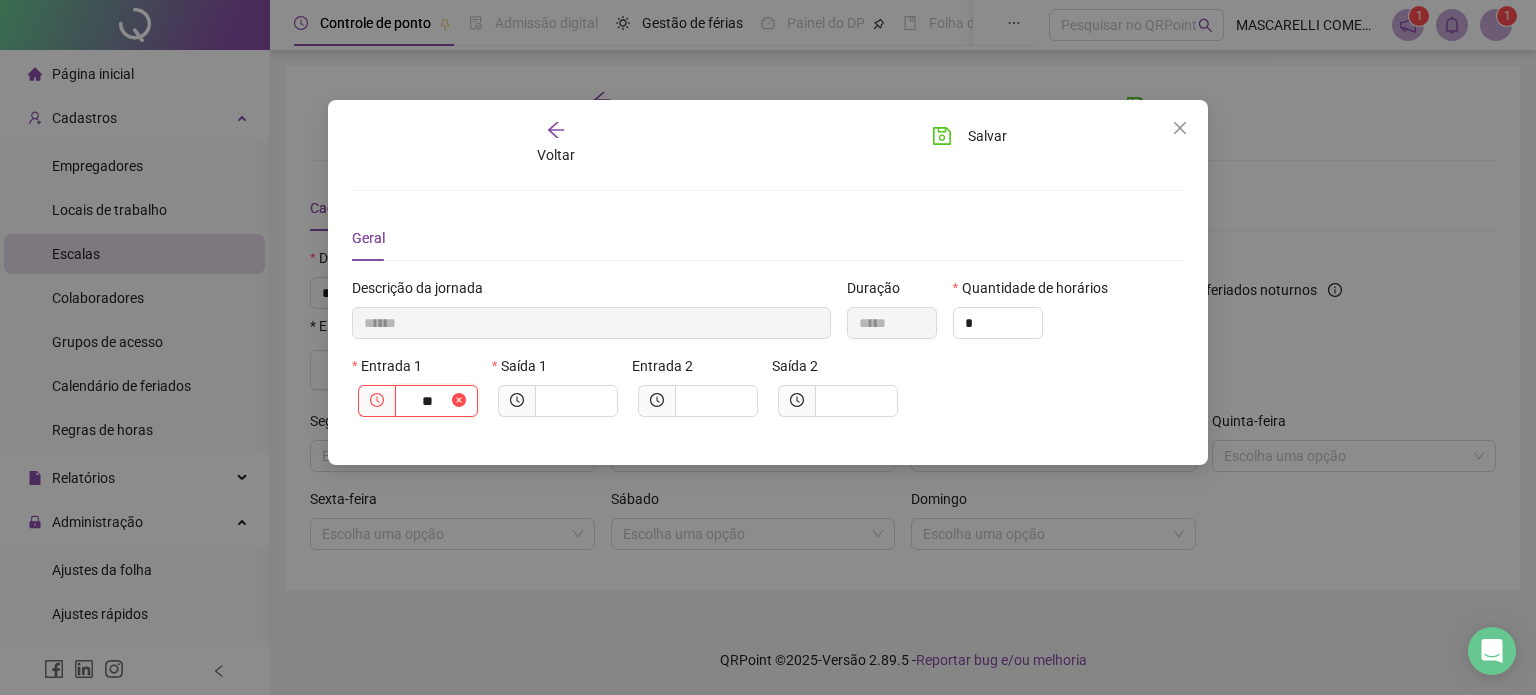 type on "***" 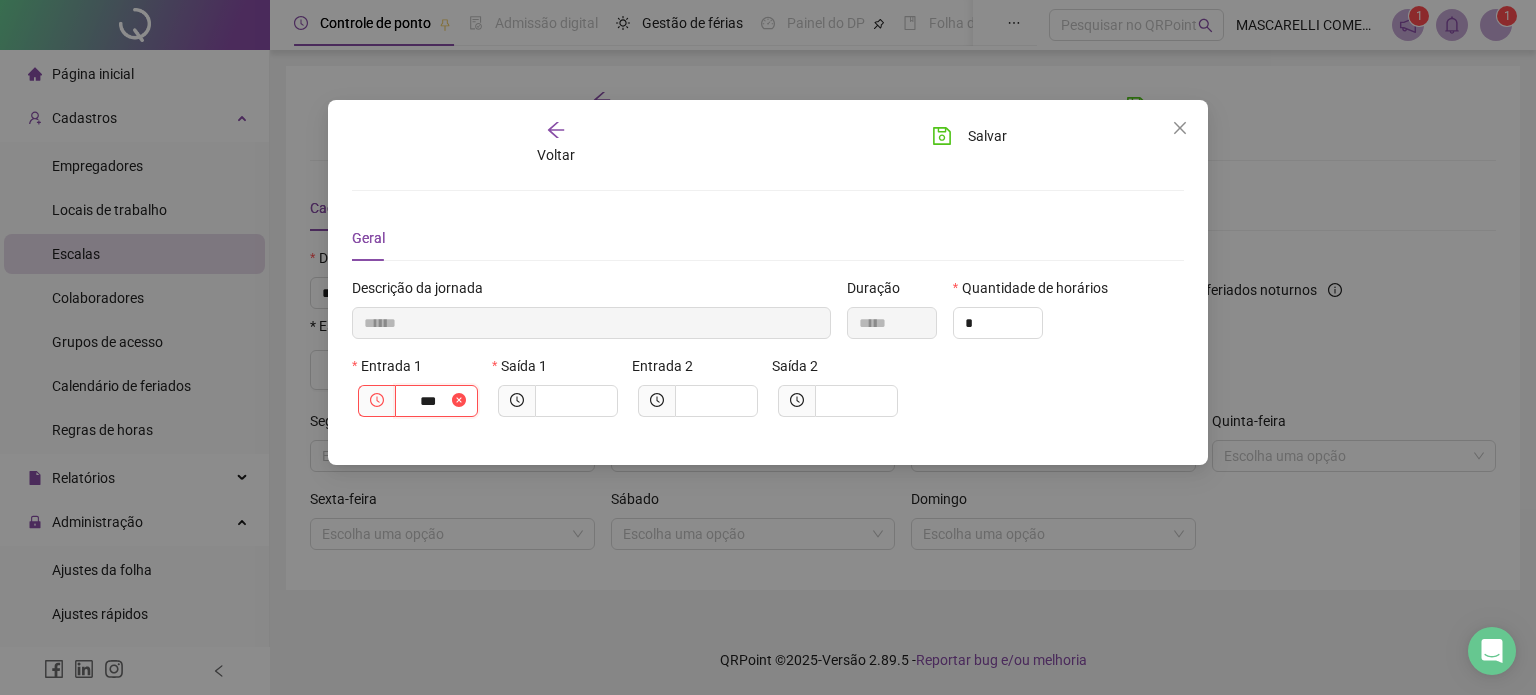 type on "********" 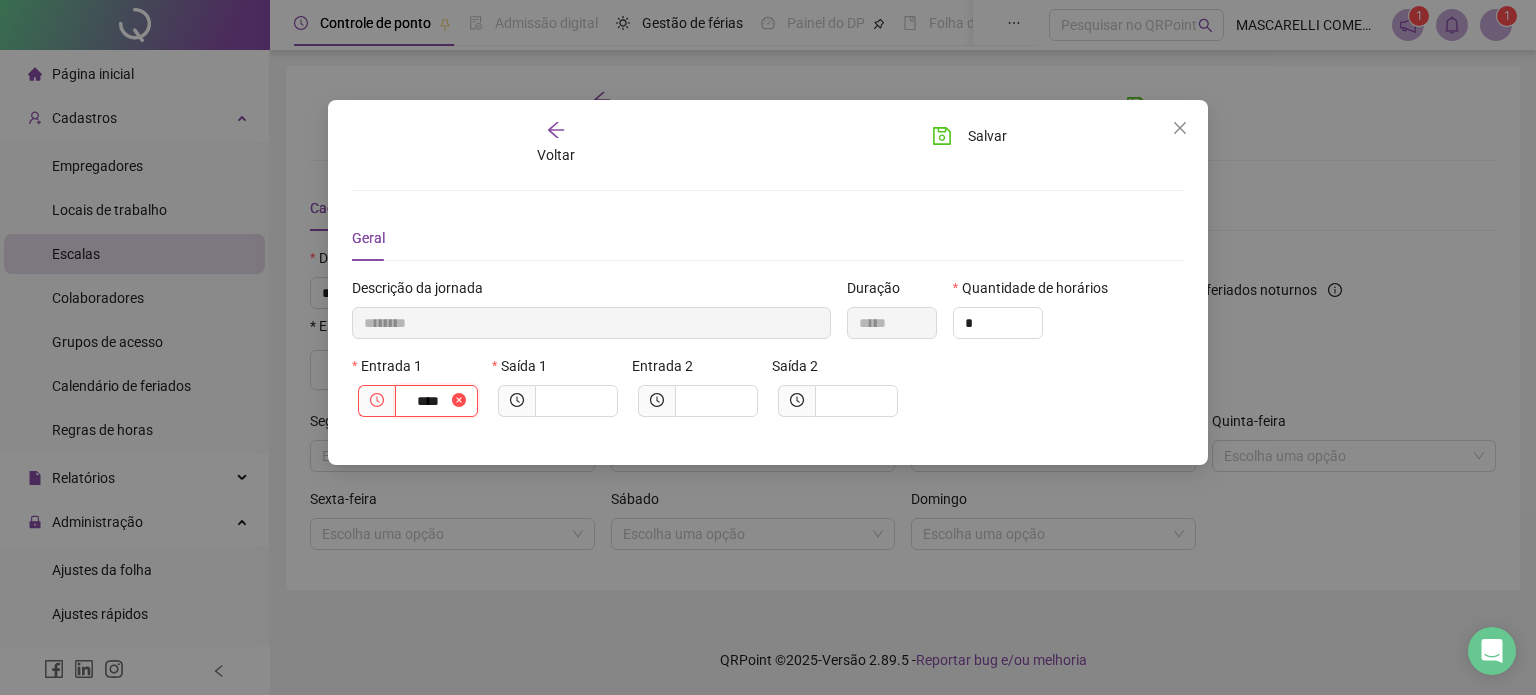 type on "*********" 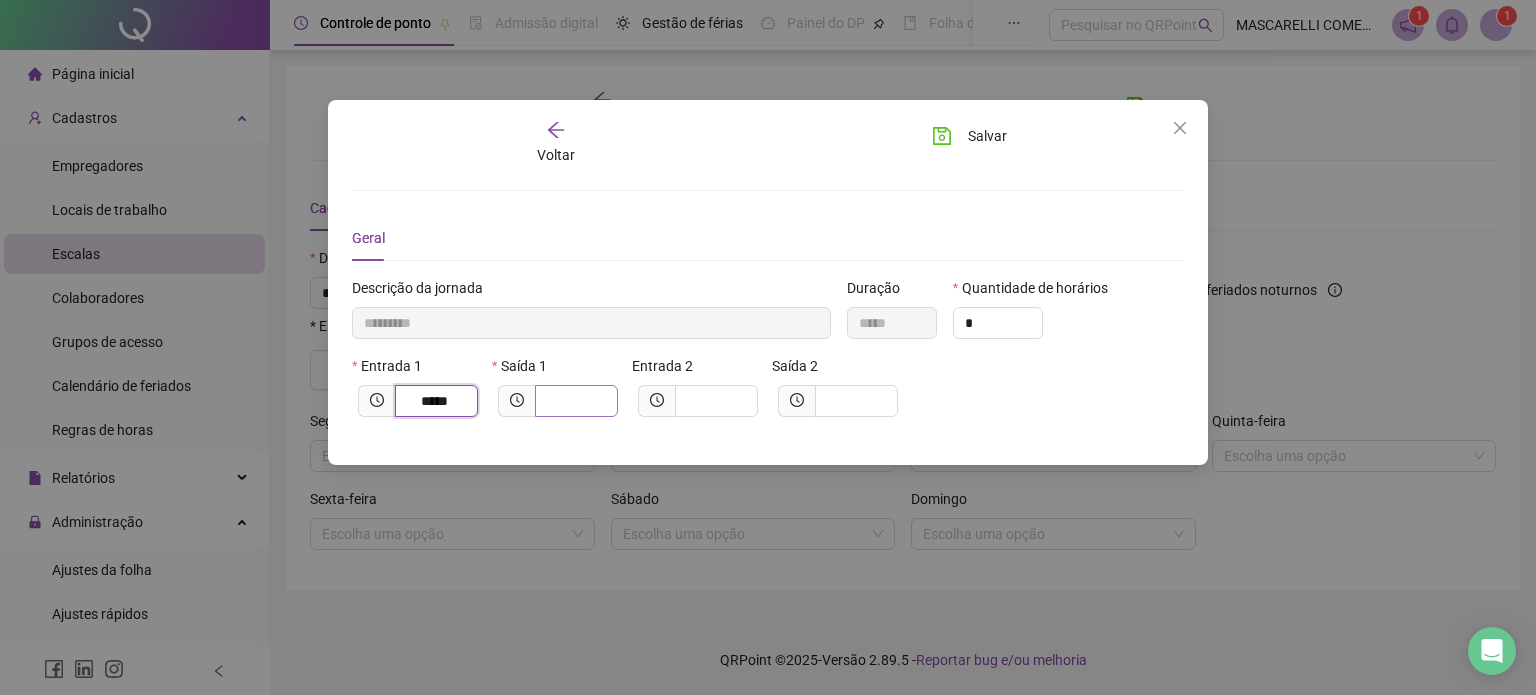 type on "*****" 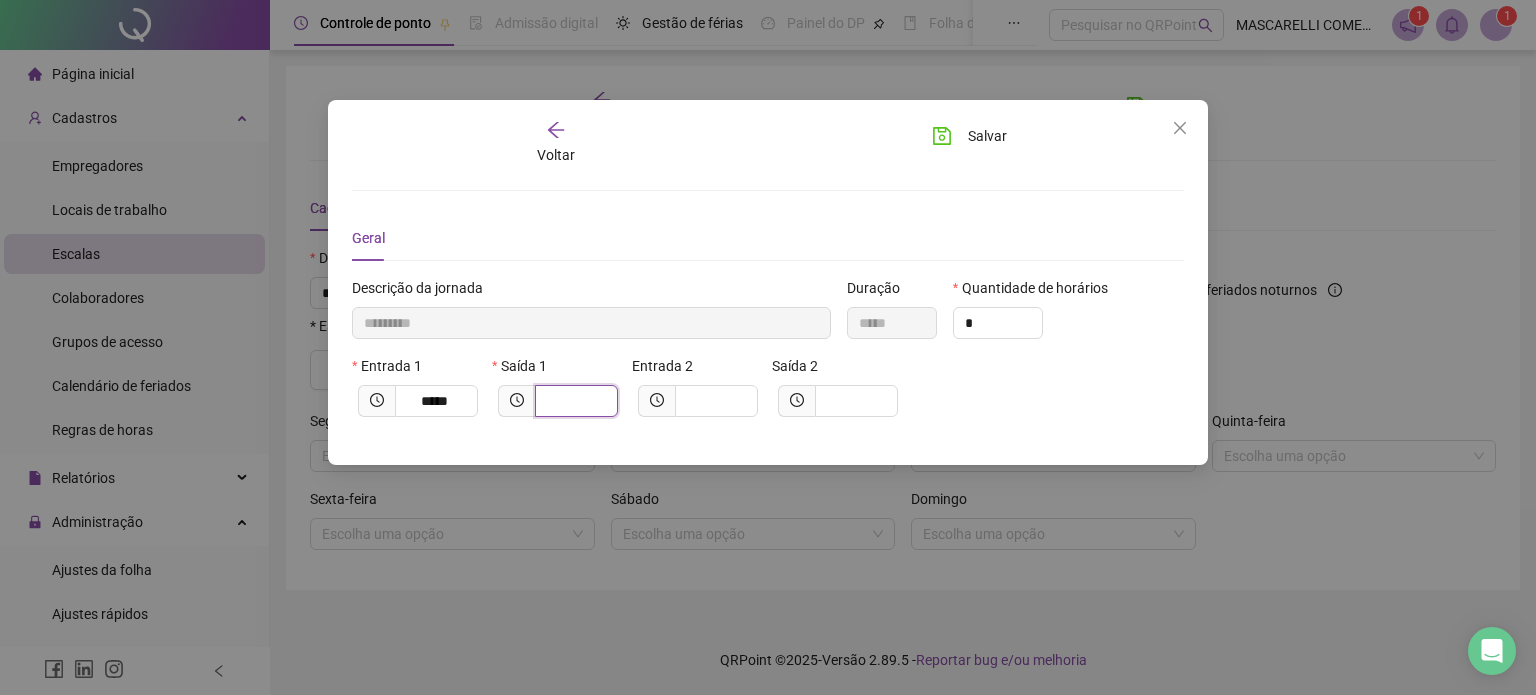 click at bounding box center (574, 401) 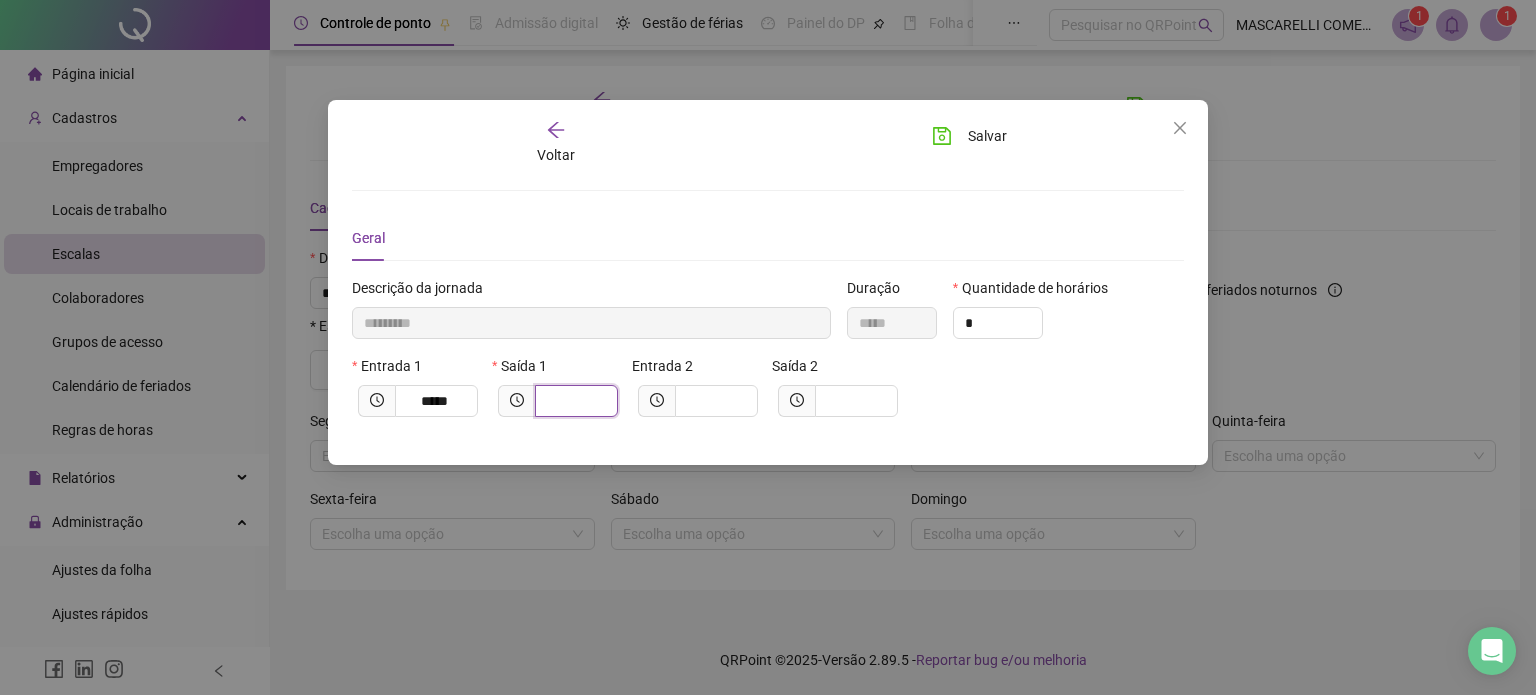 type on "*********" 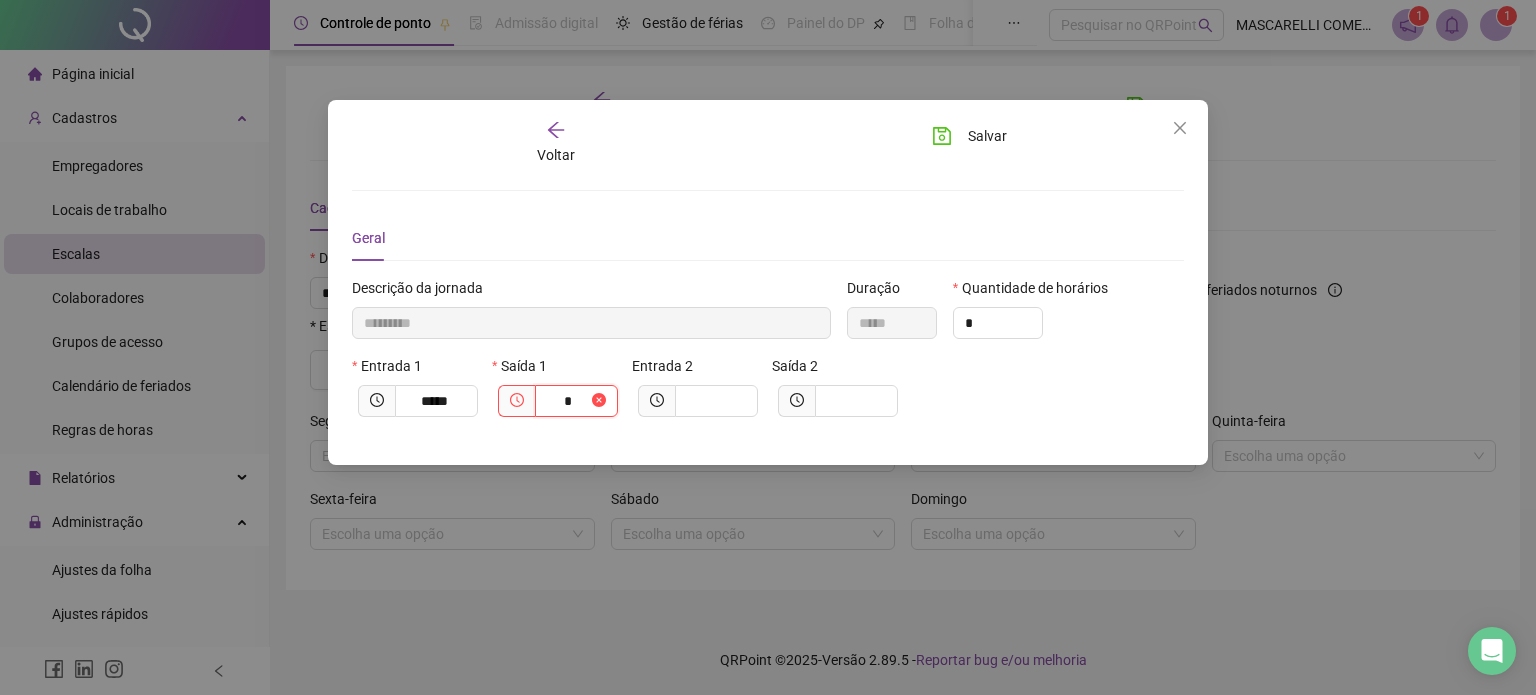 type on "**********" 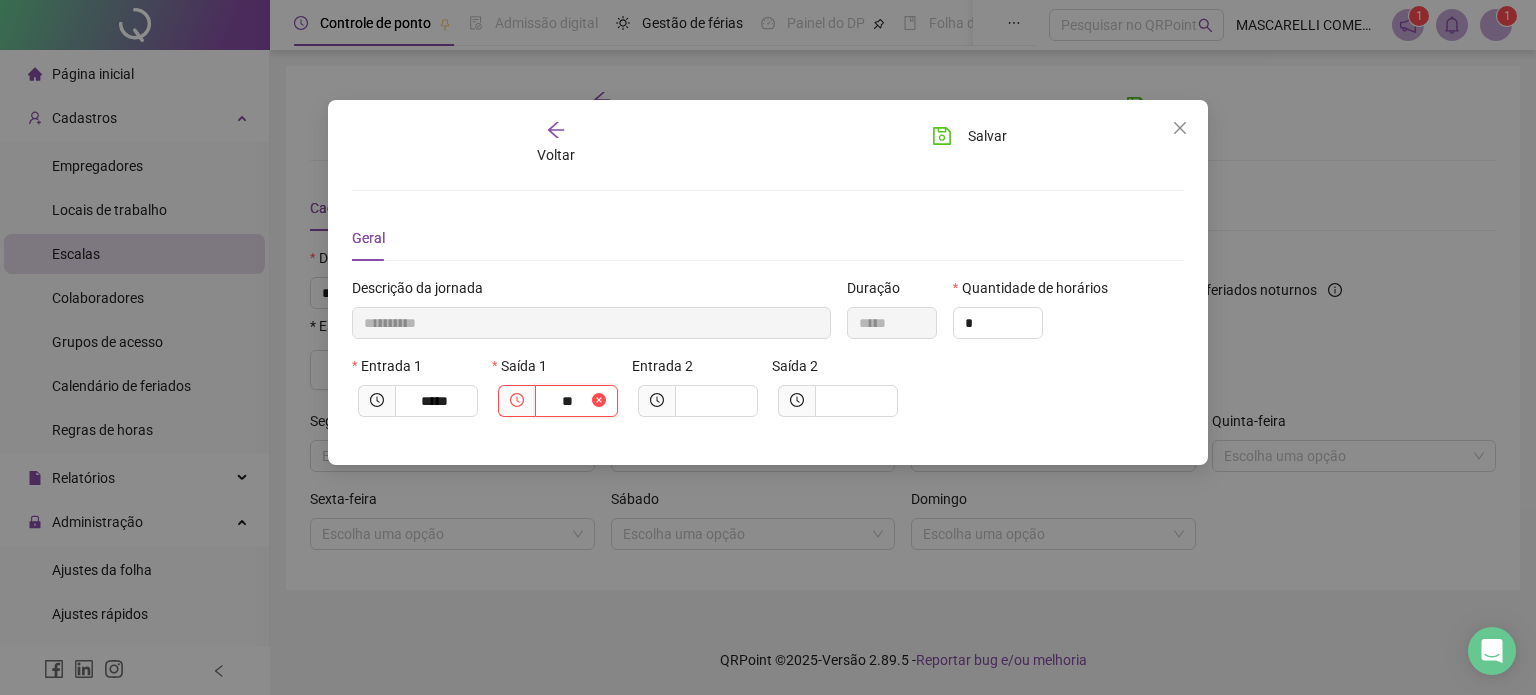 type on "***" 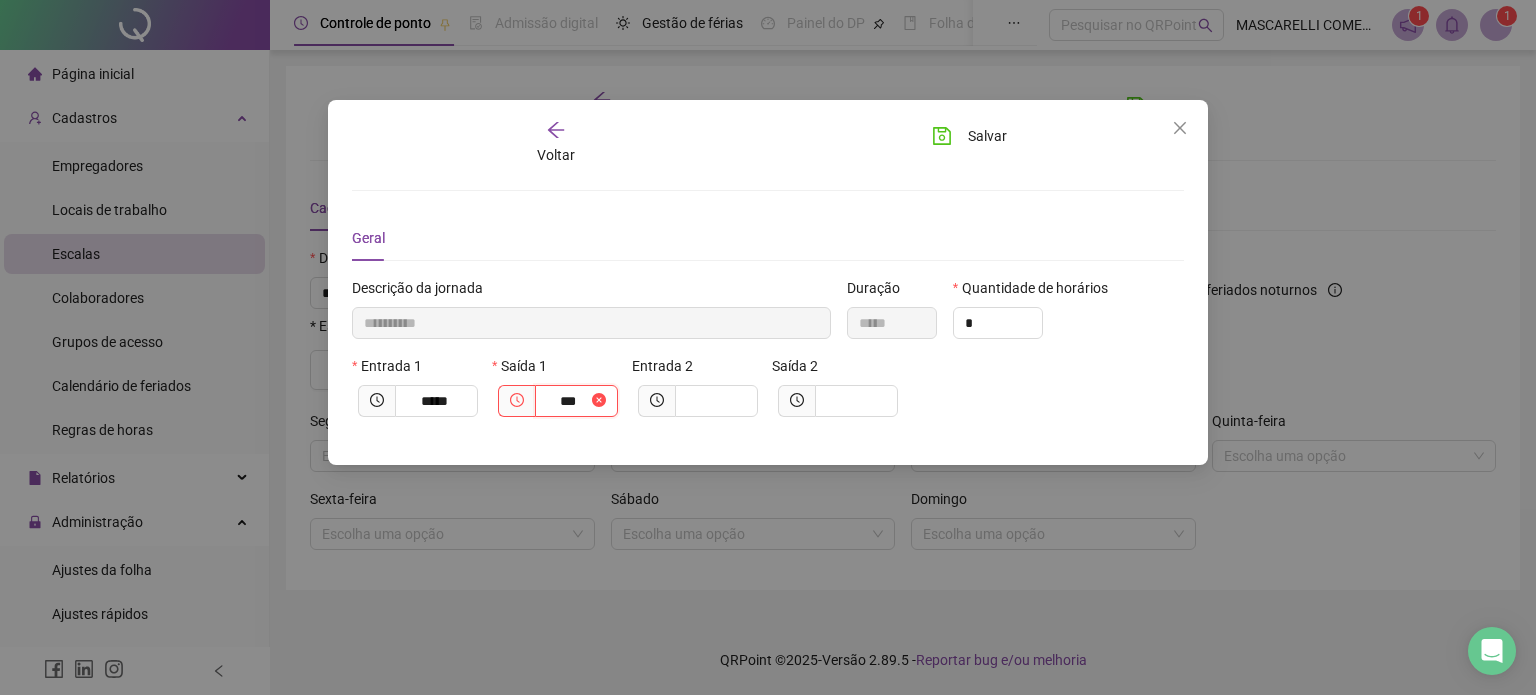 type on "**********" 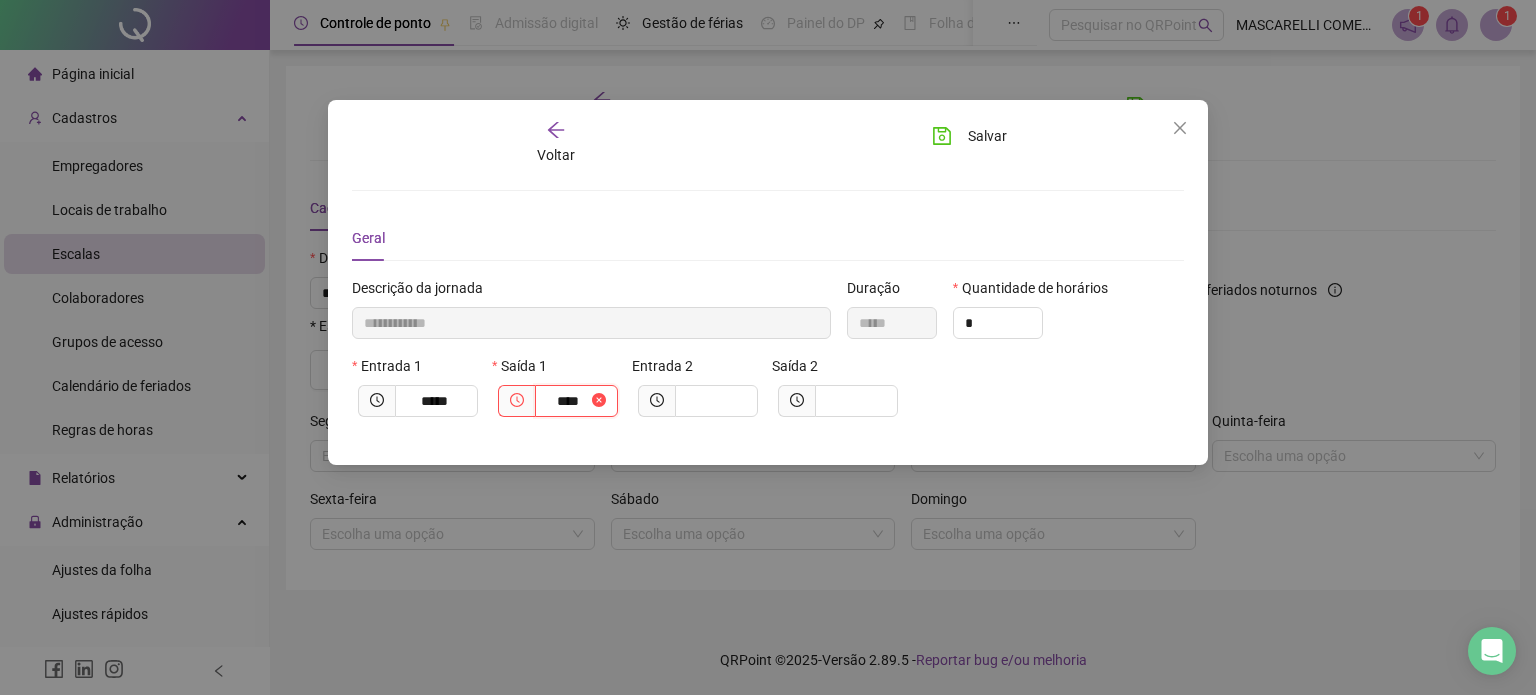 type on "**********" 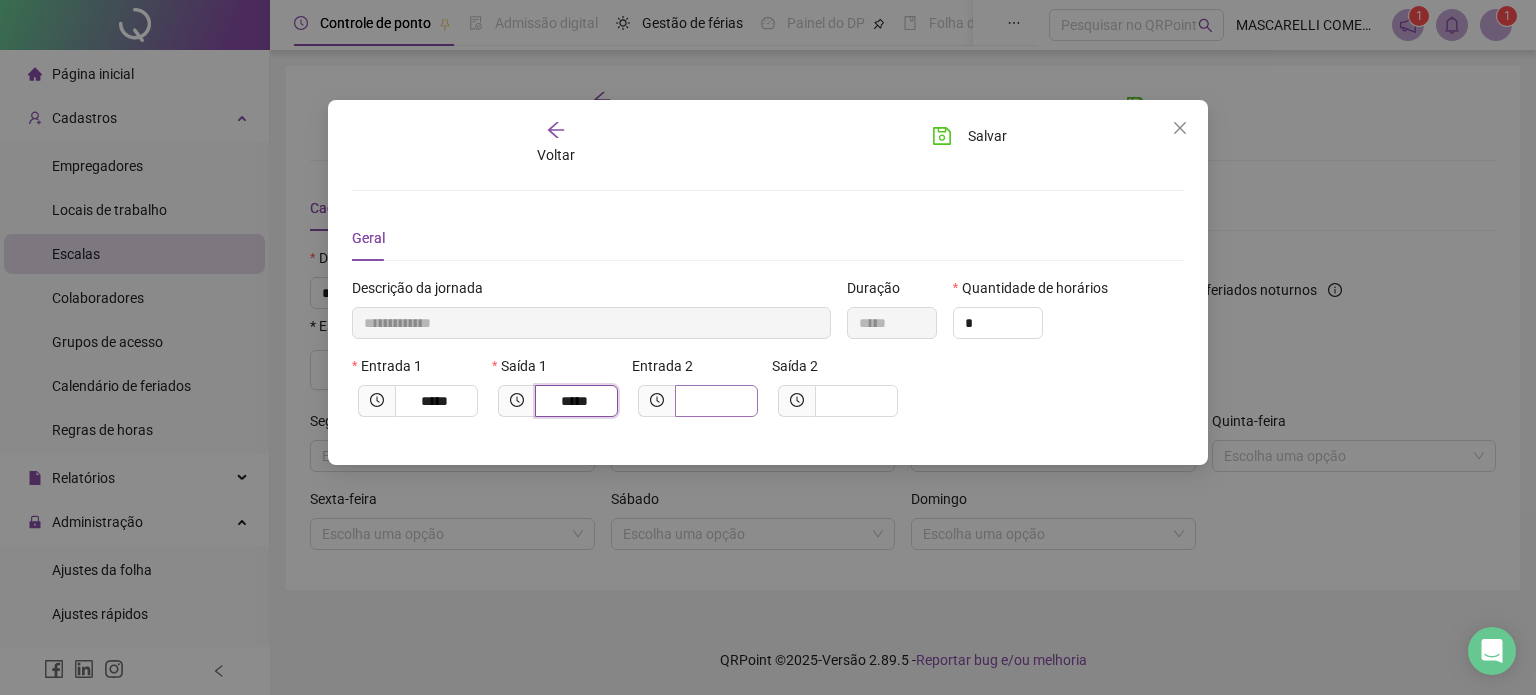 type on "*****" 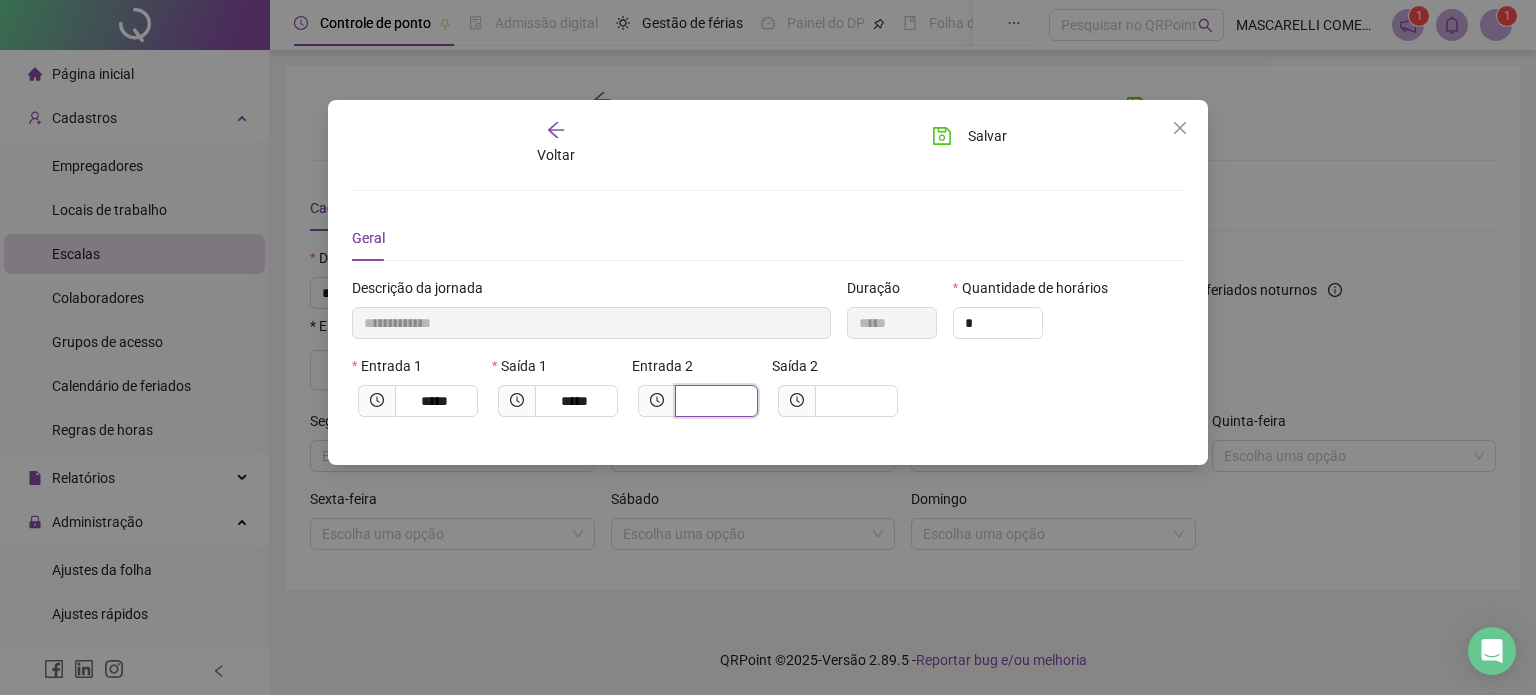 click at bounding box center (714, 401) 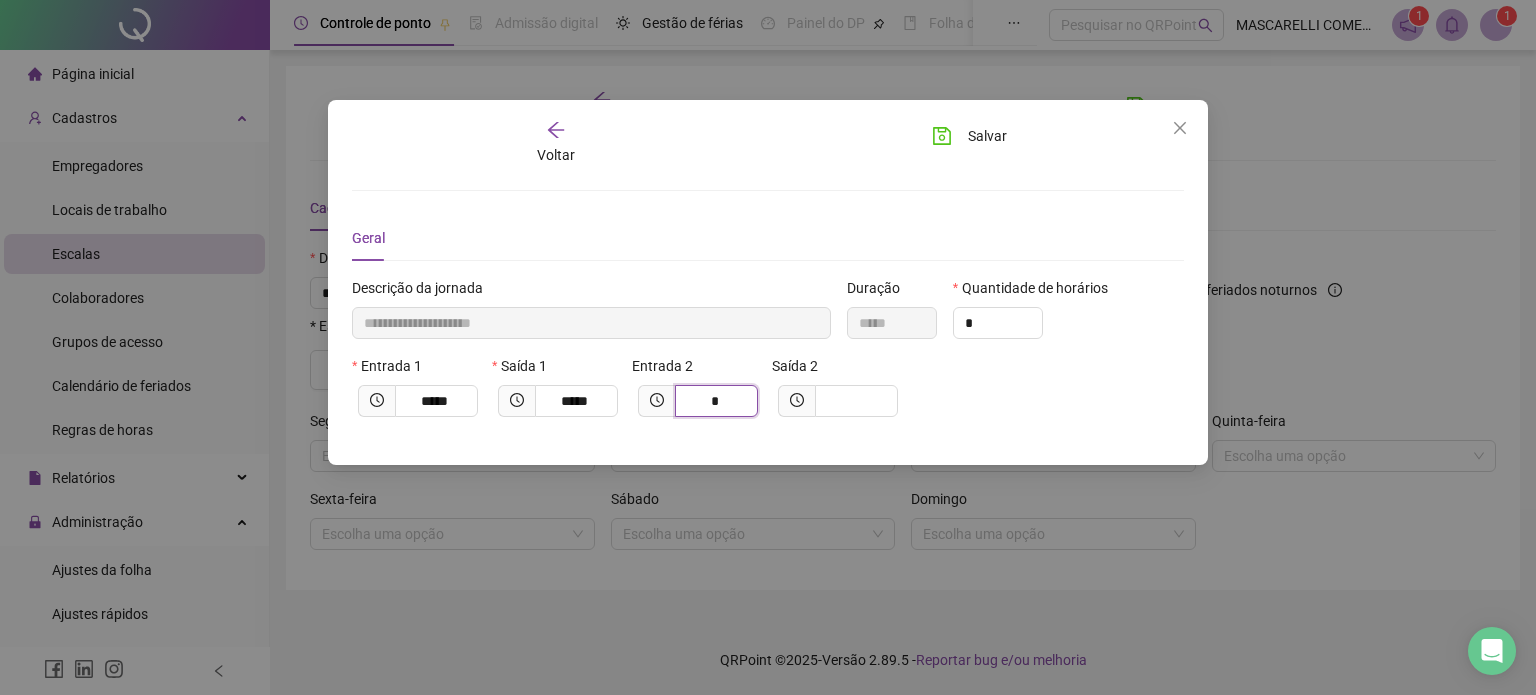type on "**********" 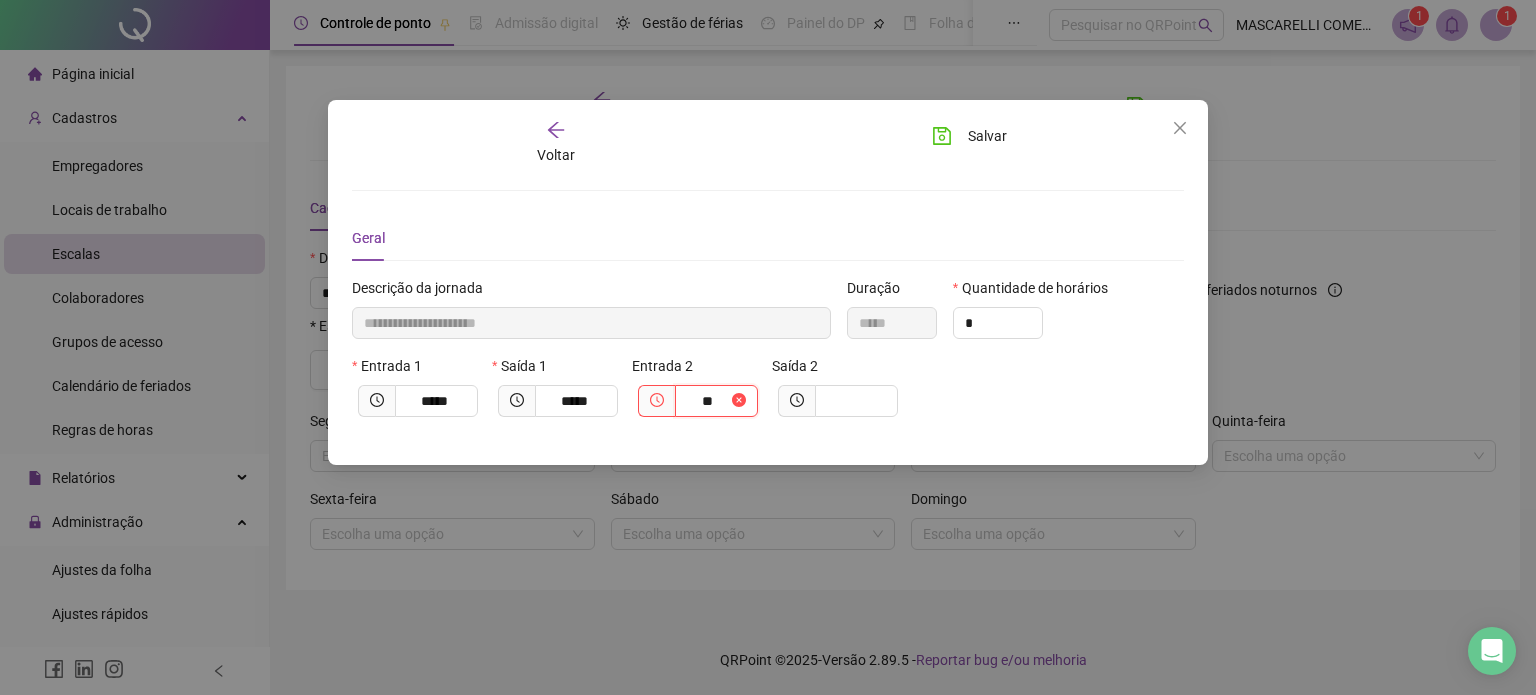 type on "***" 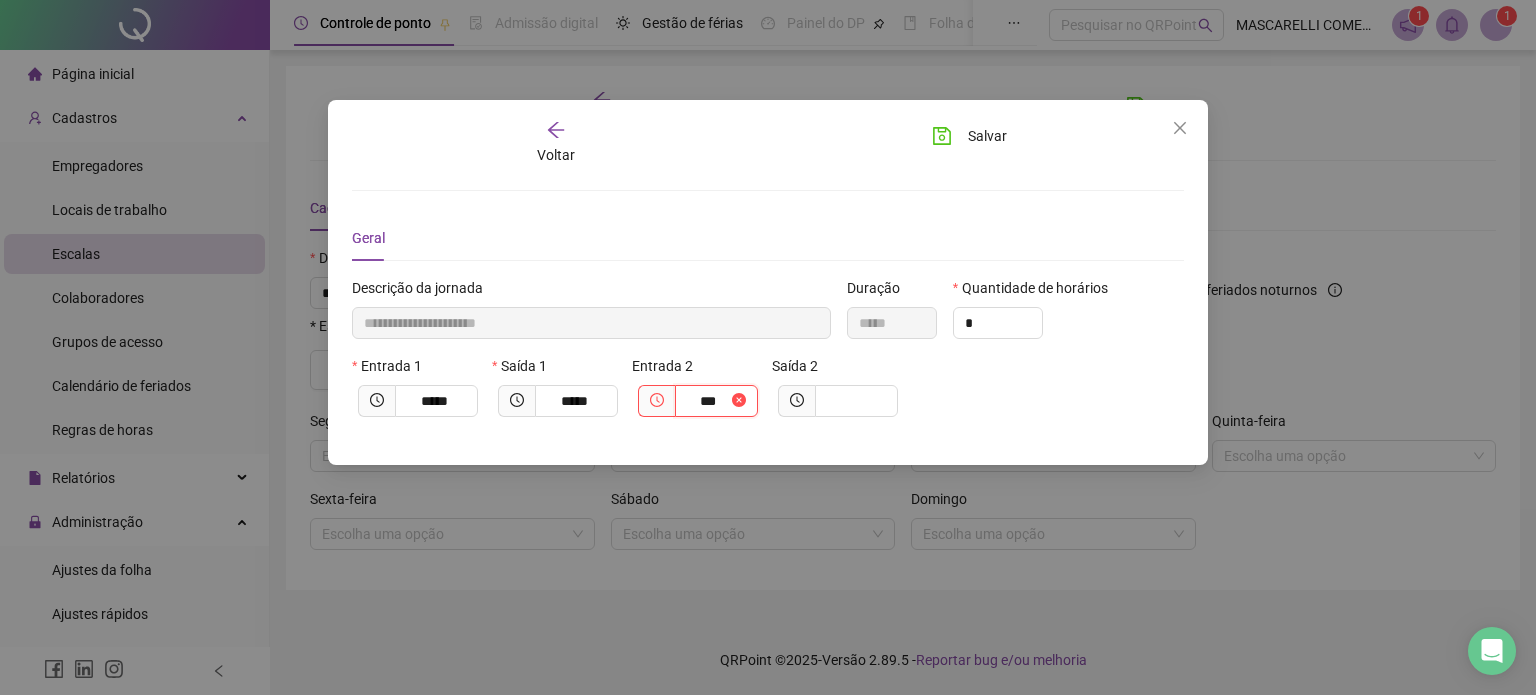 type on "**********" 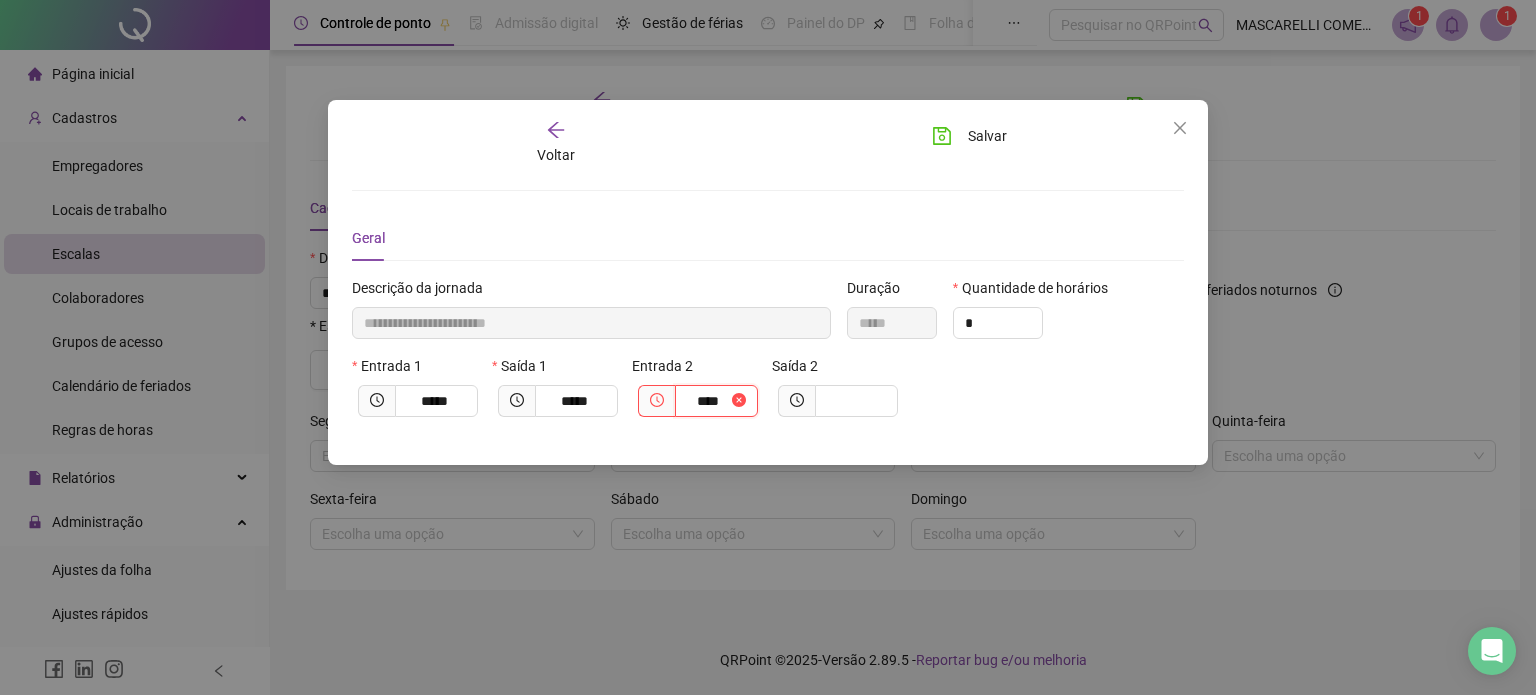 type on "**********" 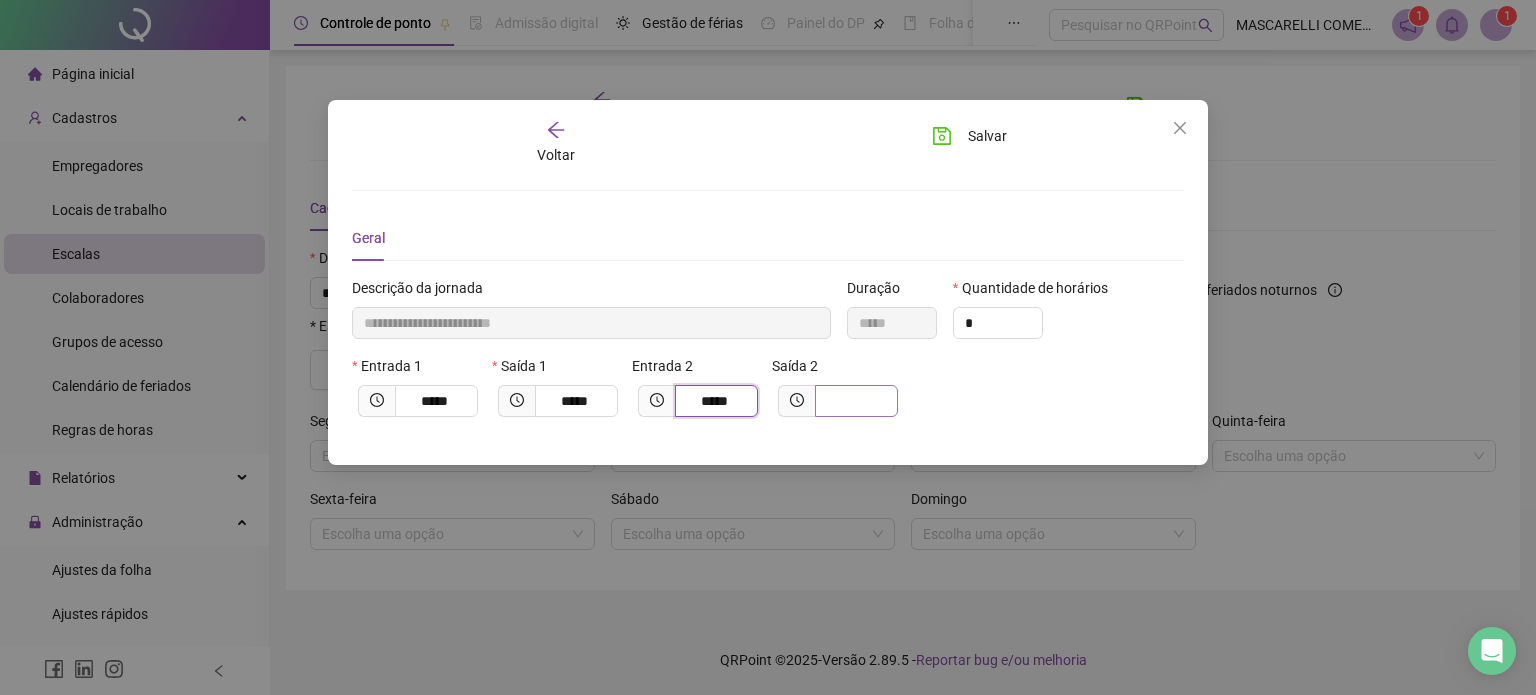 type on "*****" 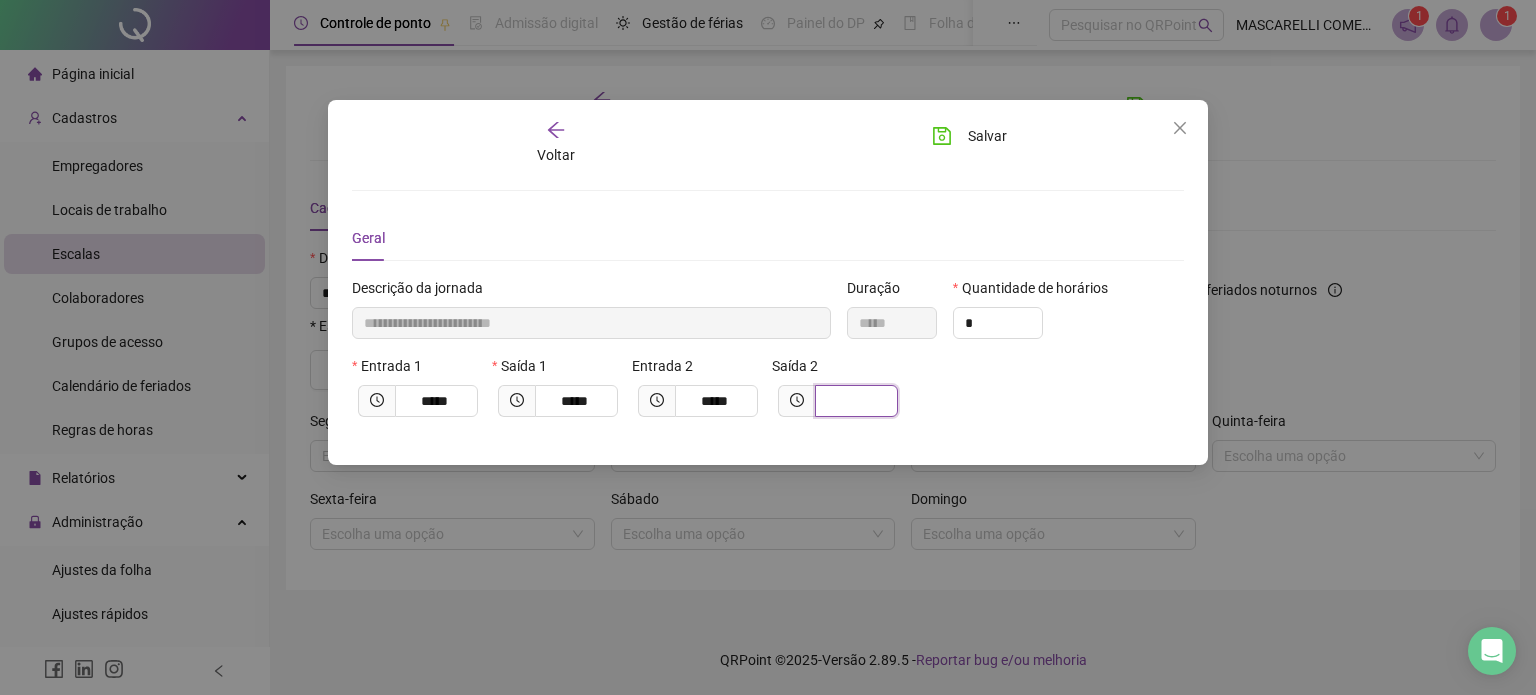 click at bounding box center (854, 401) 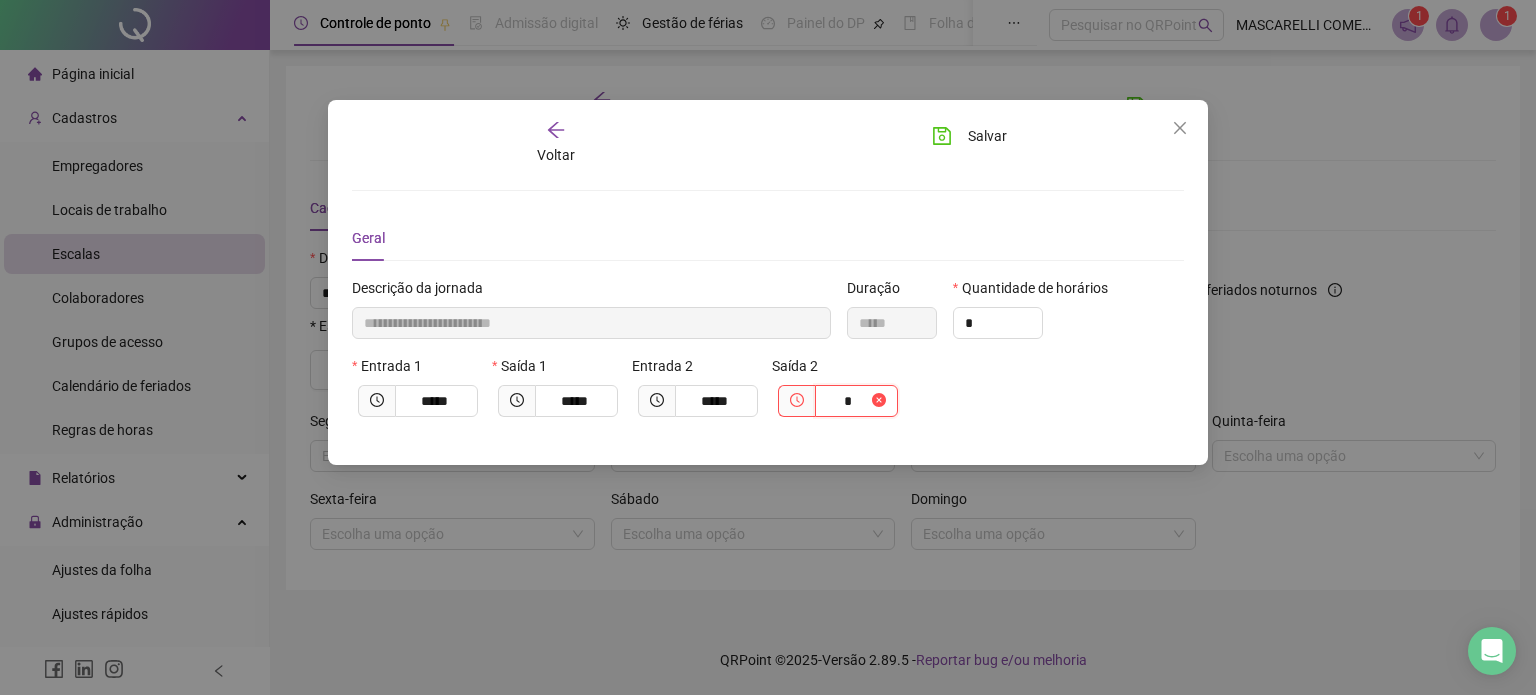 type on "**********" 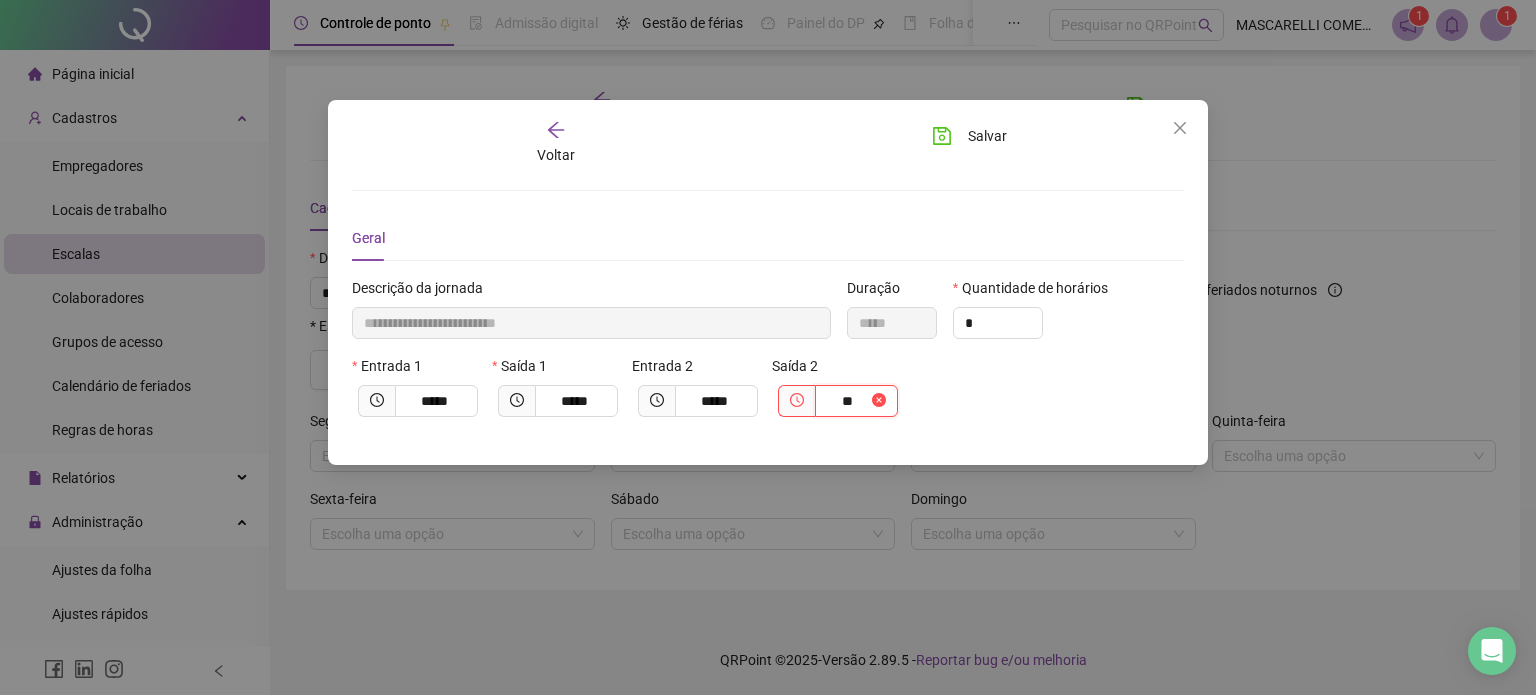 type on "***" 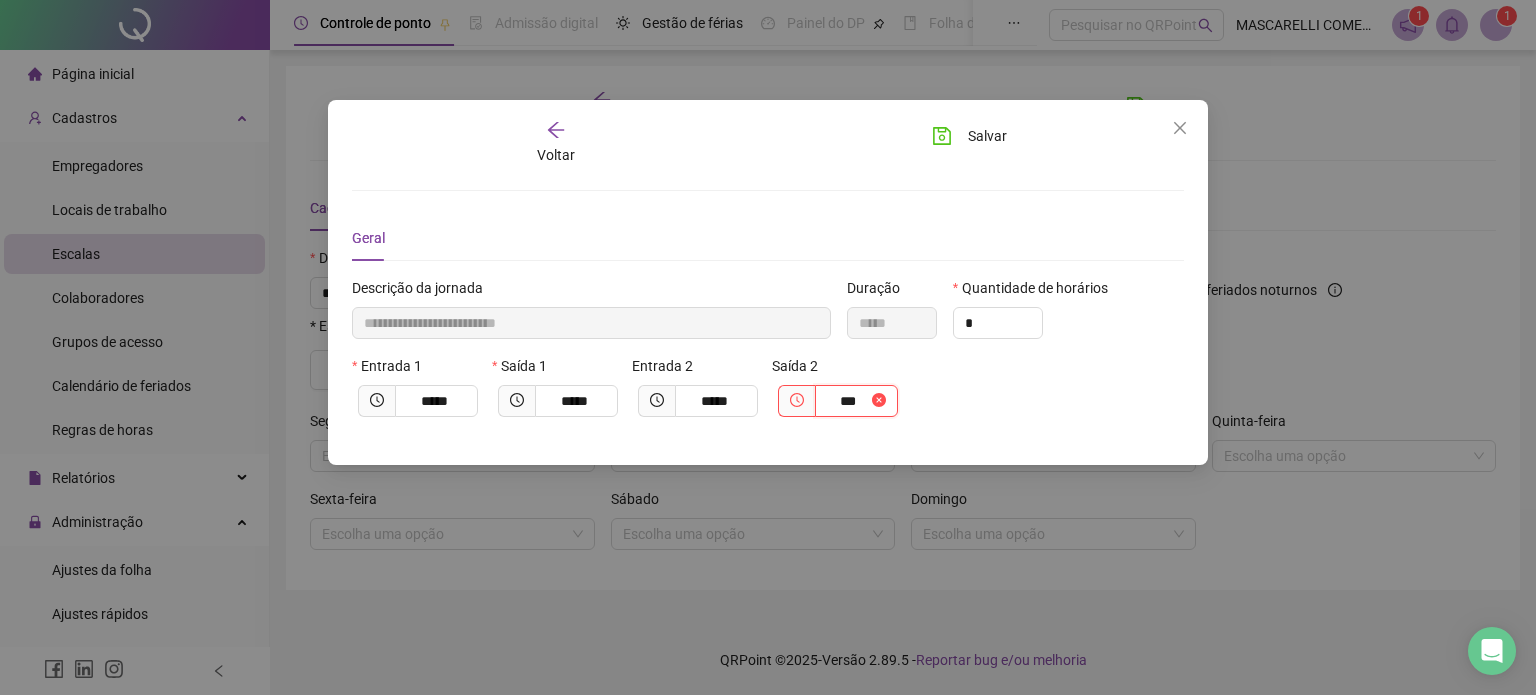 type on "**********" 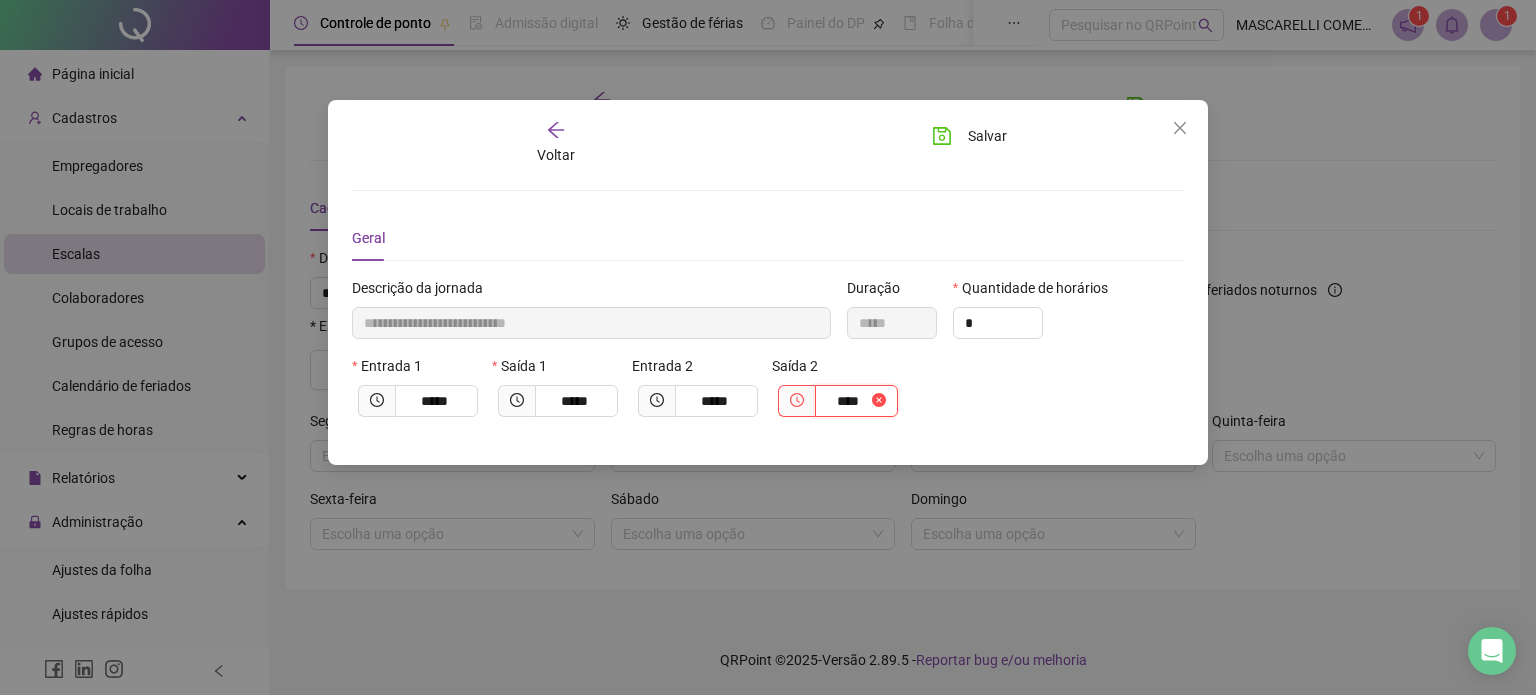 type on "**********" 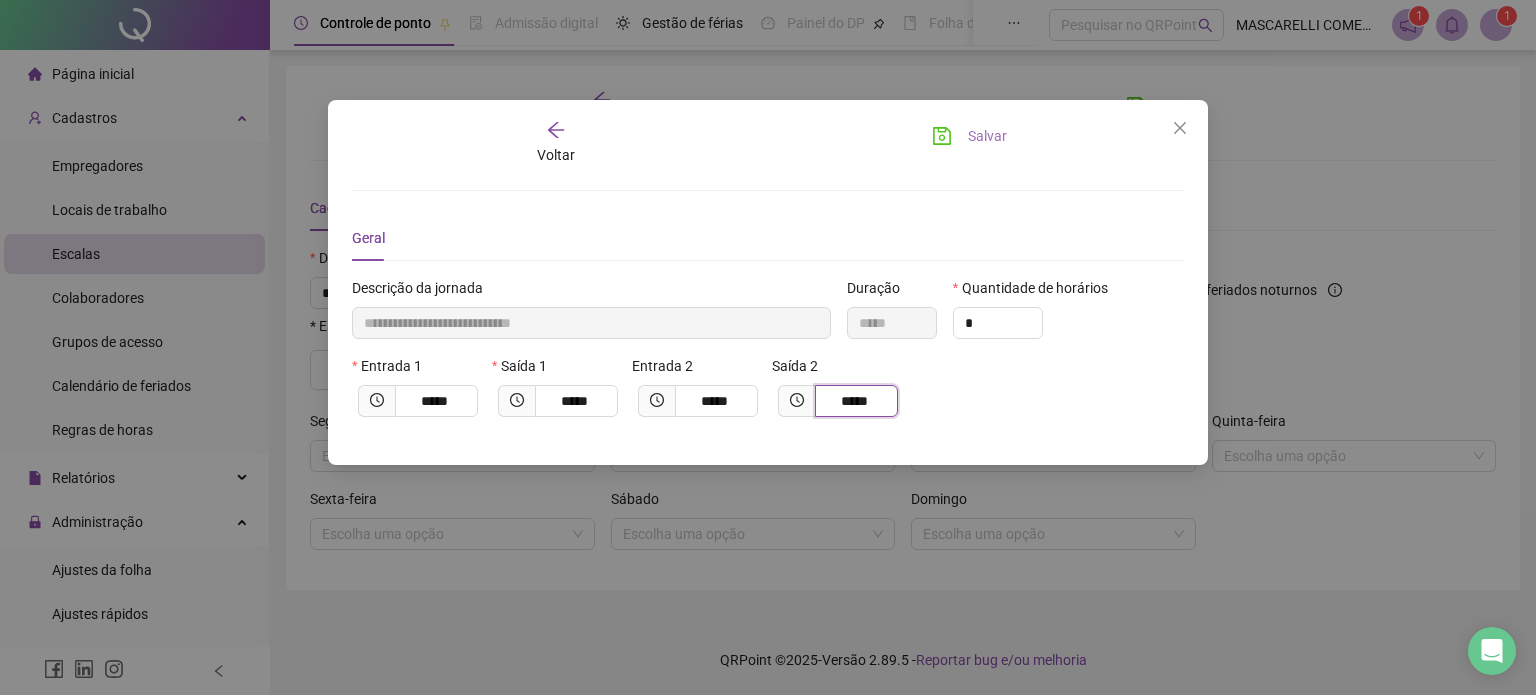 type on "*****" 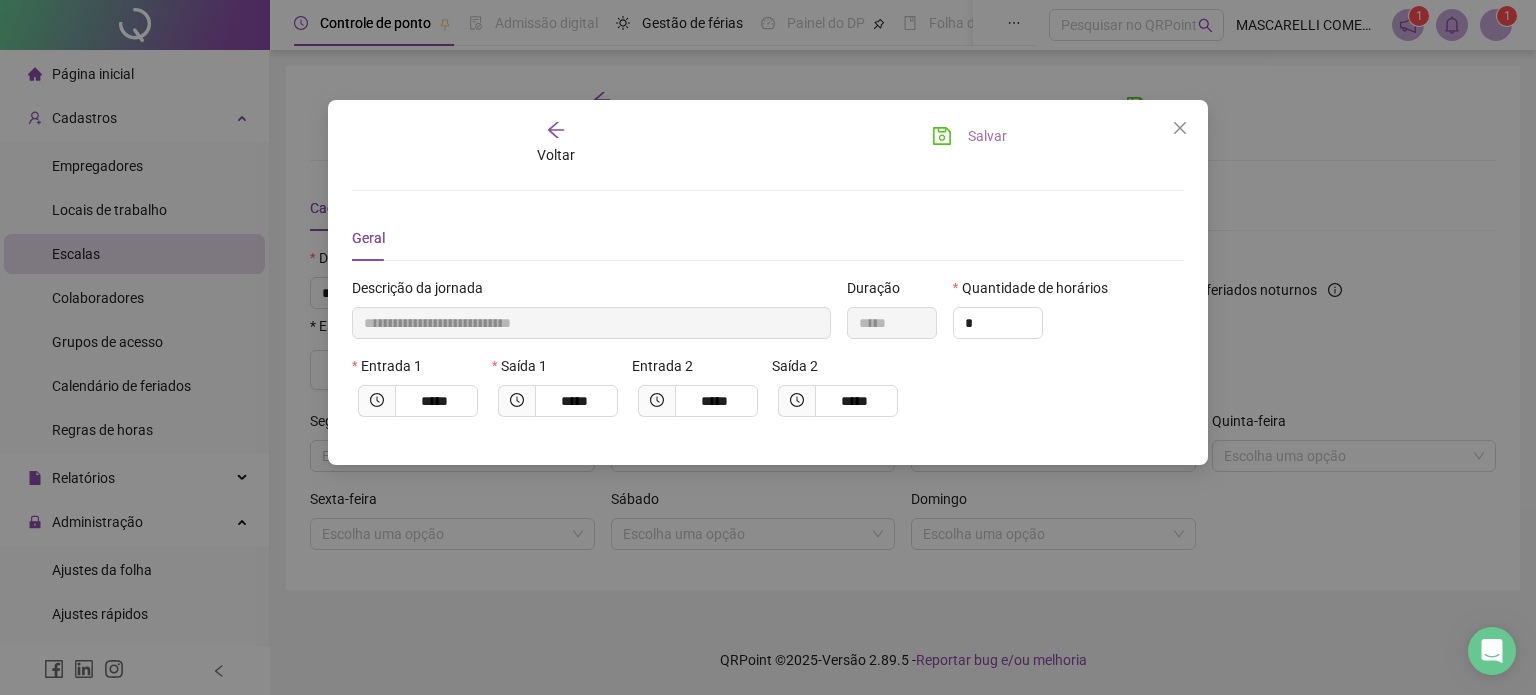click on "Salvar" at bounding box center [987, 136] 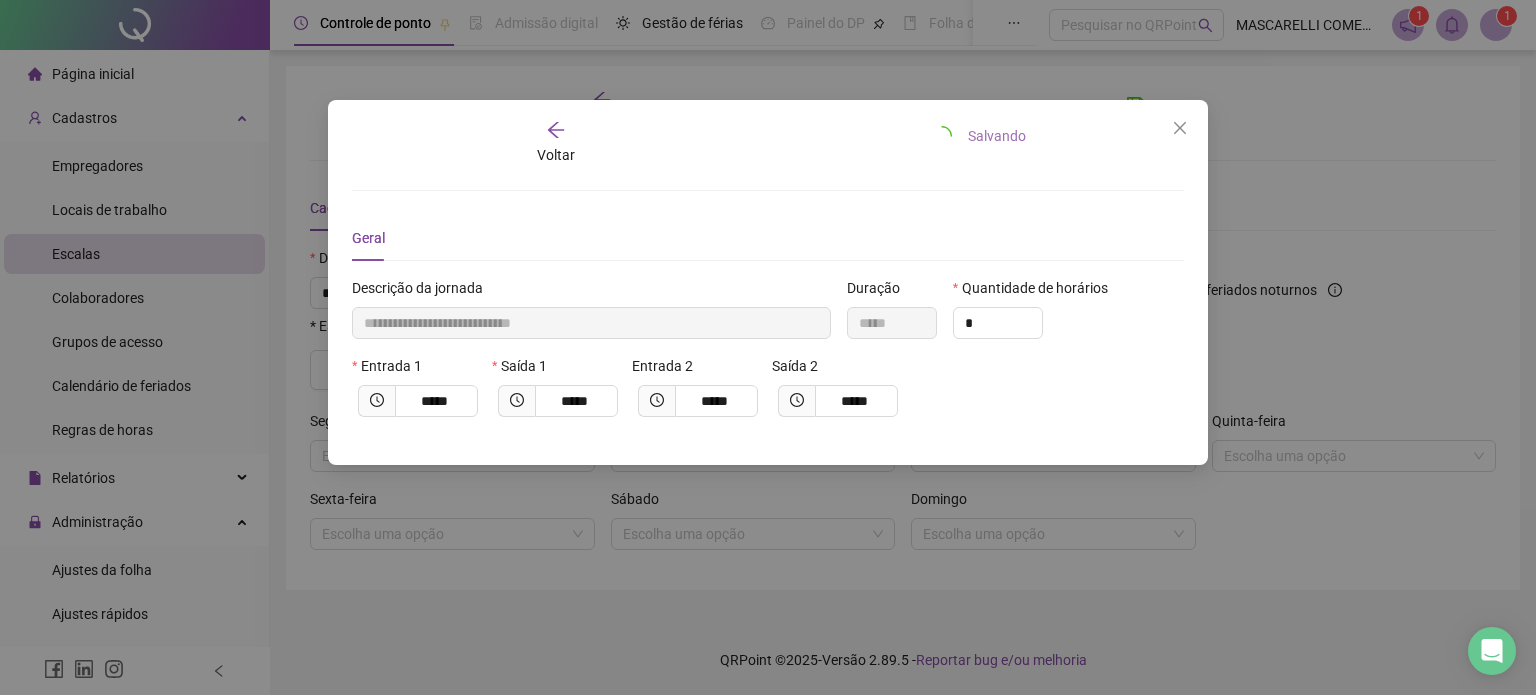 type 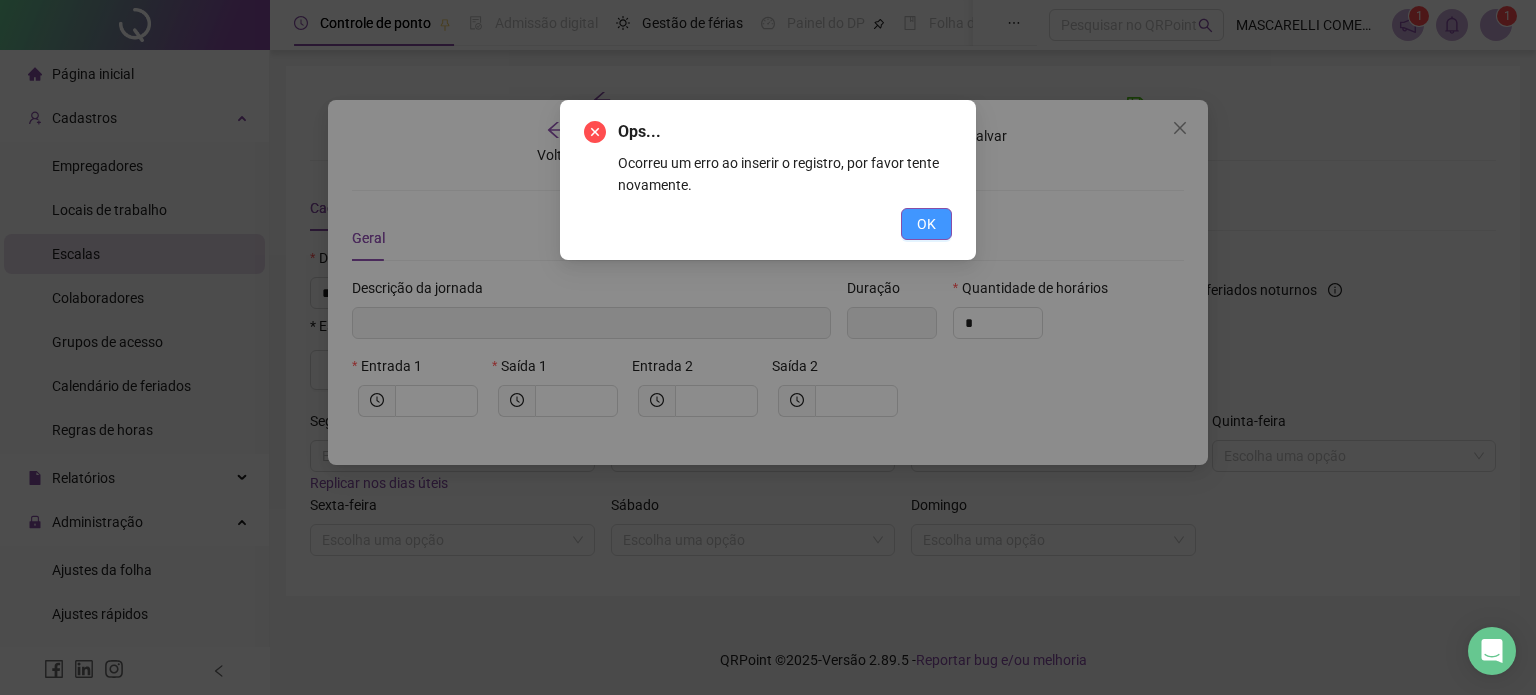 click on "OK" at bounding box center [926, 224] 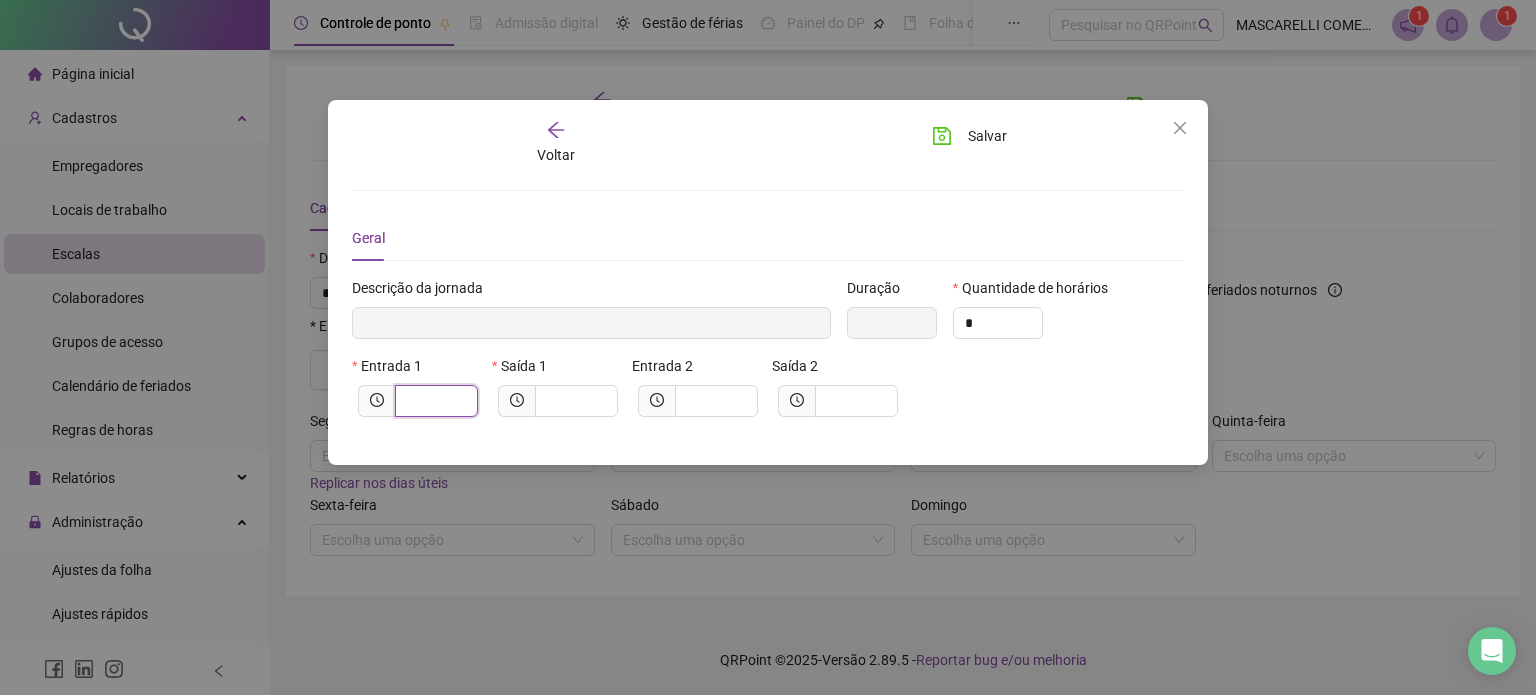 click at bounding box center [434, 401] 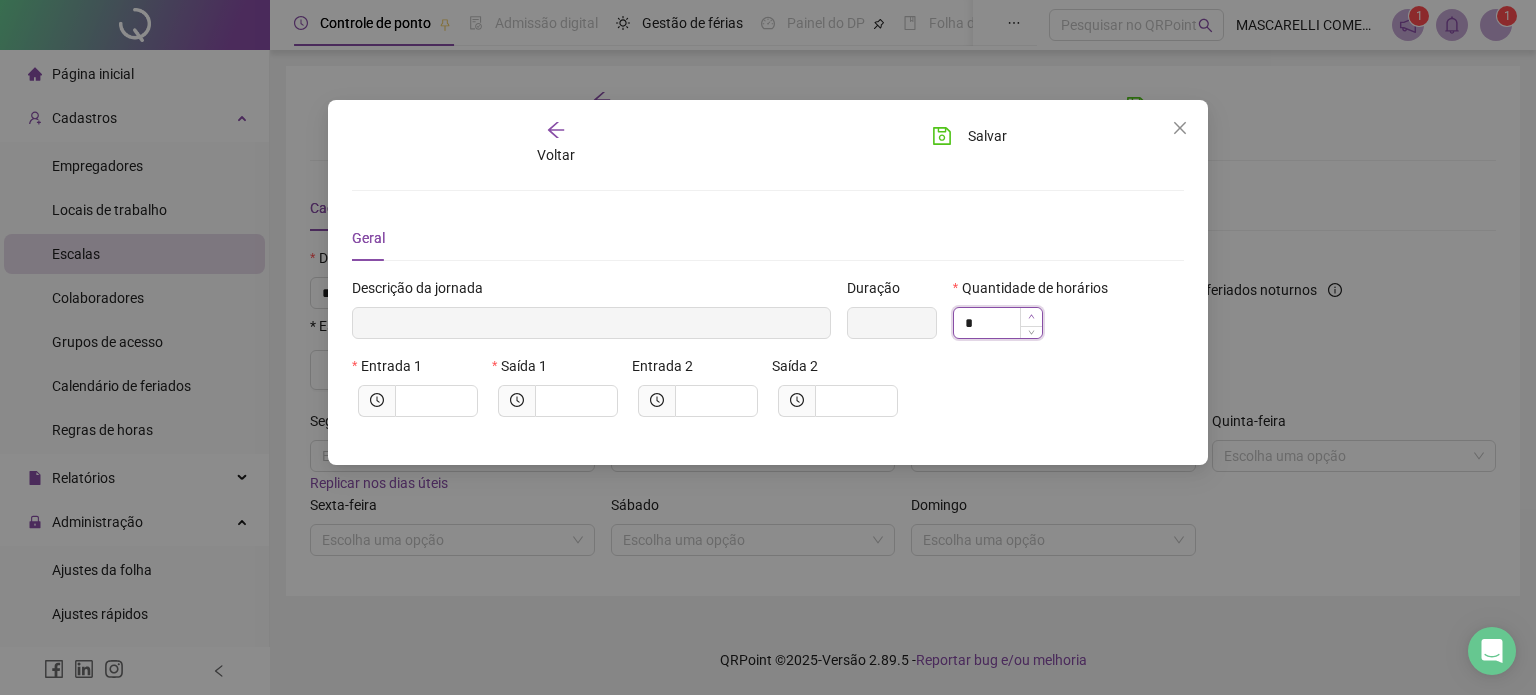 type on "**********" 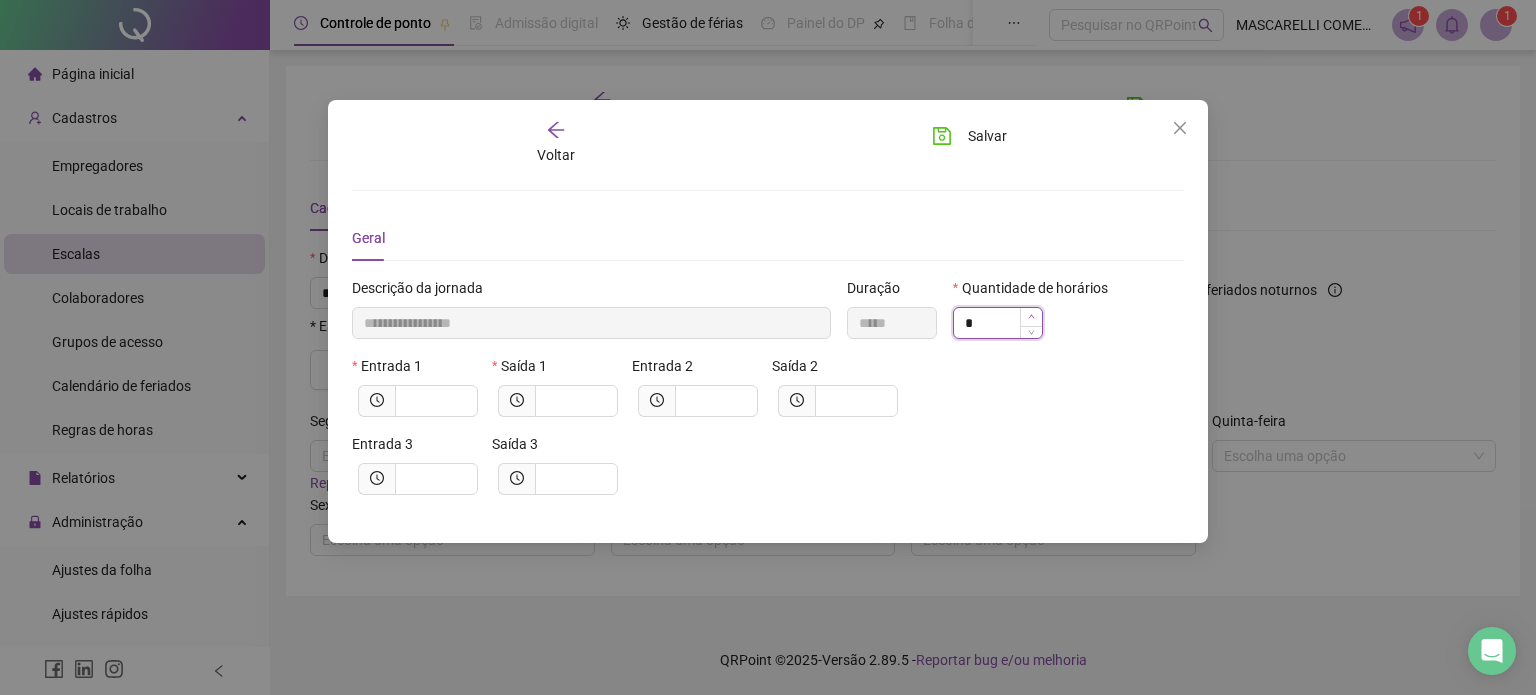 click 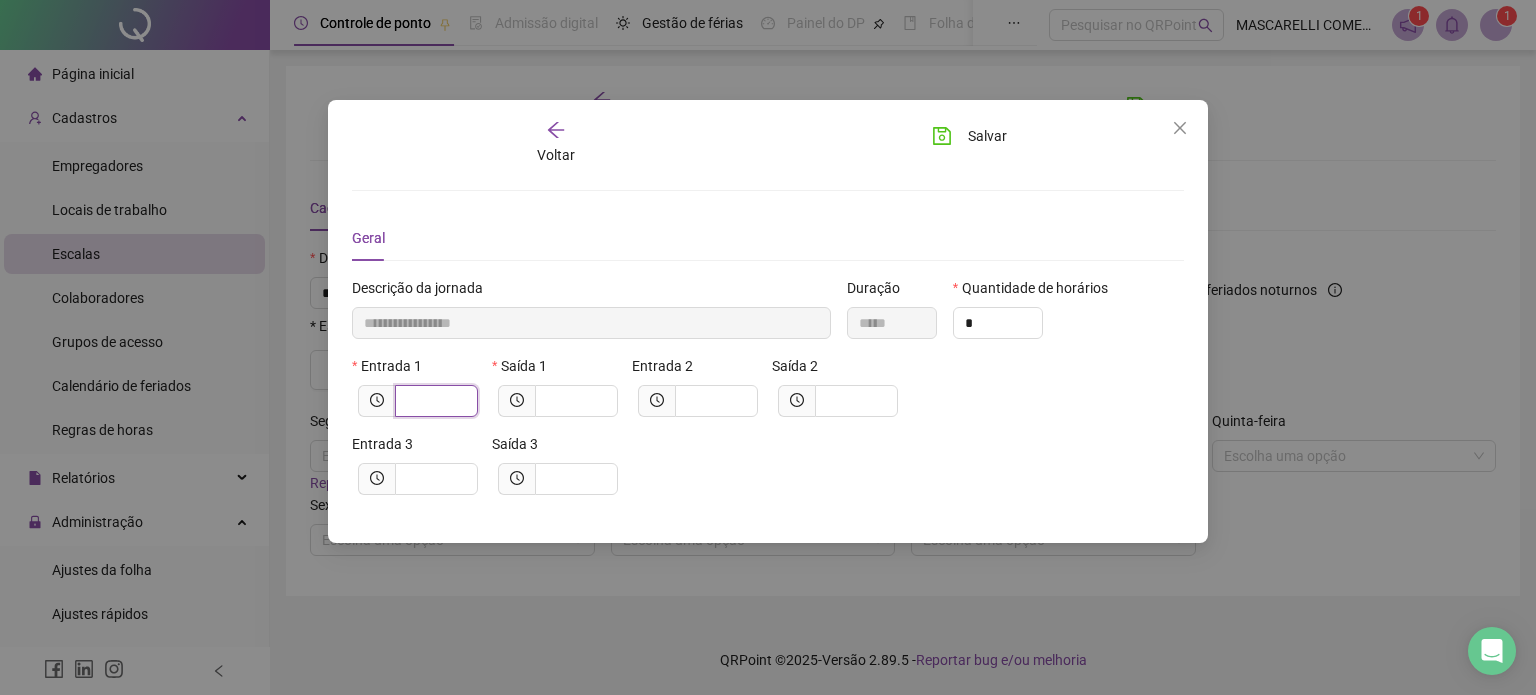 click at bounding box center [434, 401] 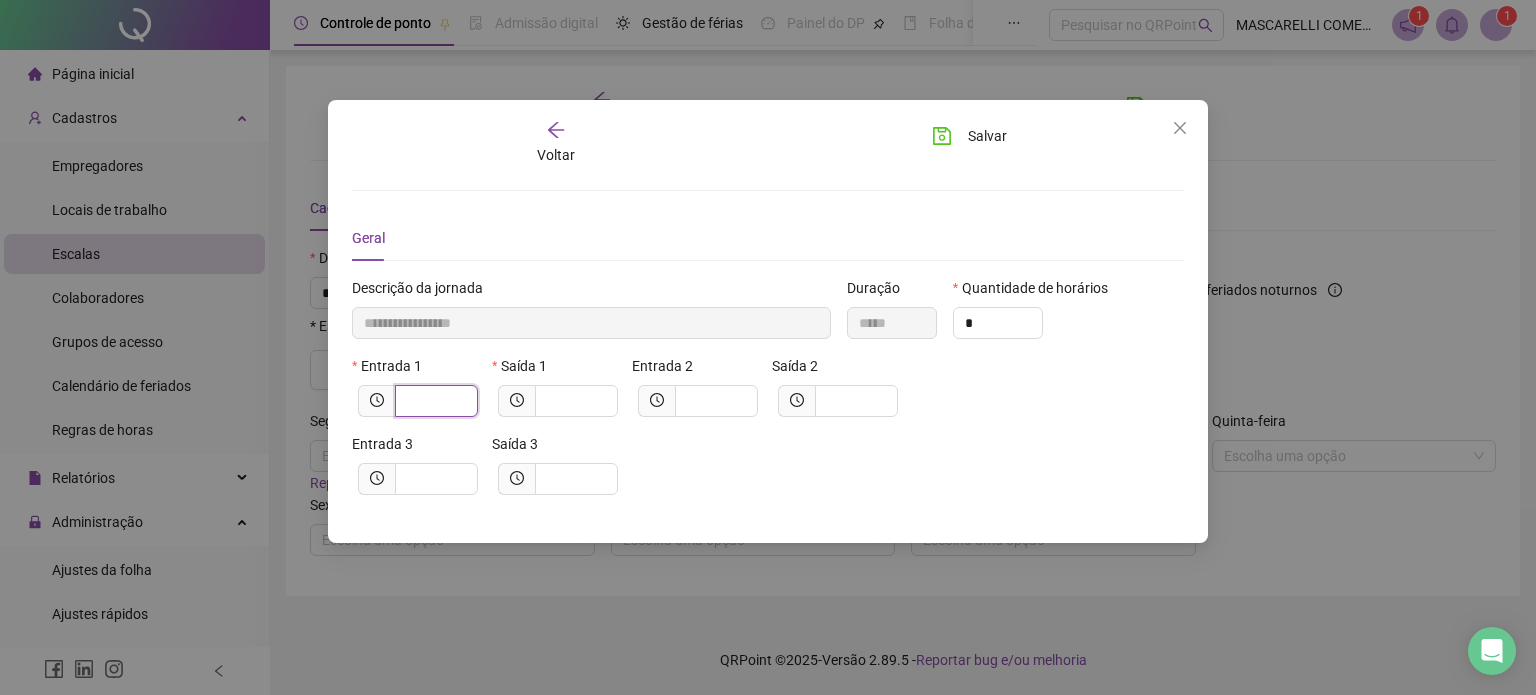 type on "*****" 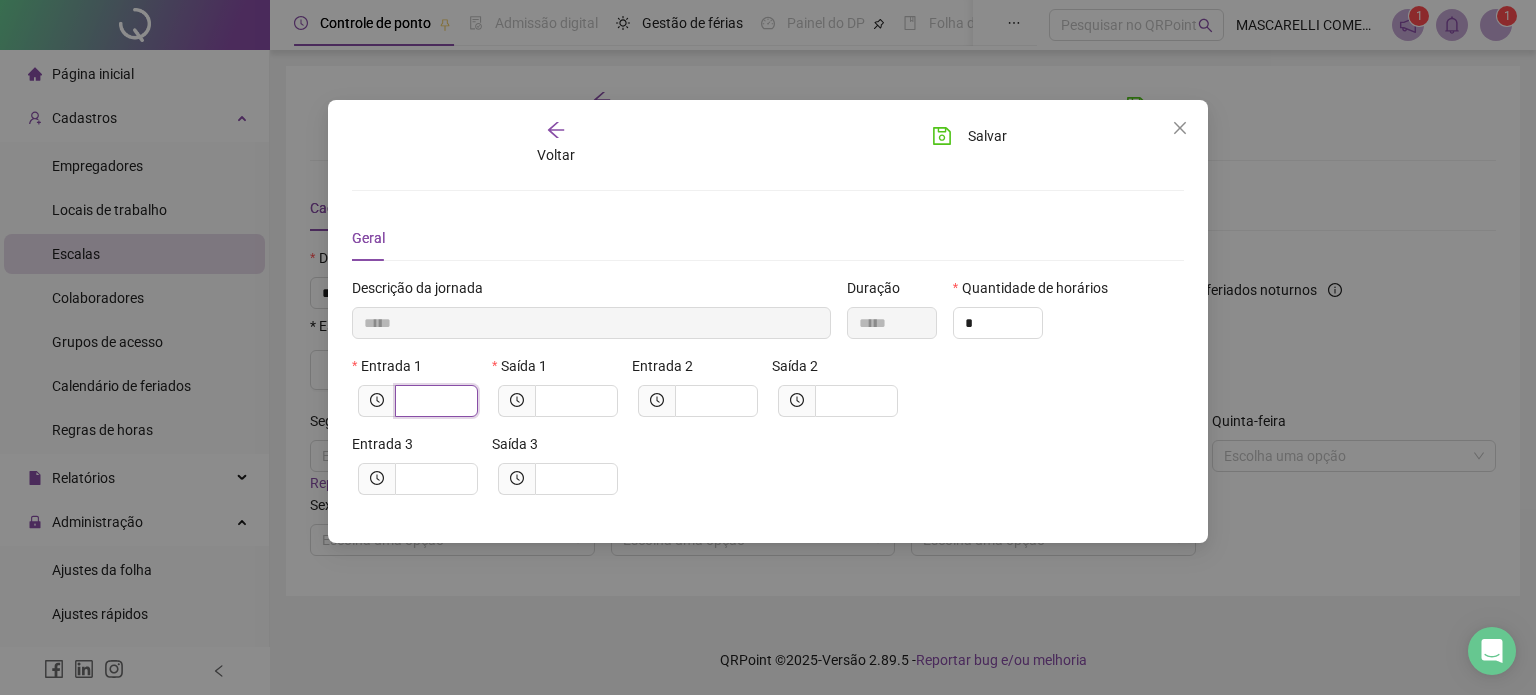 type on "*" 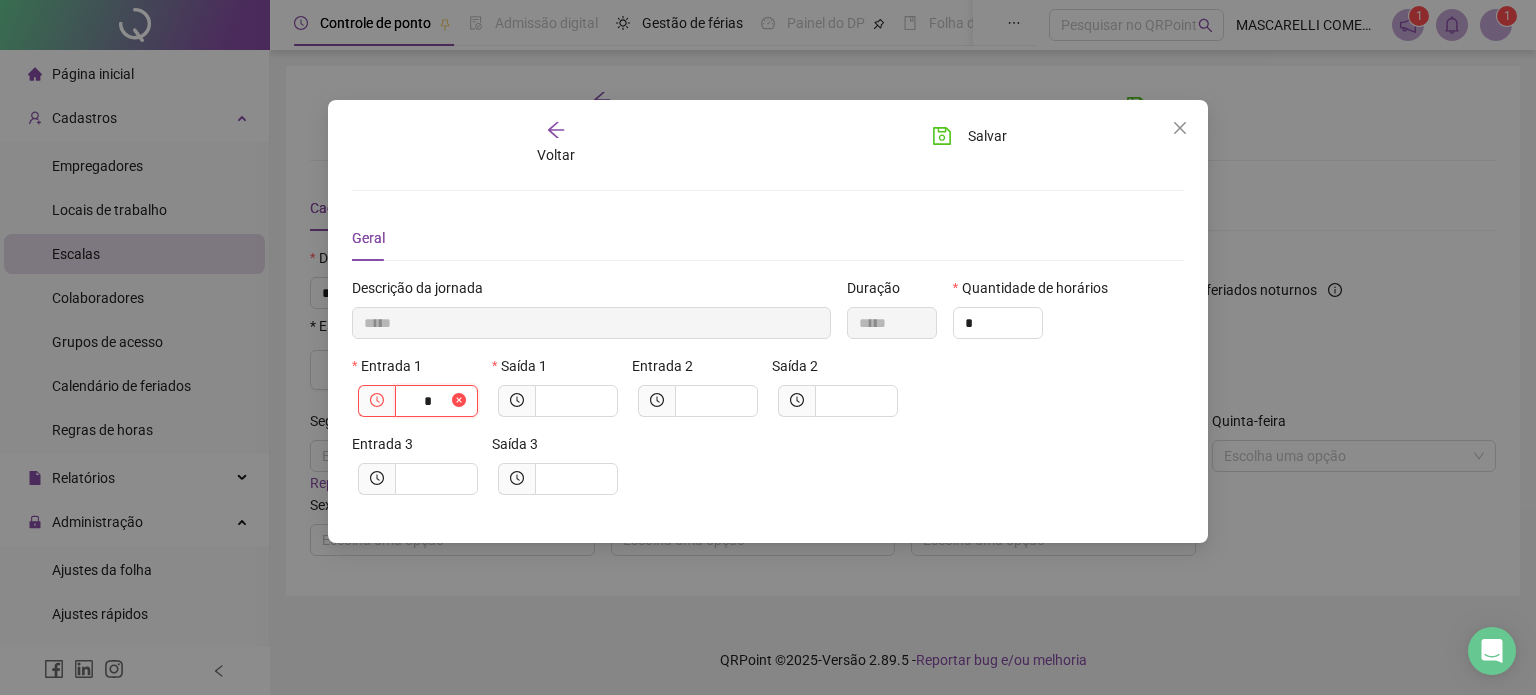 type on "******" 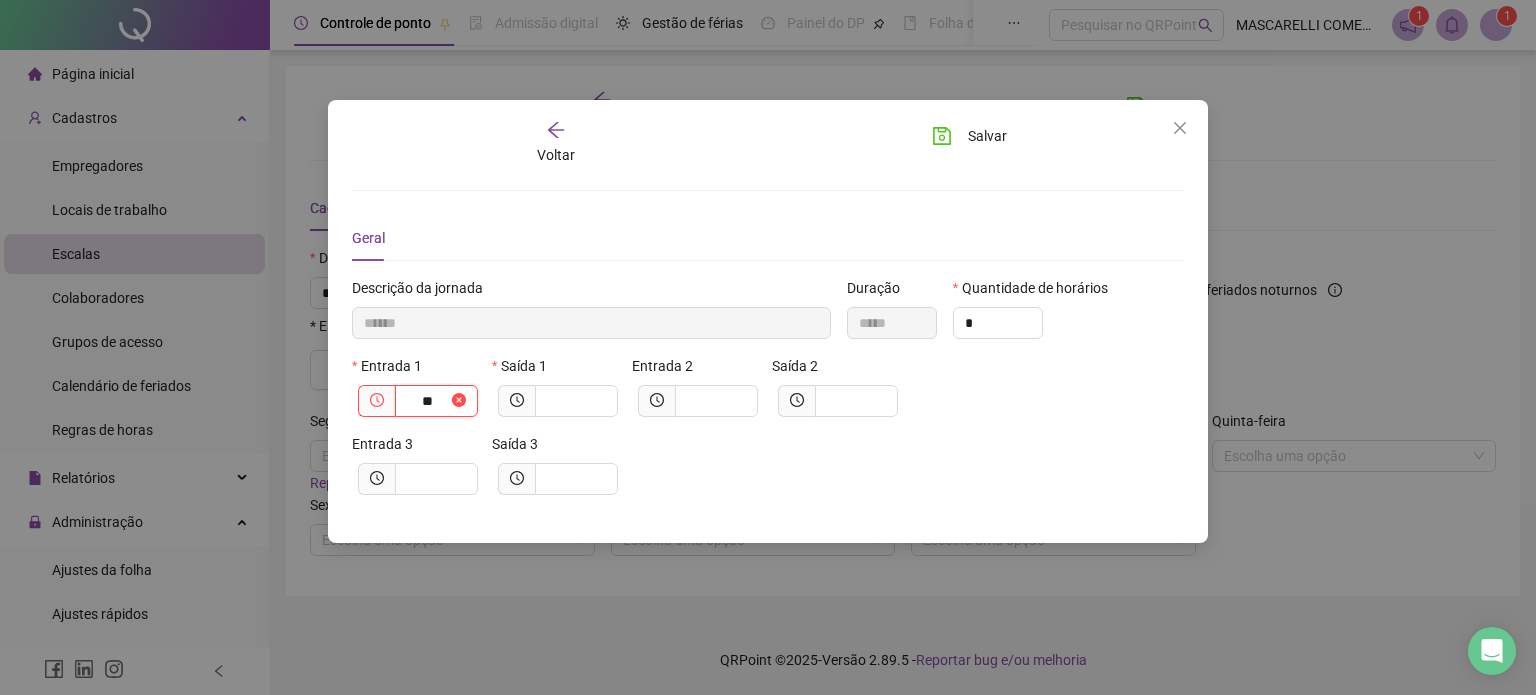 type on "***" 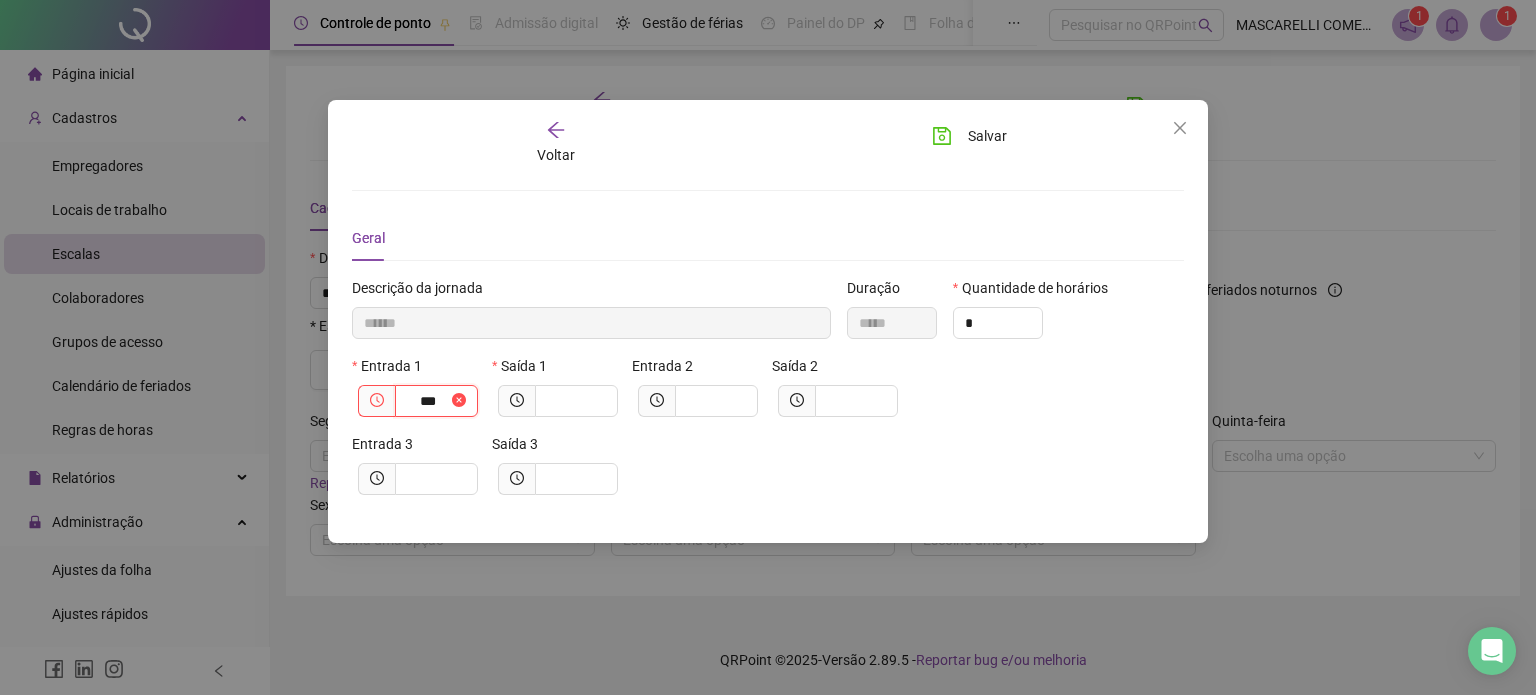 type on "********" 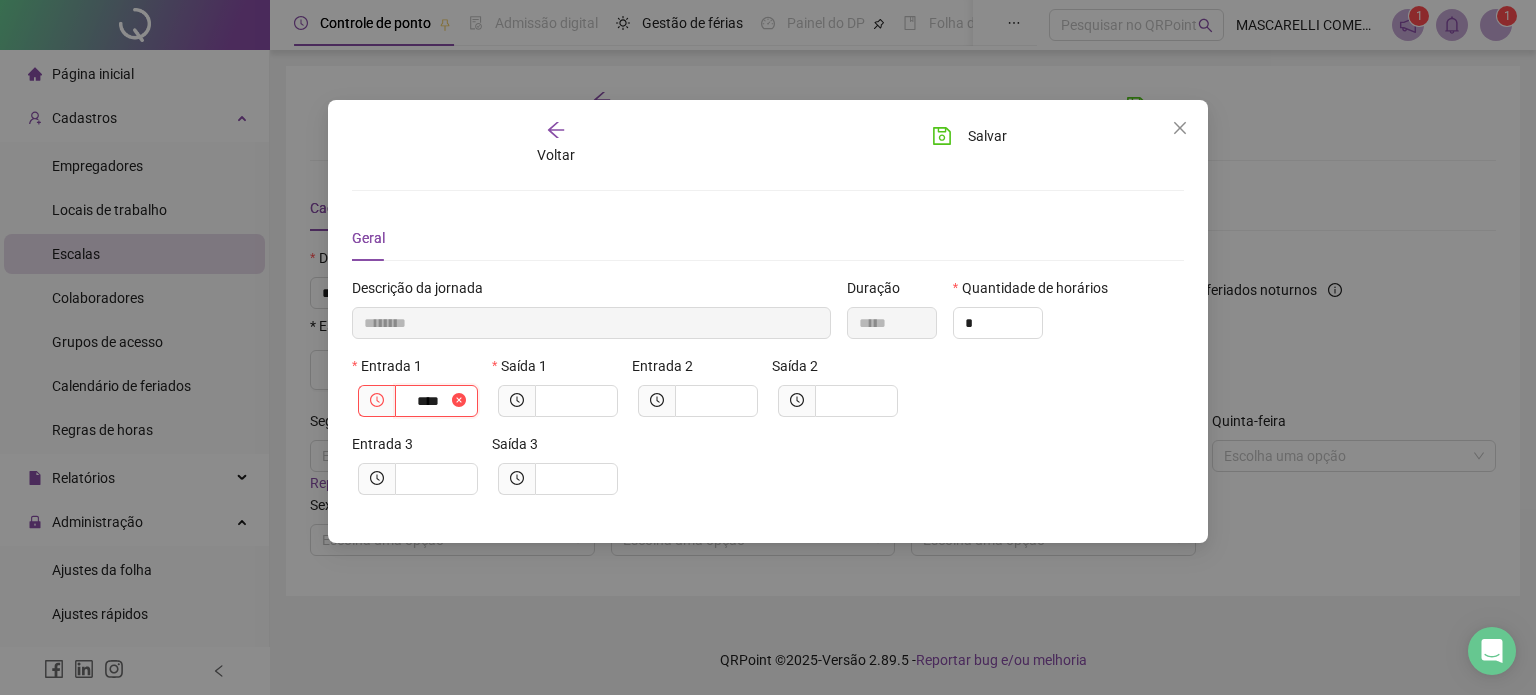type on "*********" 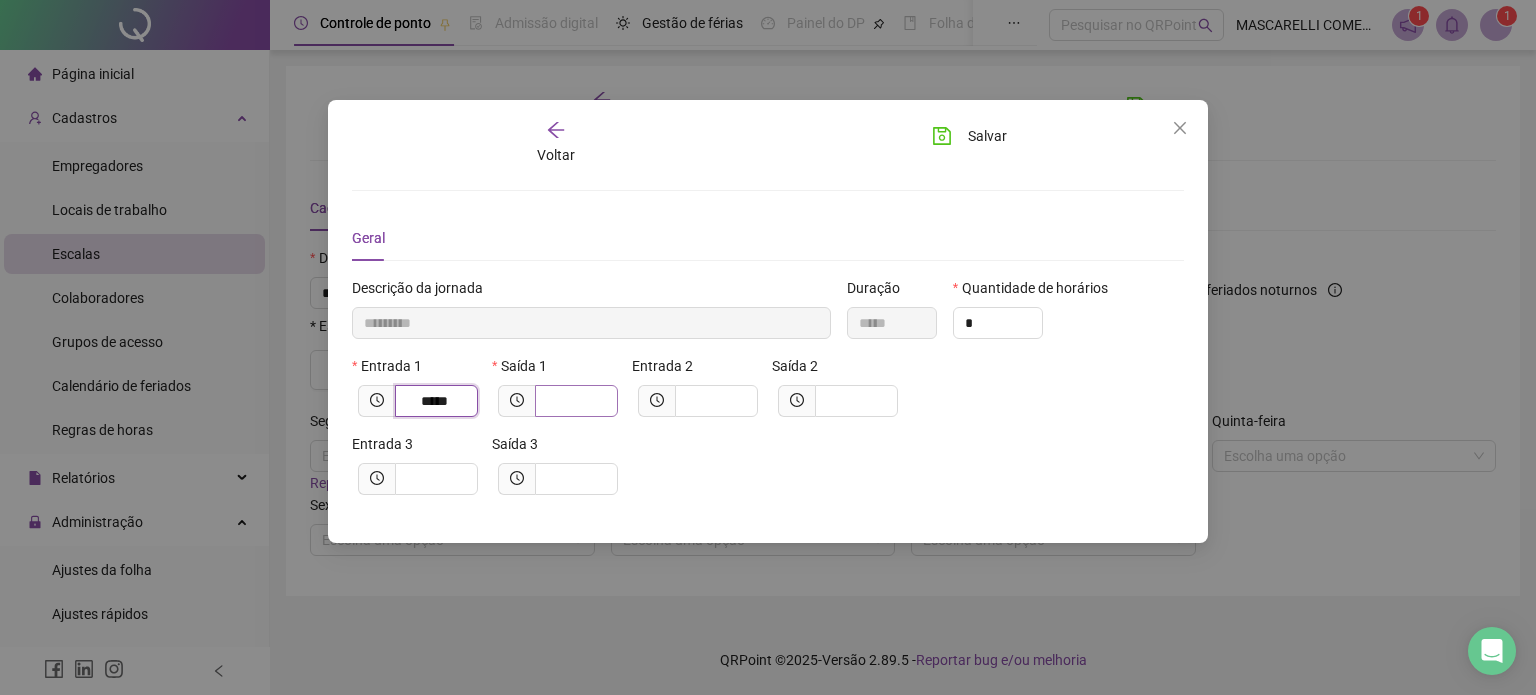 type on "*****" 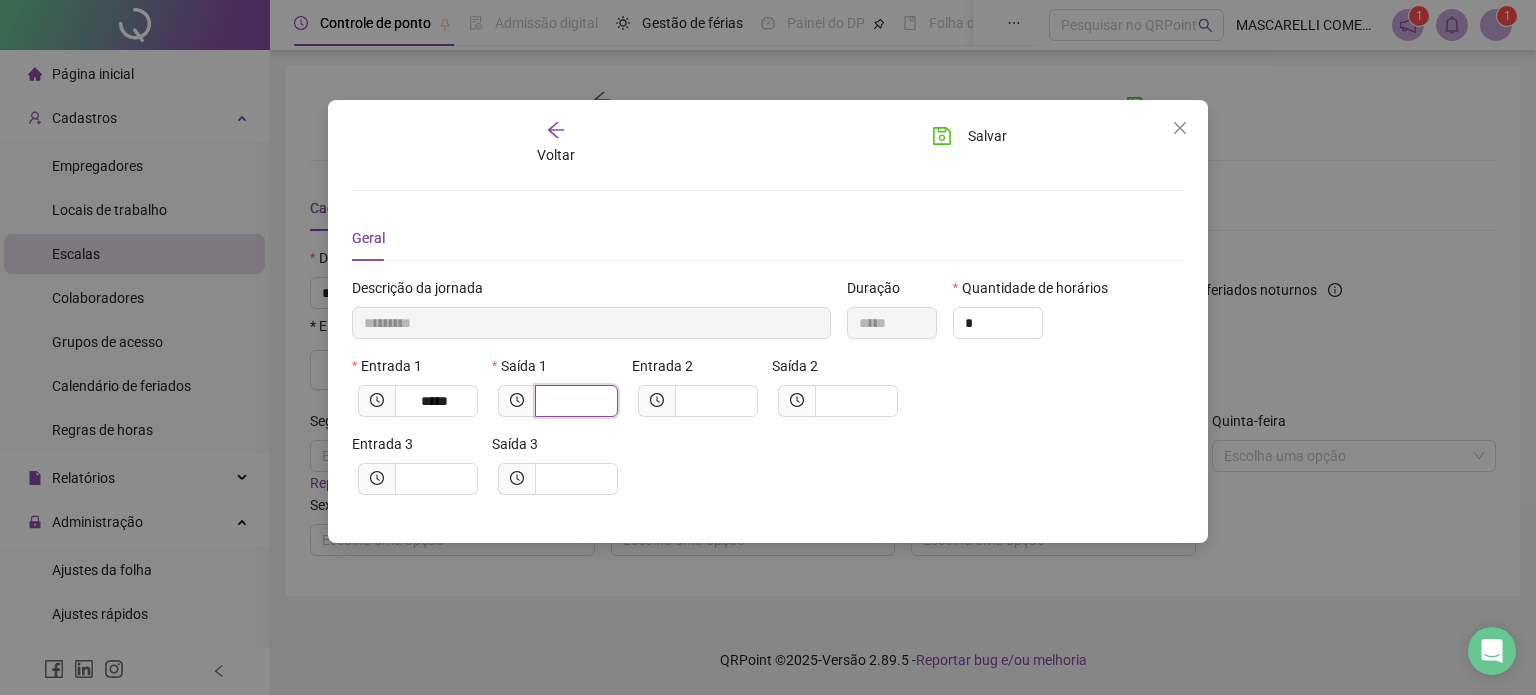 click at bounding box center (574, 401) 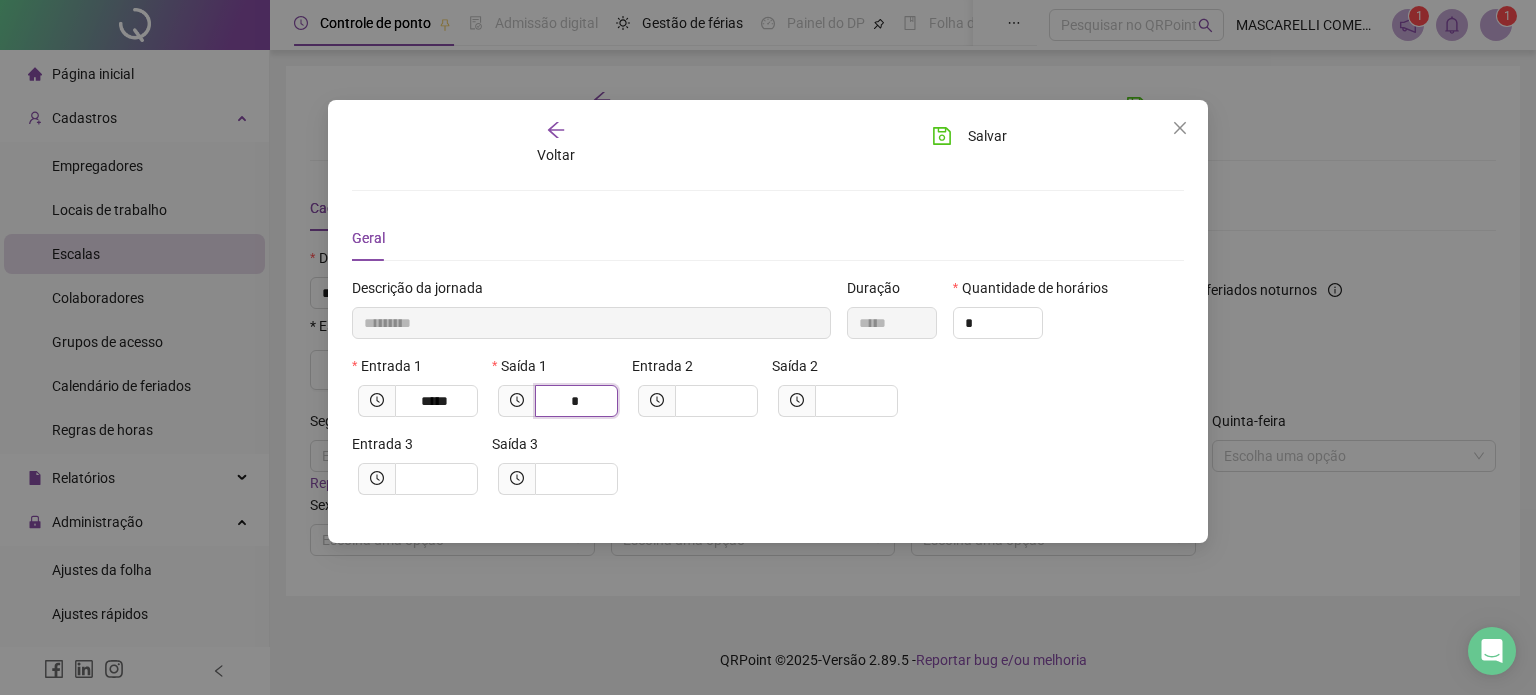 type on "**********" 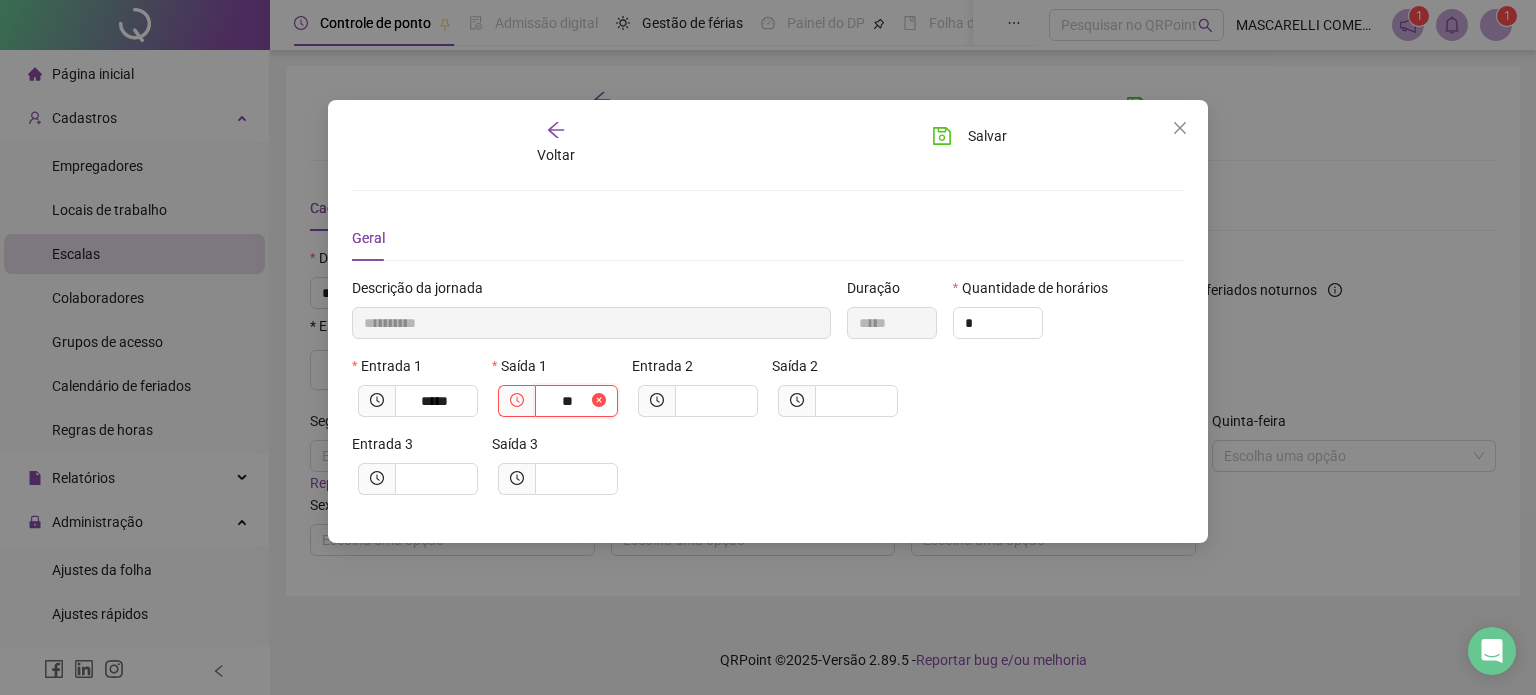 type on "***" 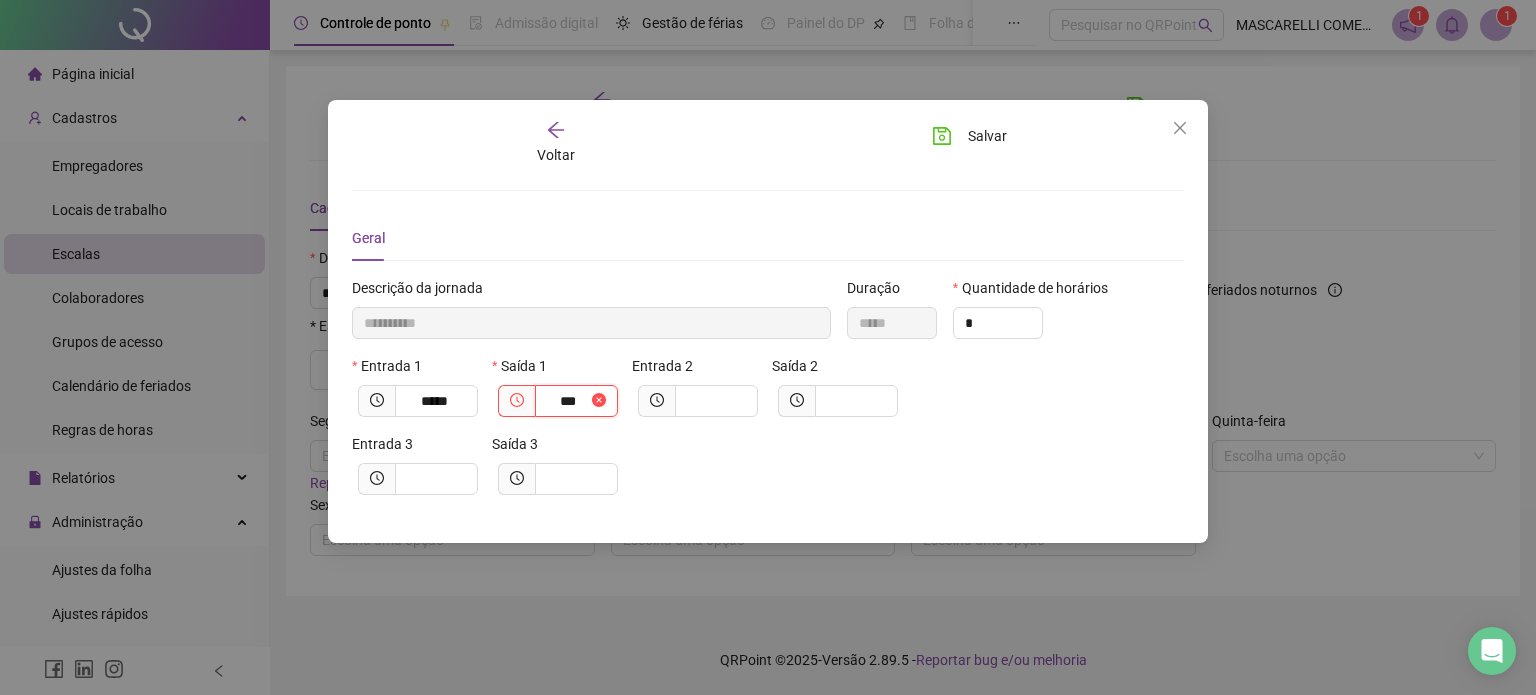 type on "**********" 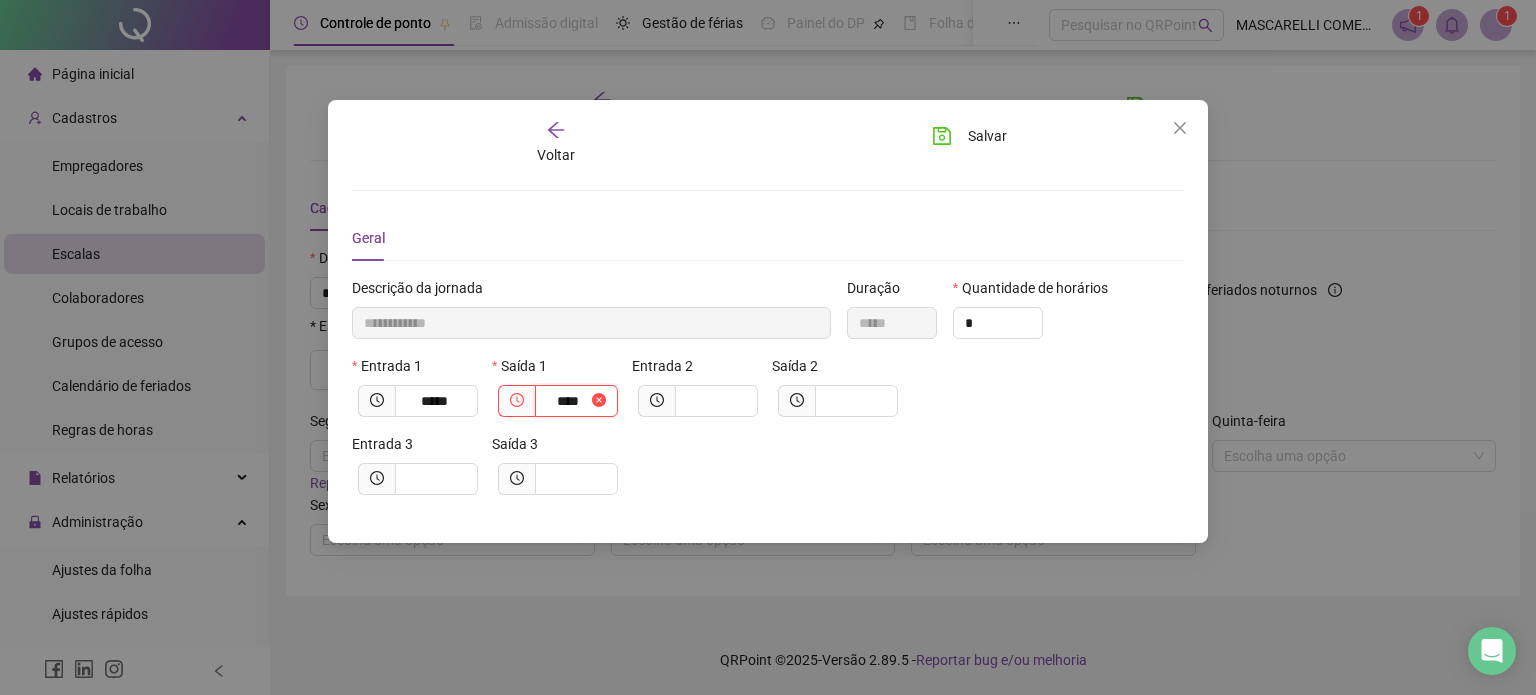 type on "**********" 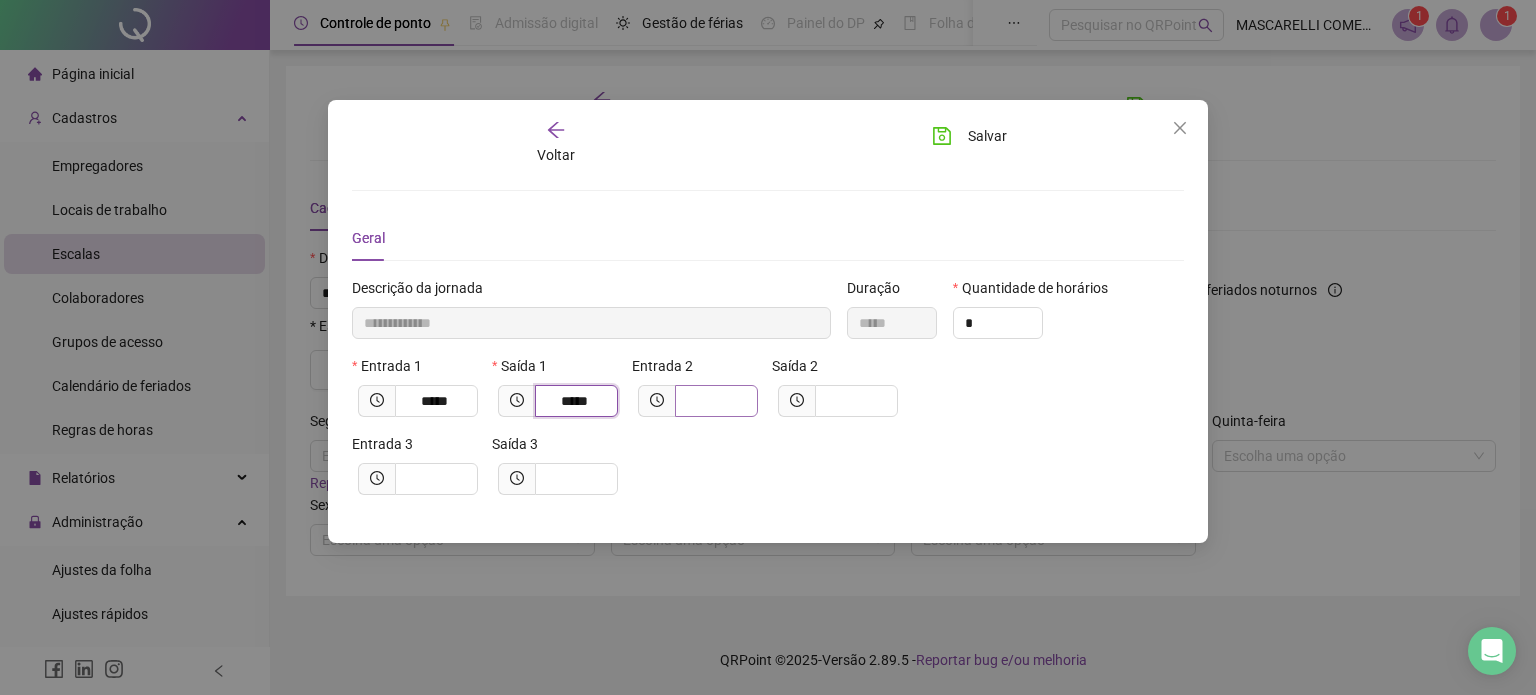 type on "*****" 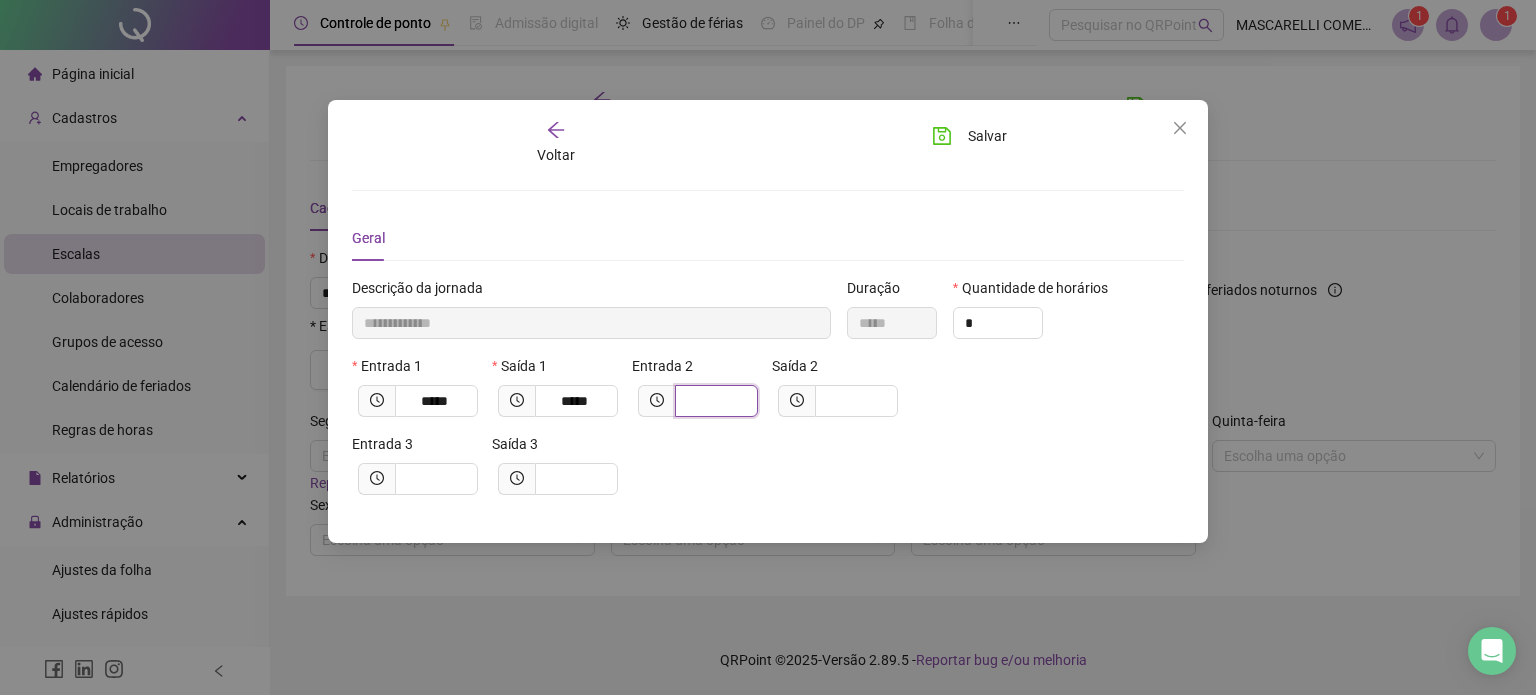 click at bounding box center [714, 401] 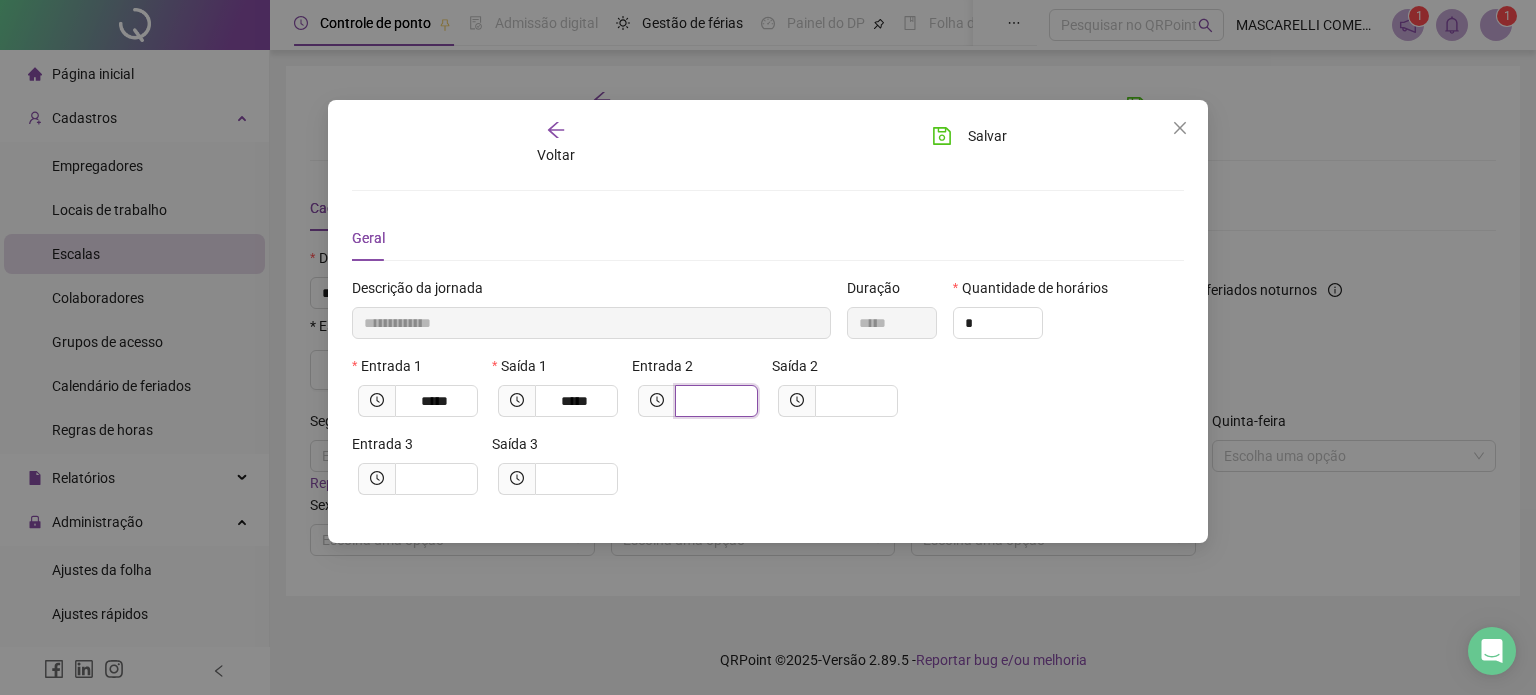 type on "**********" 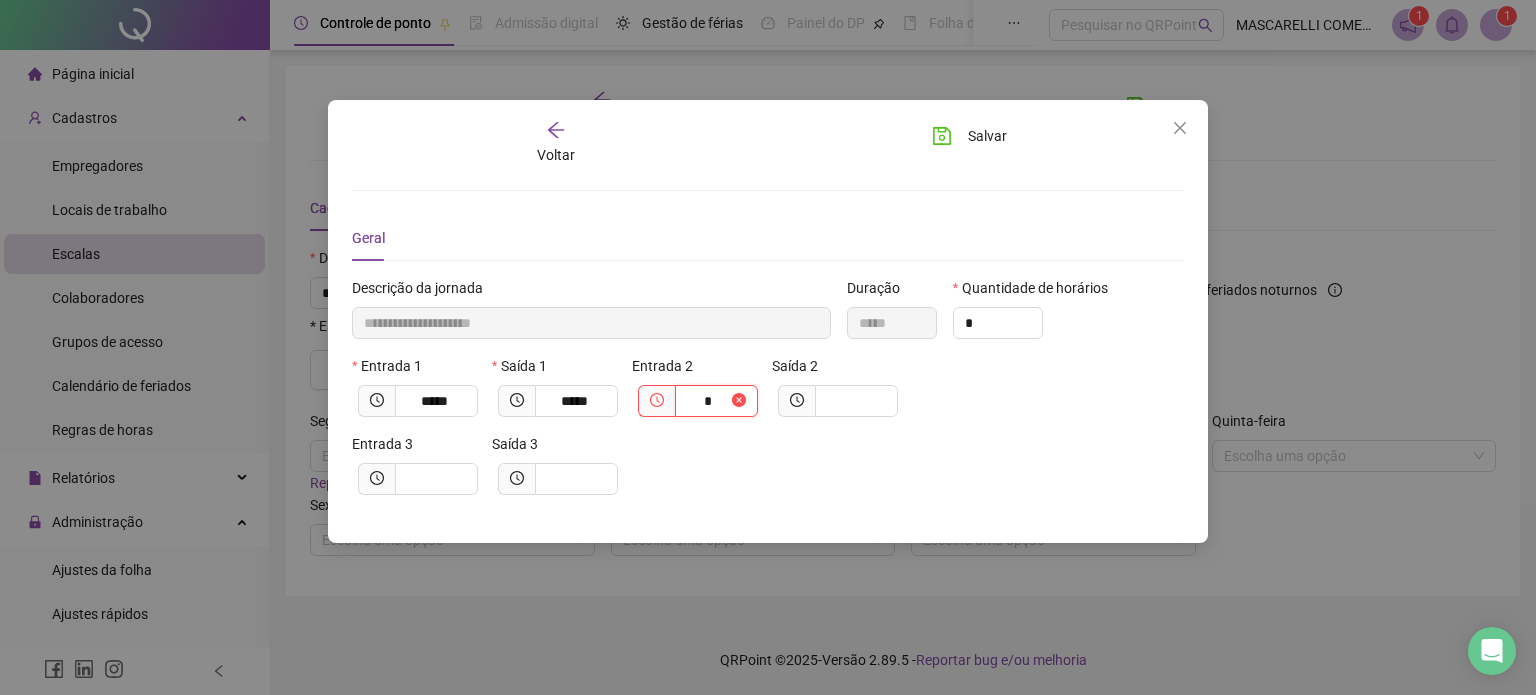 type on "**********" 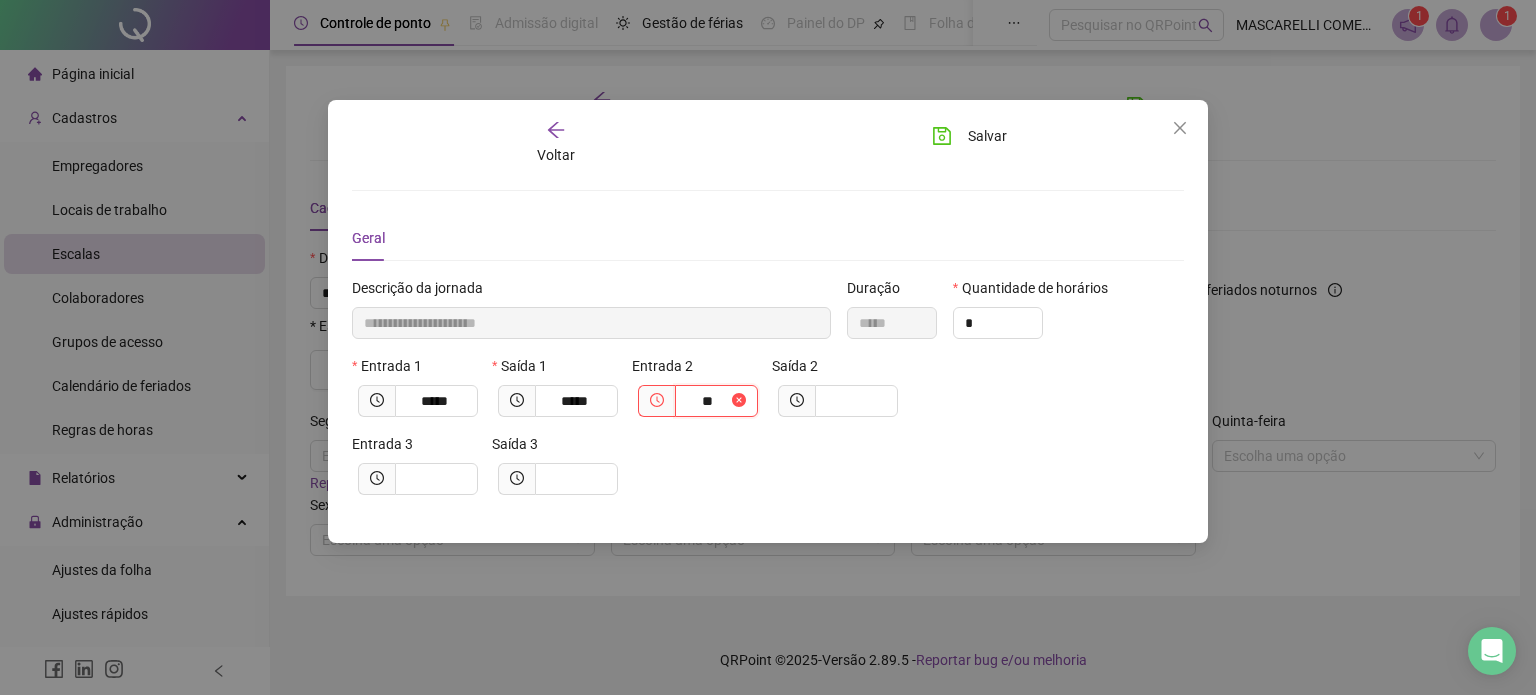 type on "***" 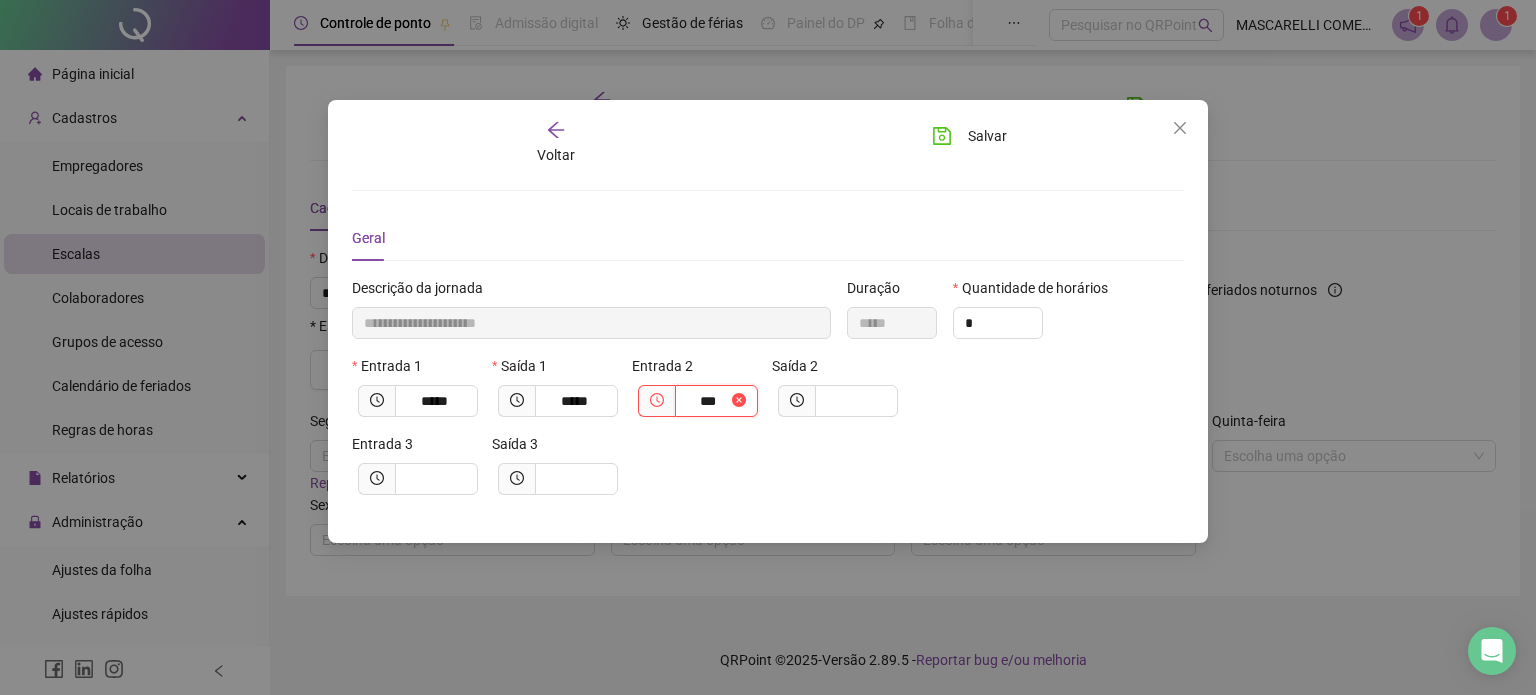 type on "**********" 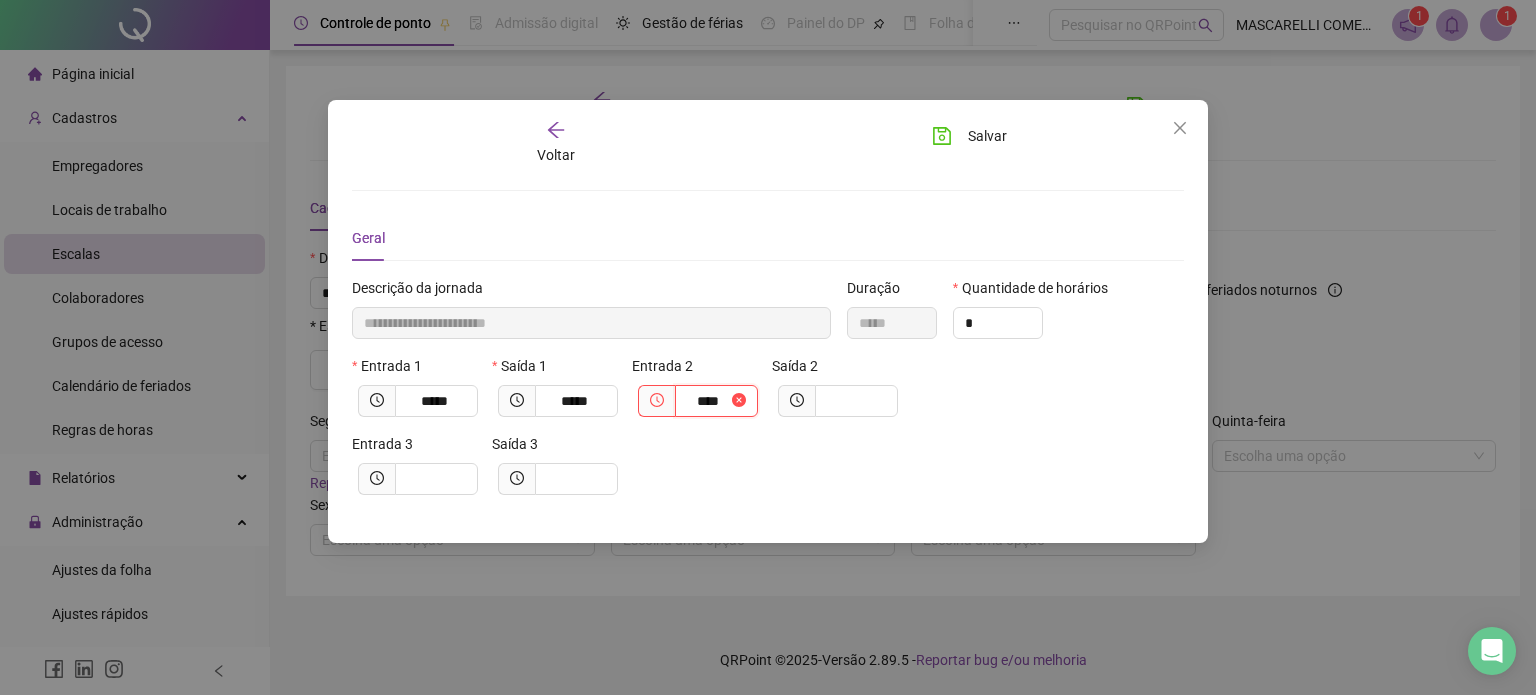 type on "**********" 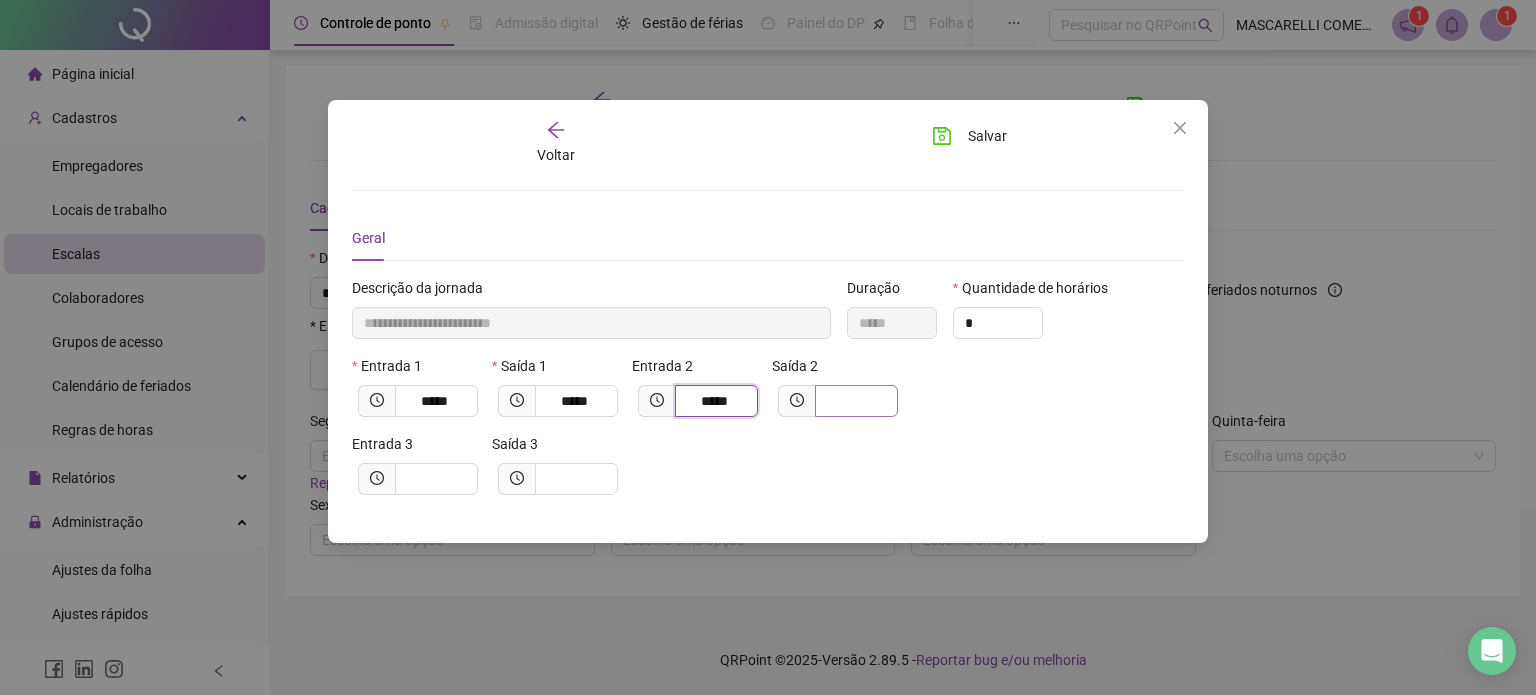 type on "*****" 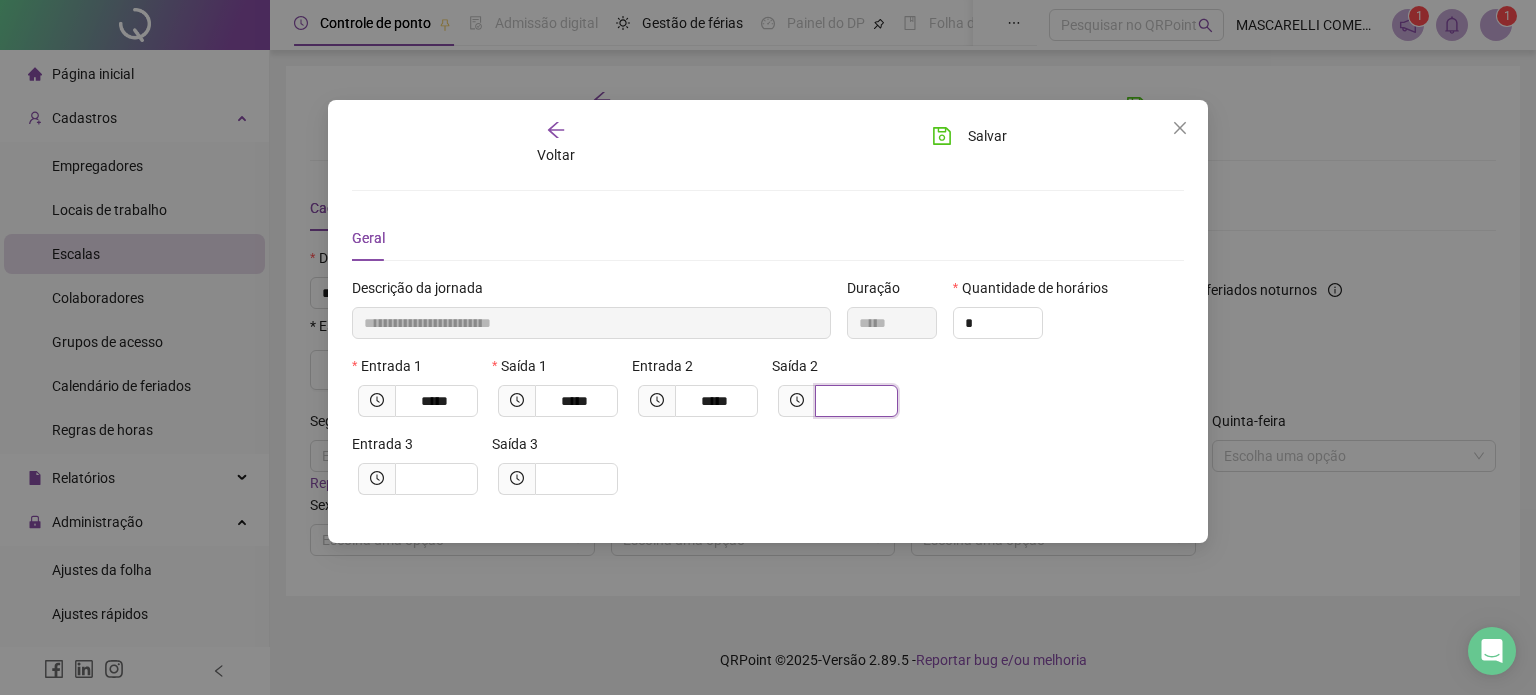 drag, startPoint x: 856, startPoint y: 406, endPoint x: 849, endPoint y: 398, distance: 10.630146 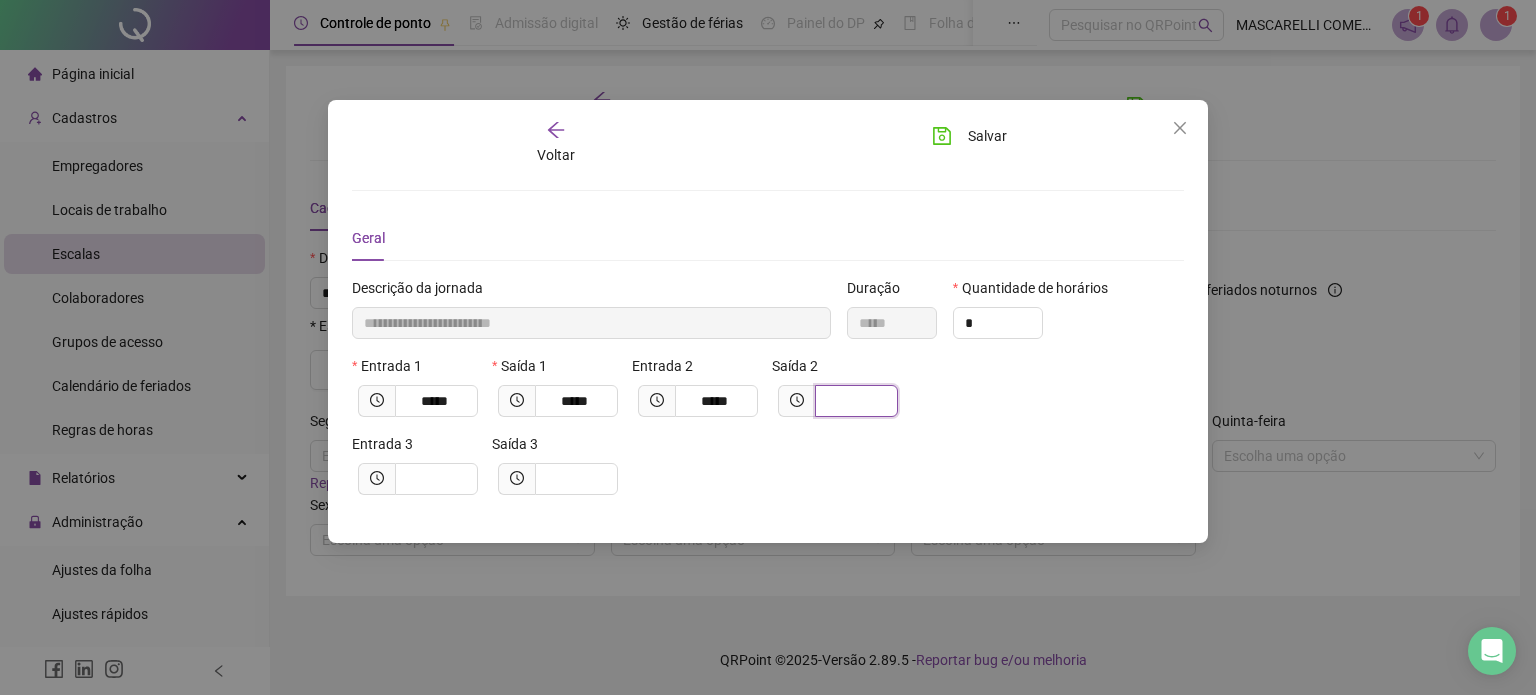 click at bounding box center [854, 401] 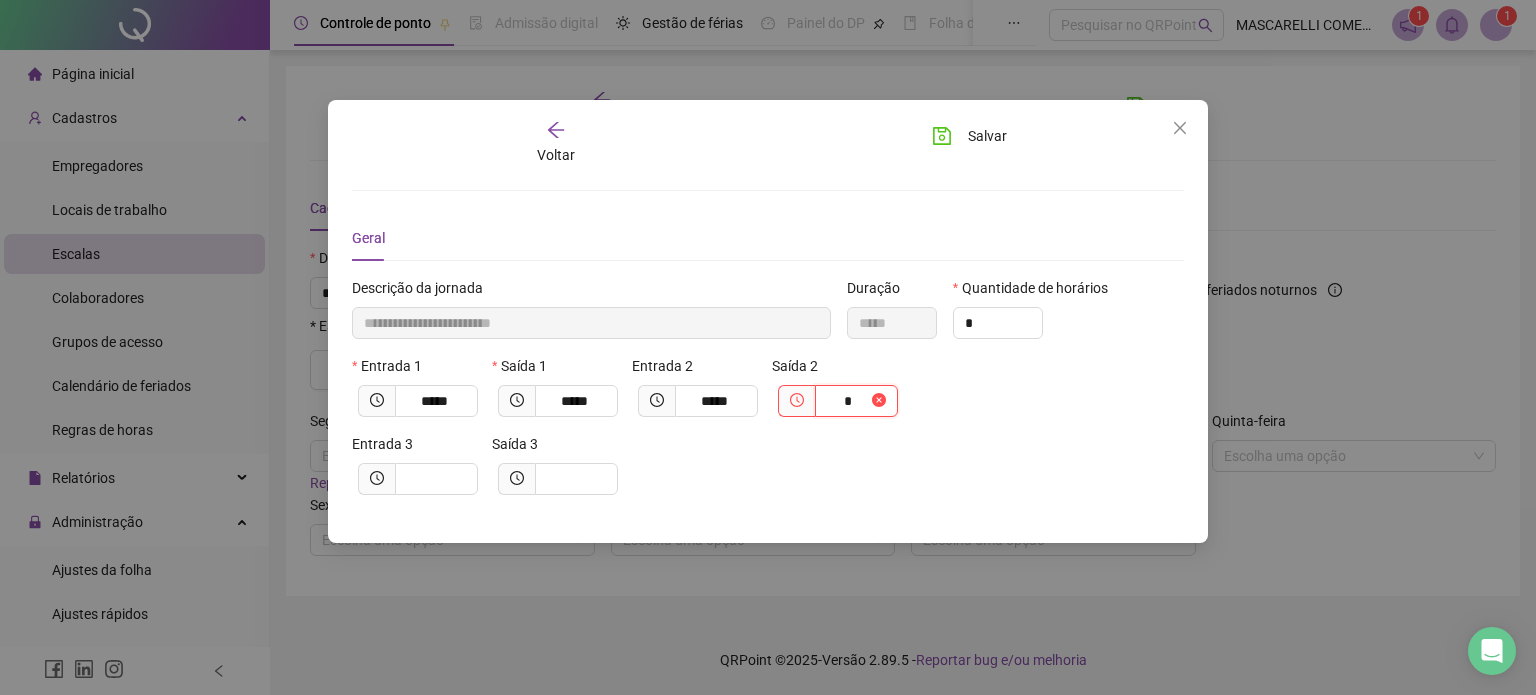 type on "**********" 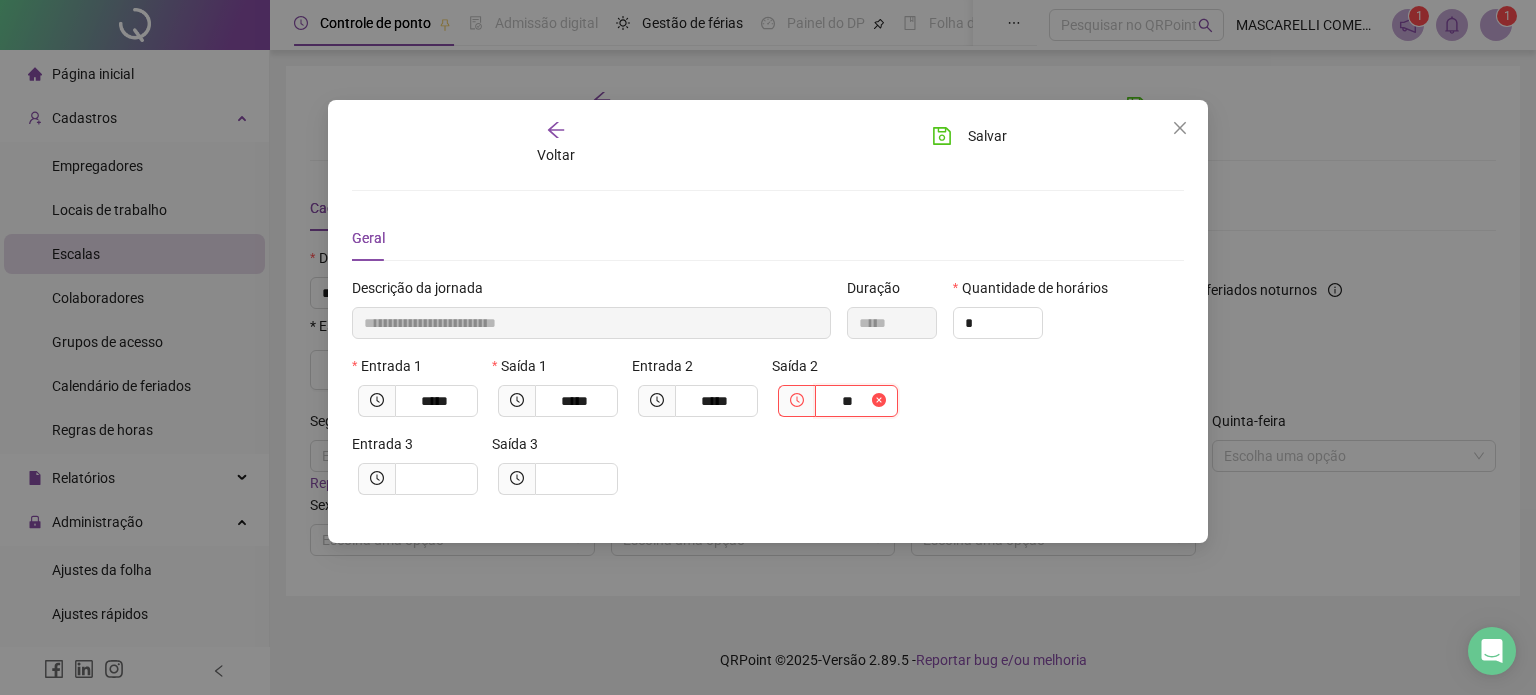 type on "***" 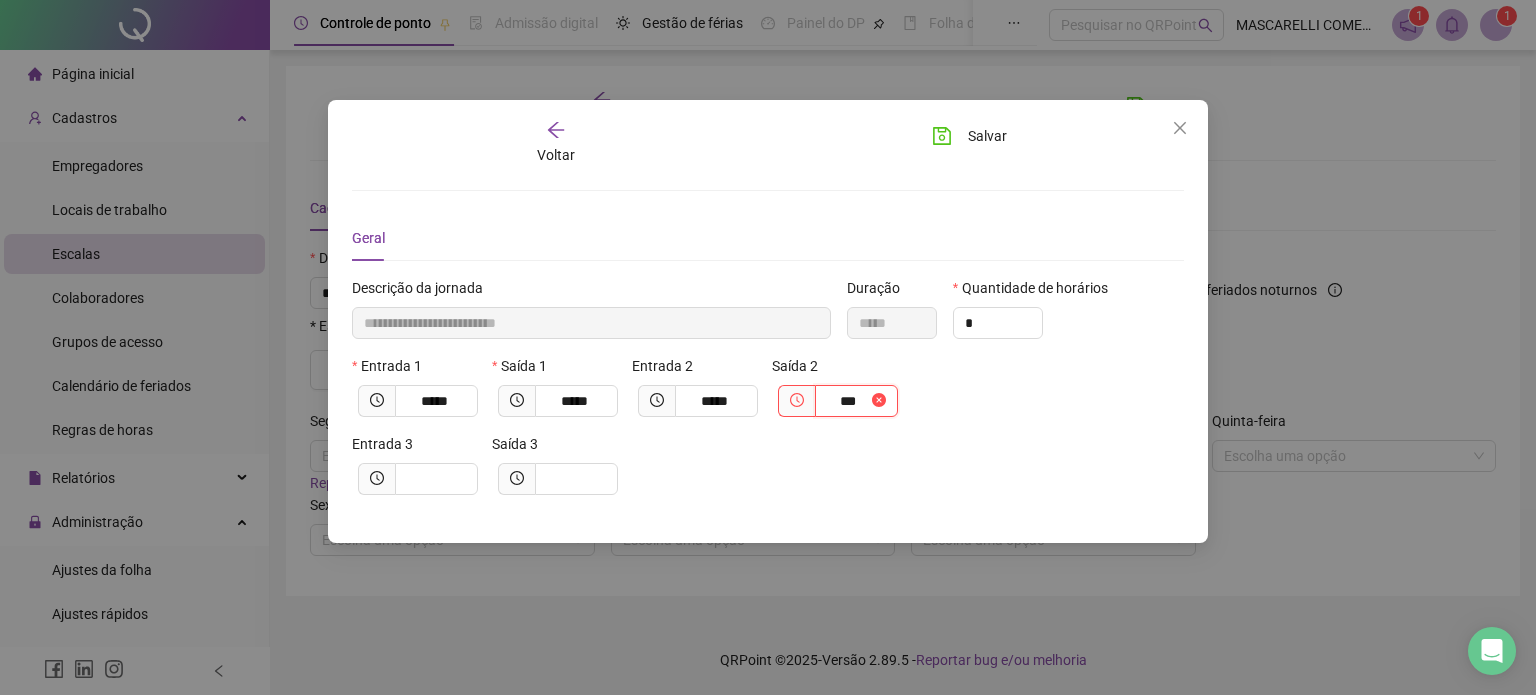 type on "**********" 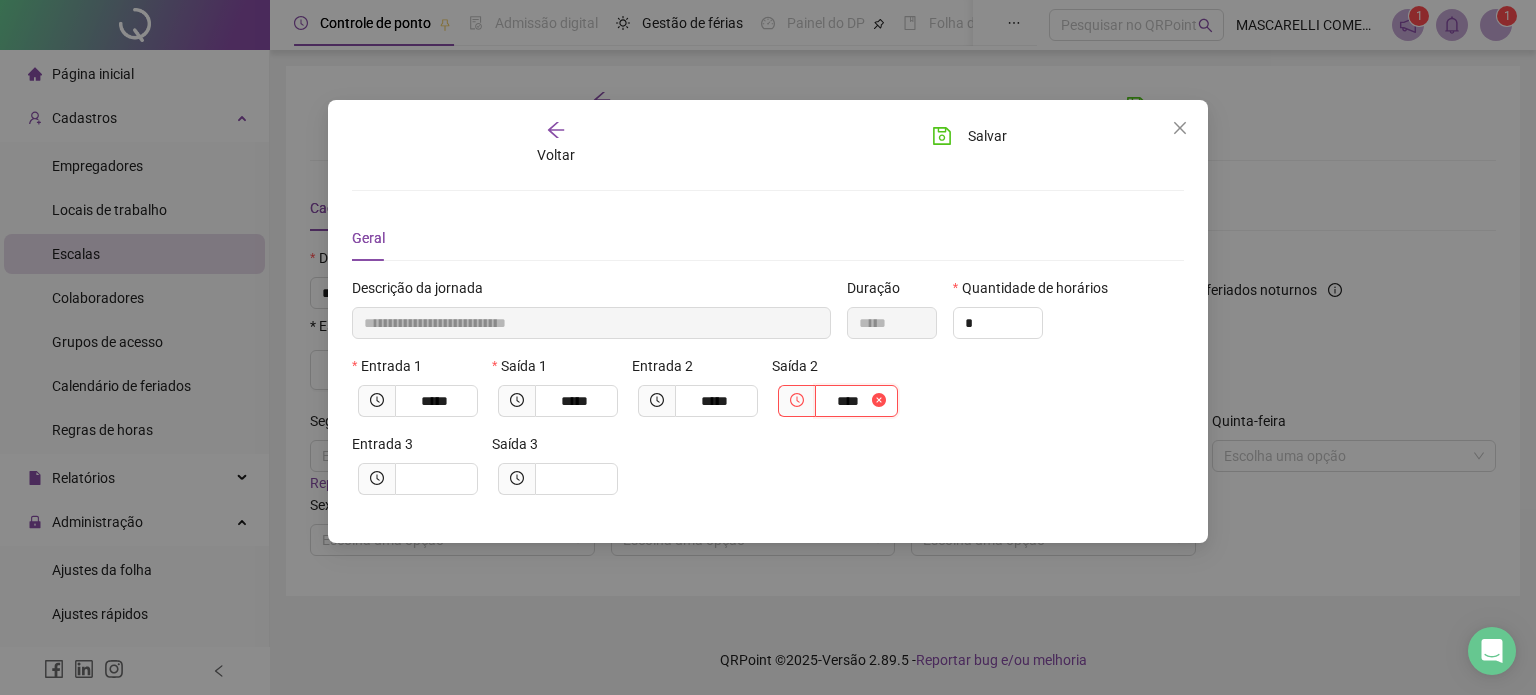 type on "**********" 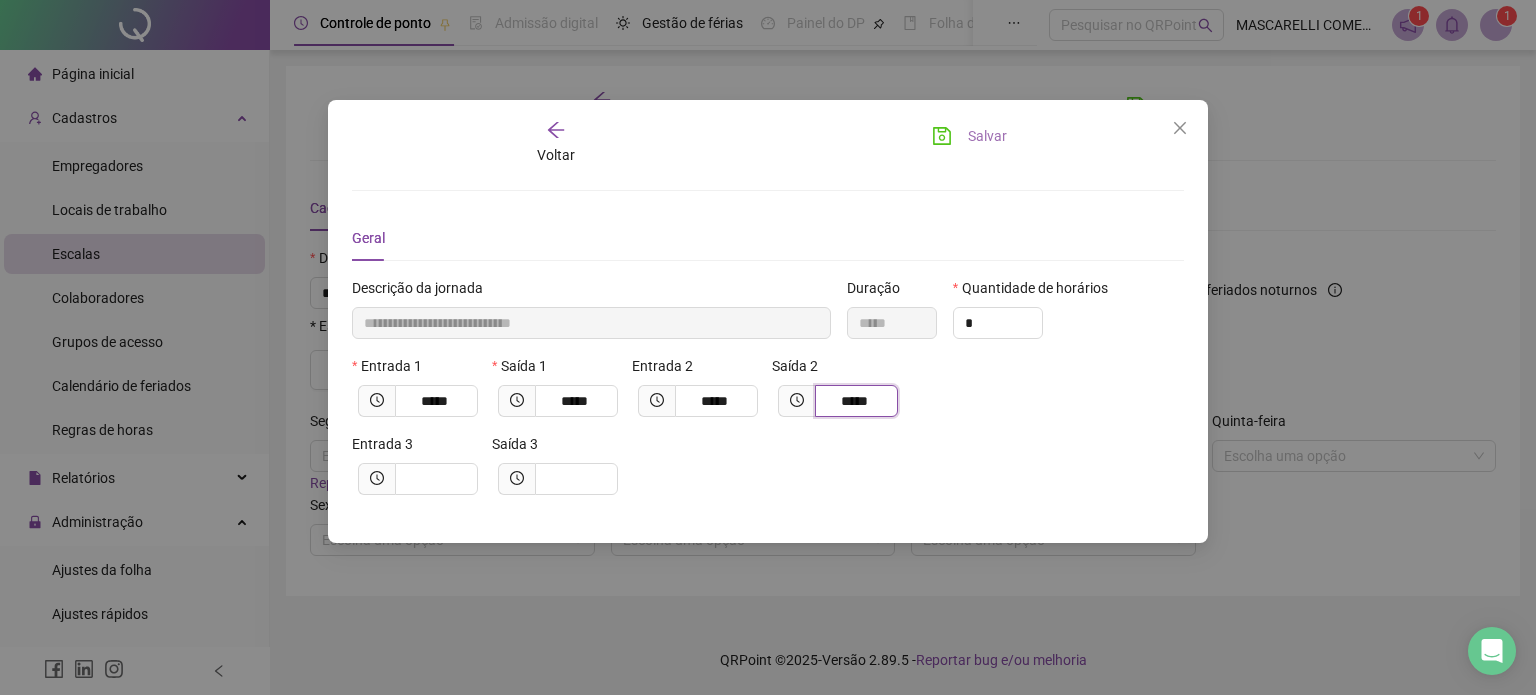 type on "*****" 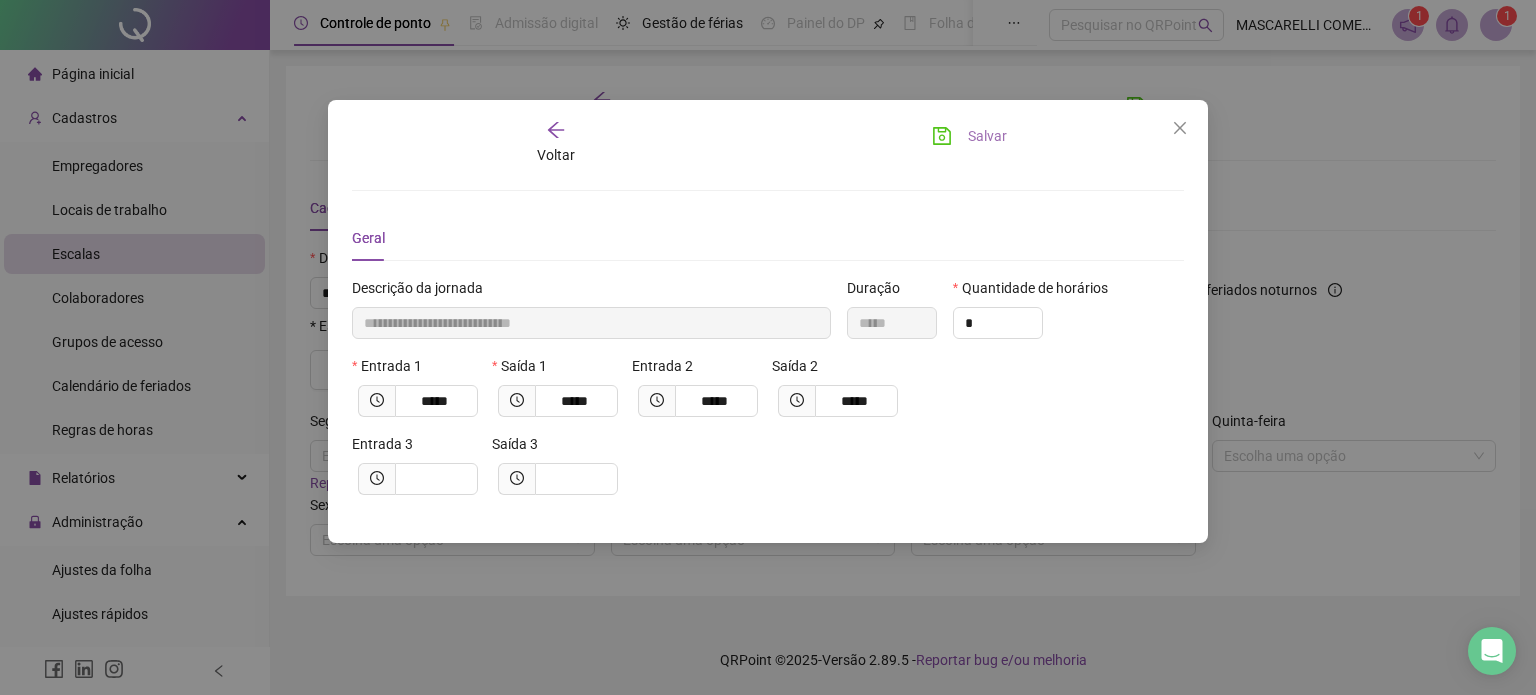 click on "Salvar" at bounding box center [987, 136] 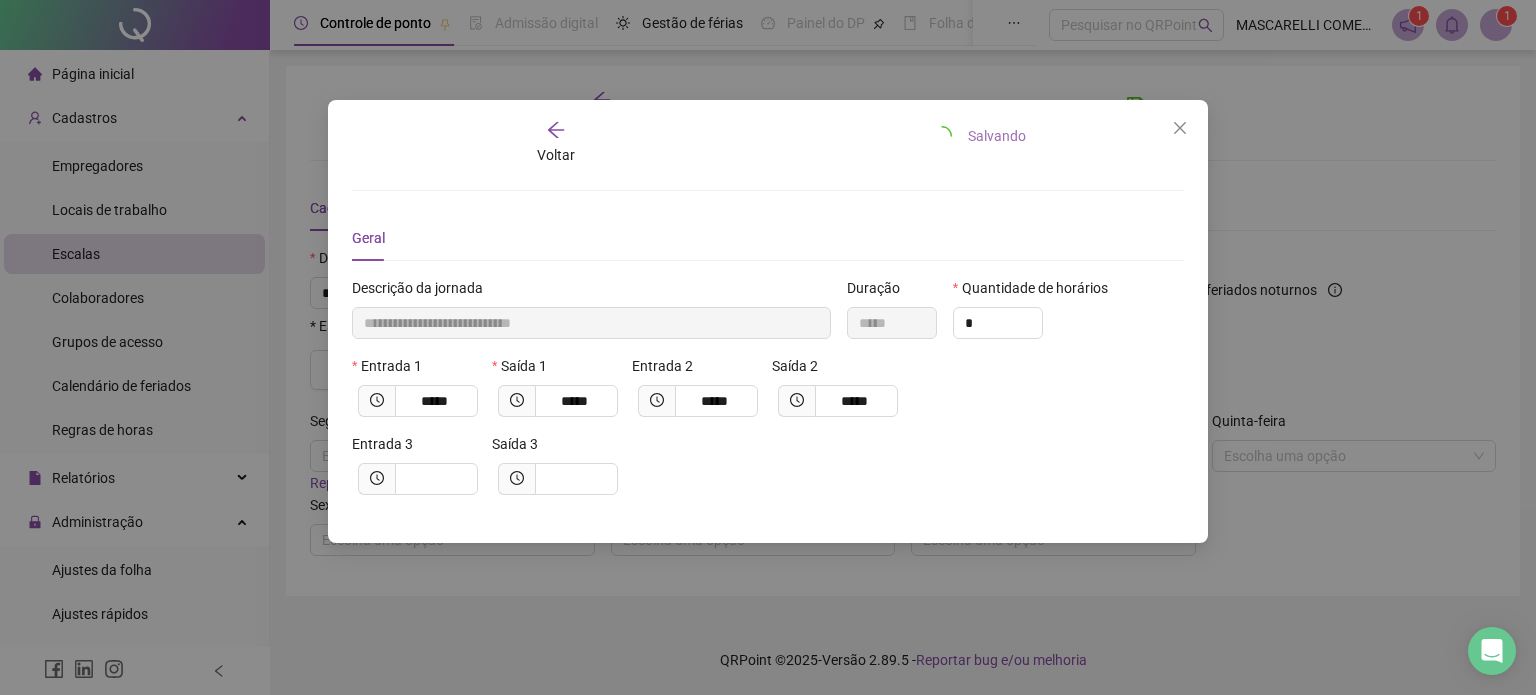 type 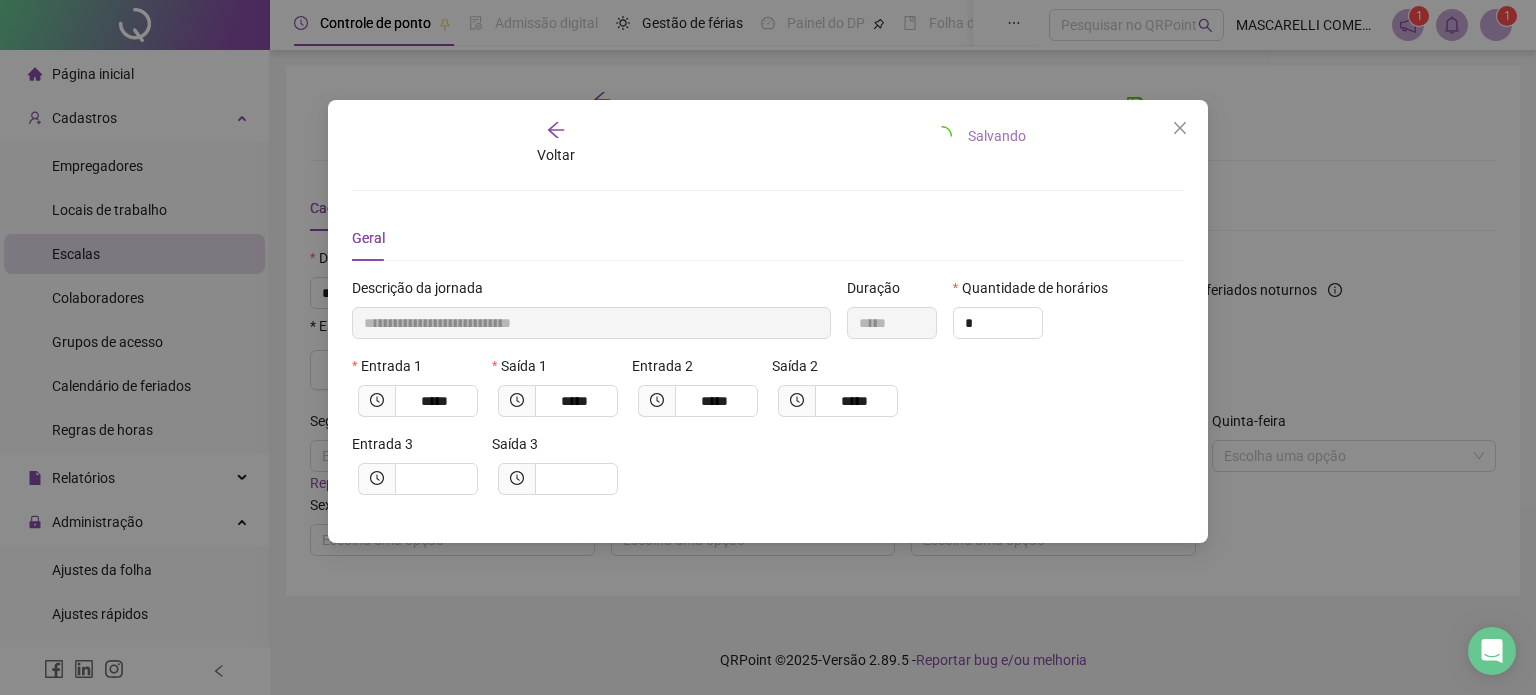 type 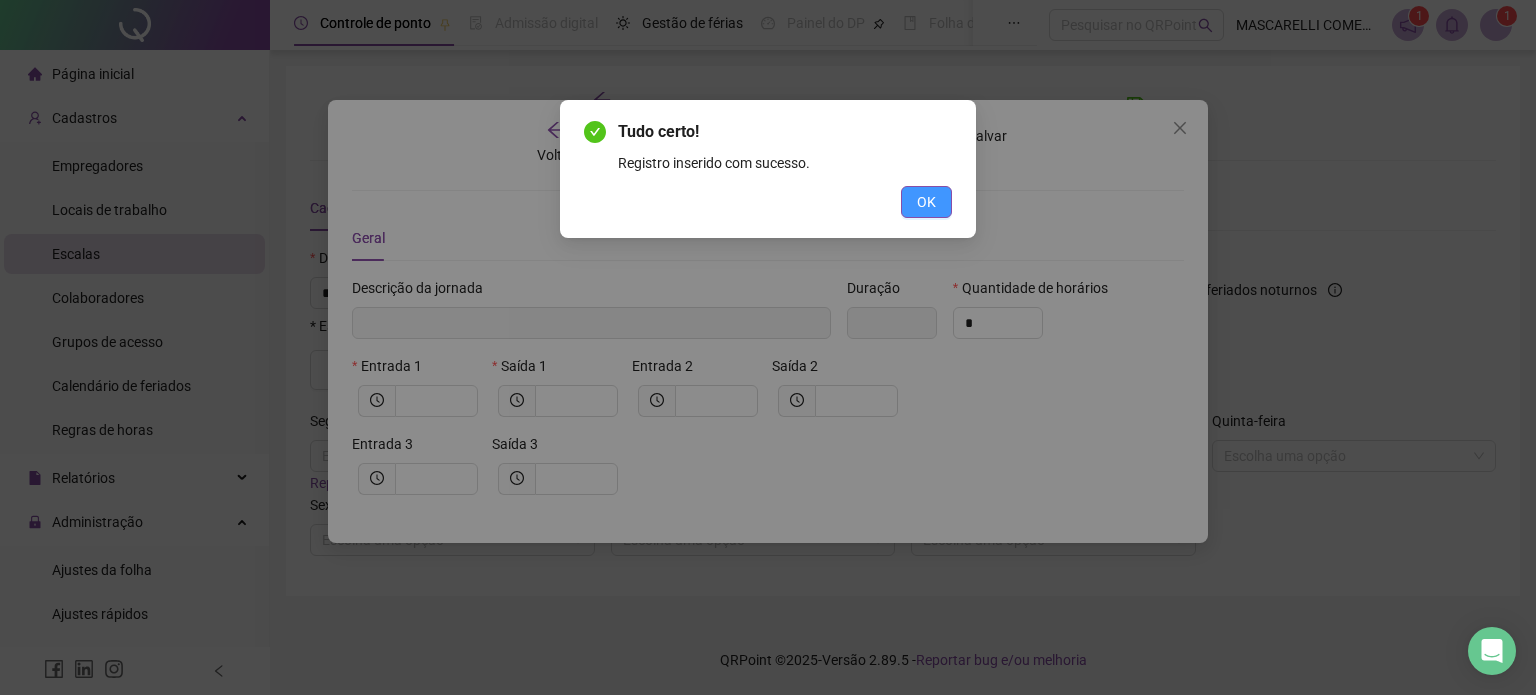click on "OK" at bounding box center [926, 202] 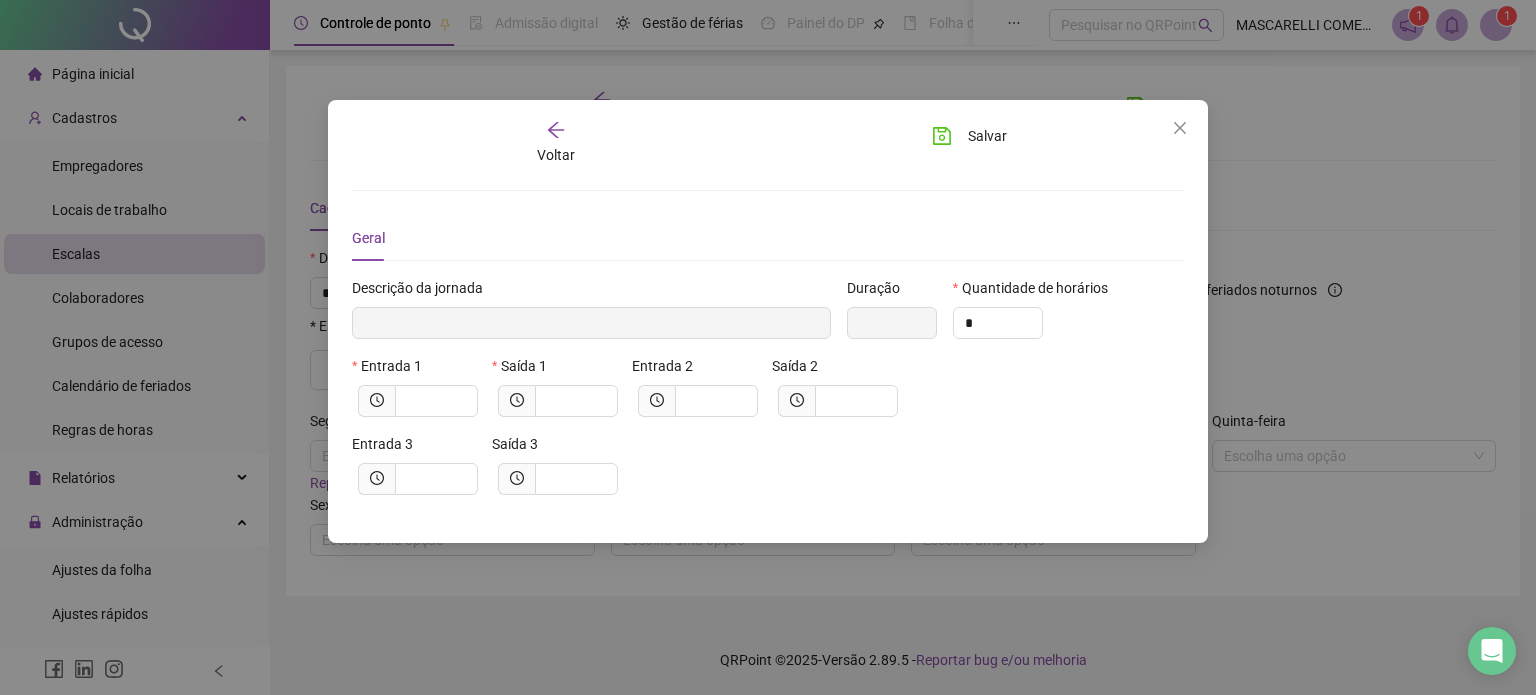 click on "Voltar Salvar Geral Descrição da jornada   Duração Quantidade de horários * Entrada 1 Saída 1 Entrada 2 Saída 2 Entrada 3 Saída 3" at bounding box center [768, 347] 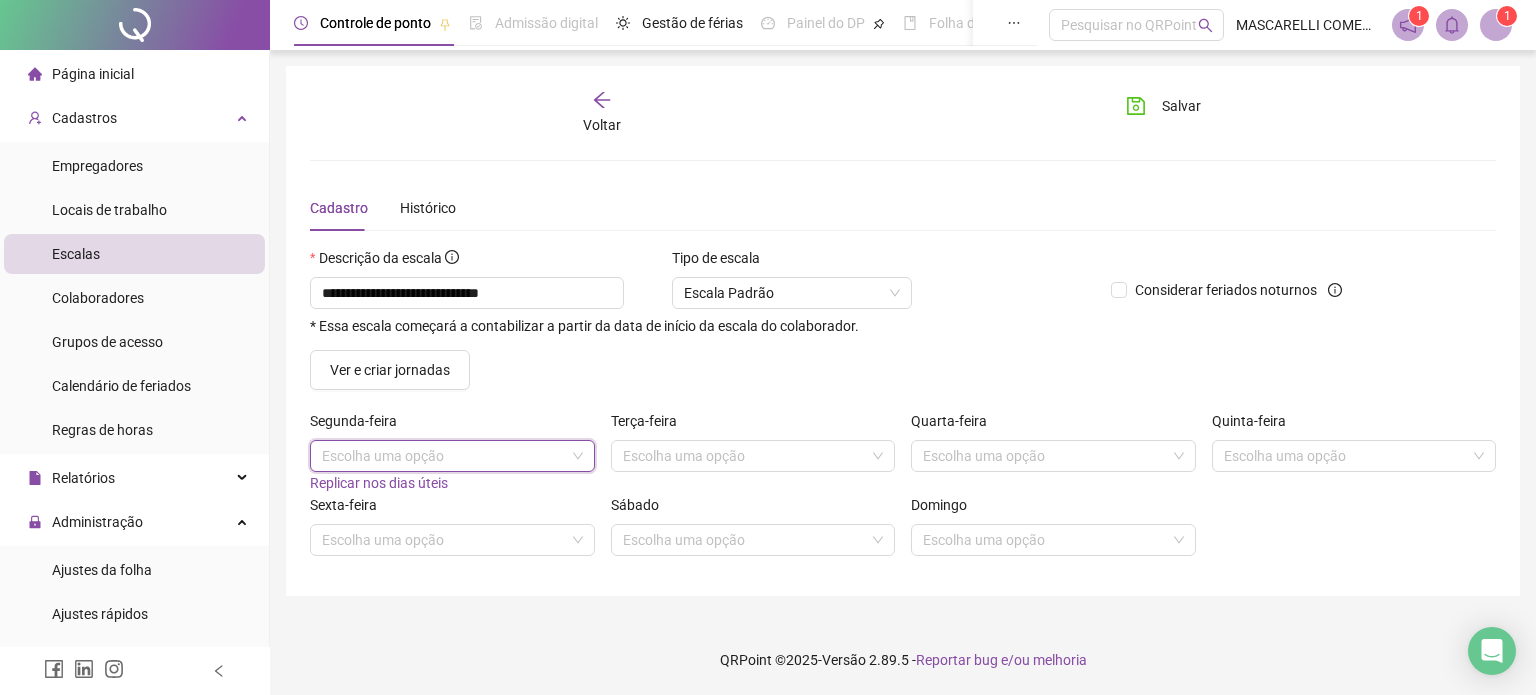 click at bounding box center (443, 456) 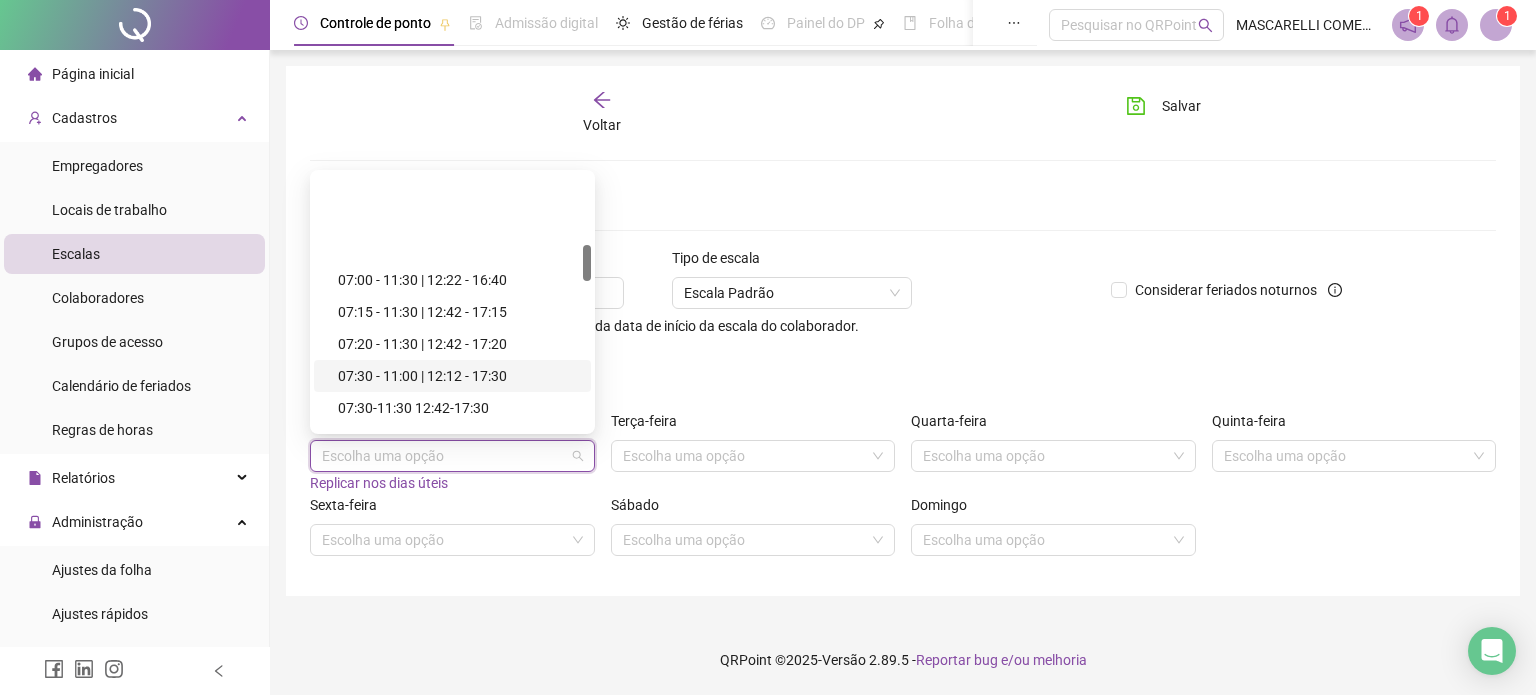 scroll, scrollTop: 500, scrollLeft: 0, axis: vertical 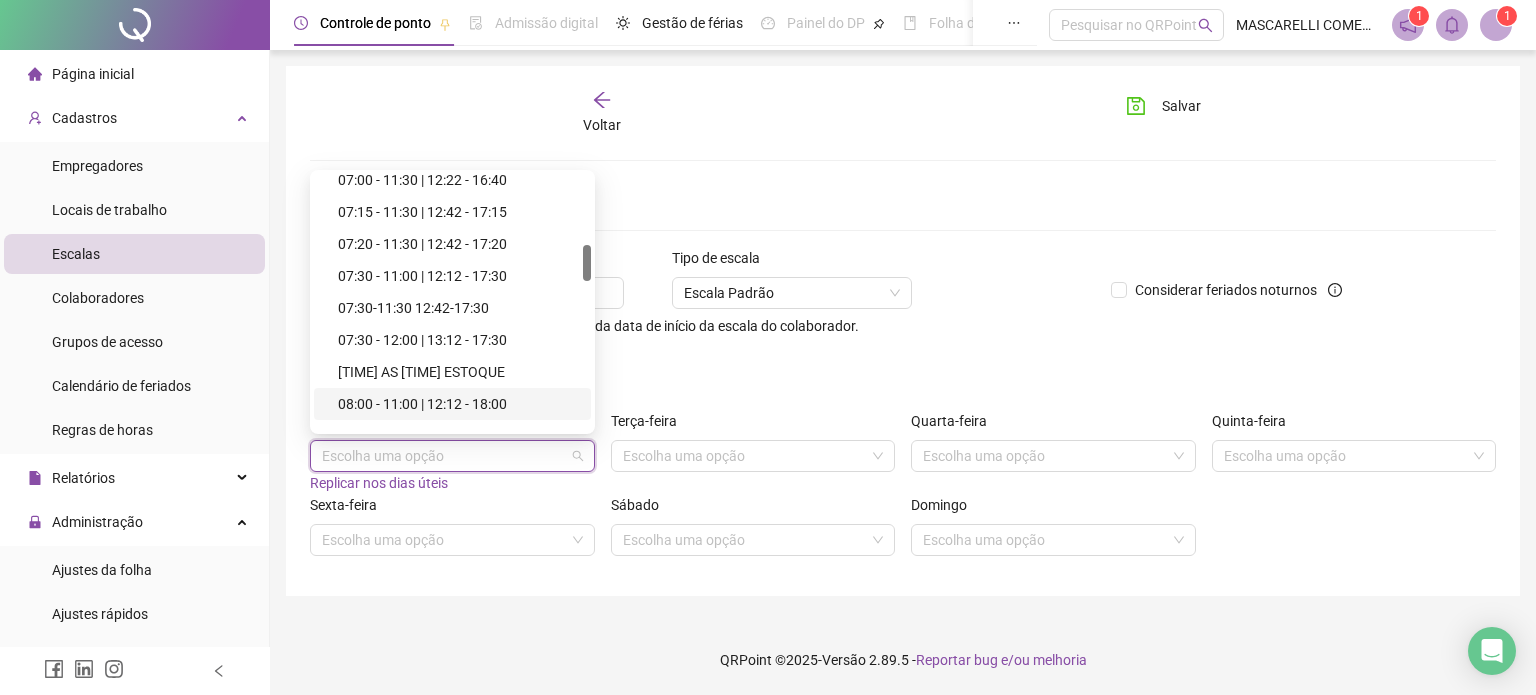click on "08:00 - 11:00 | 12:12 - 18:00" at bounding box center (458, 404) 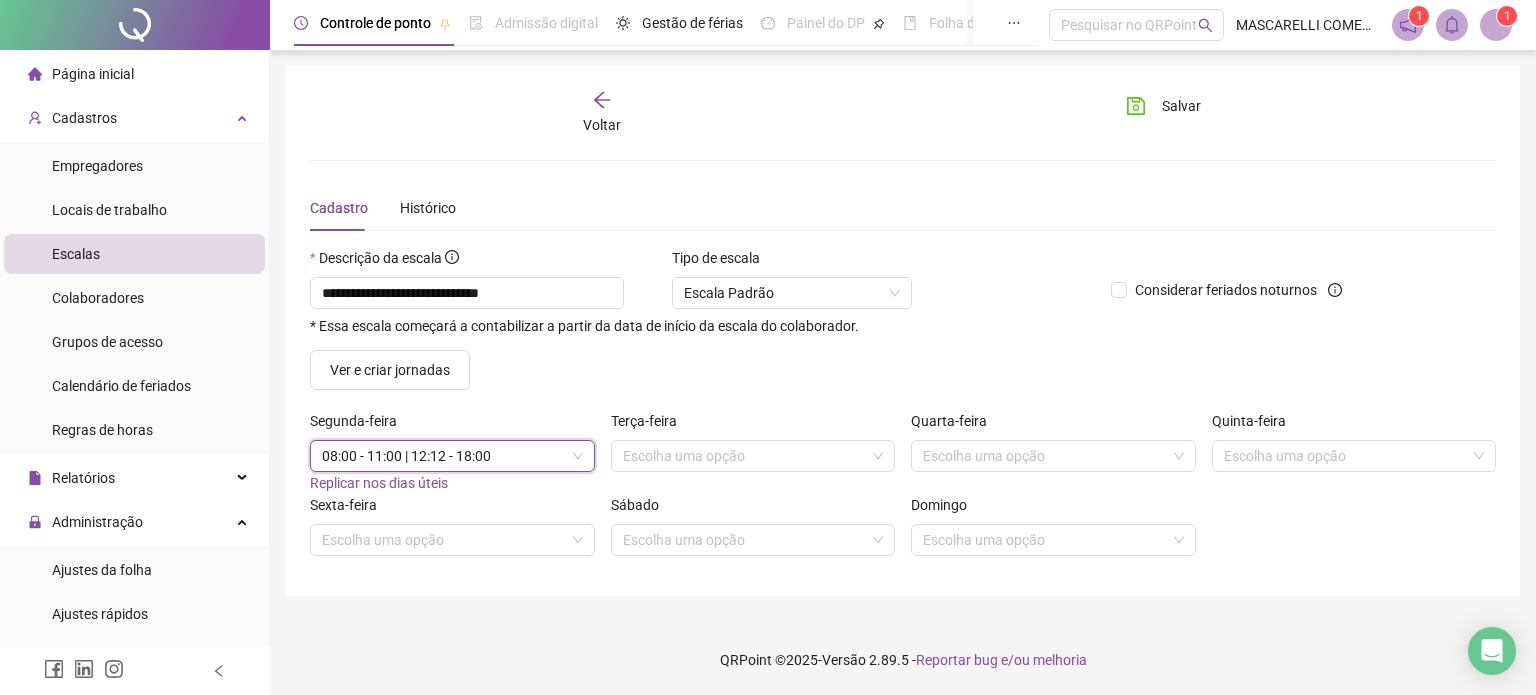 click on "Replicar nos dias úteis" at bounding box center [379, 483] 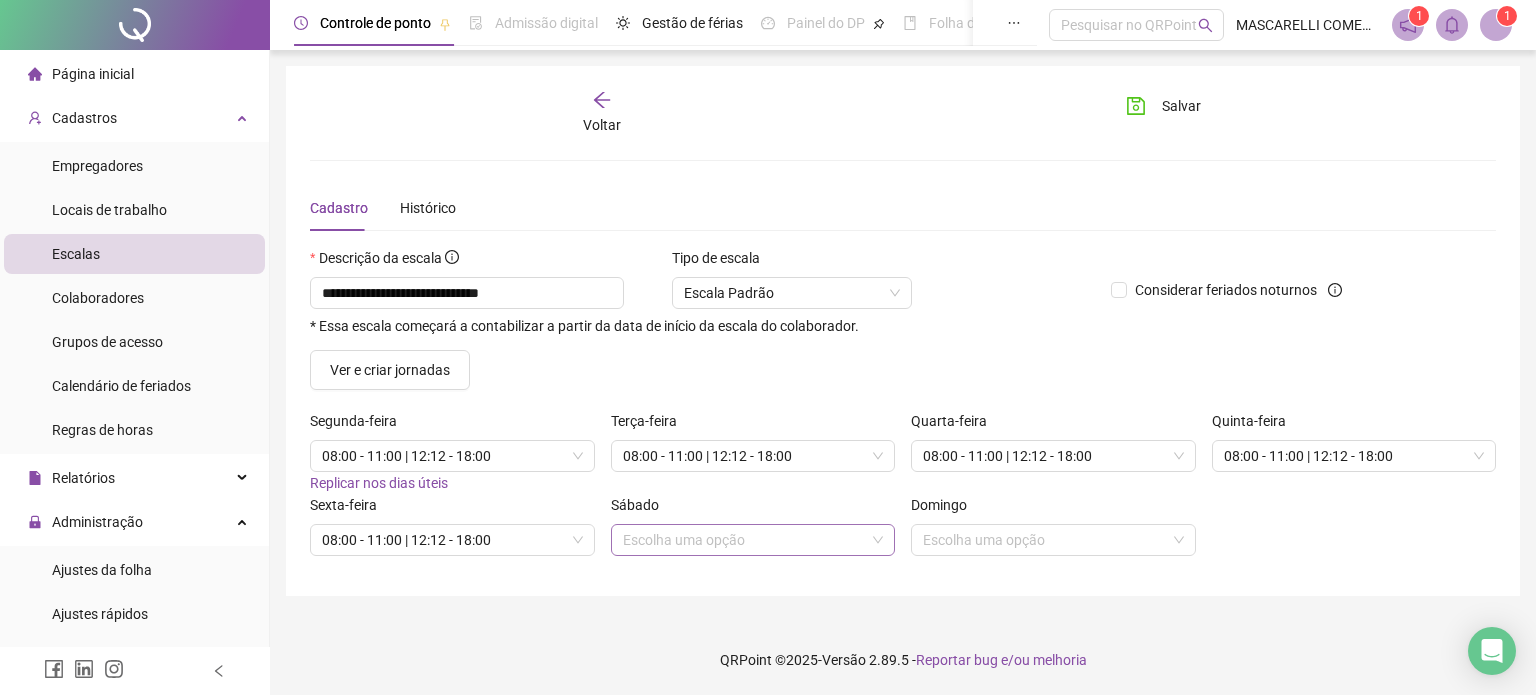 click at bounding box center [744, 540] 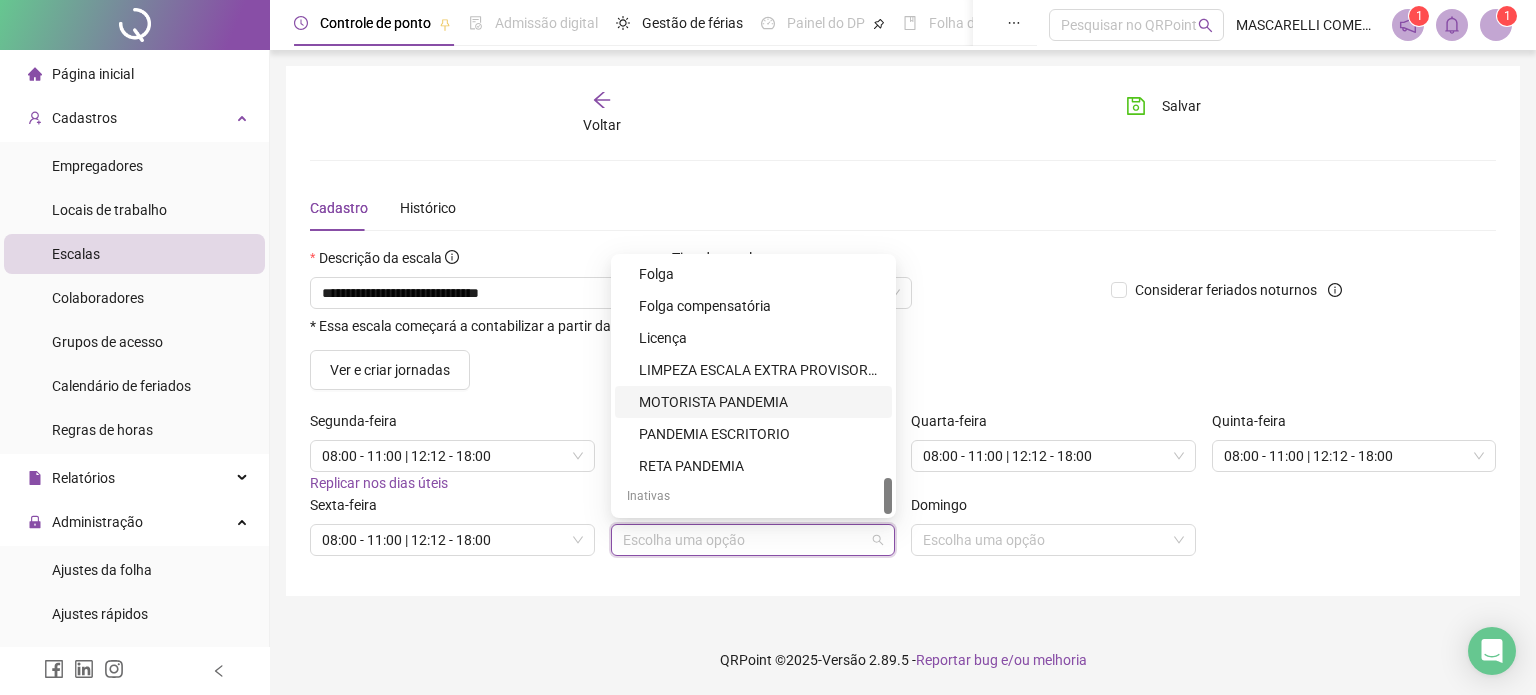 scroll, scrollTop: 1446, scrollLeft: 0, axis: vertical 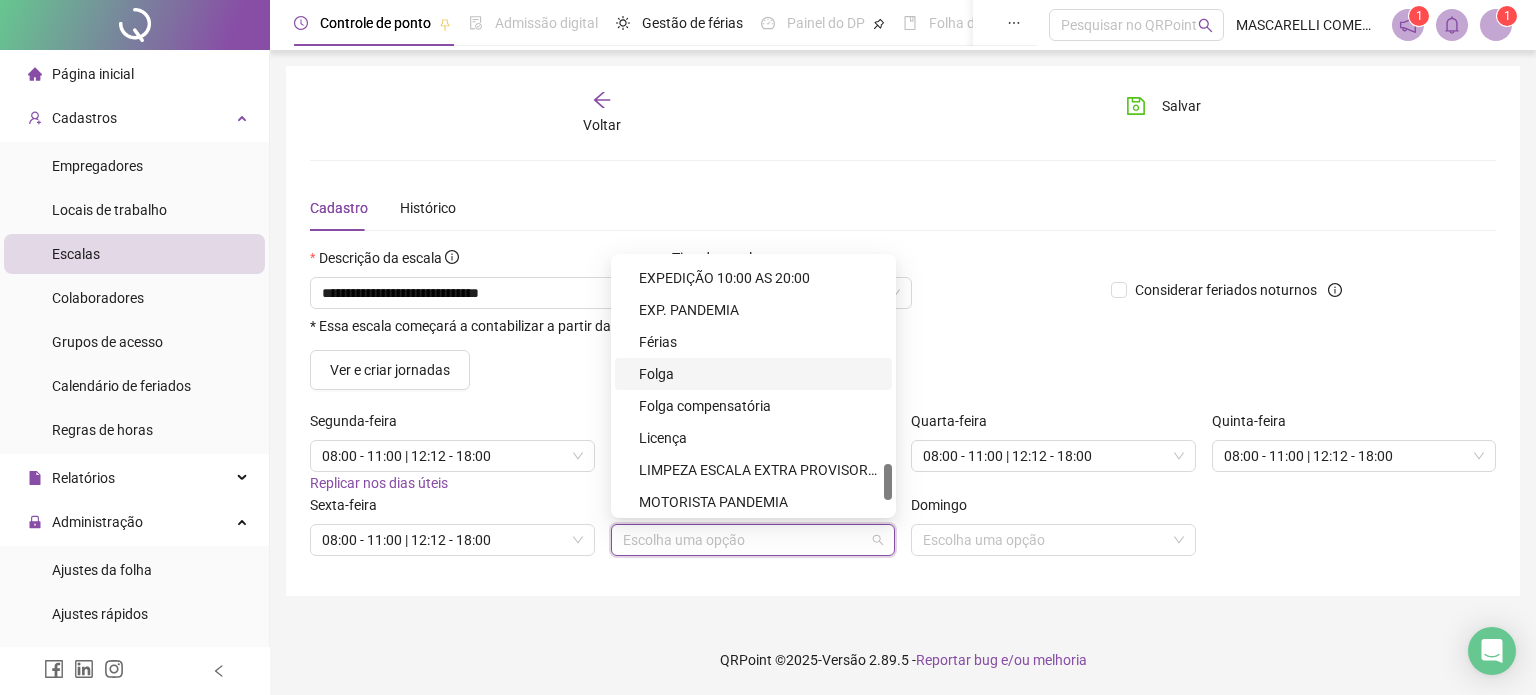 click on "Folga" at bounding box center [759, 374] 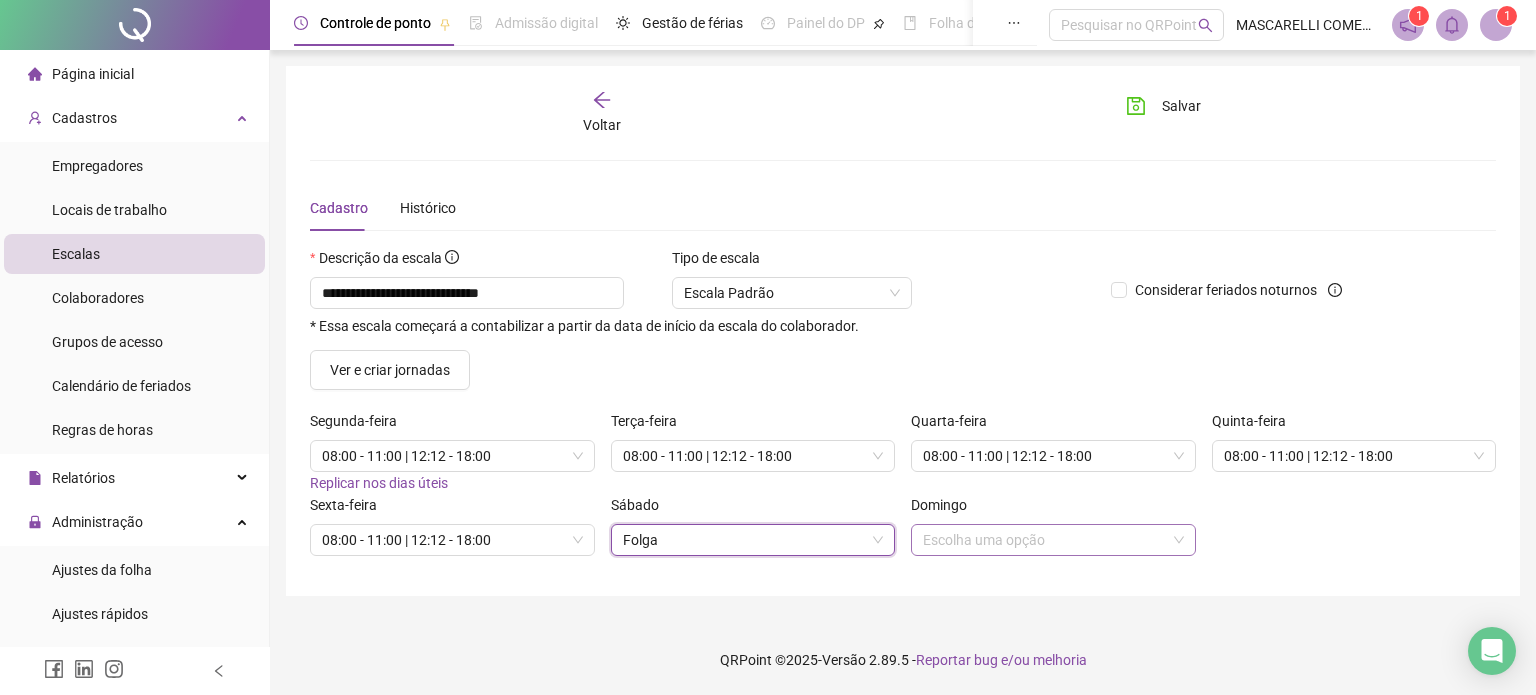 click at bounding box center (1044, 540) 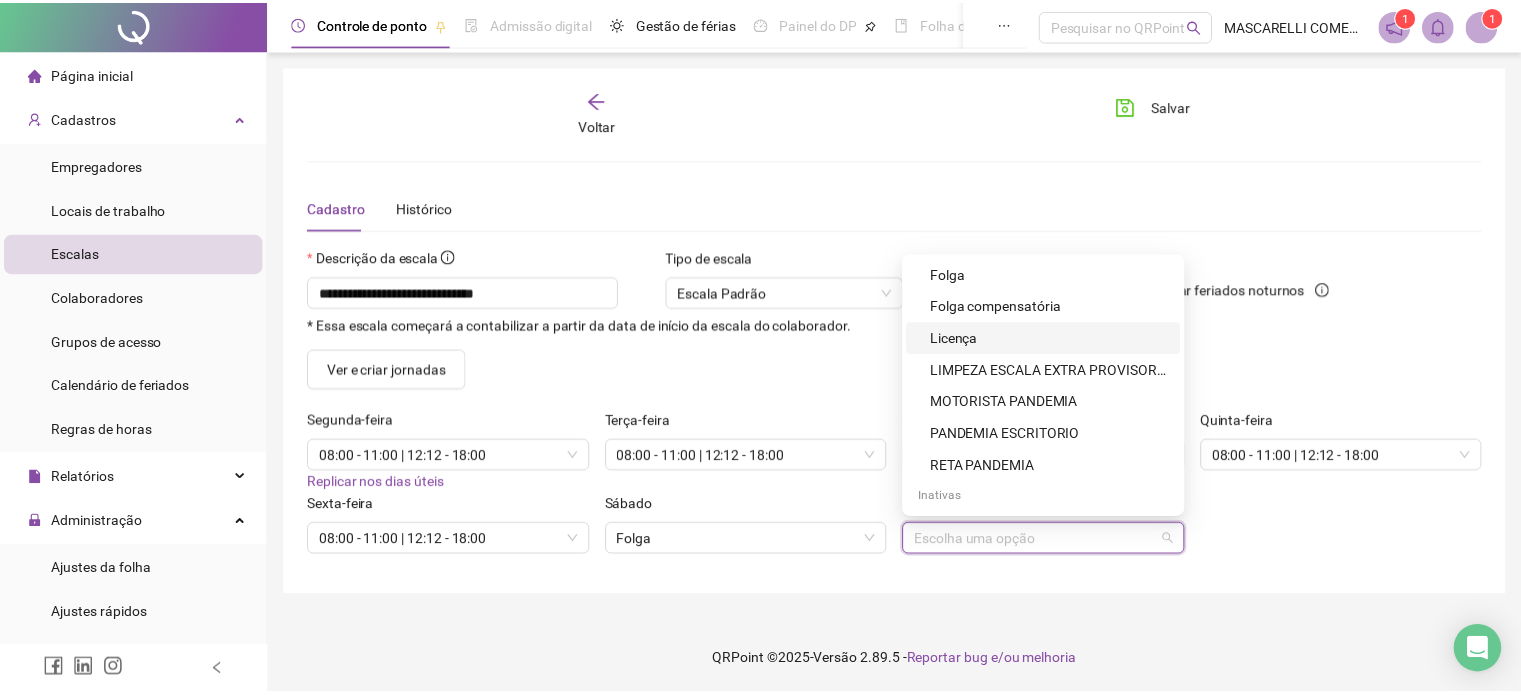 scroll, scrollTop: 1446, scrollLeft: 0, axis: vertical 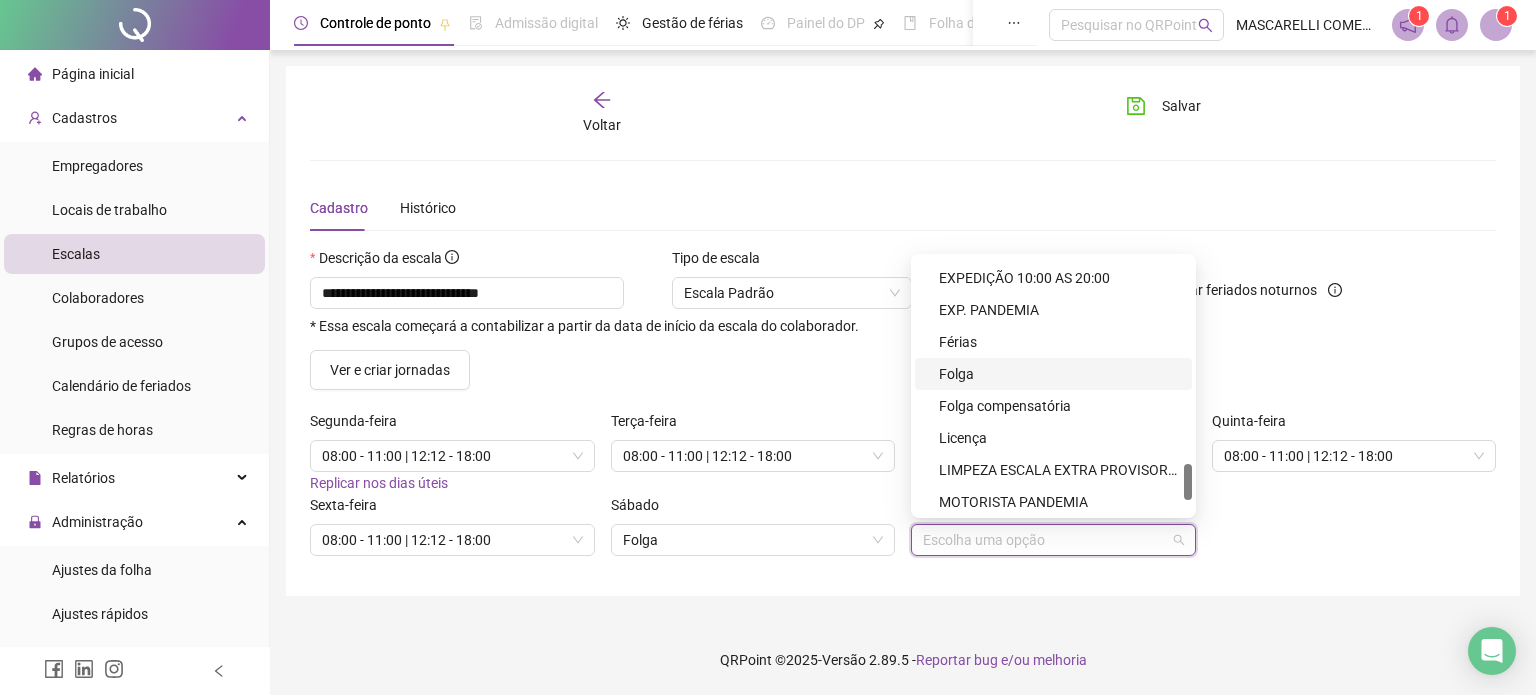 click on "Folga" at bounding box center (1059, 374) 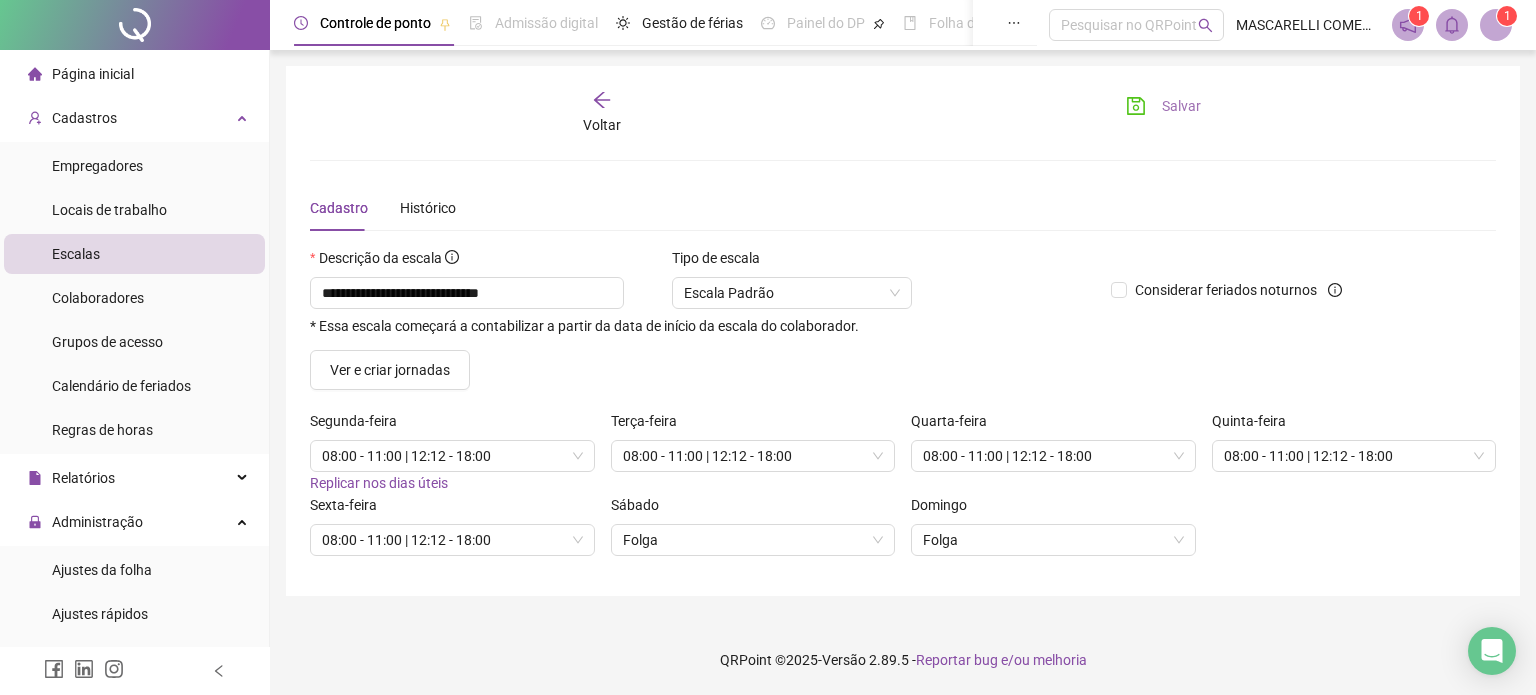 click on "Salvar" at bounding box center (1181, 106) 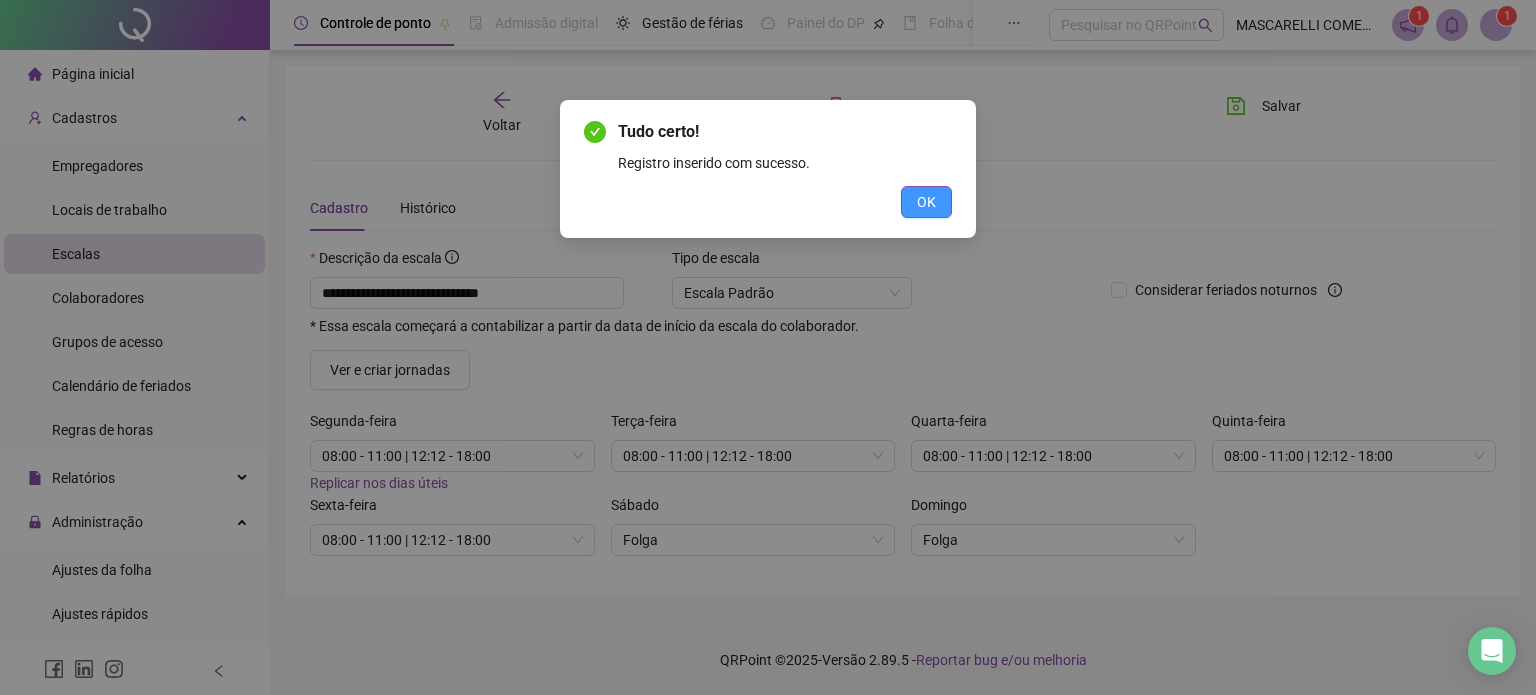 click on "OK" at bounding box center [926, 202] 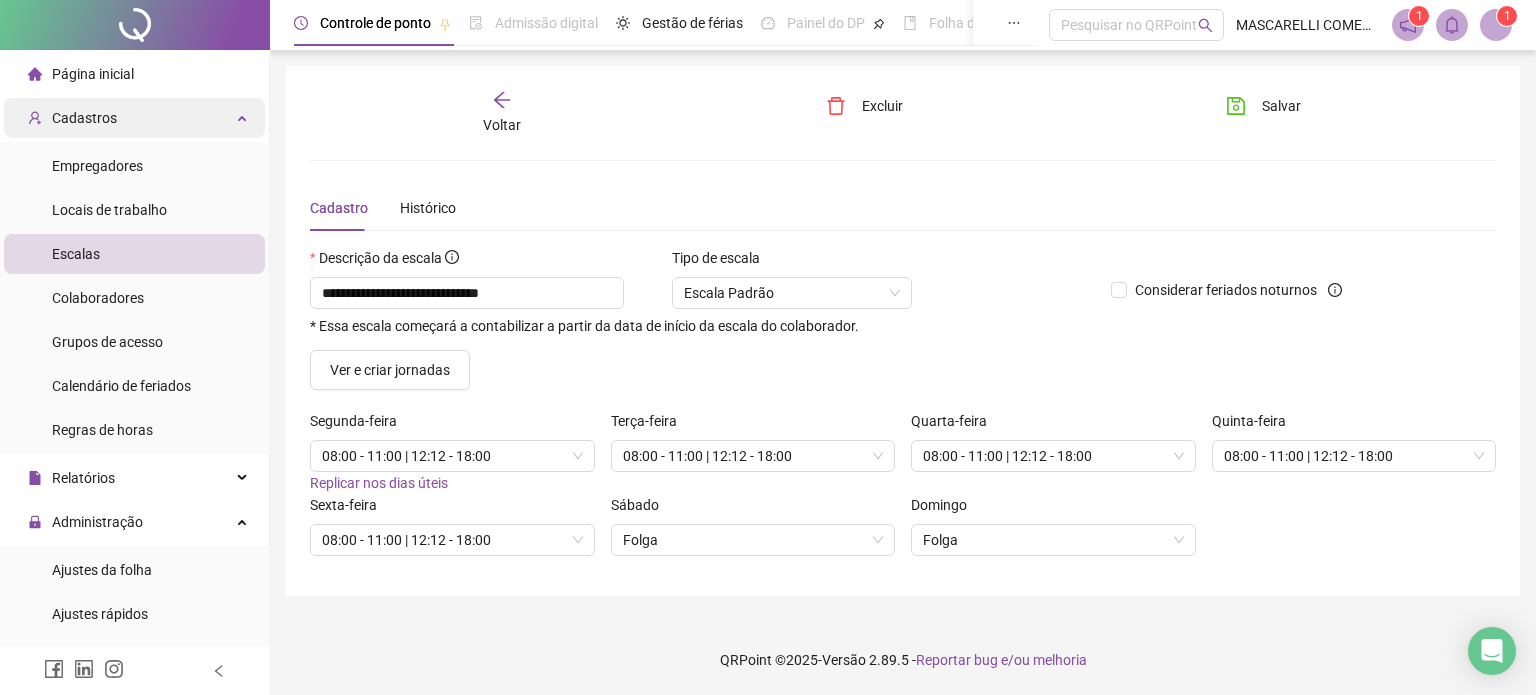 click on "Cadastros" at bounding box center (84, 118) 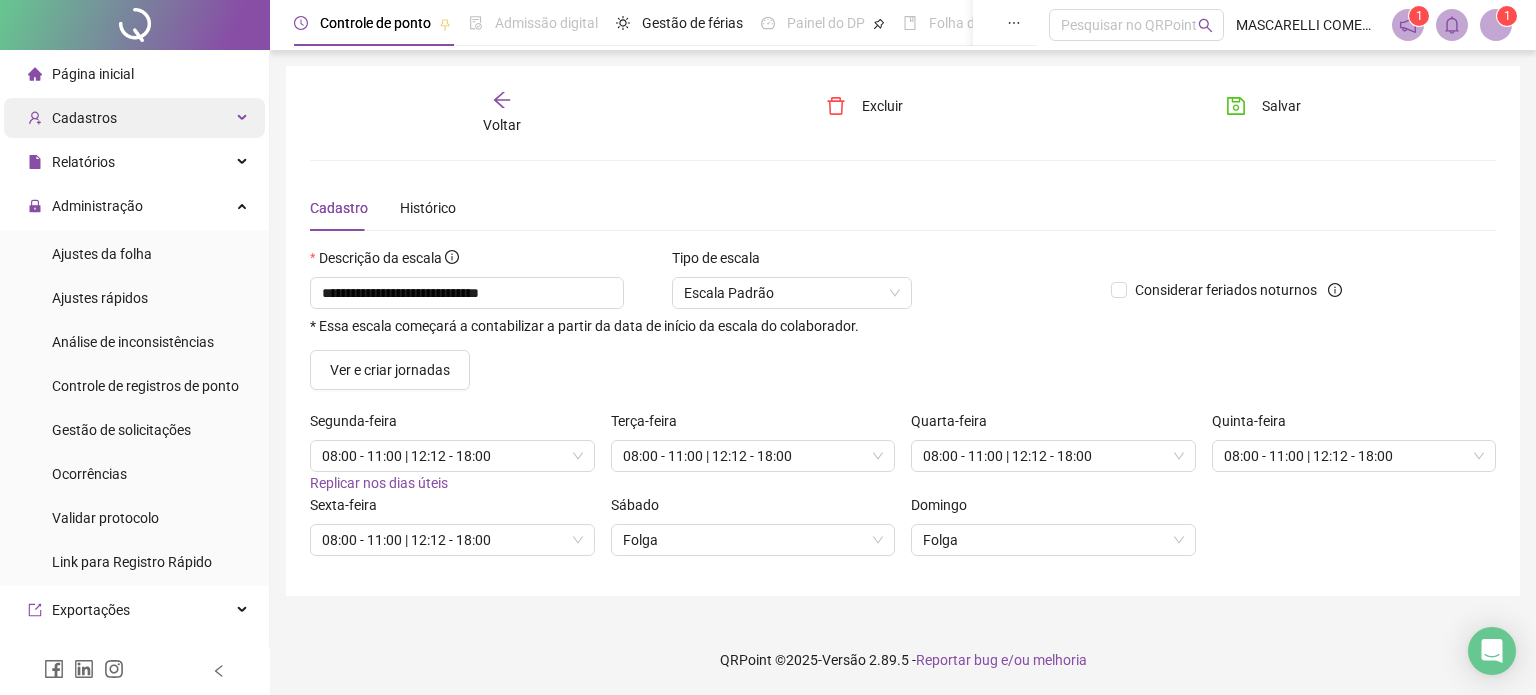 click on "Cadastros" at bounding box center [84, 118] 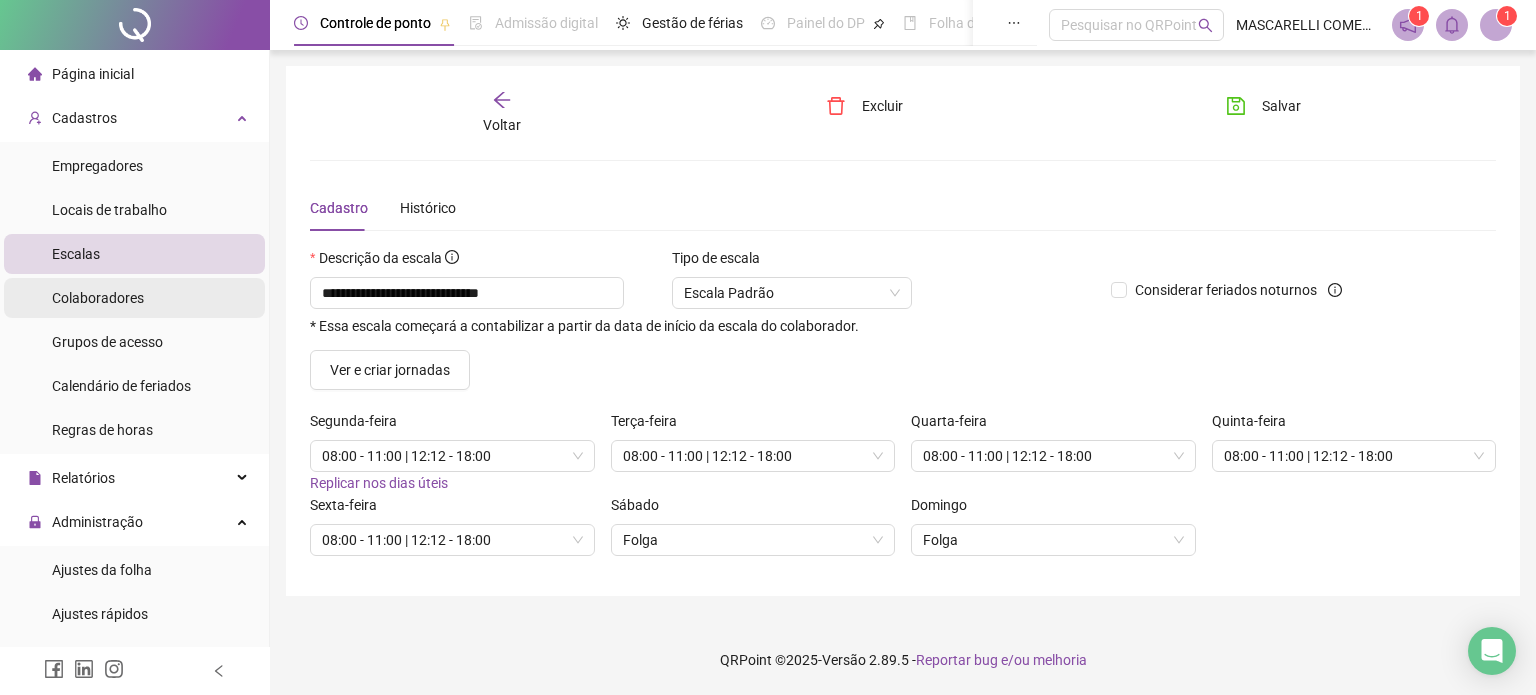 click on "Colaboradores" at bounding box center (98, 298) 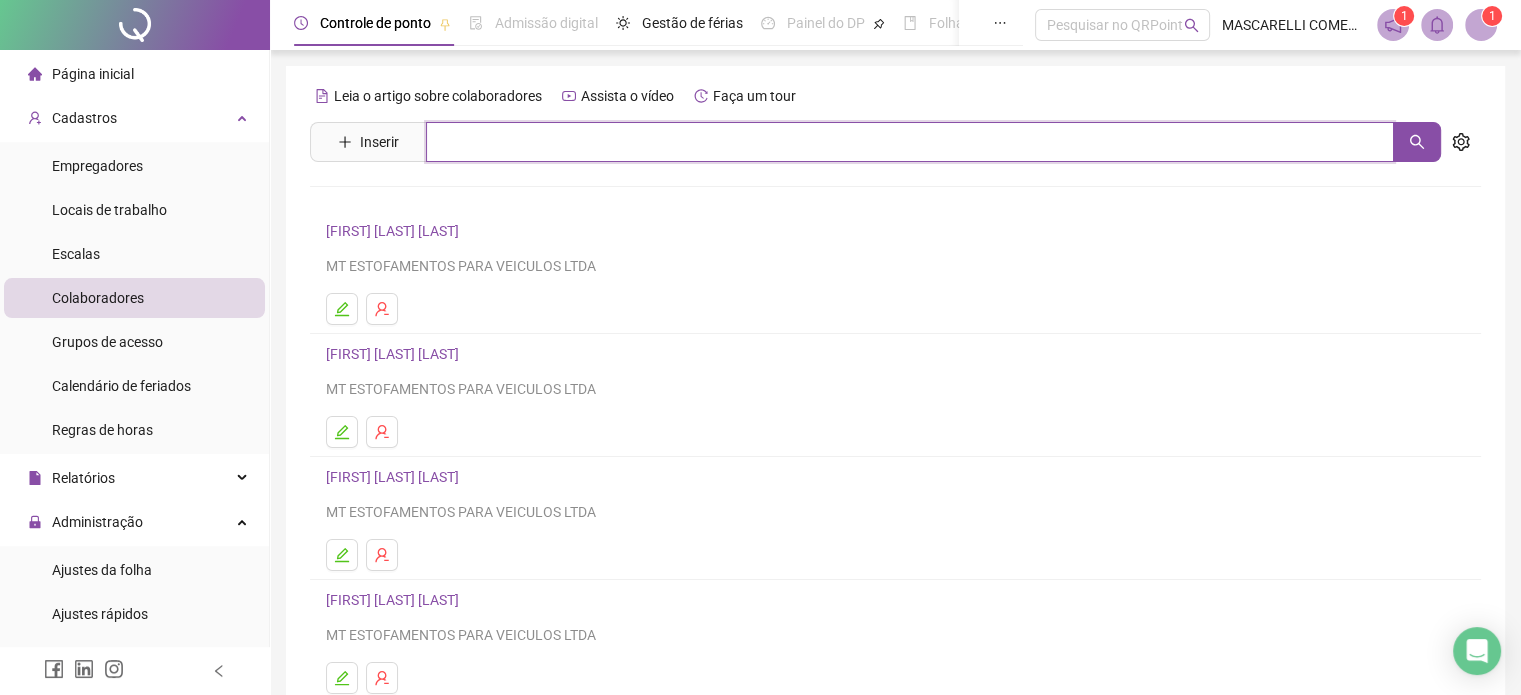 click at bounding box center [910, 142] 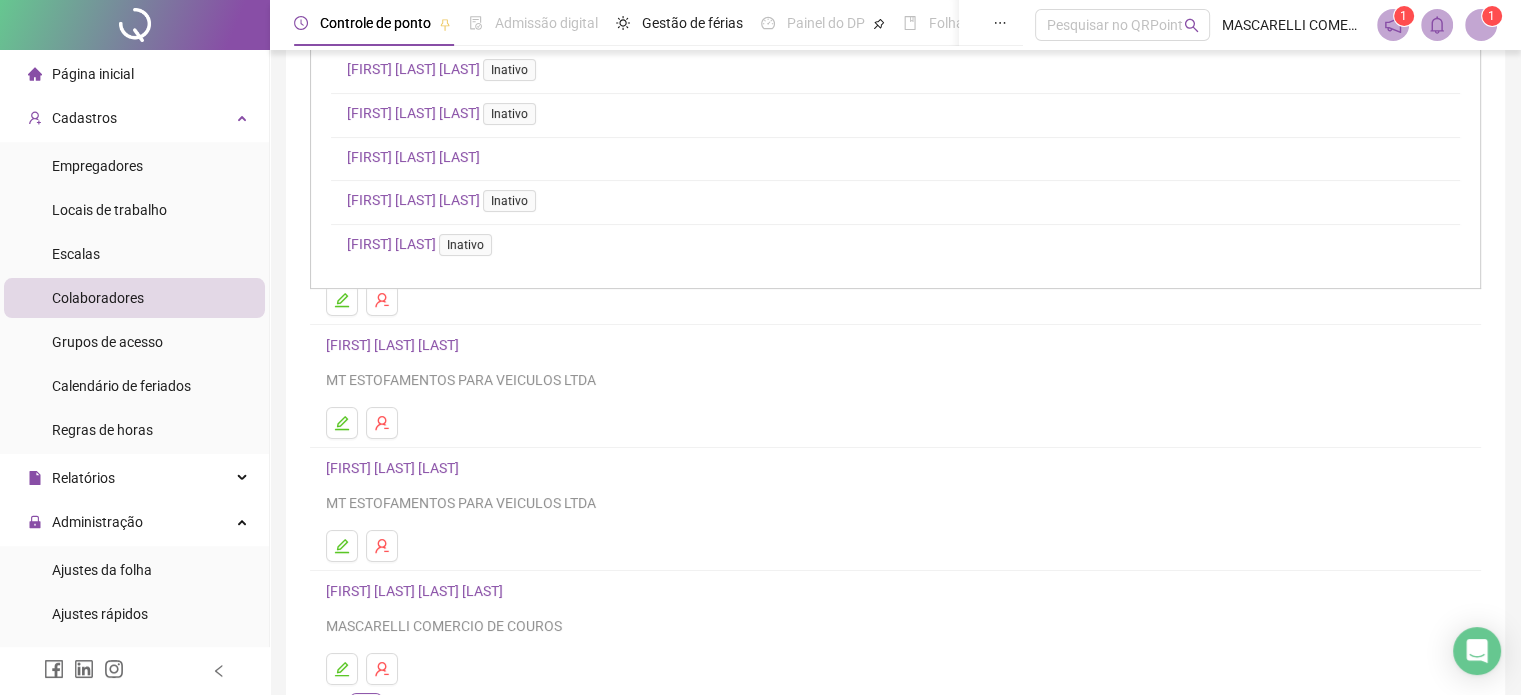 scroll, scrollTop: 0, scrollLeft: 0, axis: both 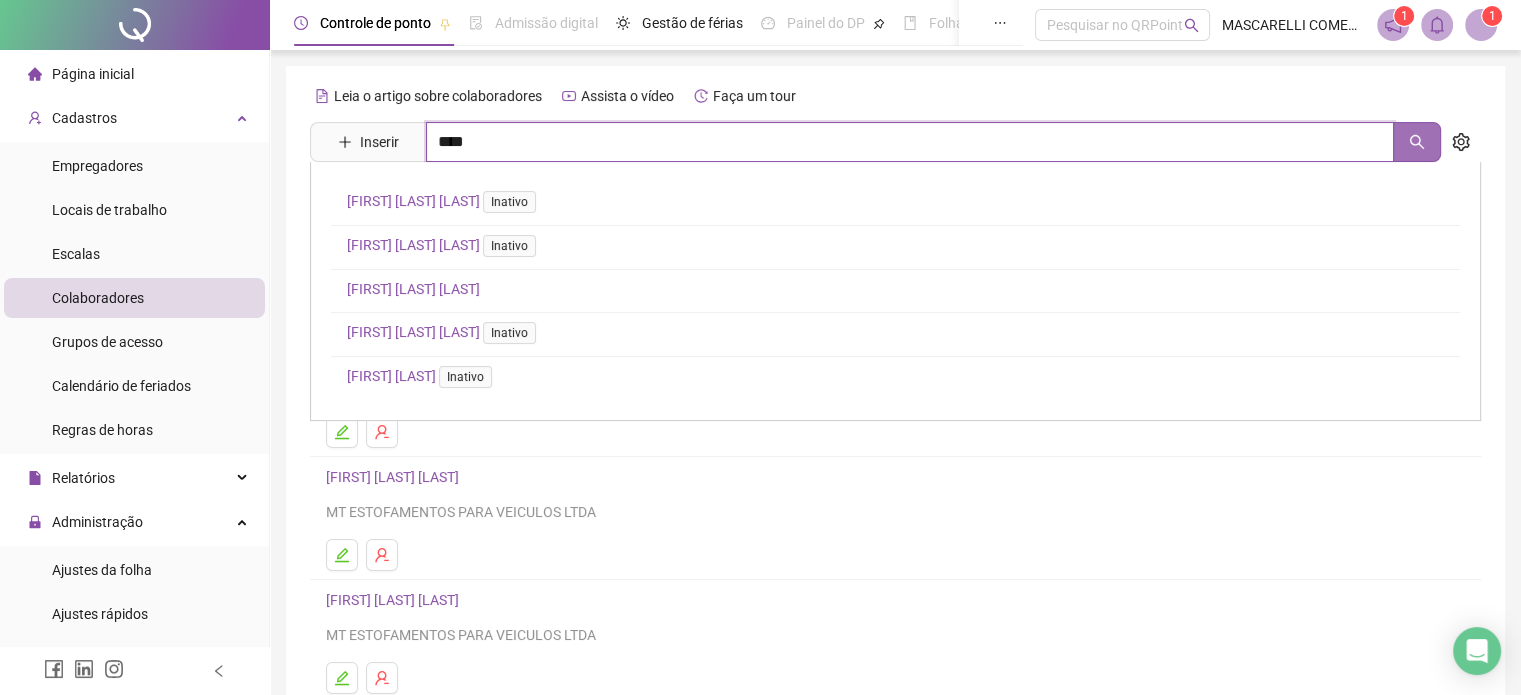 click at bounding box center [1417, 142] 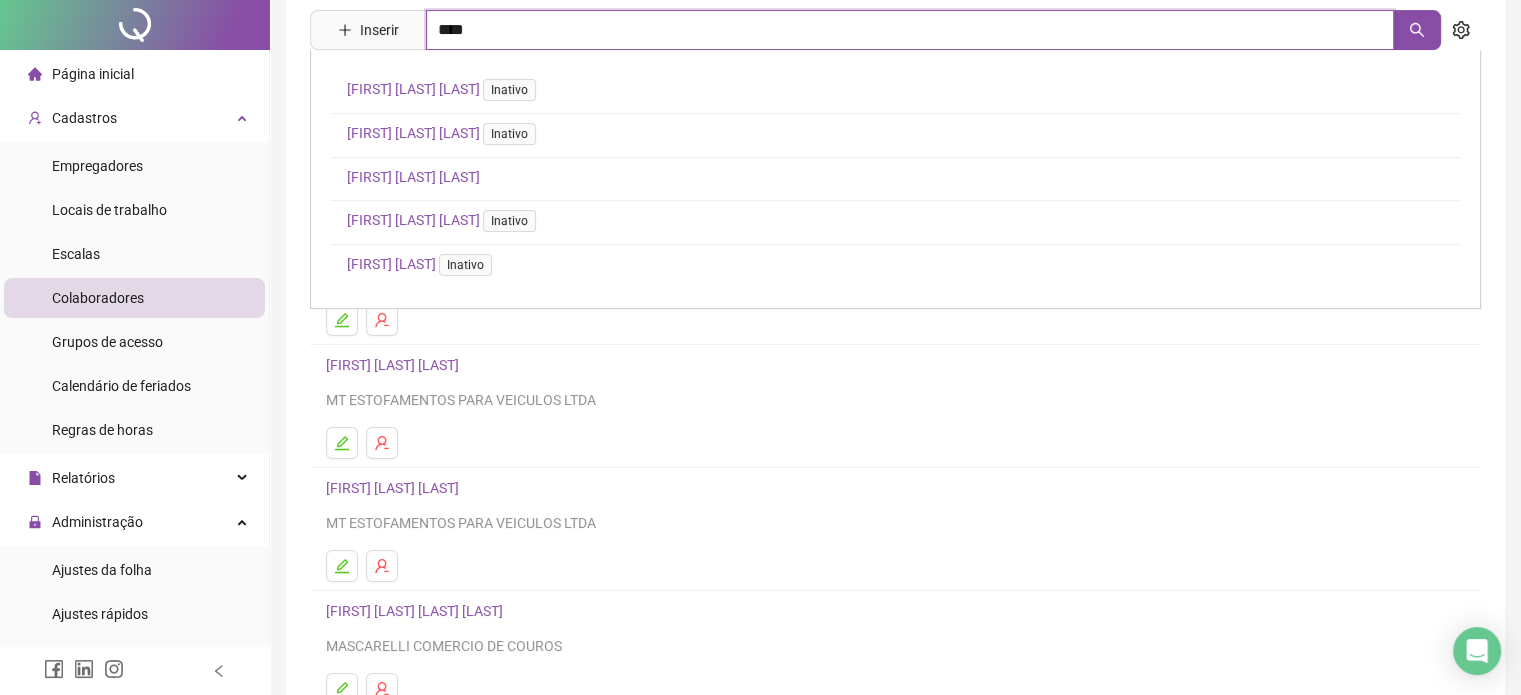 scroll, scrollTop: 0, scrollLeft: 0, axis: both 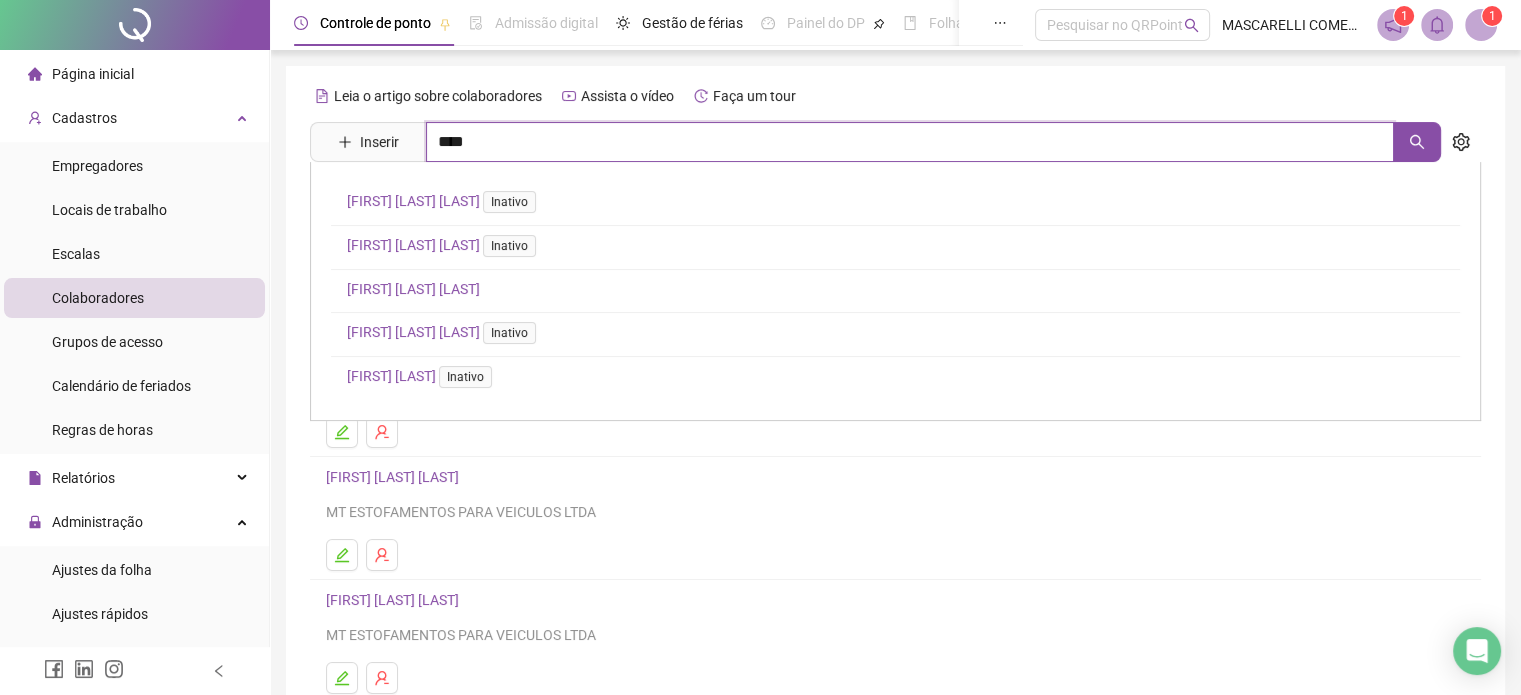 click on "****" at bounding box center (910, 142) 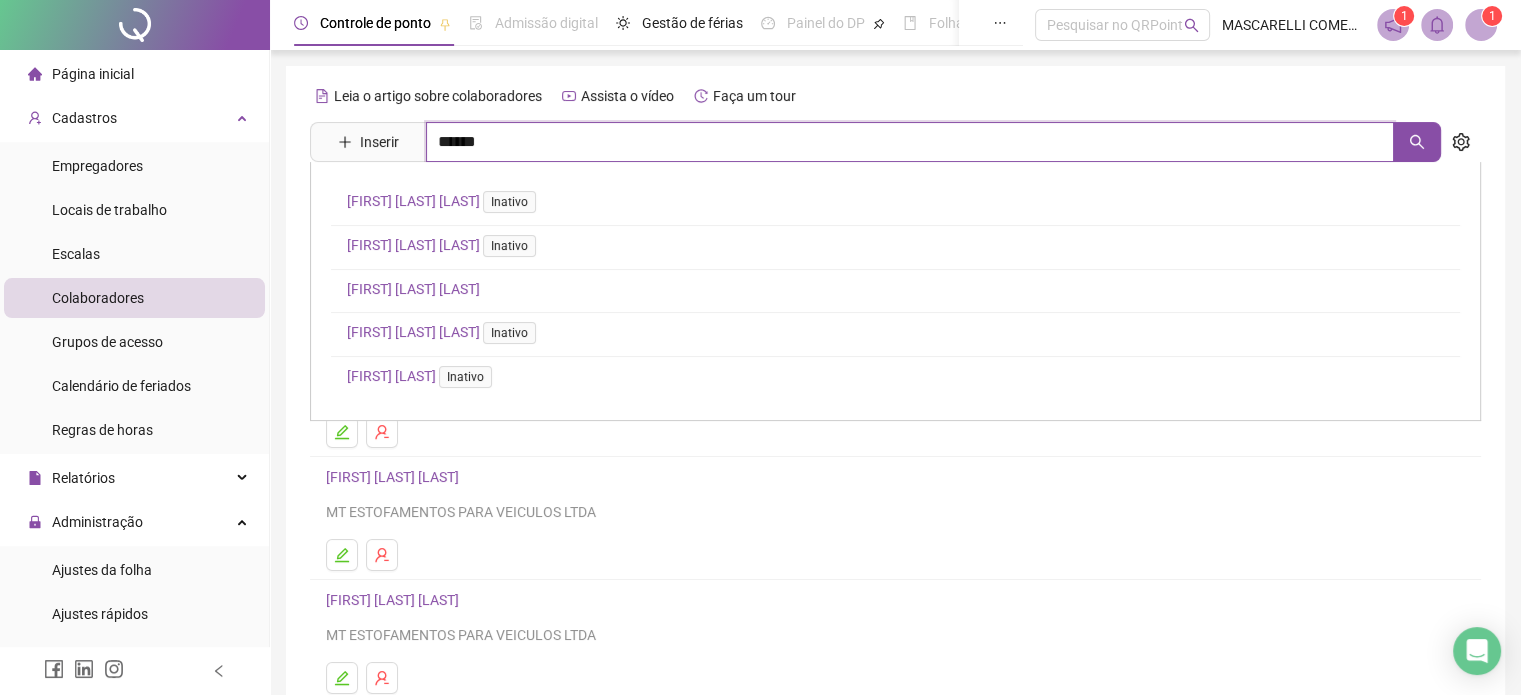 type on "******" 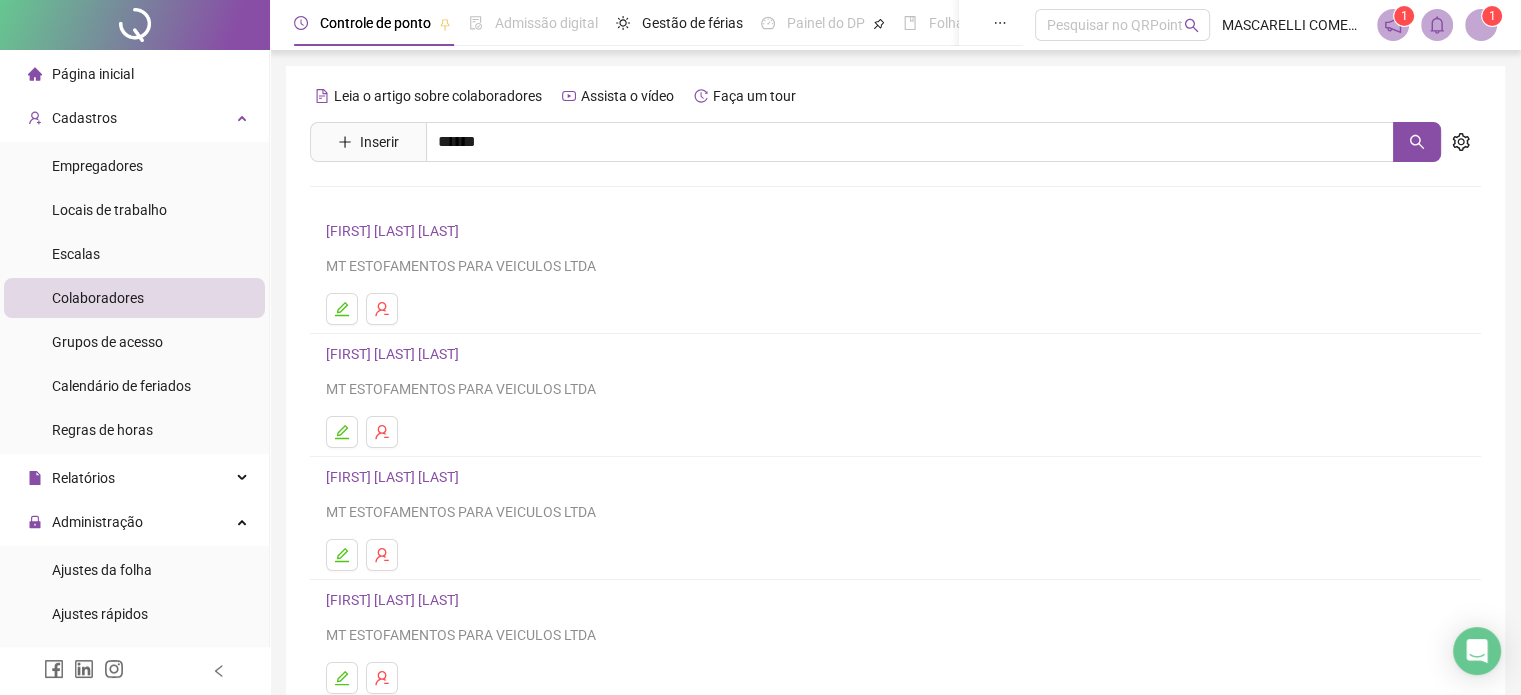 click on "[FIRST] [LAST] [LAST]" at bounding box center [413, 245] 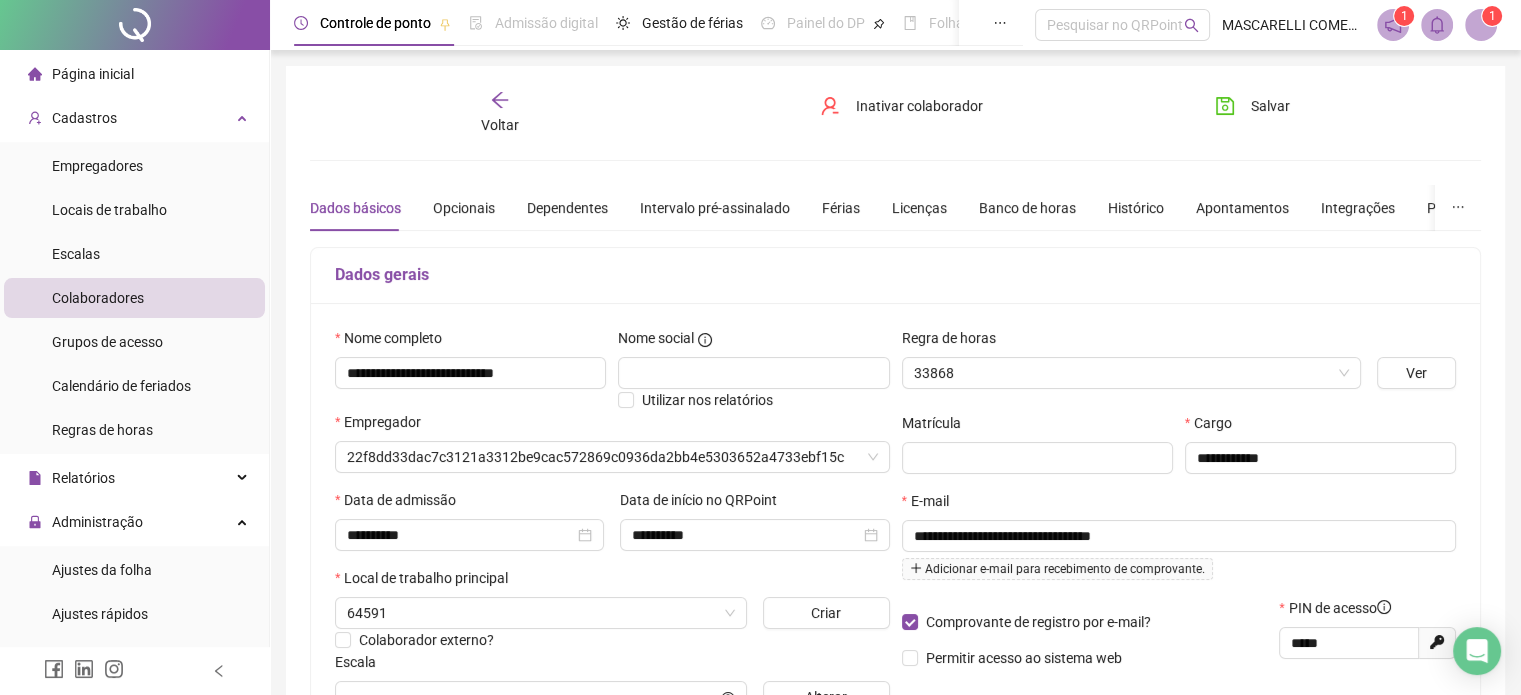 type on "**********" 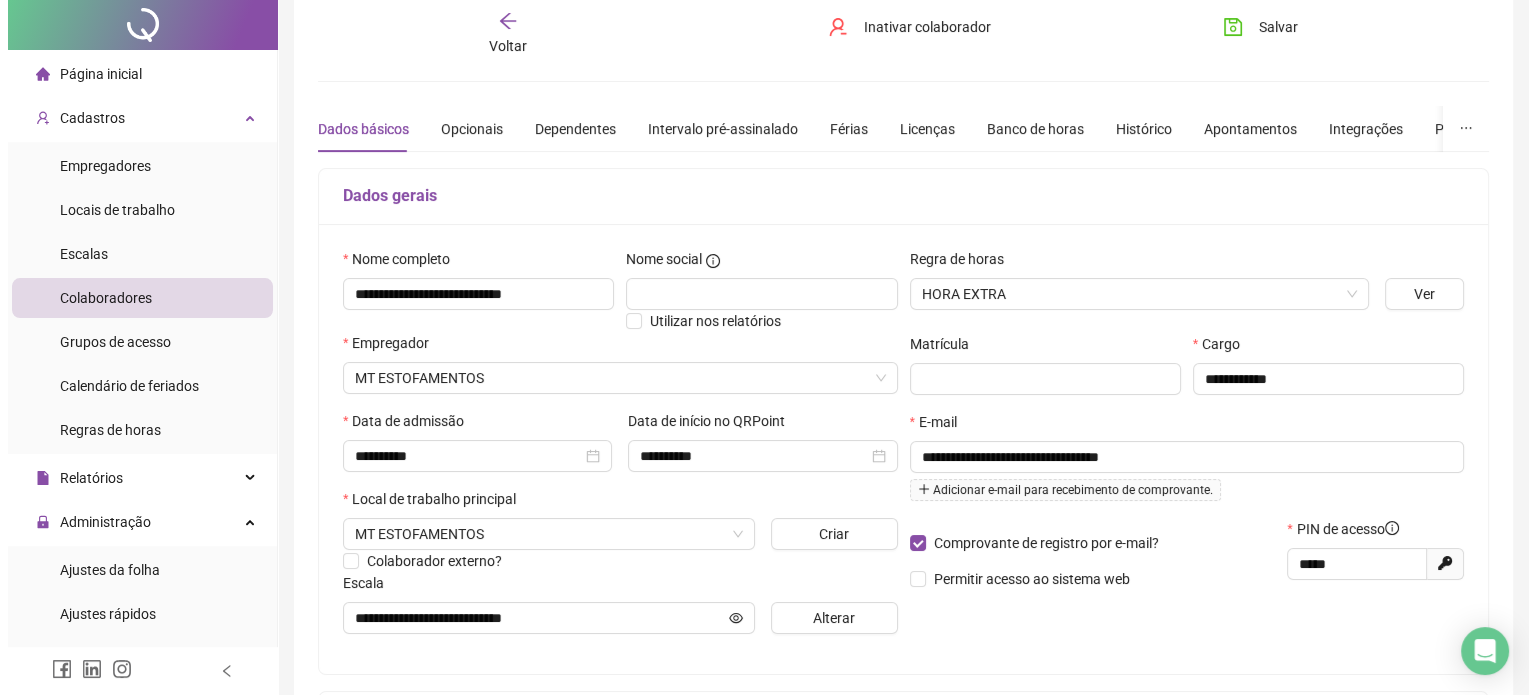 scroll, scrollTop: 200, scrollLeft: 0, axis: vertical 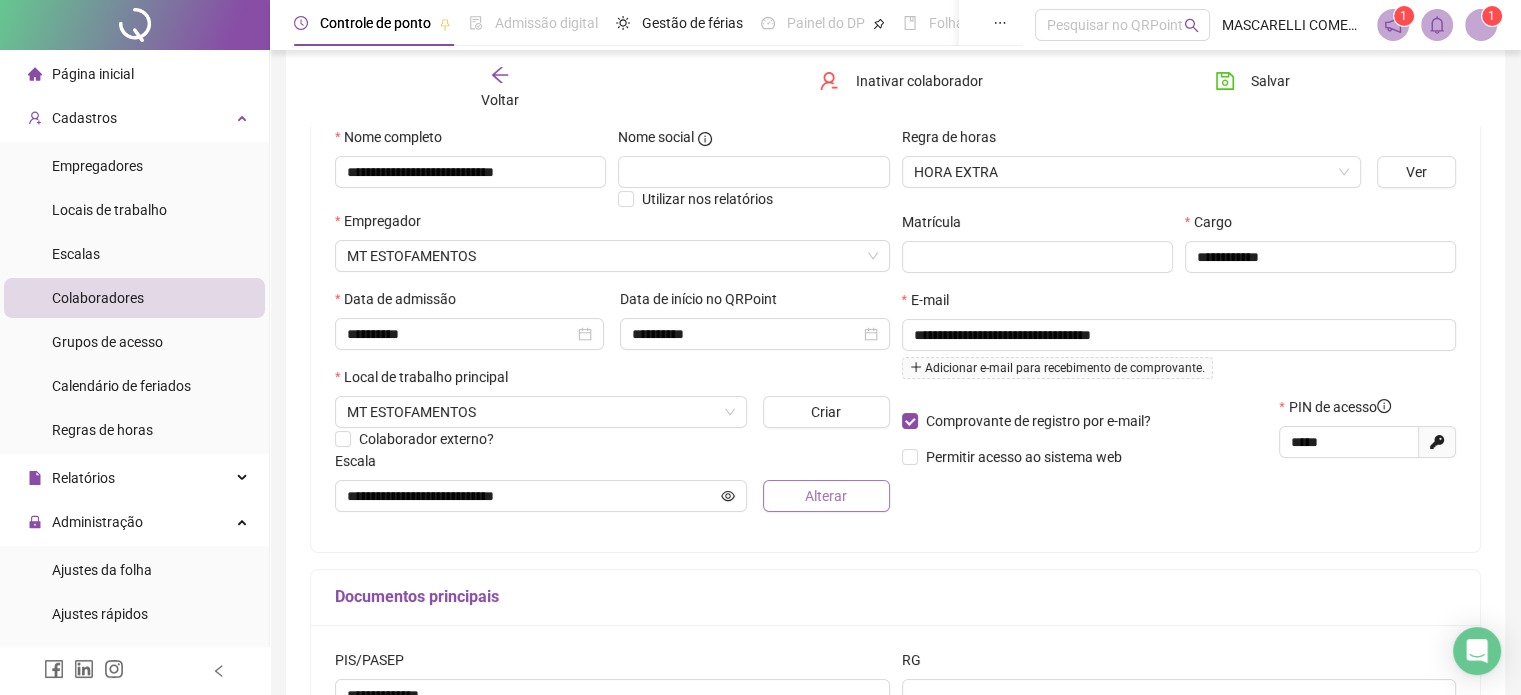 click on "Alterar" at bounding box center (826, 496) 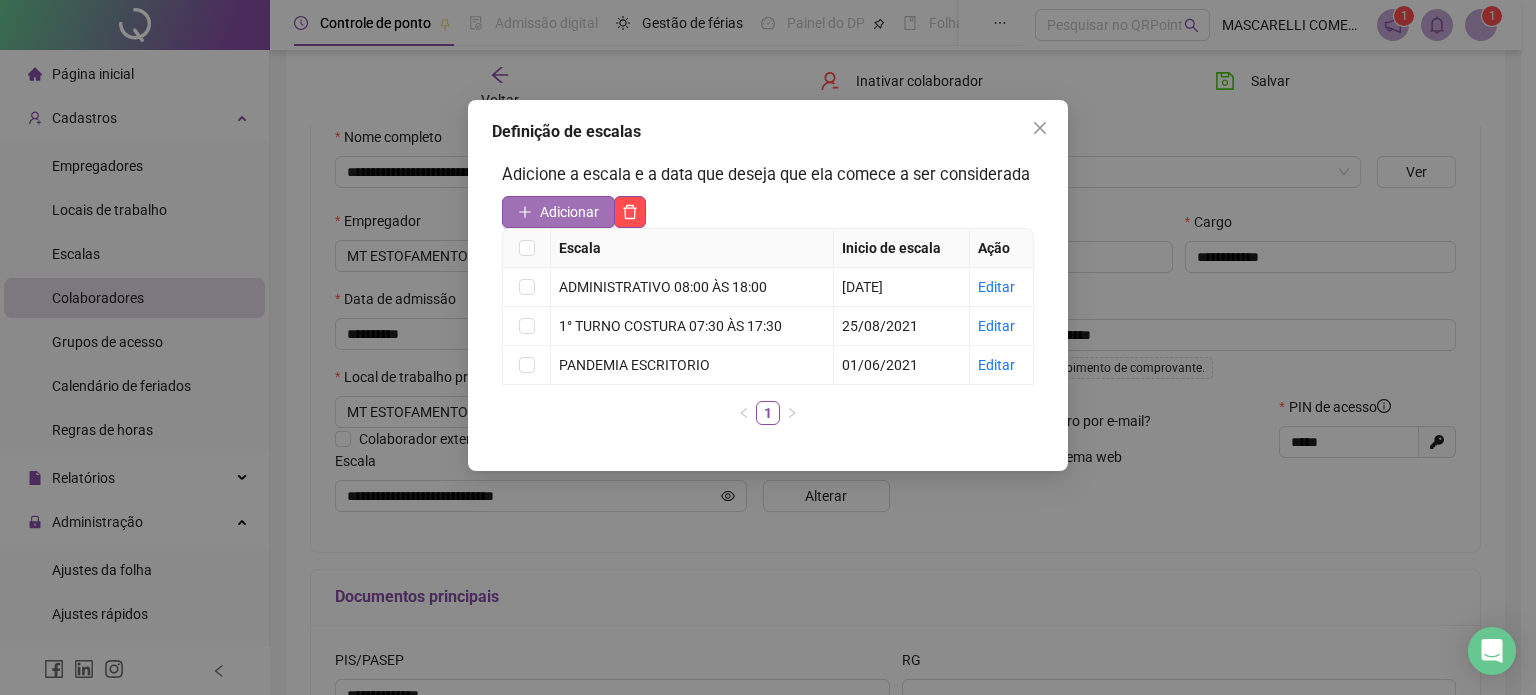 click on "Adicionar" at bounding box center (569, 212) 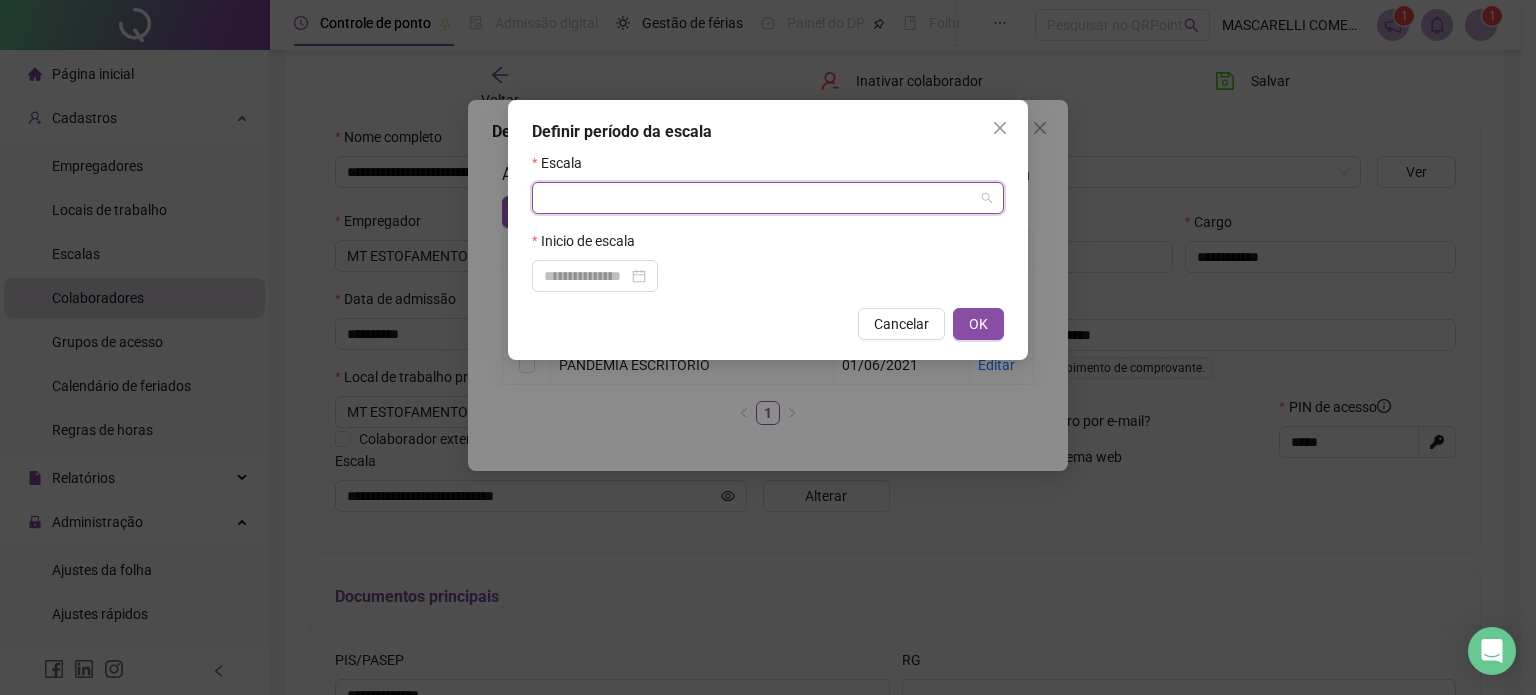 click at bounding box center (759, 198) 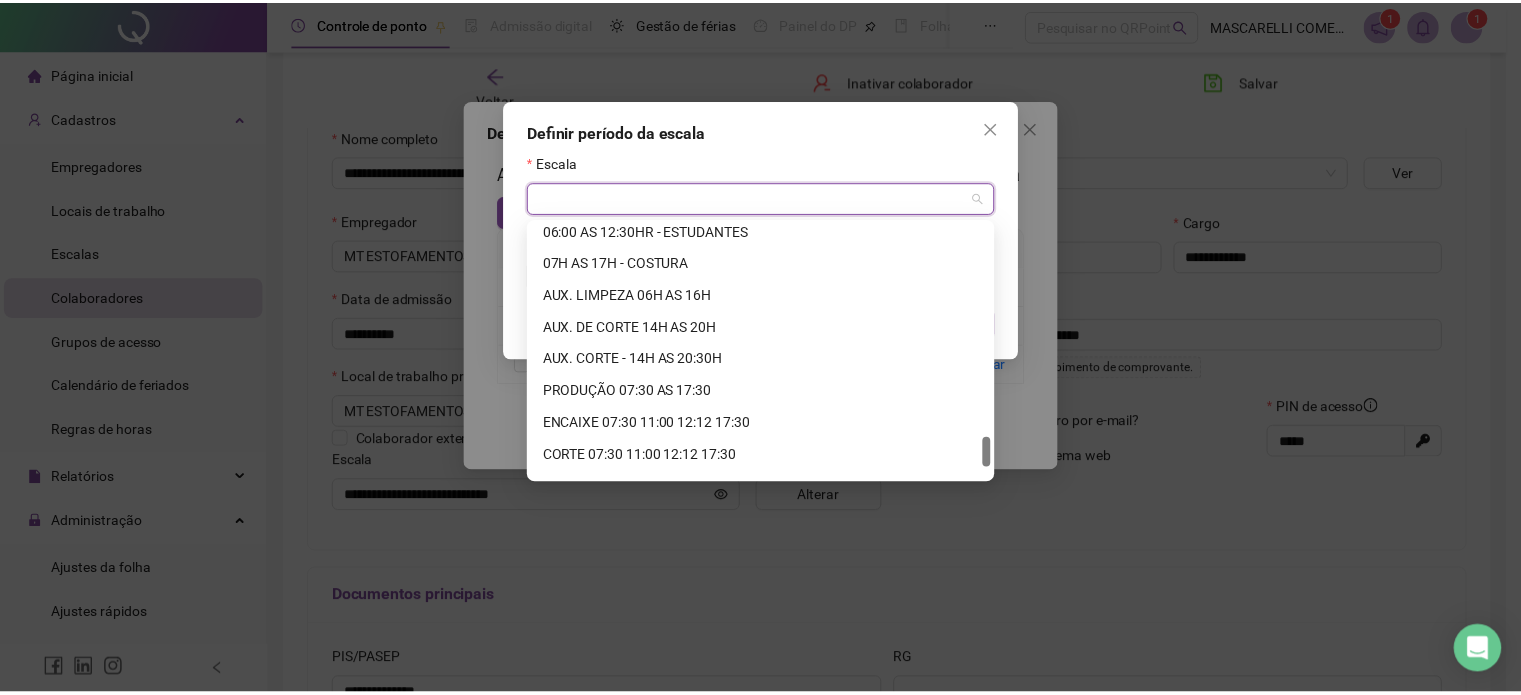 scroll, scrollTop: 1888, scrollLeft: 0, axis: vertical 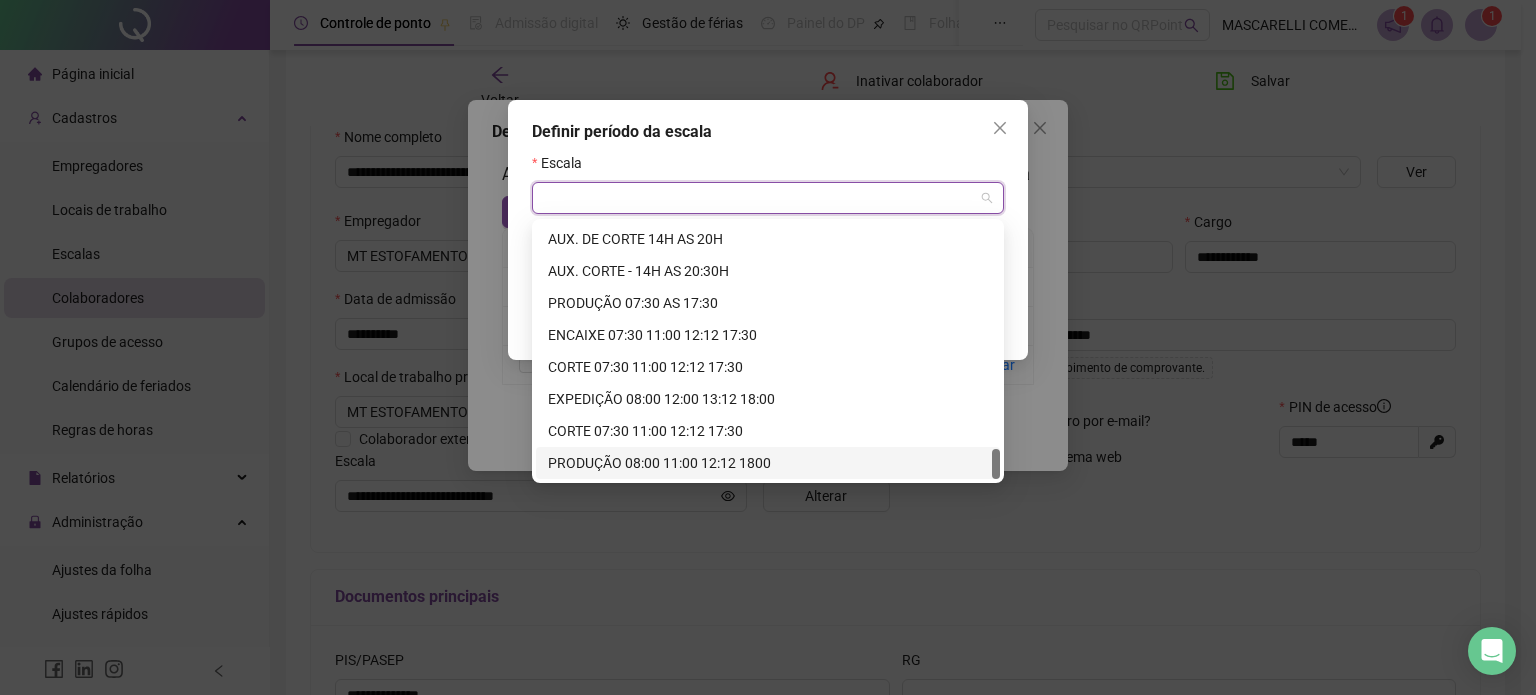 click on "PRODUÇÃO 08:00 11:00 12:12 1800" at bounding box center [768, 463] 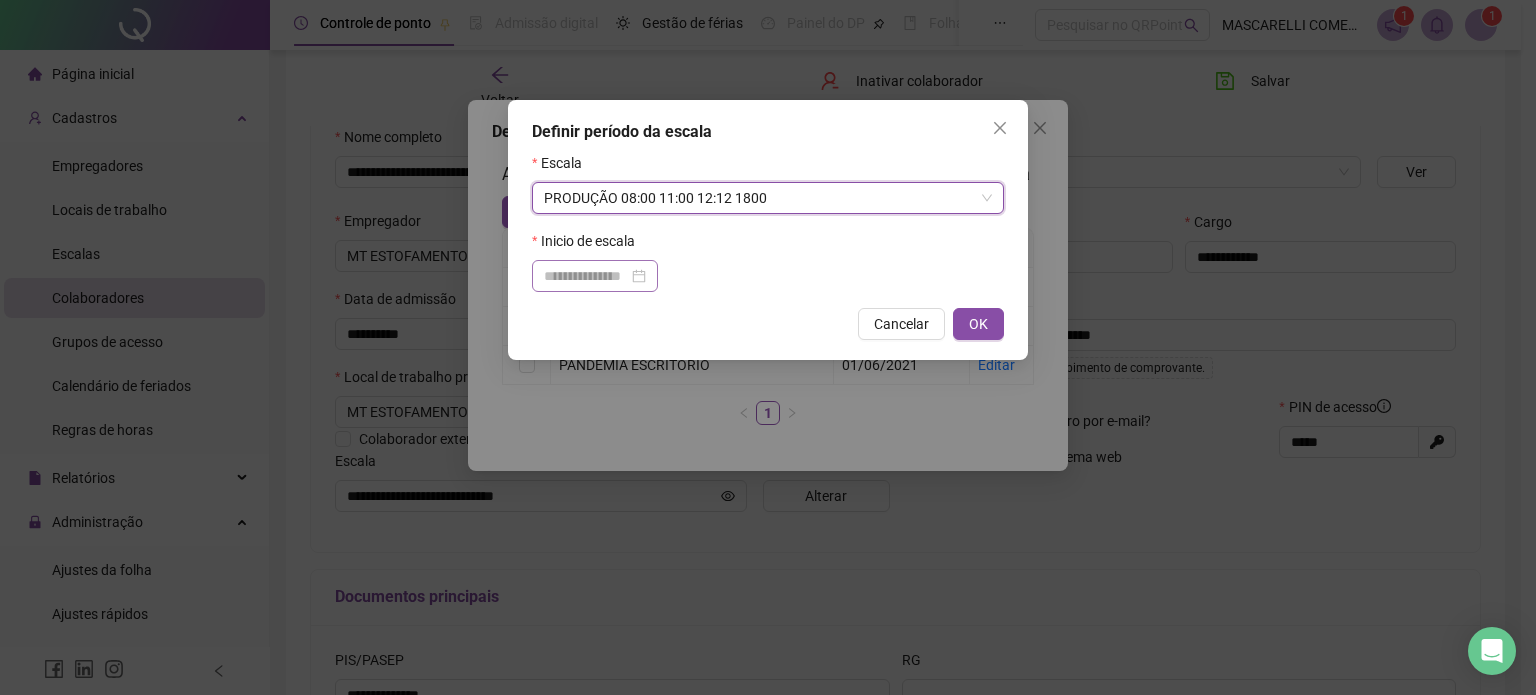 click at bounding box center [595, 276] 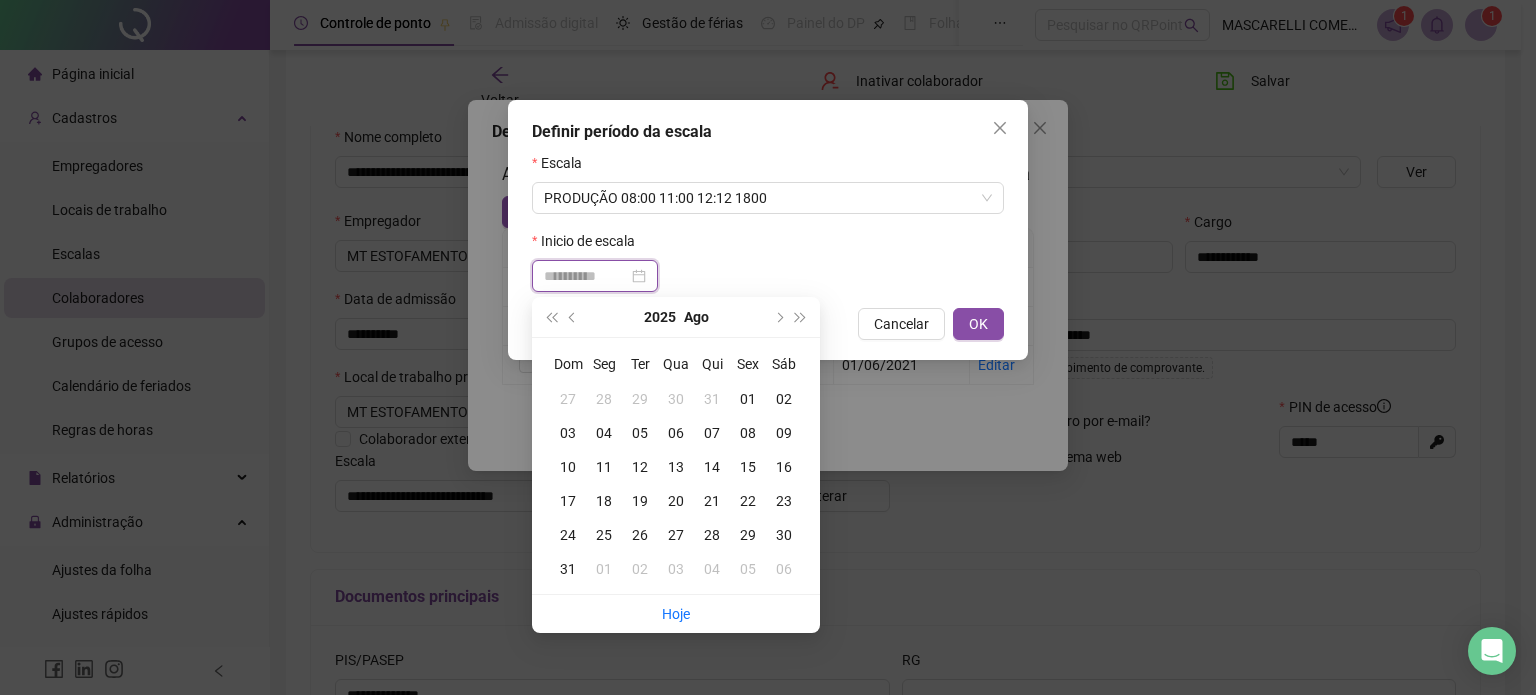 type on "**********" 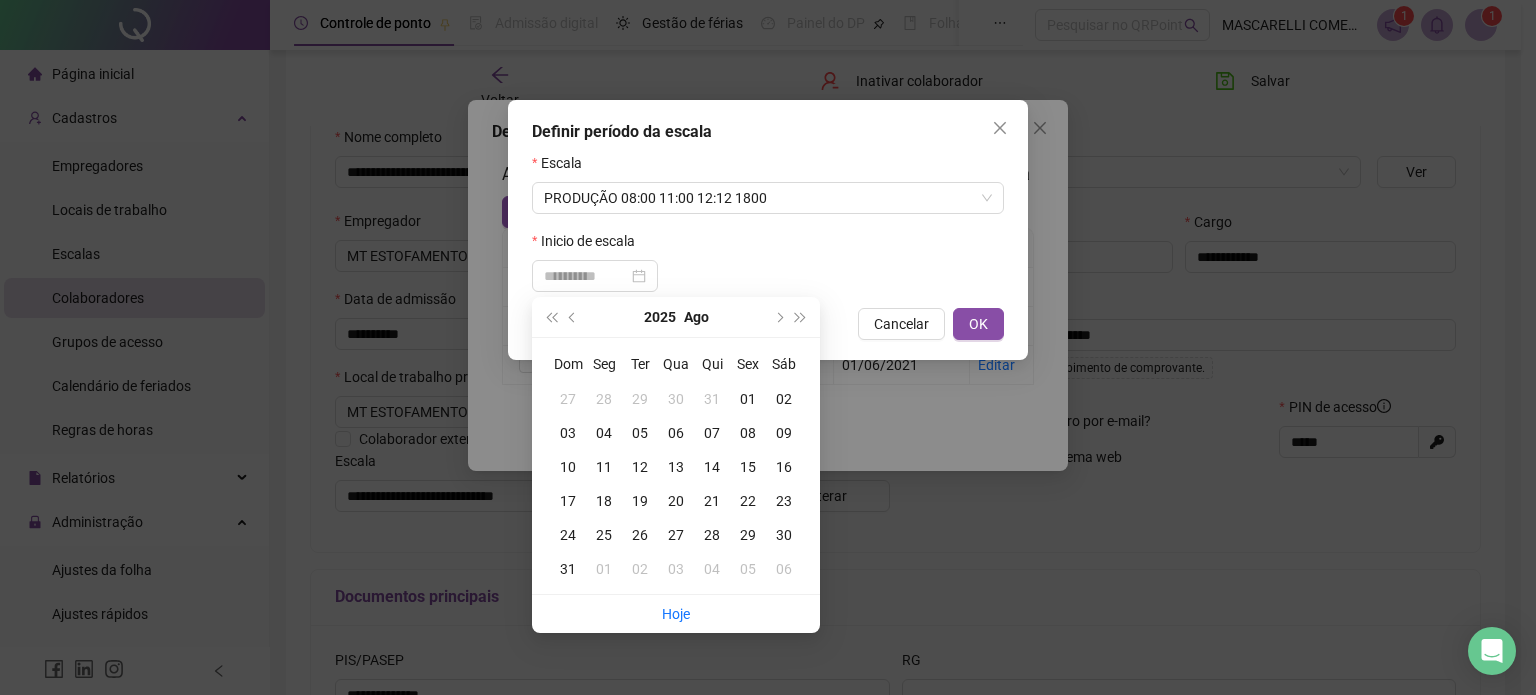 click on "01" at bounding box center (748, 399) 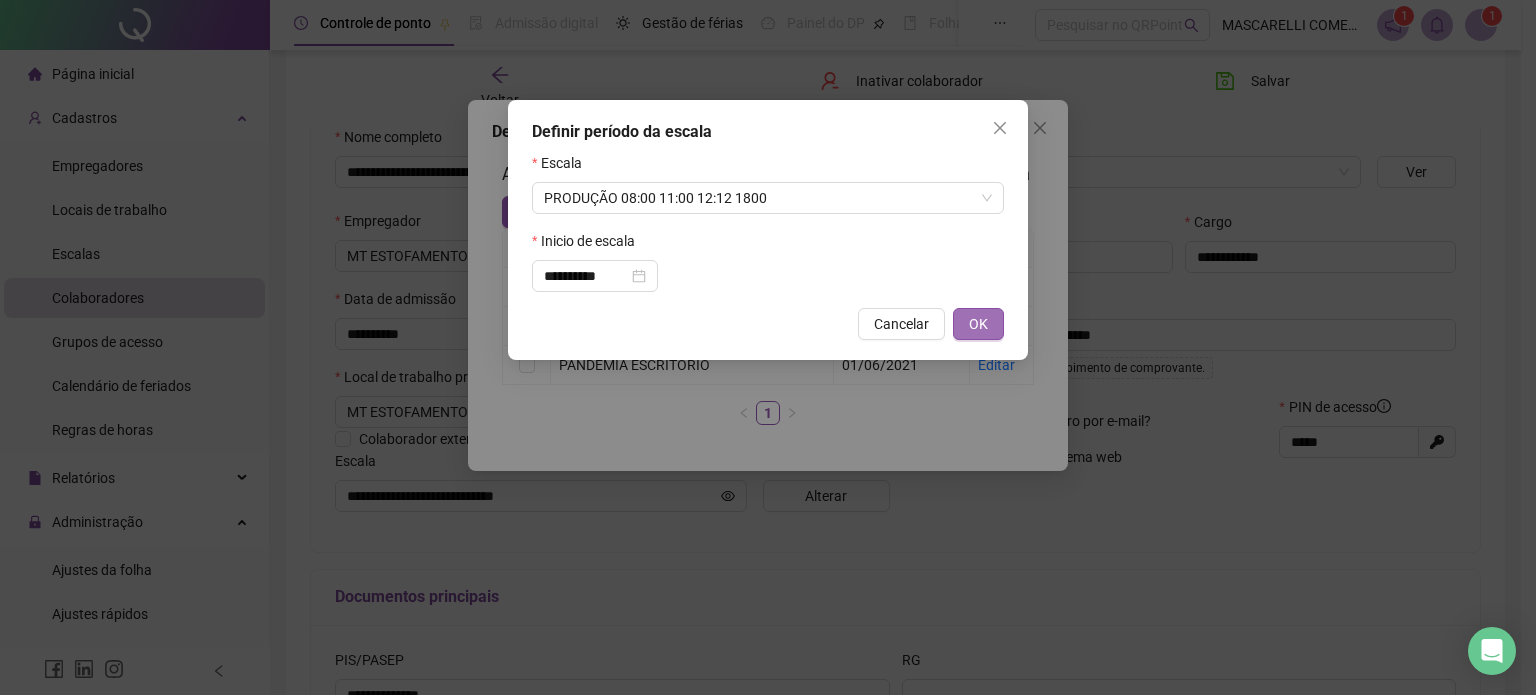 click on "OK" at bounding box center [978, 324] 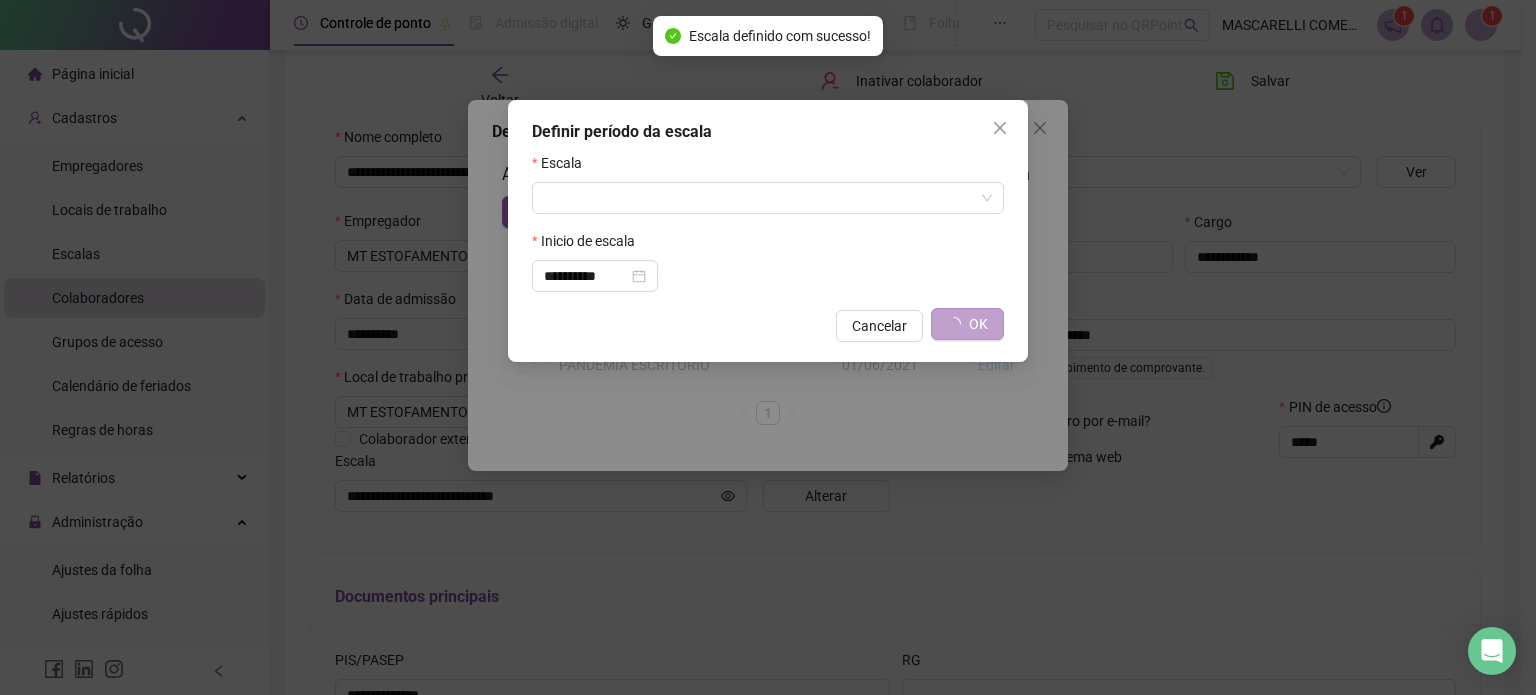 type on "**********" 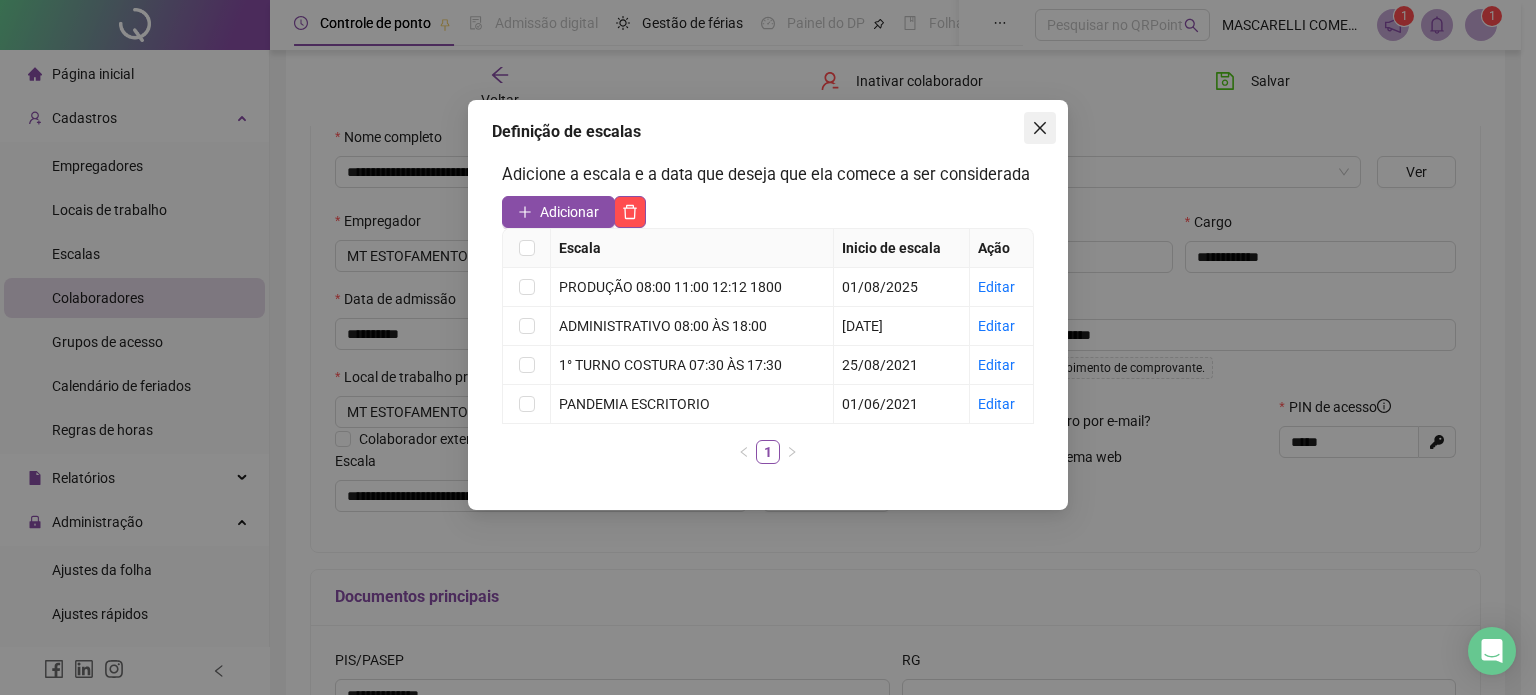 click 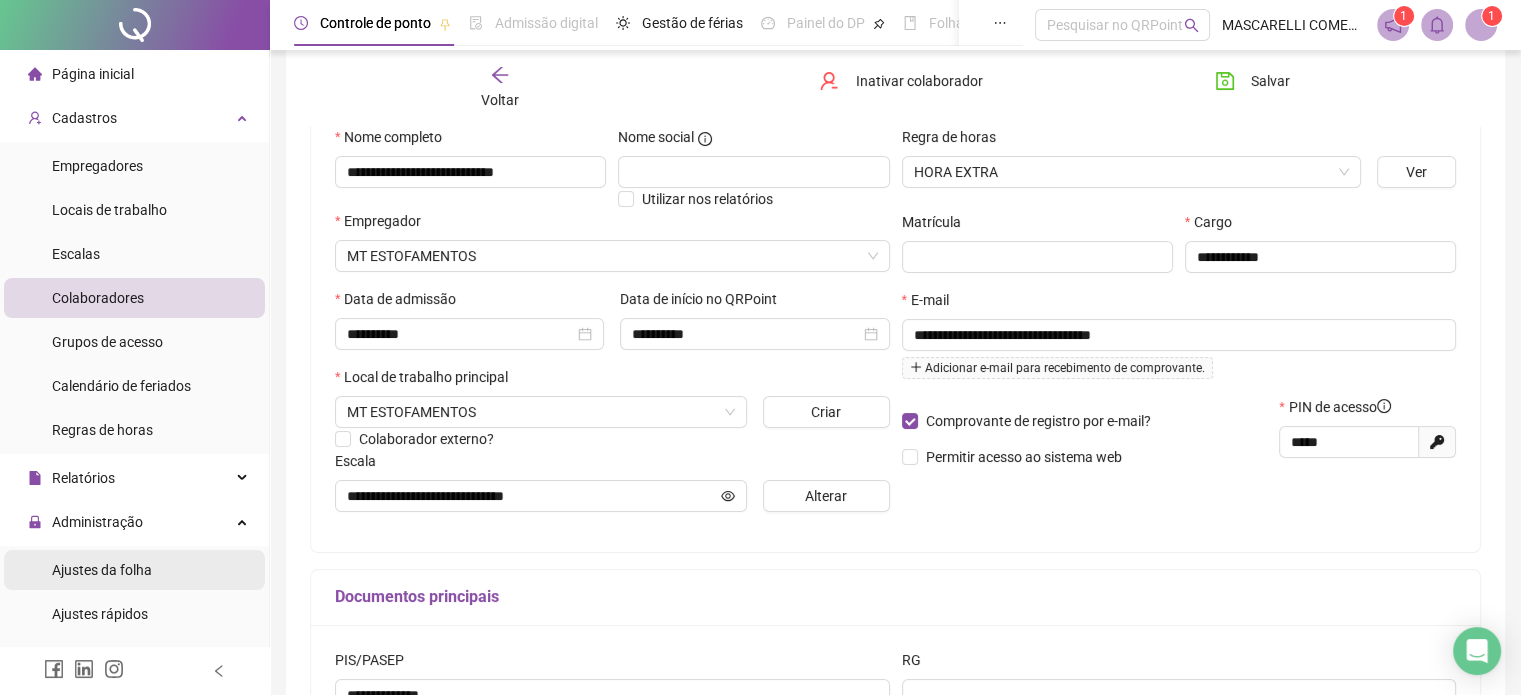 click on "Ajustes da folha" at bounding box center (102, 570) 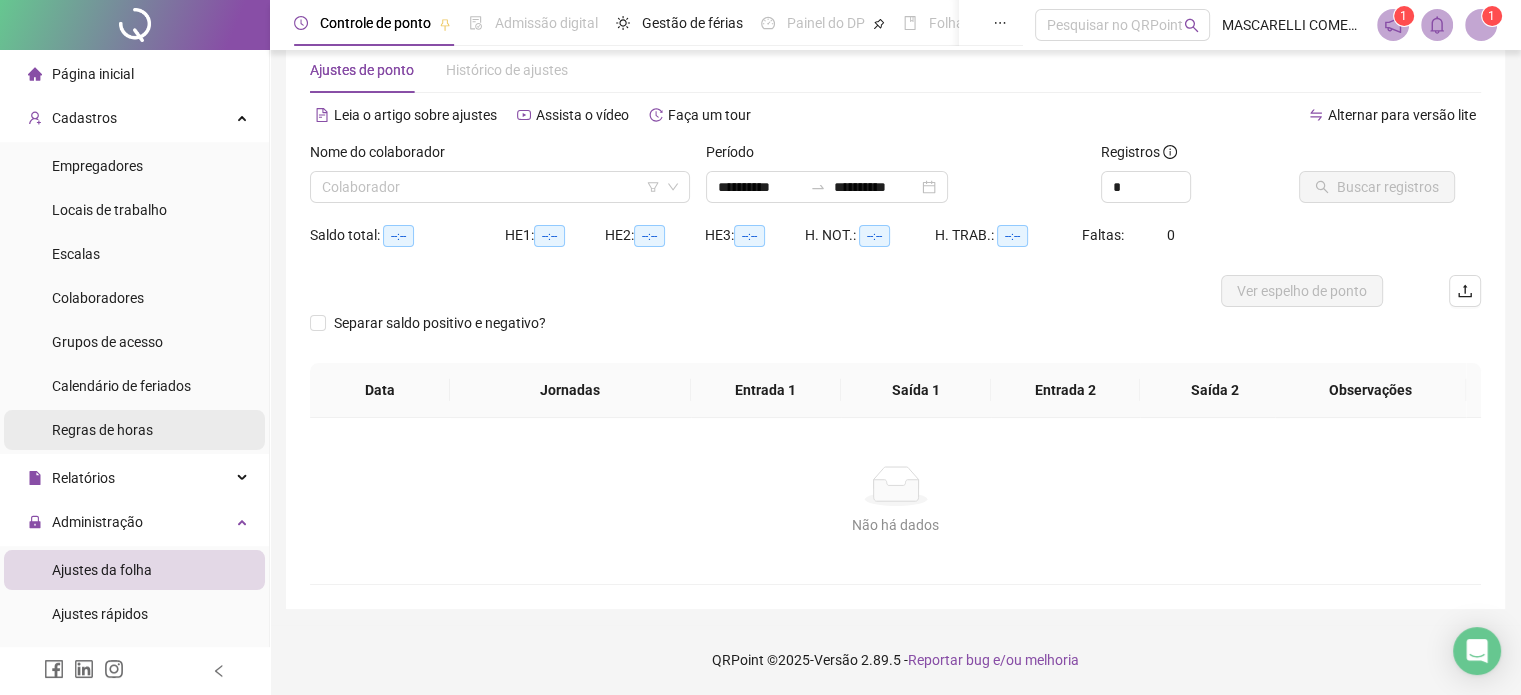scroll, scrollTop: 42, scrollLeft: 0, axis: vertical 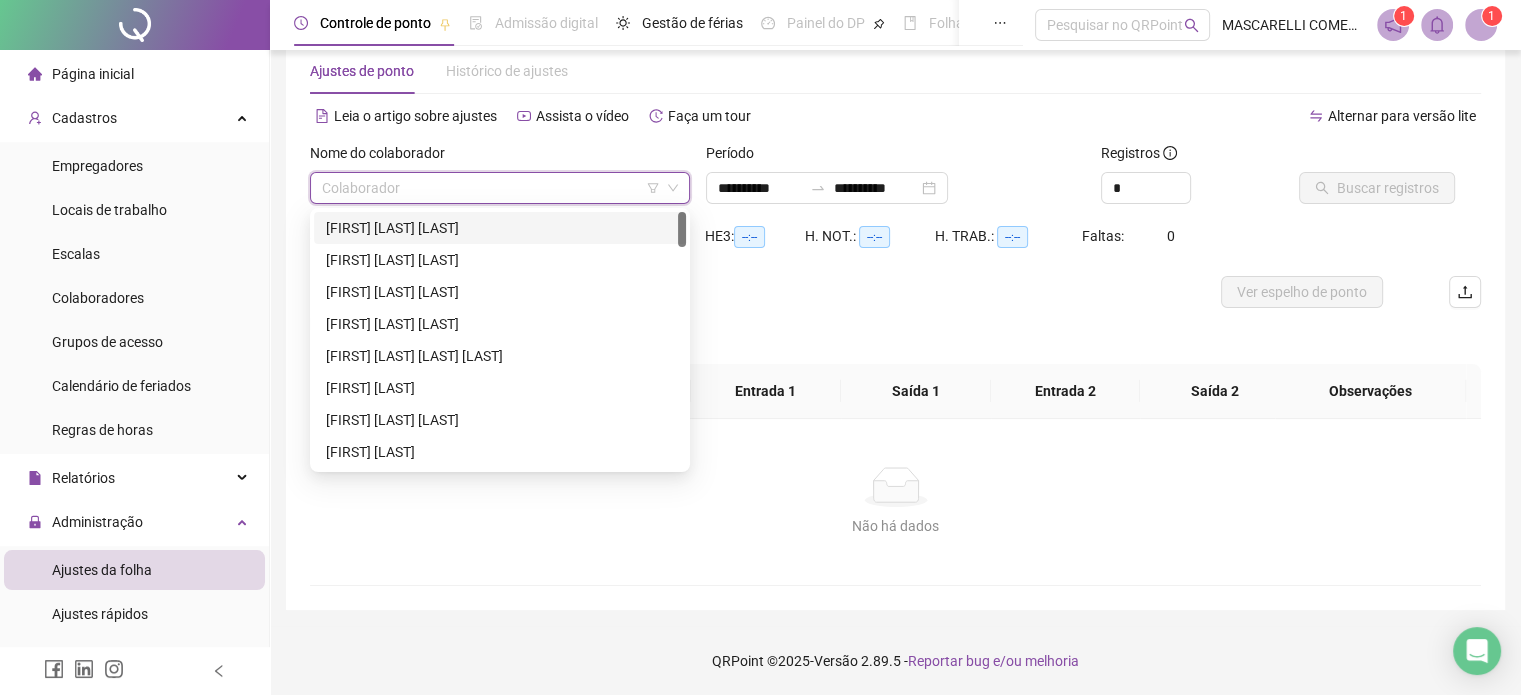 click at bounding box center [491, 188] 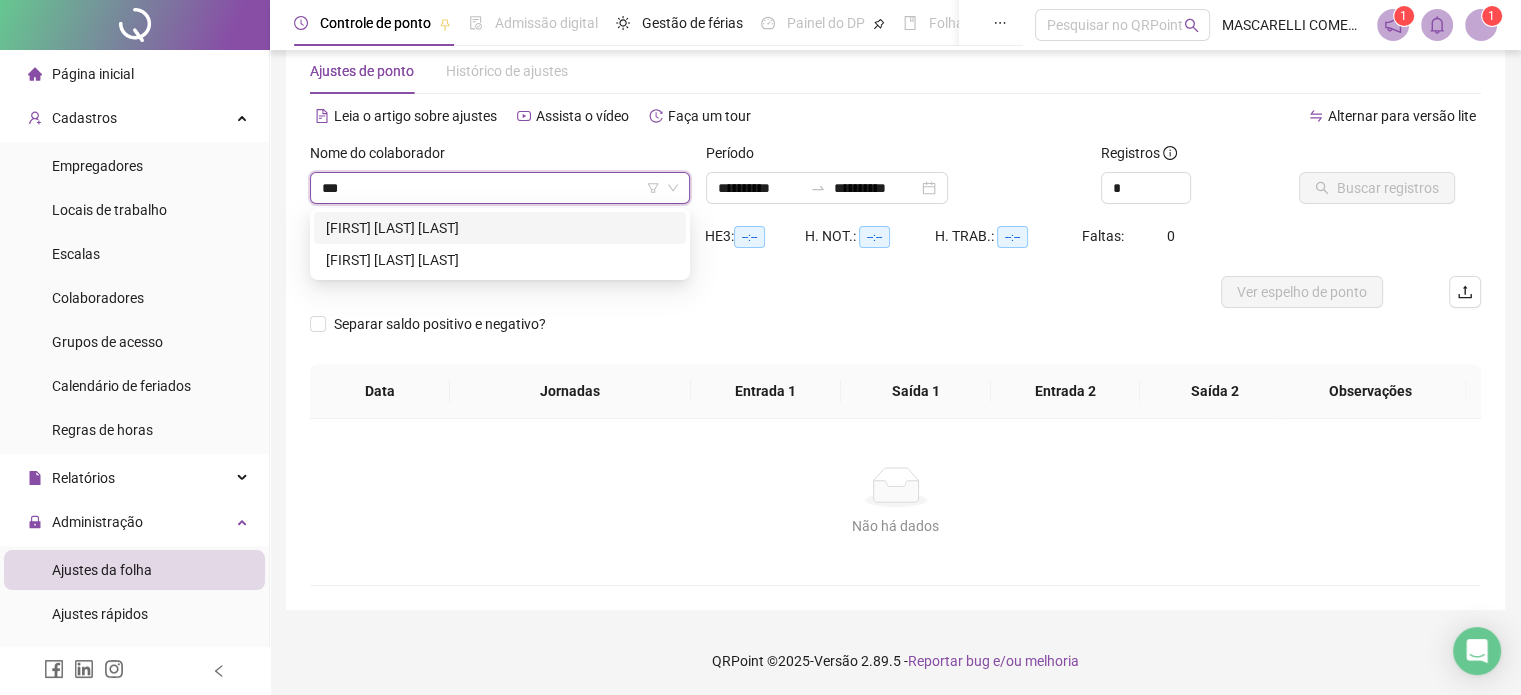 type on "****" 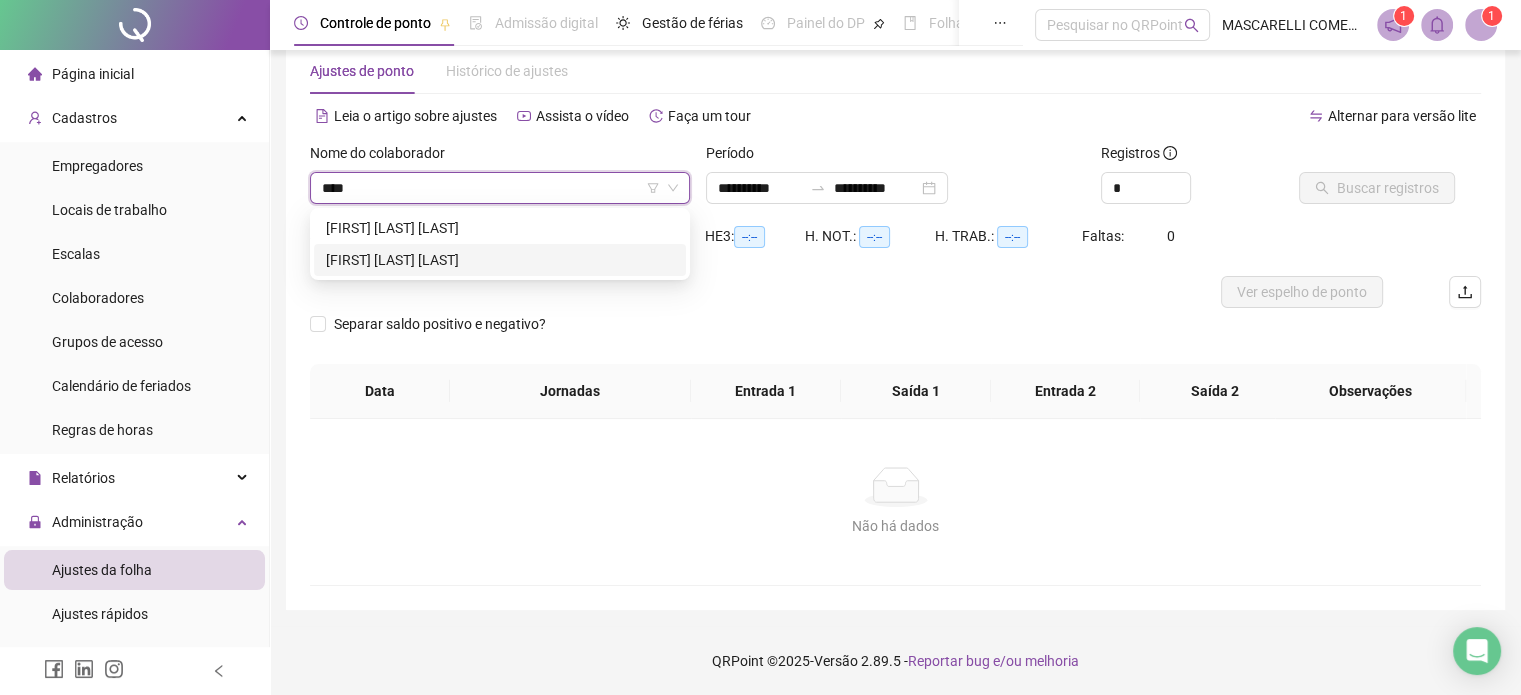 click on "[FIRST] [LAST] [LAST]" at bounding box center (500, 260) 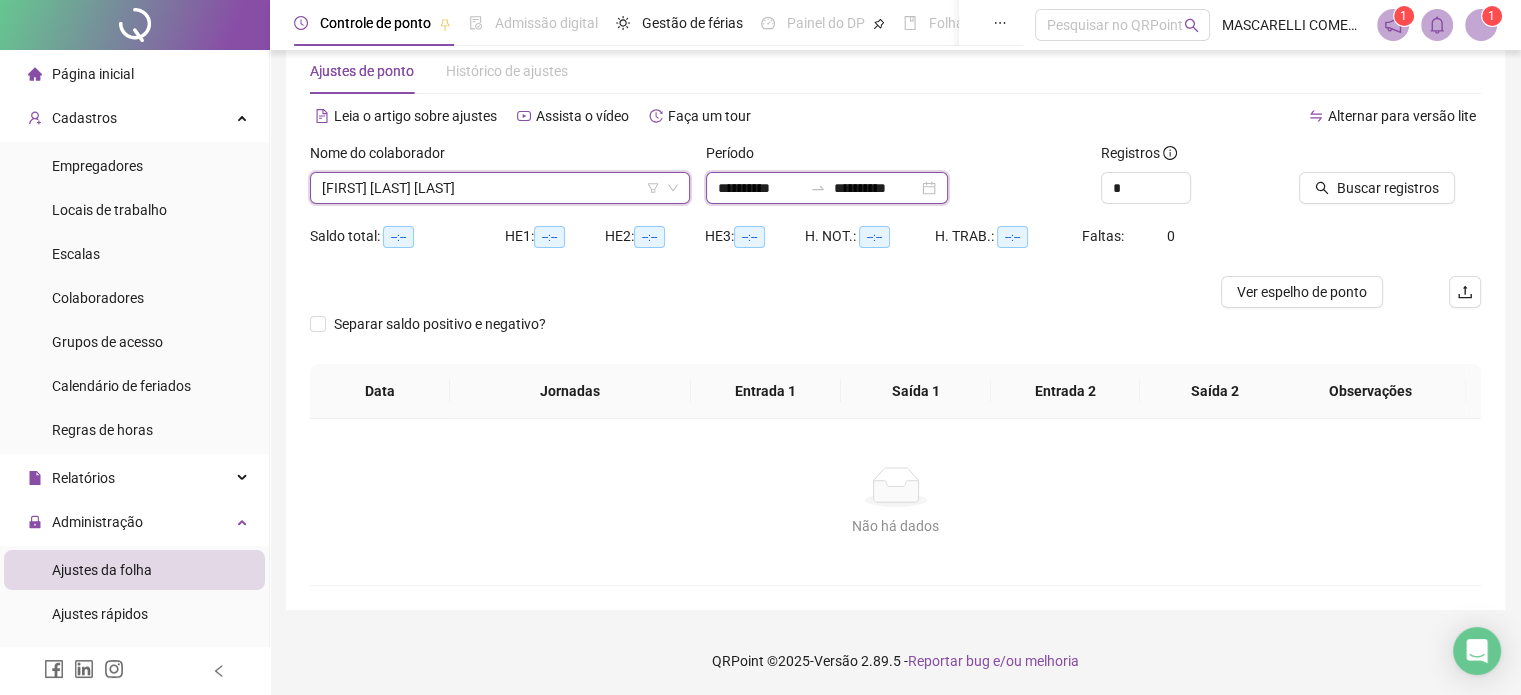 click on "**********" at bounding box center [760, 188] 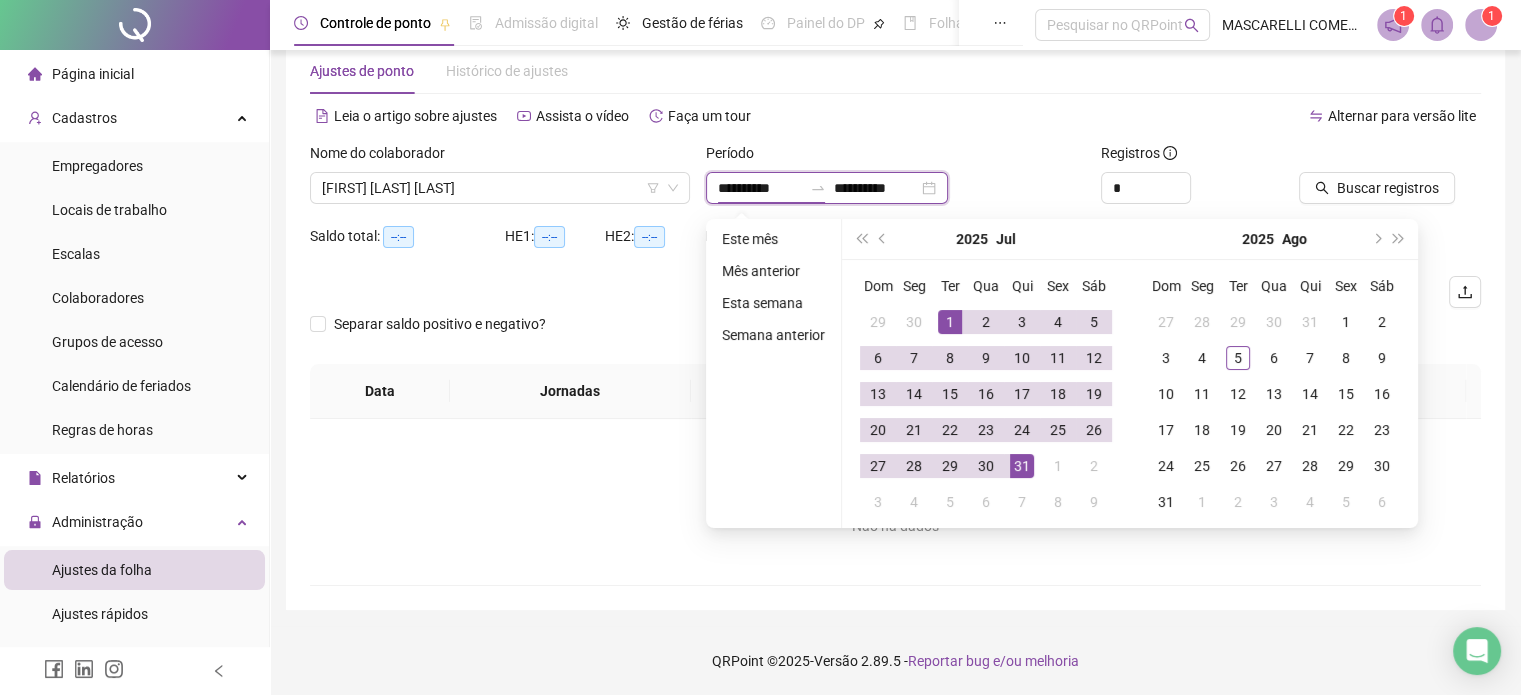 type on "**********" 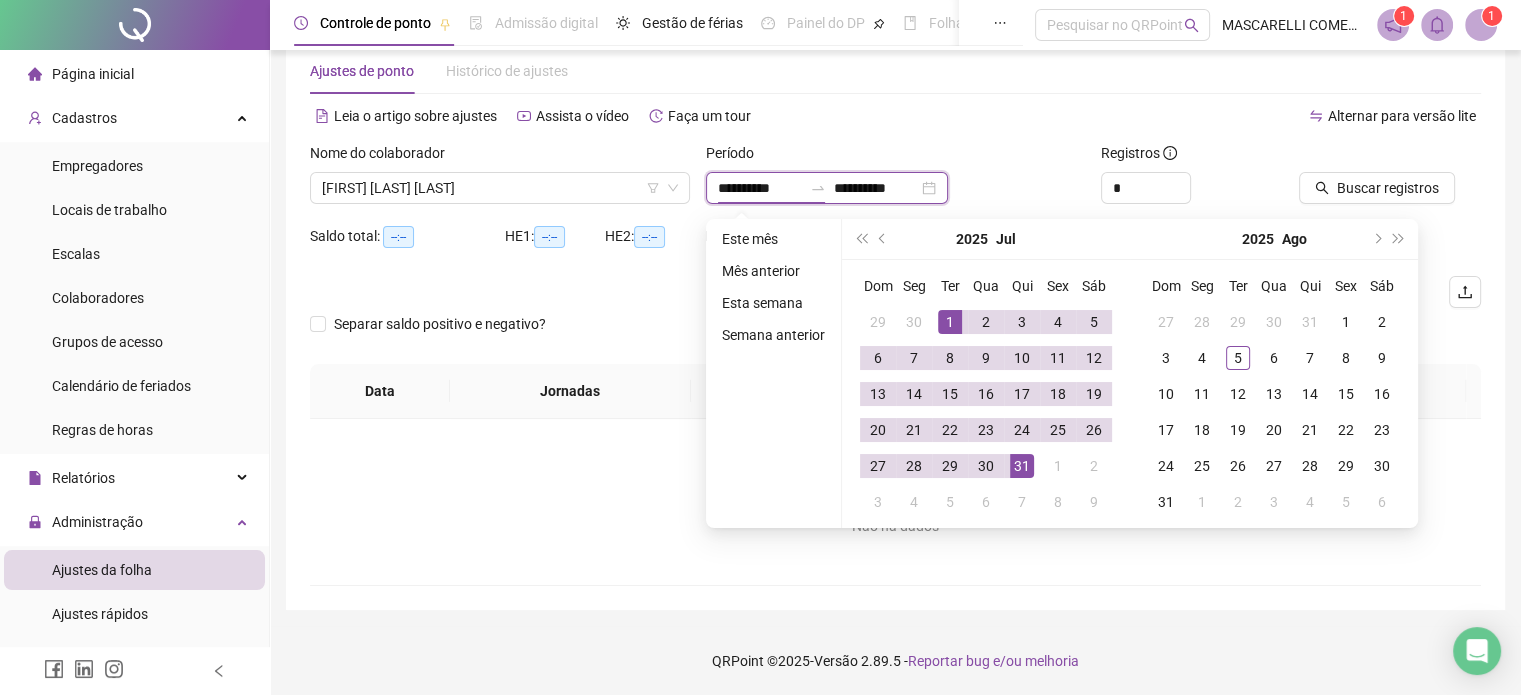 type on "**********" 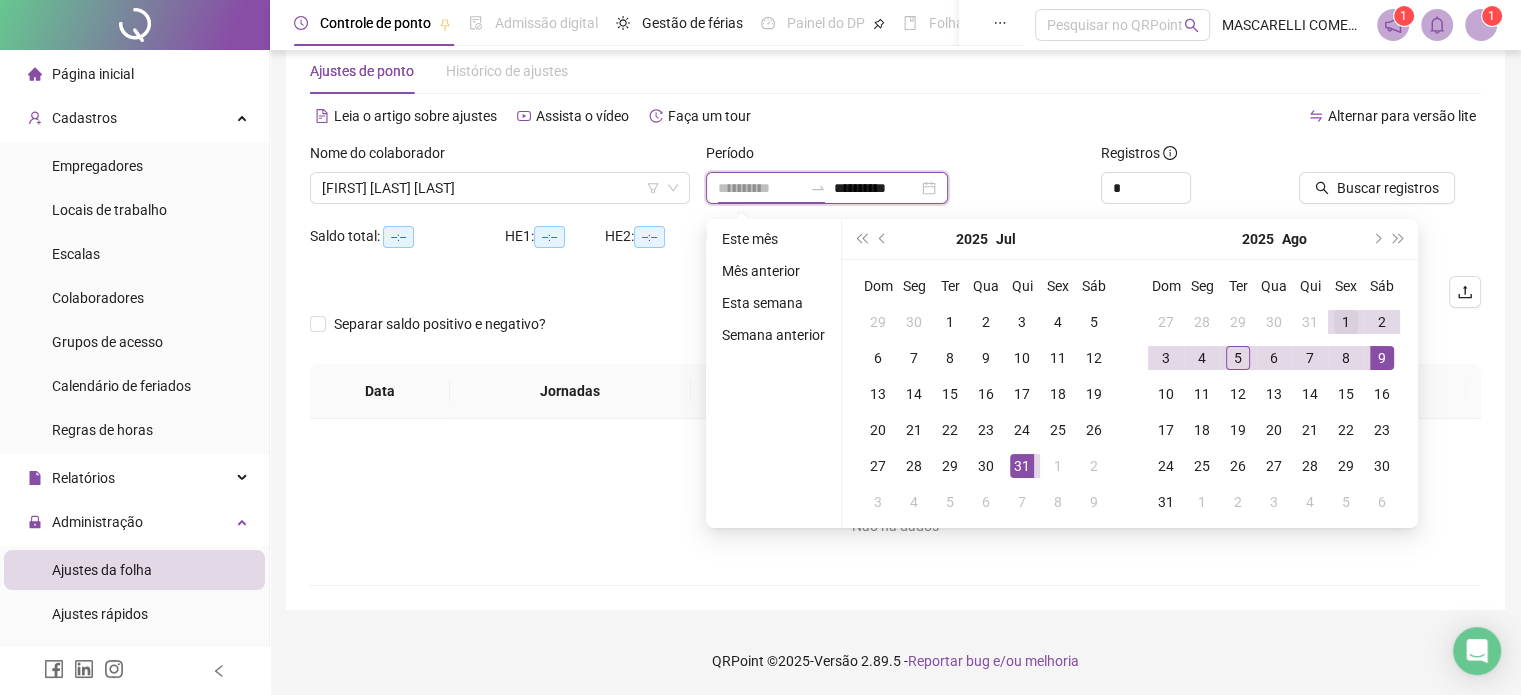 type on "**********" 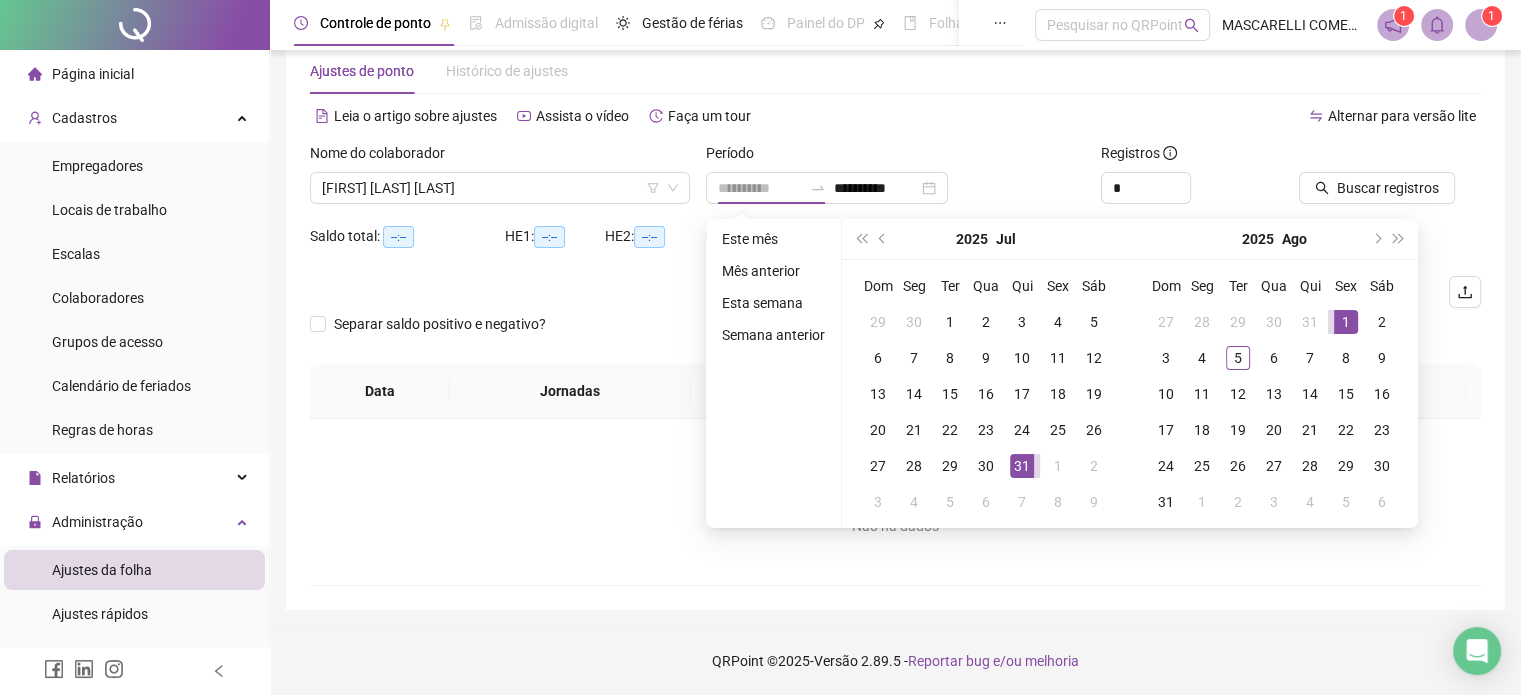 click on "1" at bounding box center [1346, 322] 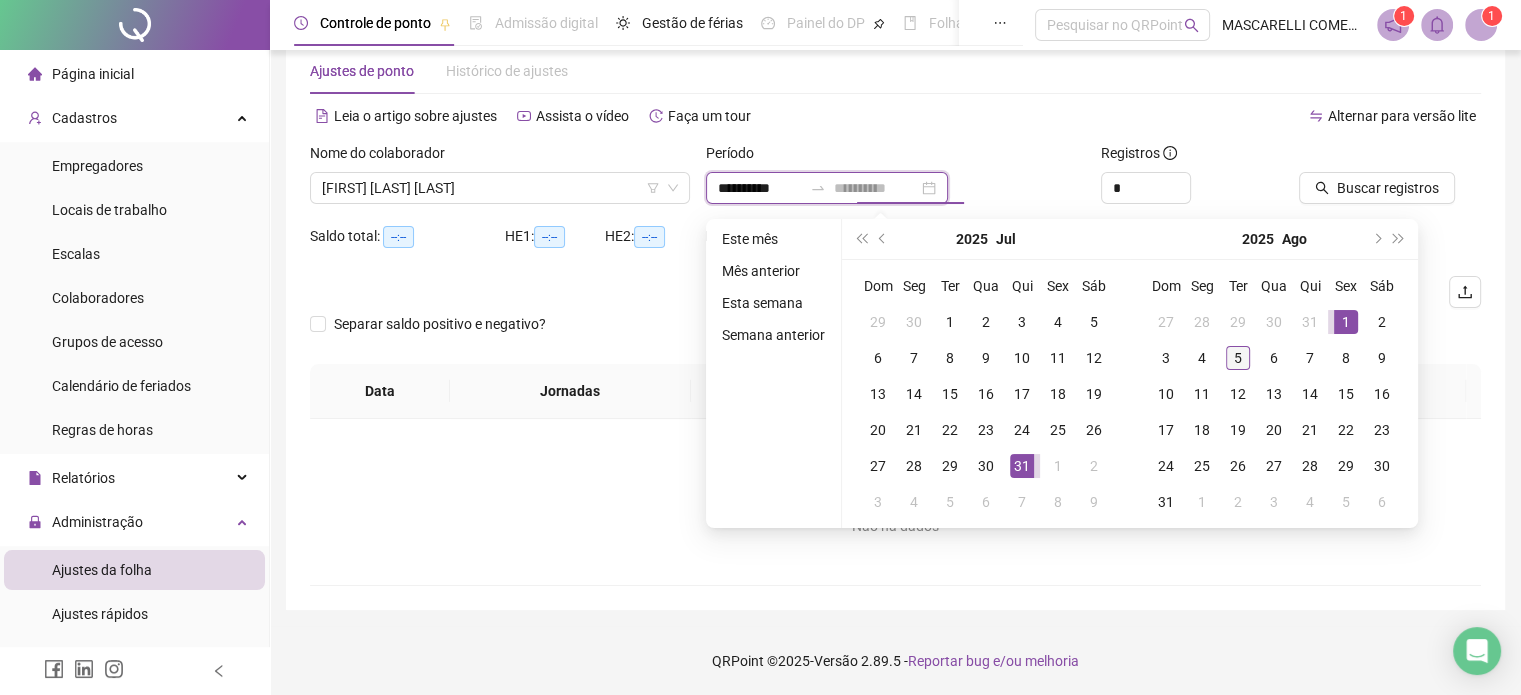 type on "**********" 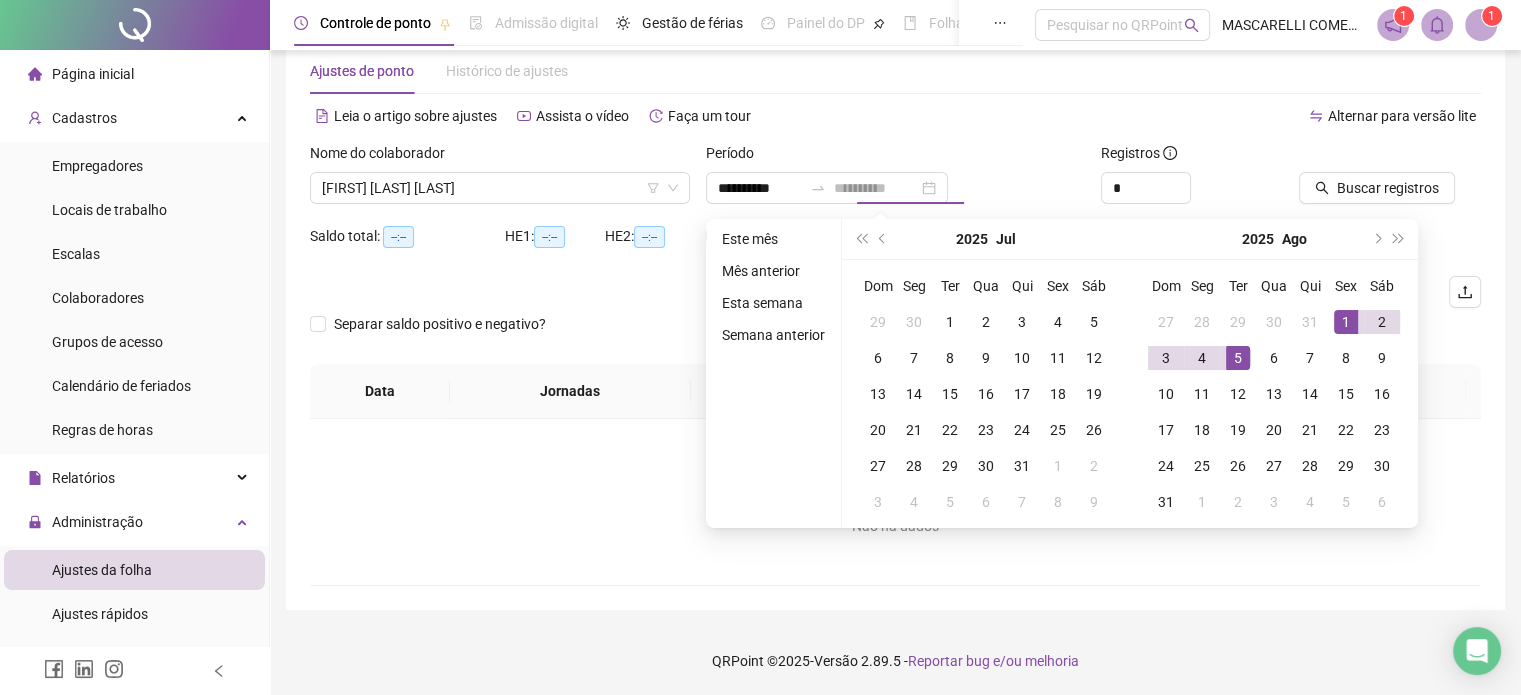 click on "5" at bounding box center (1238, 358) 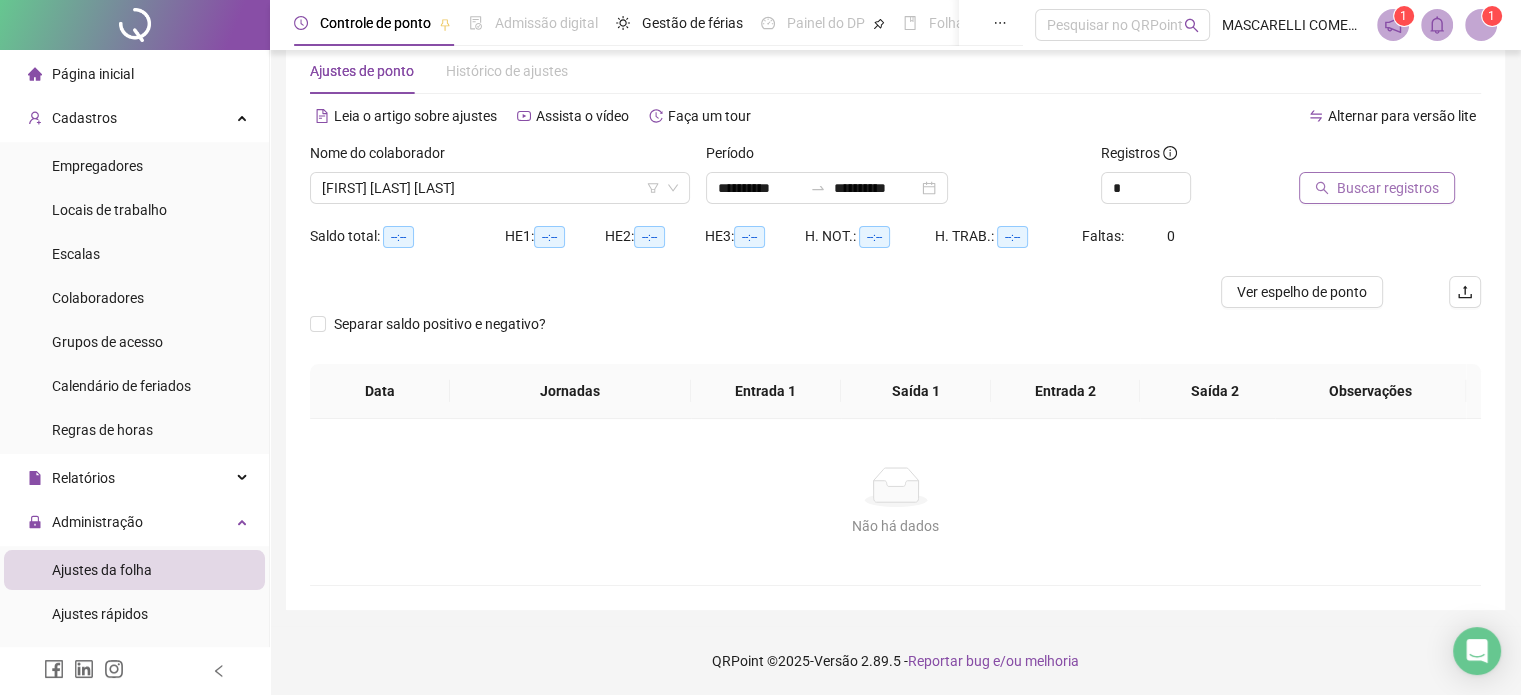 click on "Buscar registros" at bounding box center (1377, 188) 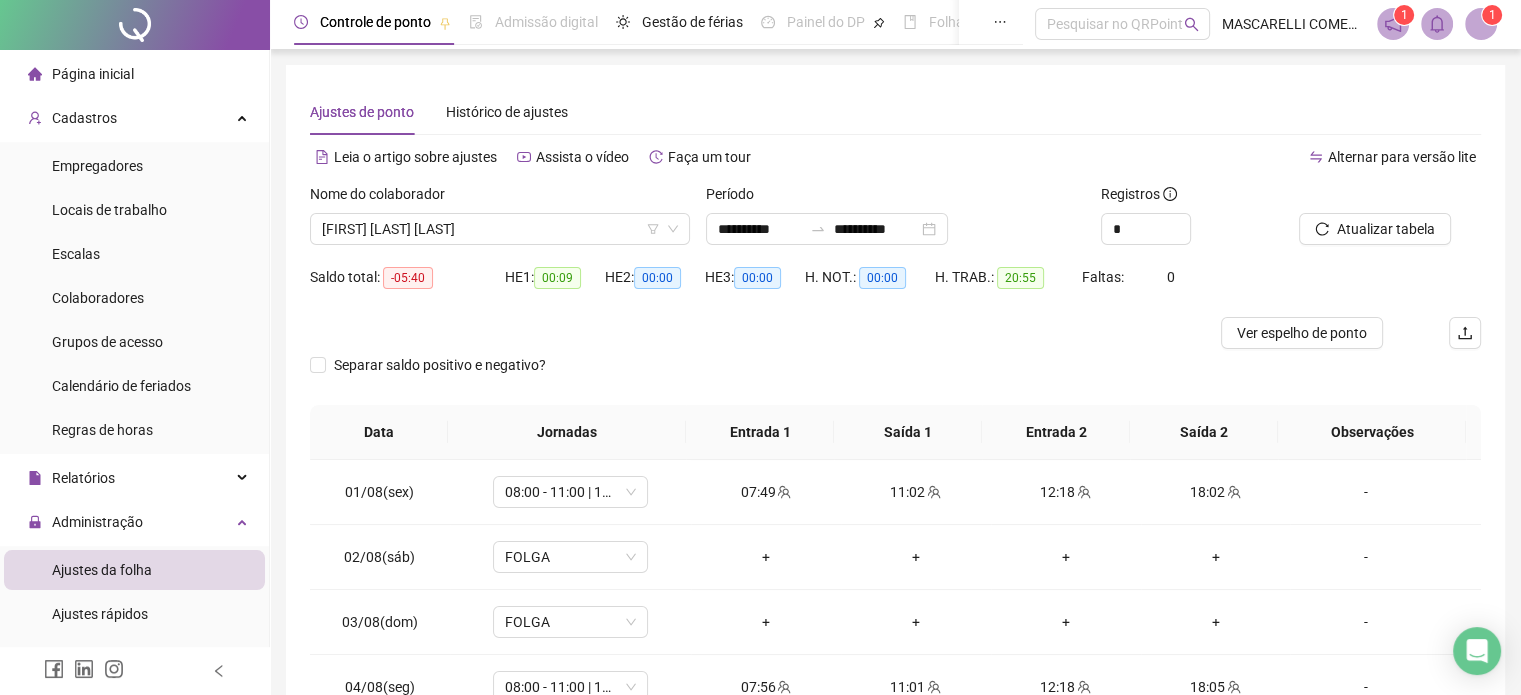 scroll, scrollTop: 0, scrollLeft: 0, axis: both 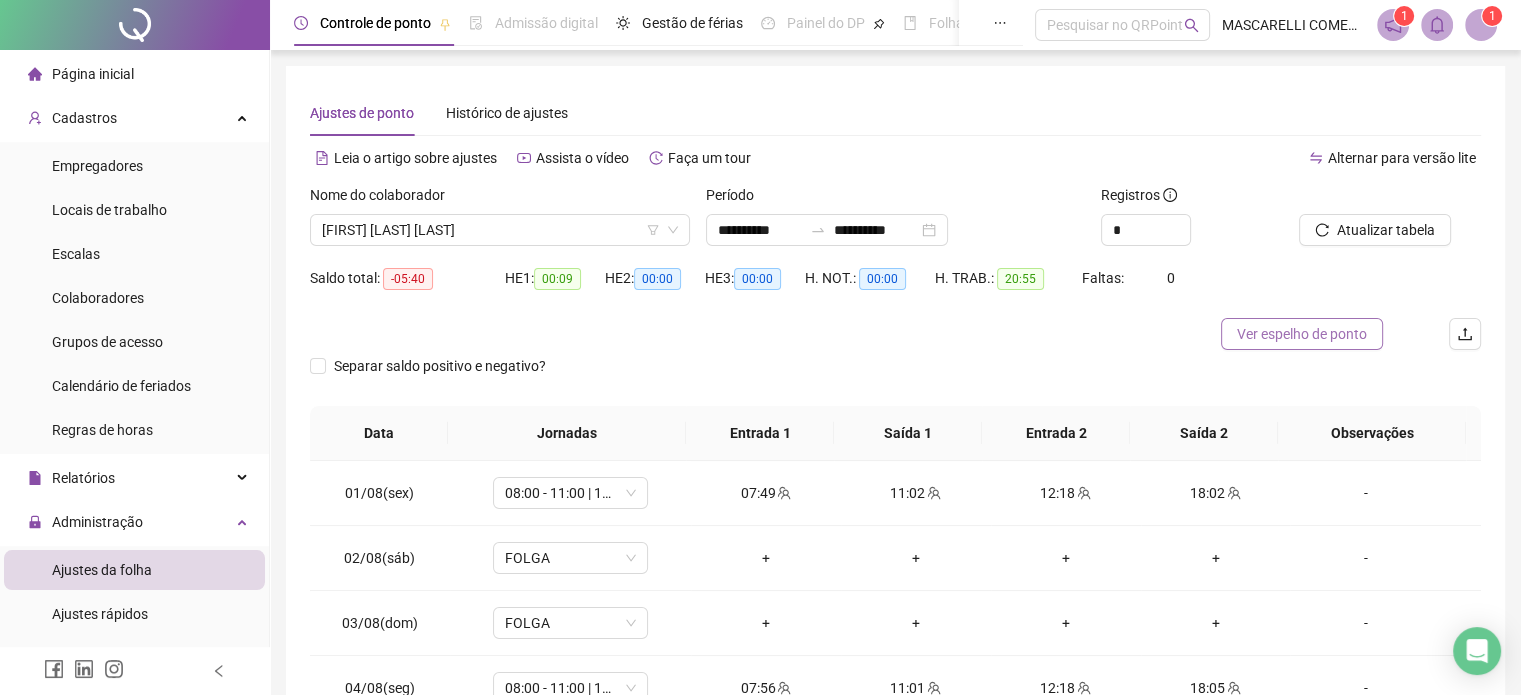 click on "Ver espelho de ponto" at bounding box center [1302, 334] 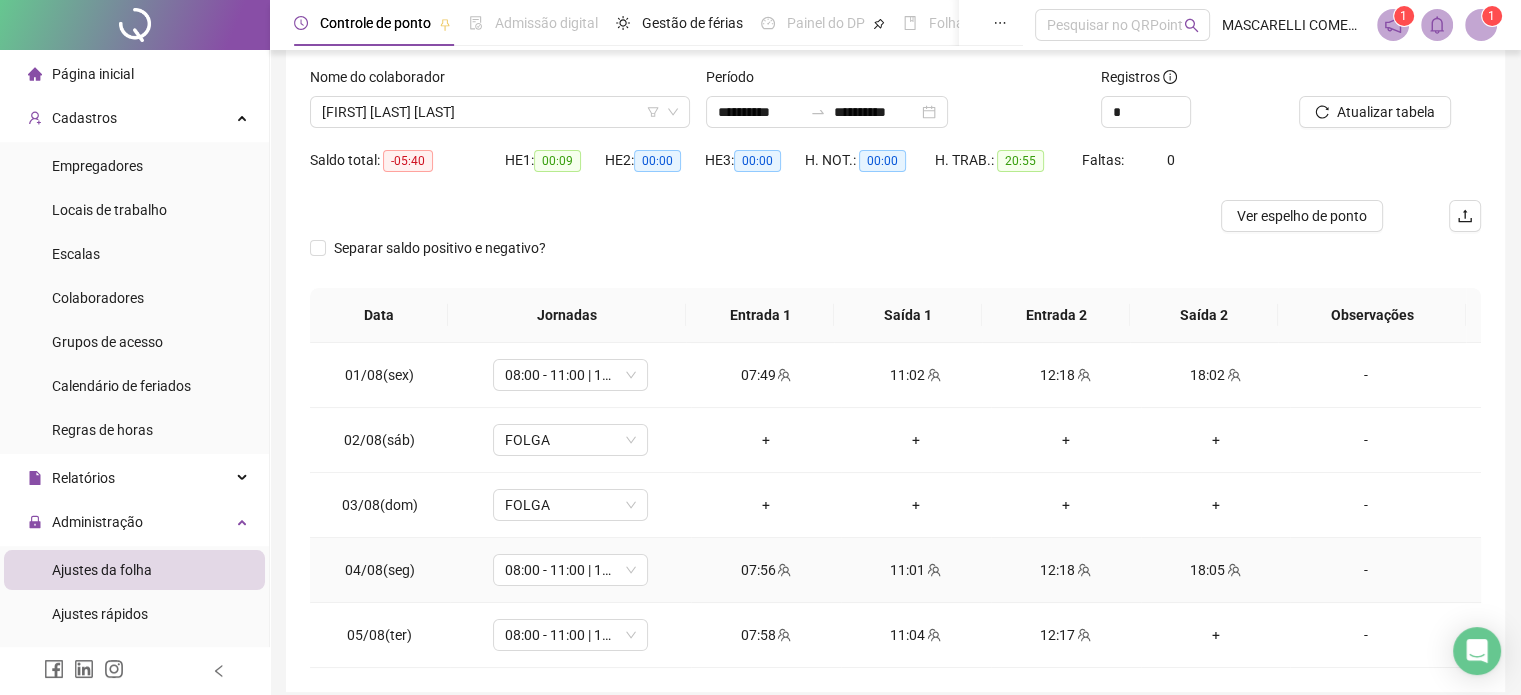 scroll, scrollTop: 0, scrollLeft: 0, axis: both 